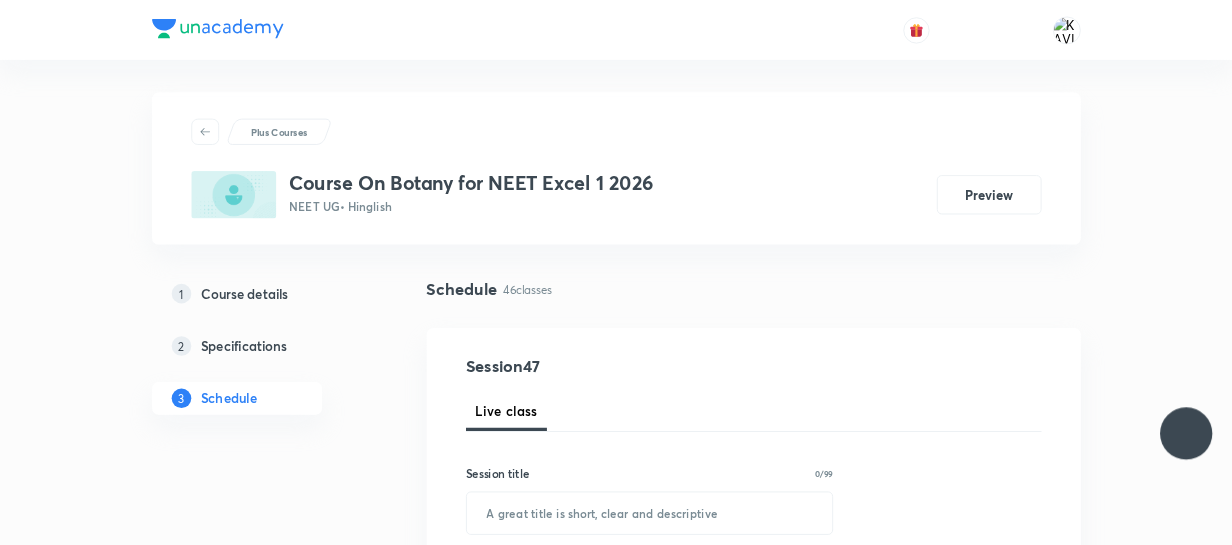scroll, scrollTop: 0, scrollLeft: 0, axis: both 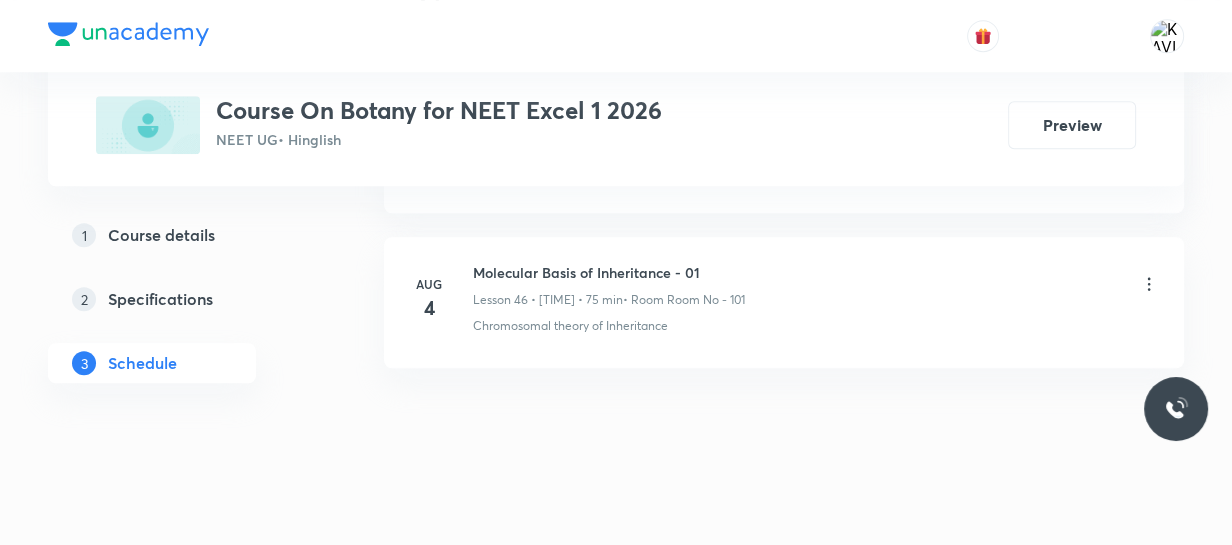 click on "Molecular Basis of Inheritance - 01" at bounding box center (609, 272) 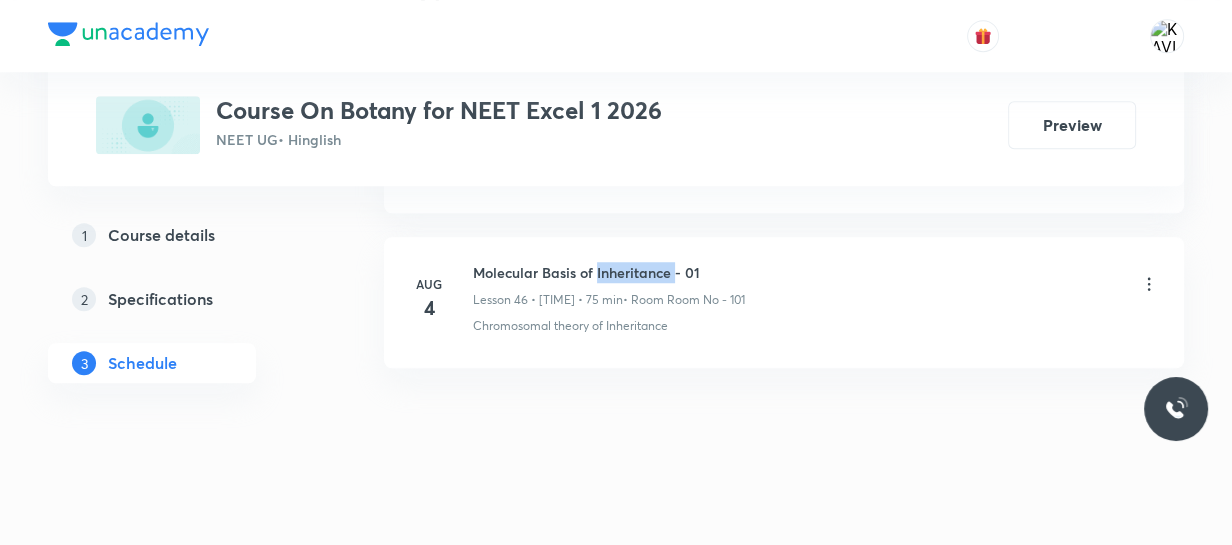 click on "Molecular Basis of Inheritance - 01" at bounding box center (609, 272) 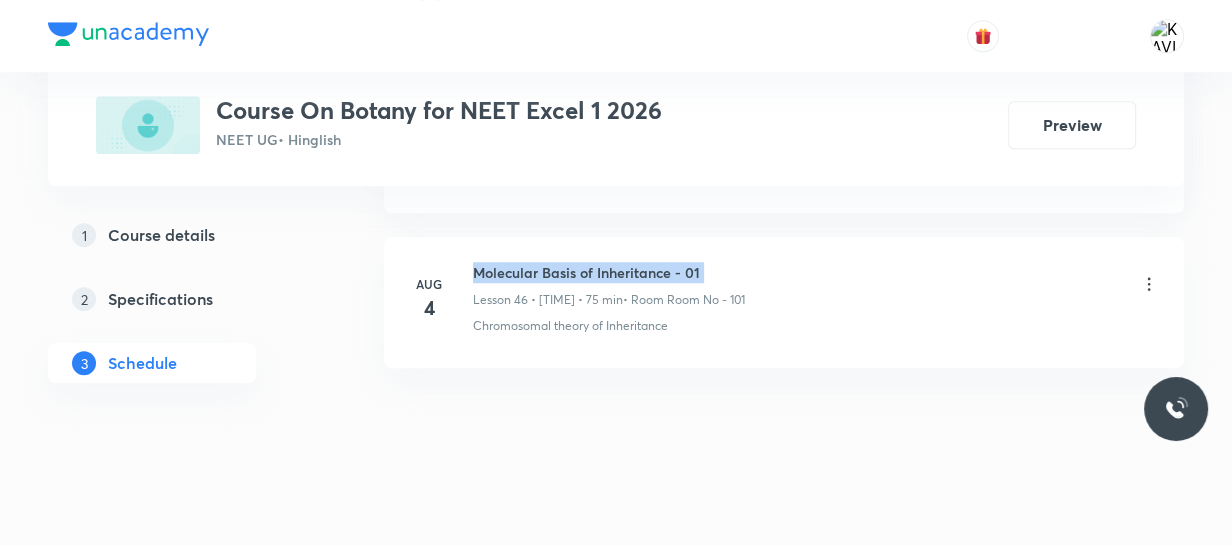 click on "Molecular Basis of Inheritance - 01" at bounding box center [609, 272] 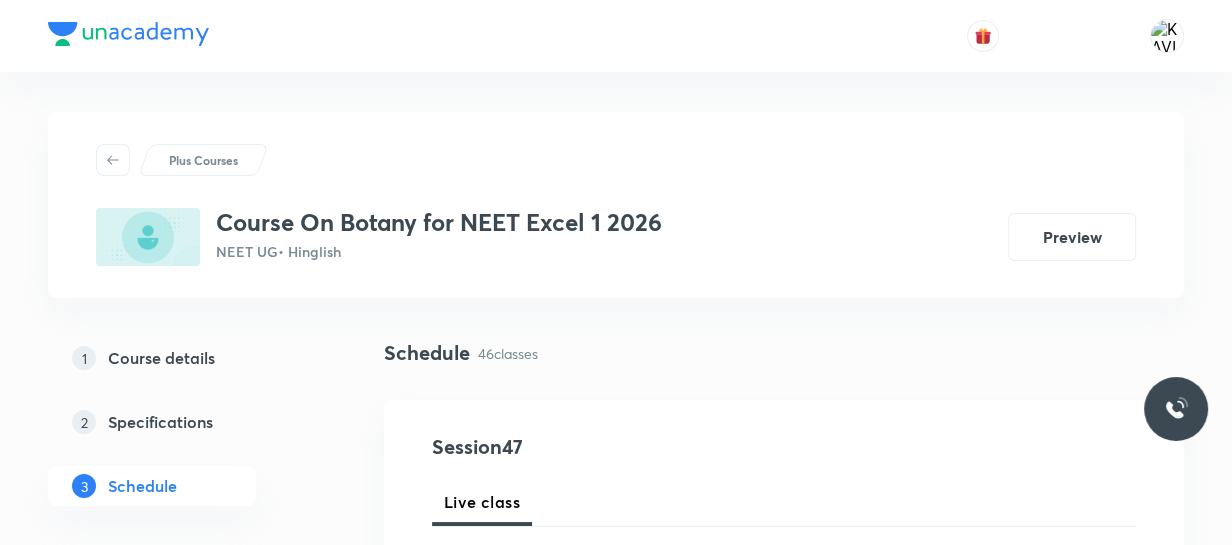 scroll, scrollTop: 291, scrollLeft: 0, axis: vertical 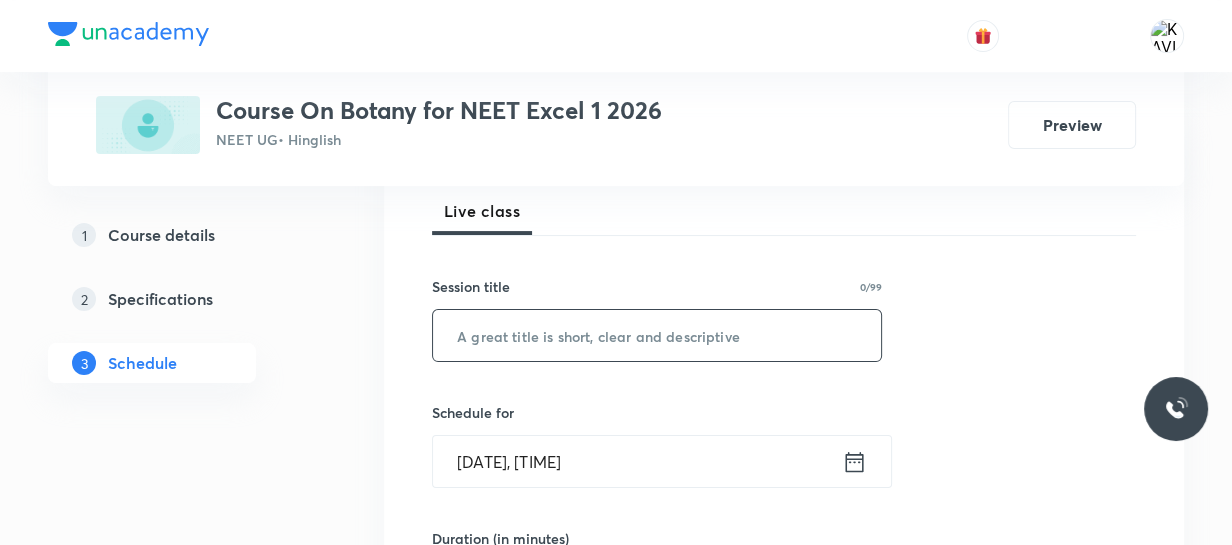 click at bounding box center [657, 335] 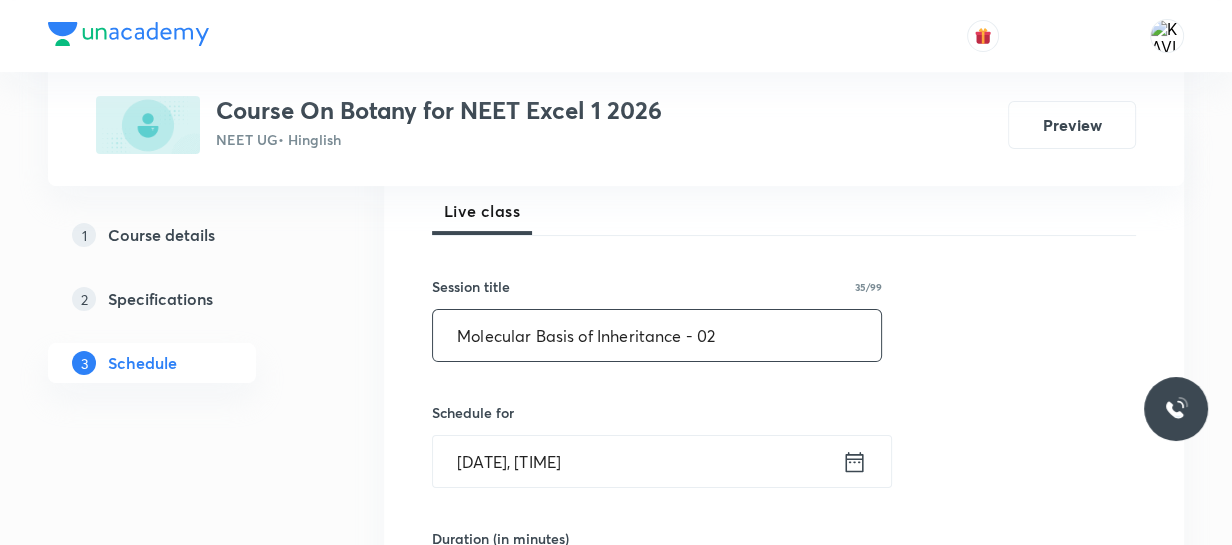 scroll, scrollTop: 400, scrollLeft: 0, axis: vertical 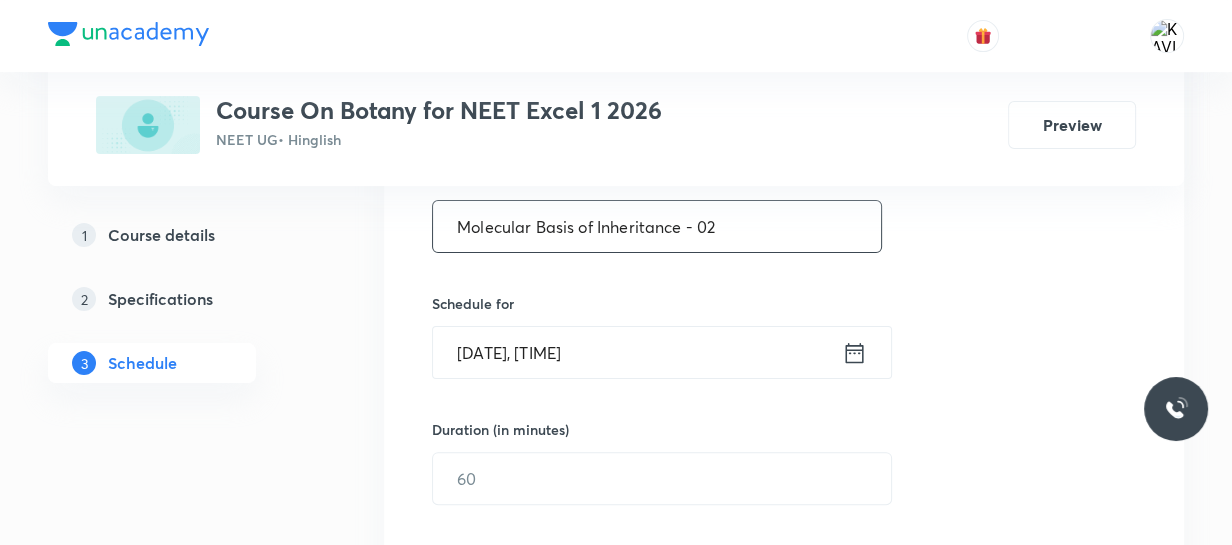 type on "Molecular Basis of Inheritance - 02" 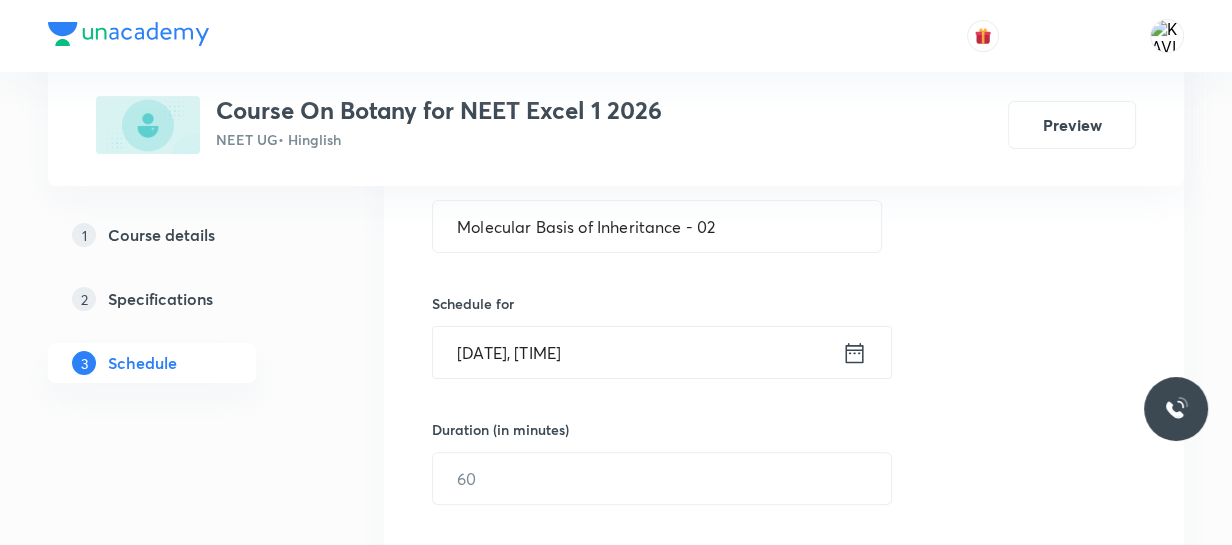 click 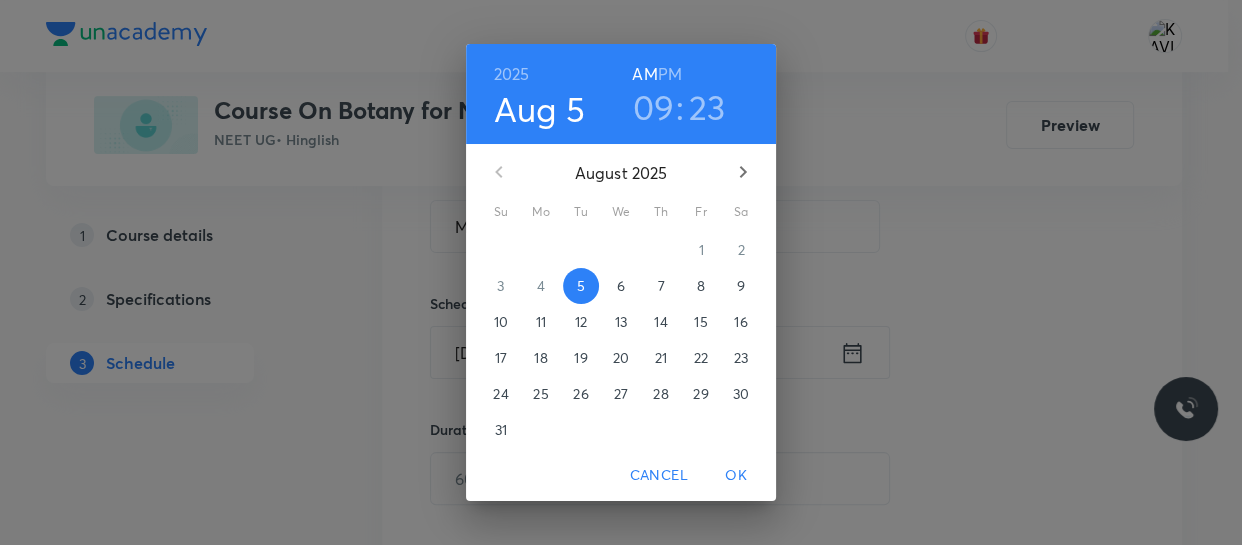 click on "09" at bounding box center (654, 107) 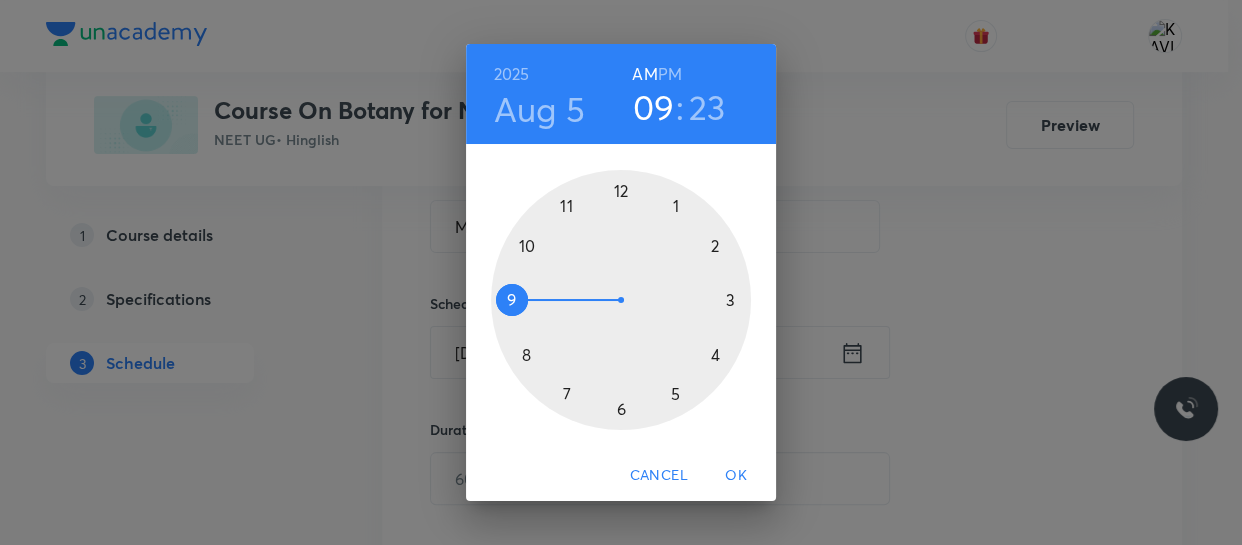 click at bounding box center (621, 300) 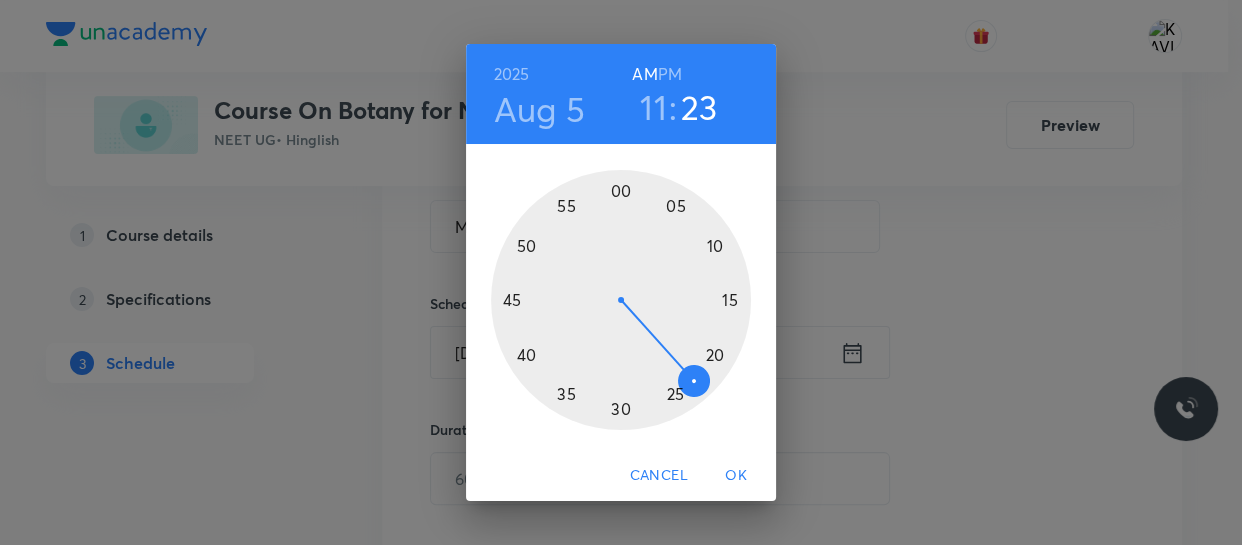 click on "11" at bounding box center [653, 107] 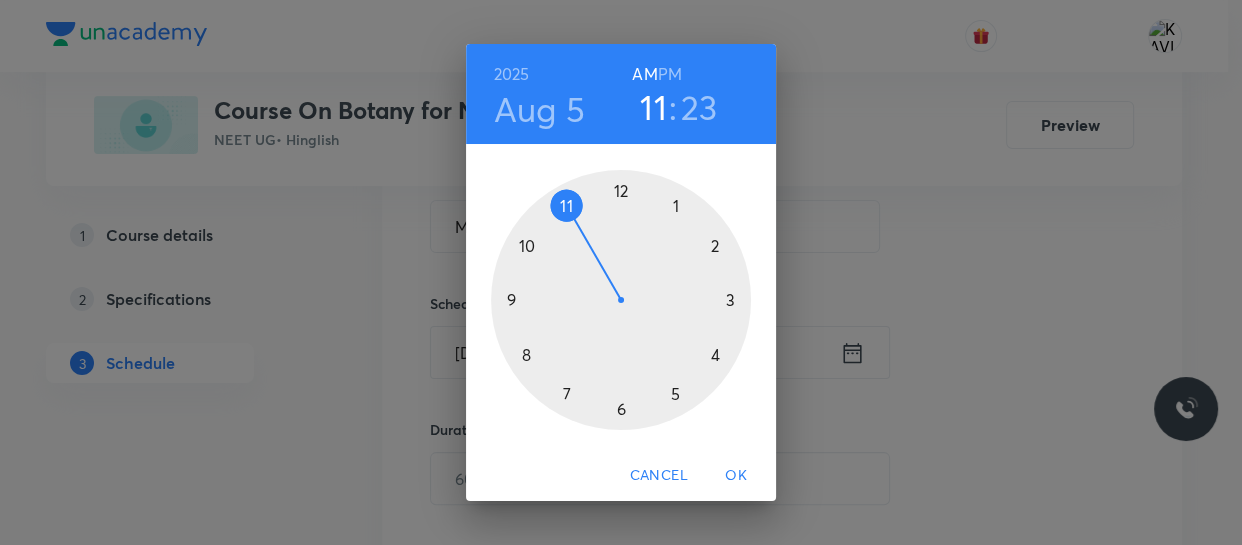 click at bounding box center [621, 300] 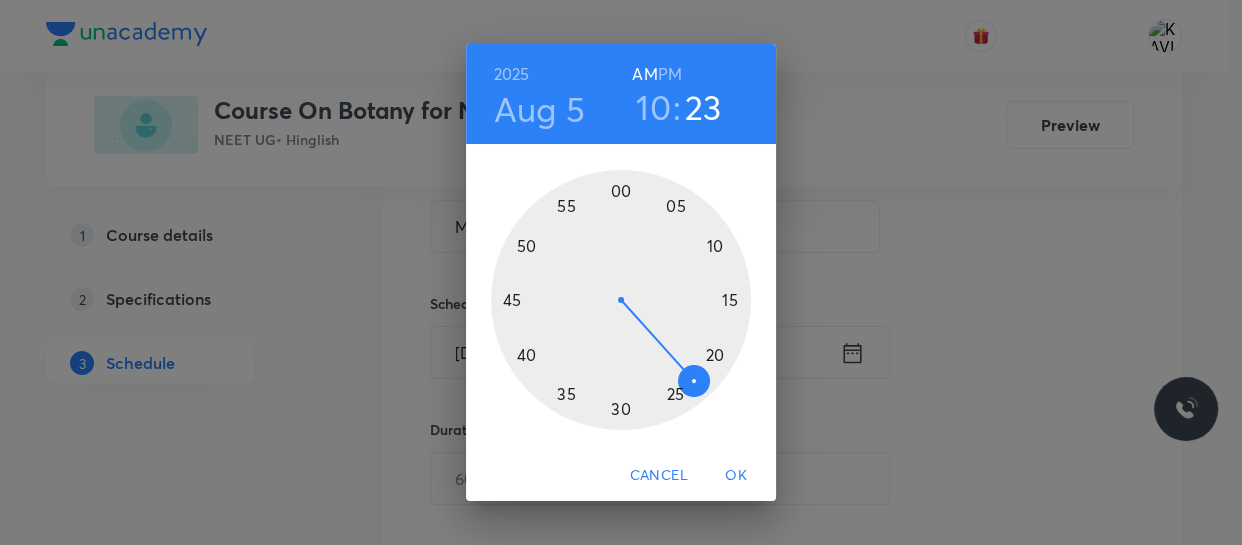 click at bounding box center [621, 300] 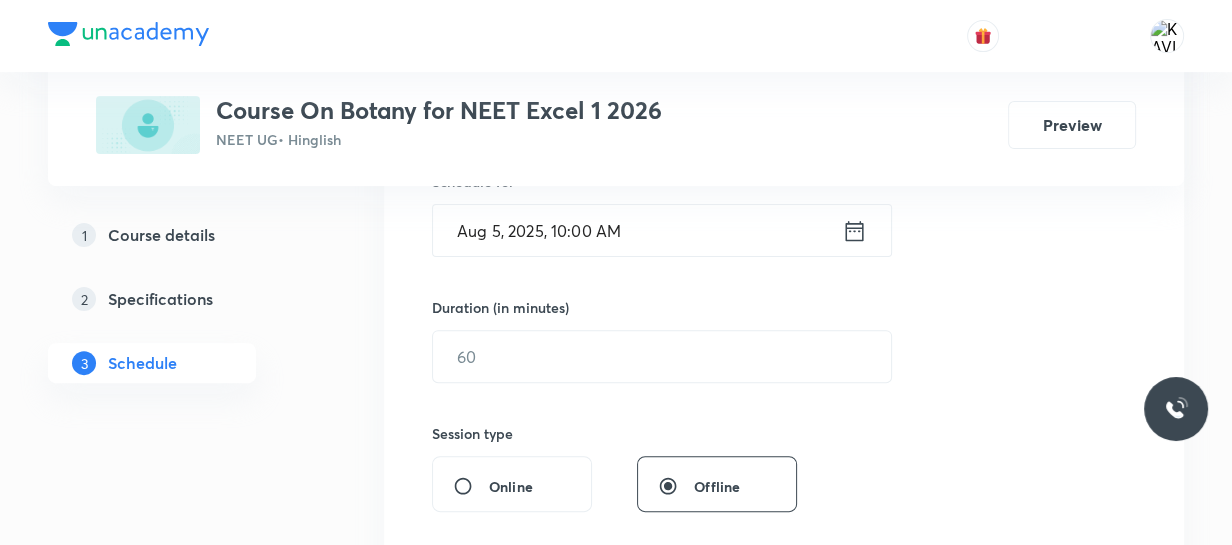 scroll, scrollTop: 523, scrollLeft: 0, axis: vertical 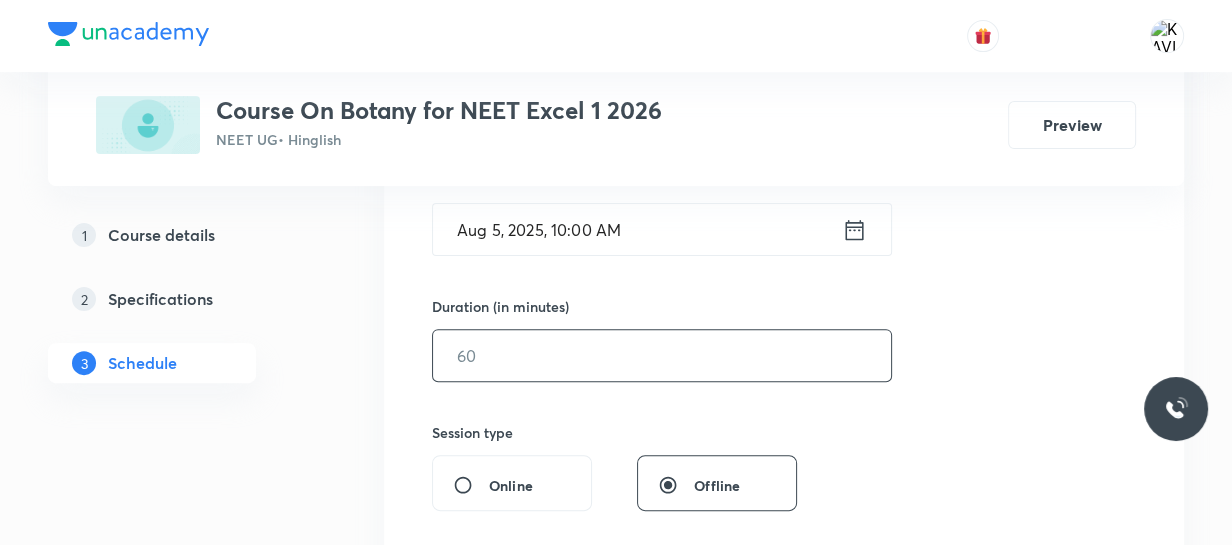 click at bounding box center (662, 355) 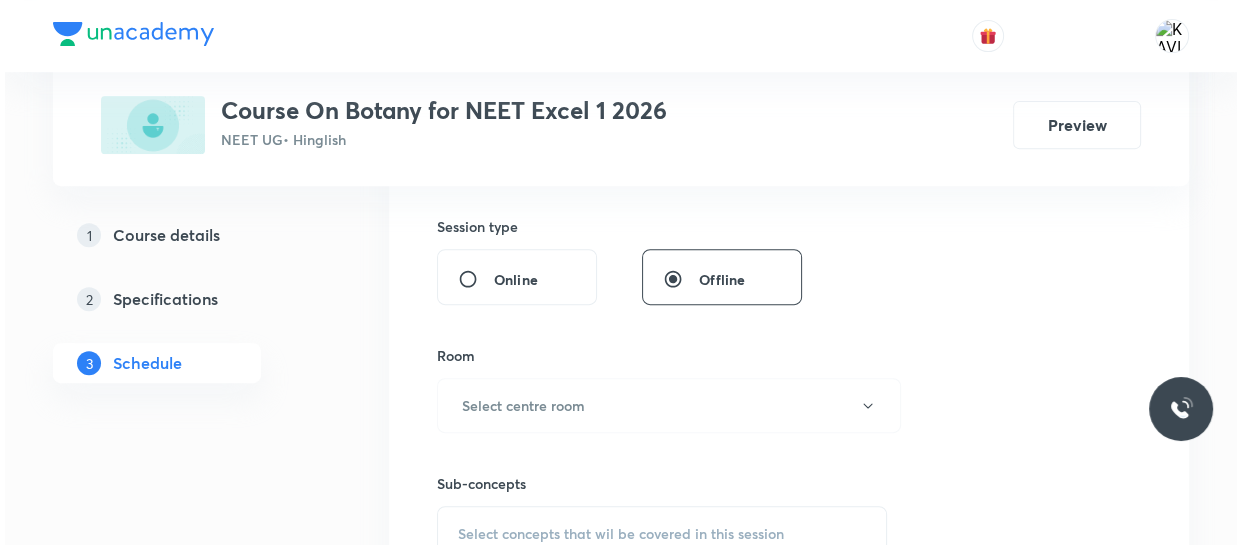 scroll, scrollTop: 735, scrollLeft: 0, axis: vertical 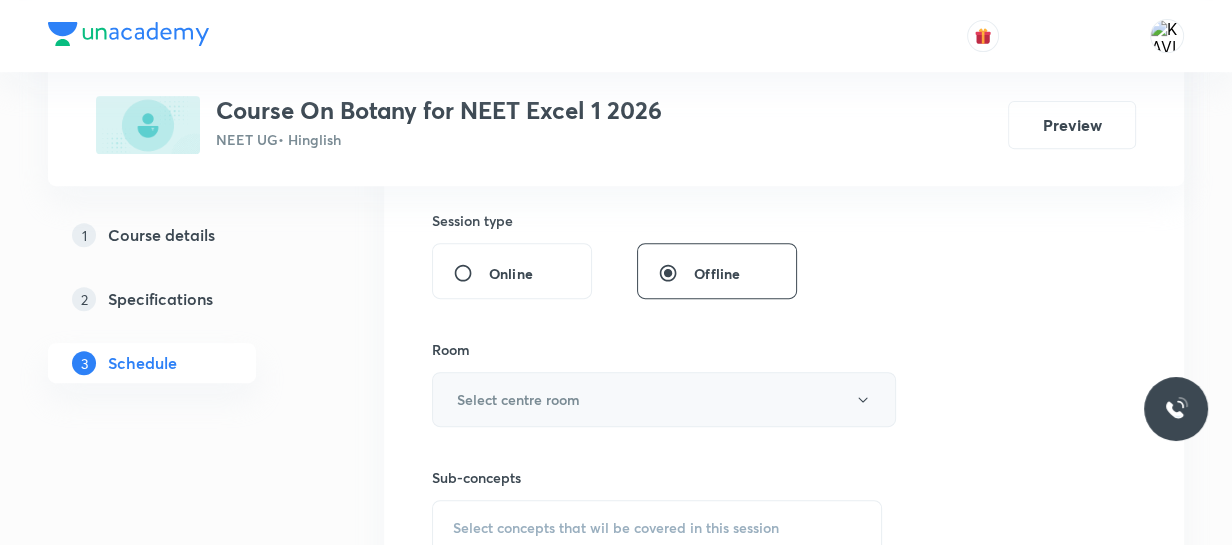 type on "75" 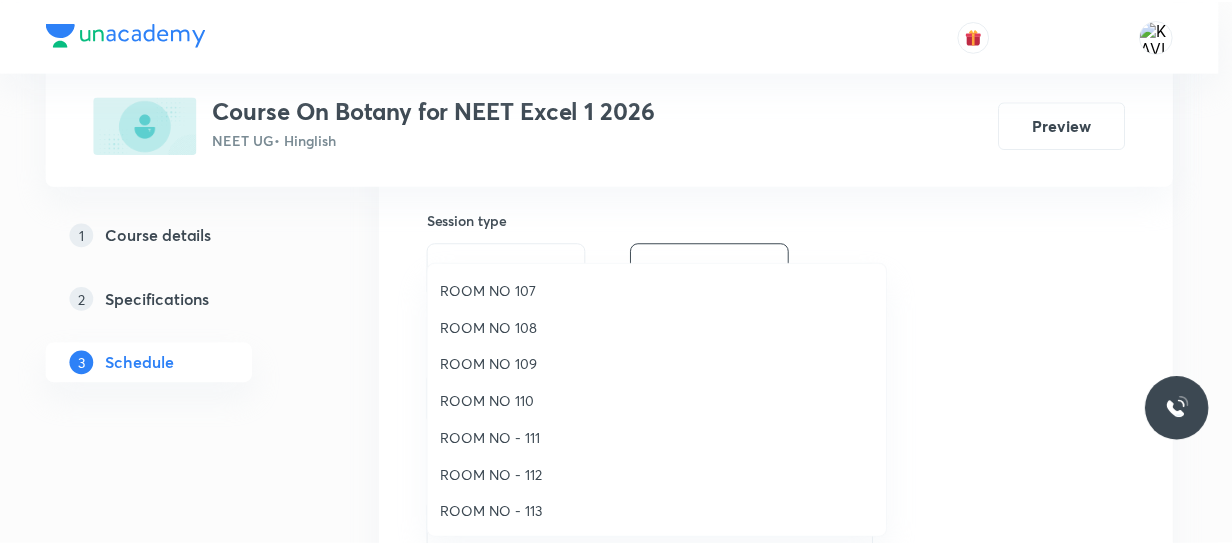 scroll, scrollTop: 0, scrollLeft: 0, axis: both 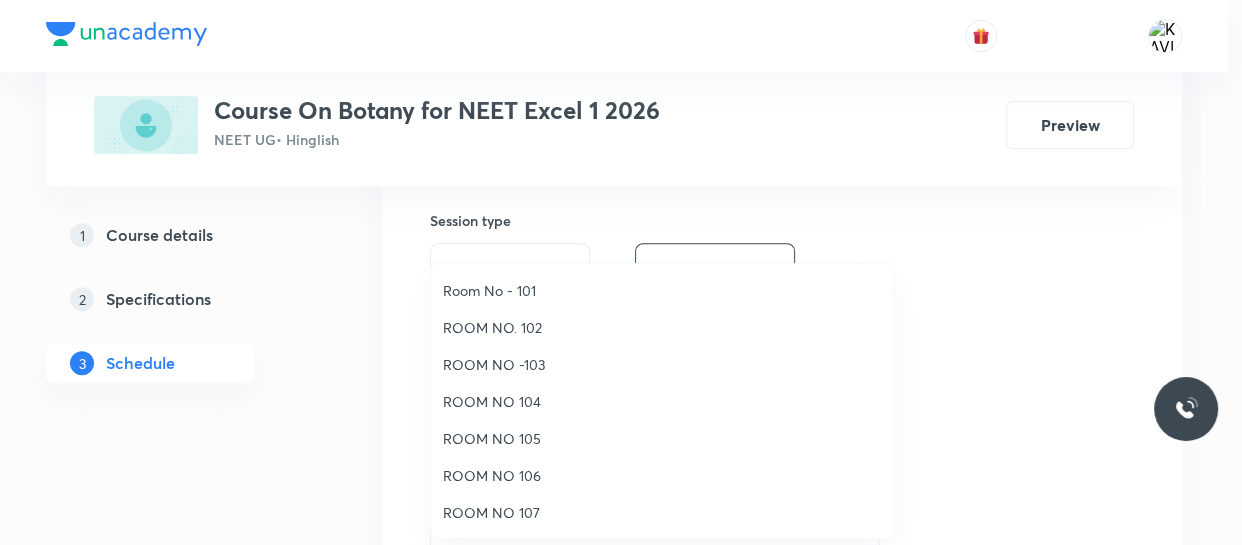 click on "Room No - 101" at bounding box center [662, 290] 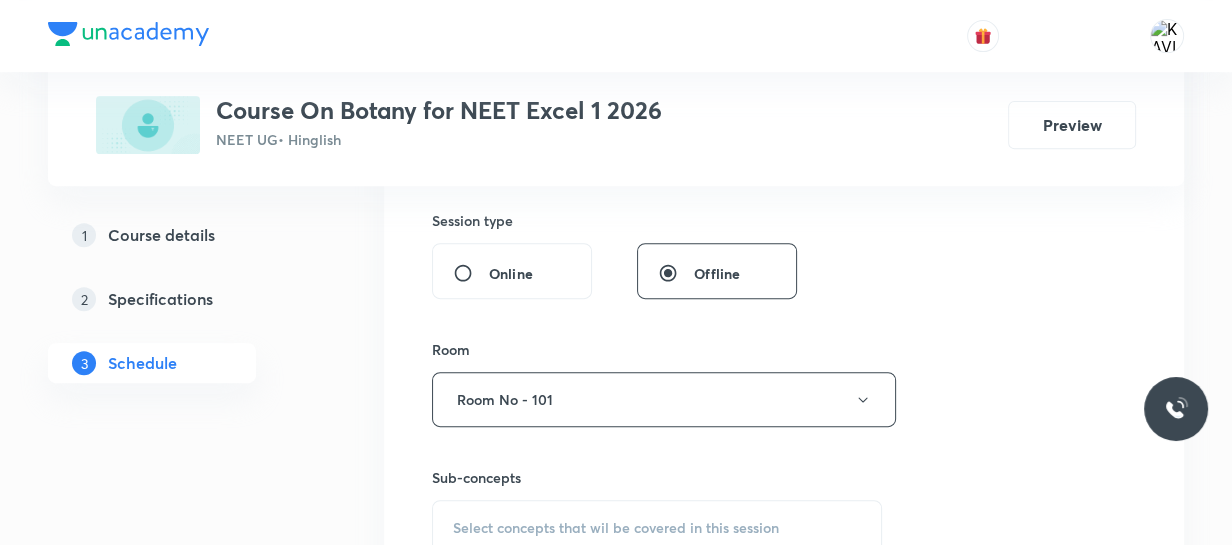 click on "Plus Courses Course On Botany for NEET Excel 1 2026 NEET UG  • Hinglish Preview" at bounding box center (616, 93) 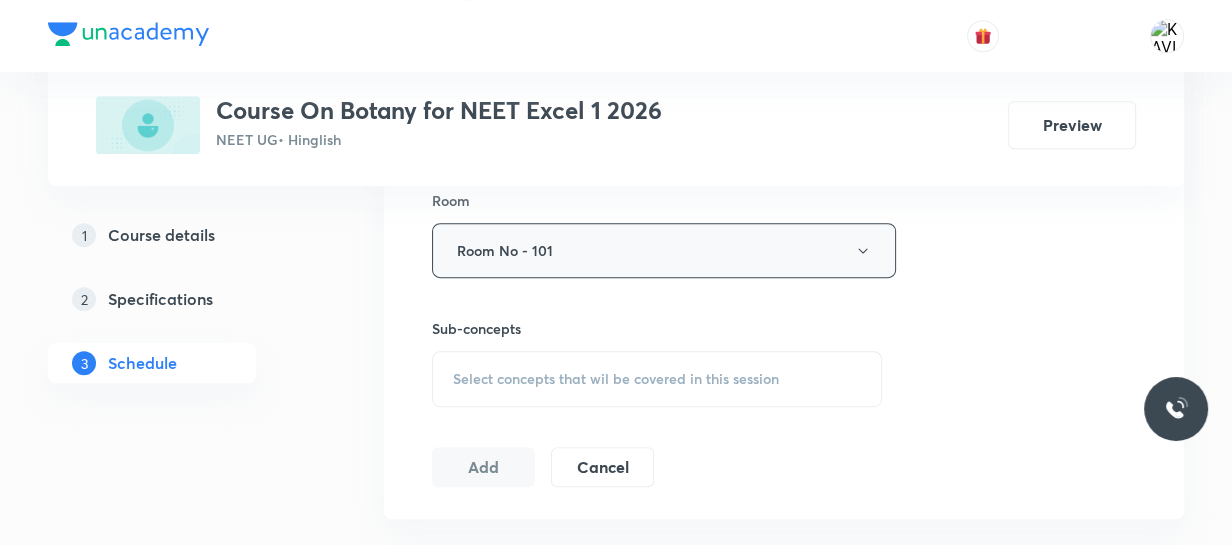 scroll, scrollTop: 889, scrollLeft: 0, axis: vertical 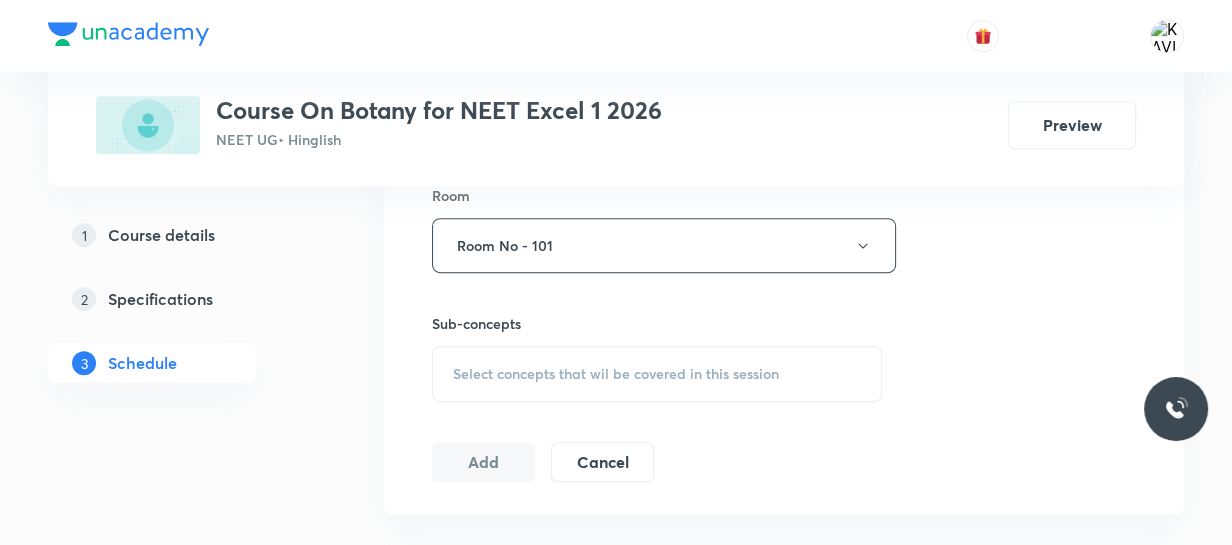 click on "Select concepts that wil be covered in this session" at bounding box center (657, 374) 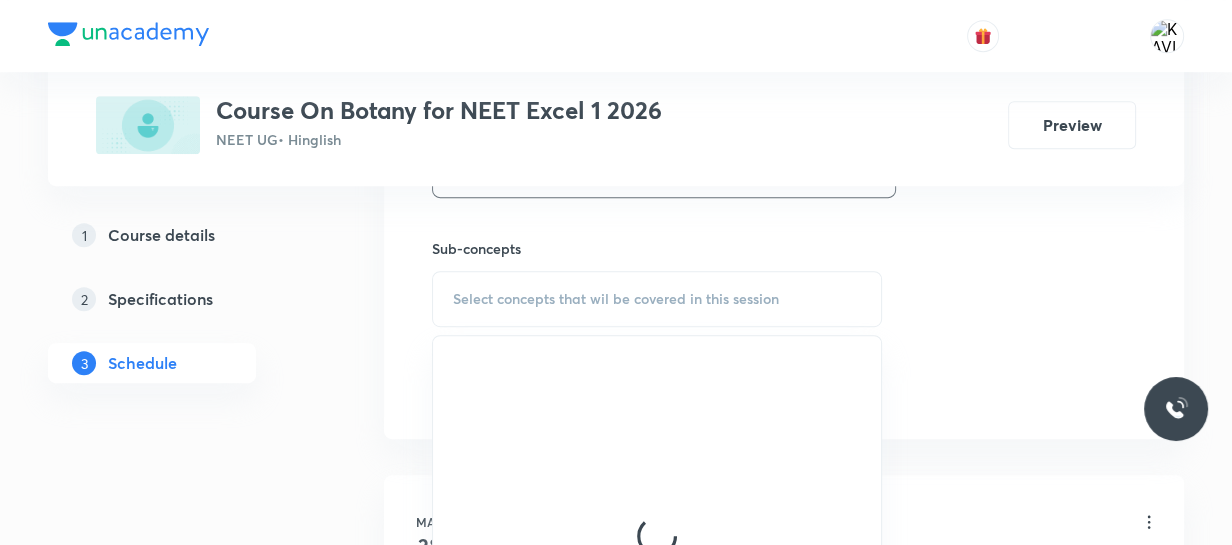 scroll, scrollTop: 967, scrollLeft: 0, axis: vertical 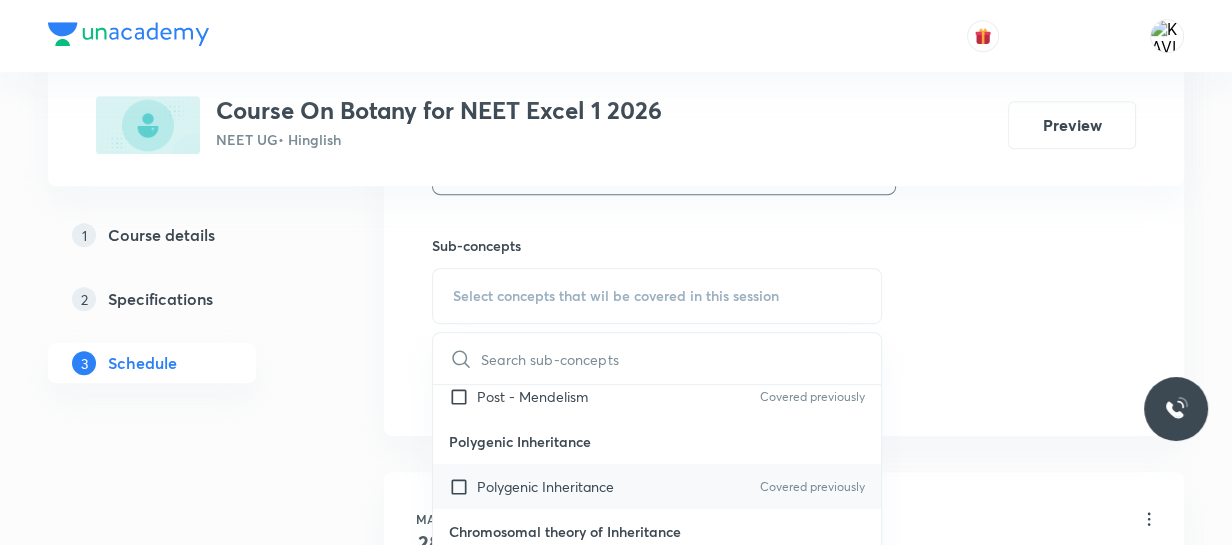 click on "Polygenic Inheritance" at bounding box center [545, 486] 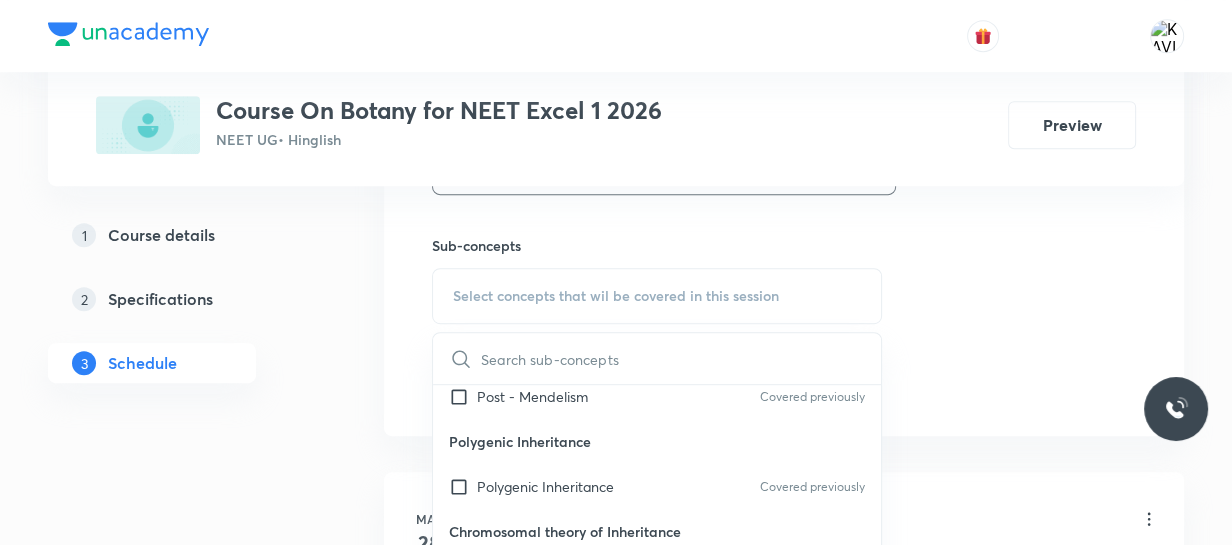 checkbox on "true" 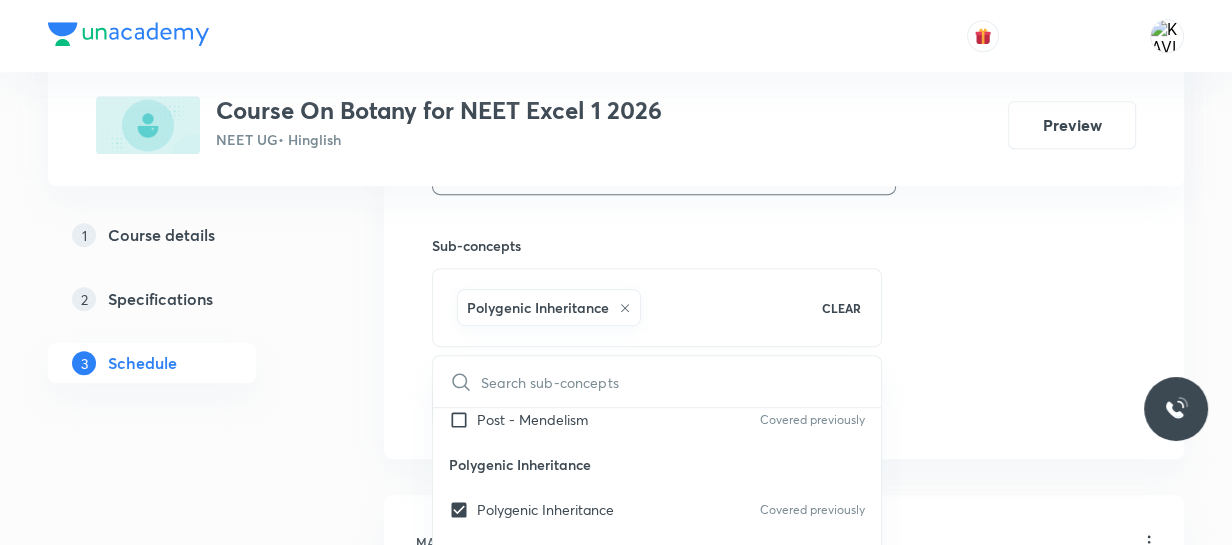 click on "Session  47 Live class Session title 35/99 Molecular Basis of Inheritance - 02 ​ Schedule for Aug 5, 2025, 10:00 AM ​ Duration (in minutes) 75 ​   Session type Online Offline Room Room No - 101 Sub-concepts Polygenic Inheritance CLEAR ​ Some genetical terms Some genetical terms Covered previously Mendelism Mendelism Covered previously Monohybrid Cross Monohybrid Cross Covered previously Conclusions of Monohybrid Cross Conclusions of Monohybrid Cross Covered previously Method of Gametes Formation Method of Gametes Formation Covered previously Dihybrid Cross Dihybrid Cross Covered previously Reciprocal Cross Reciprocal Cross Covered previously Post - Mendelism Post - Mendelism Covered previously Polygenic Inheritance Polygenic Inheritance Covered previously Chromosomal theory of Inheritance Chromosomal theory of Inheritance Covered previously Linkage Linkage Covered previously Genetic Map Genetic Map Sex Linkage Sex Linkage Add Cancel" at bounding box center (784, -54) 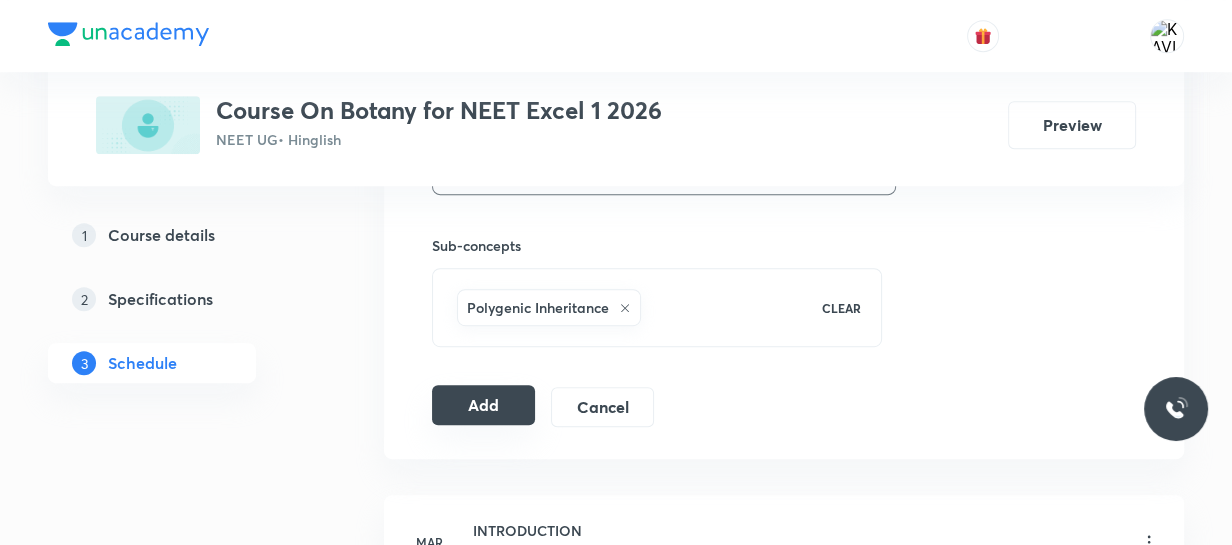 click on "Add" at bounding box center [483, 405] 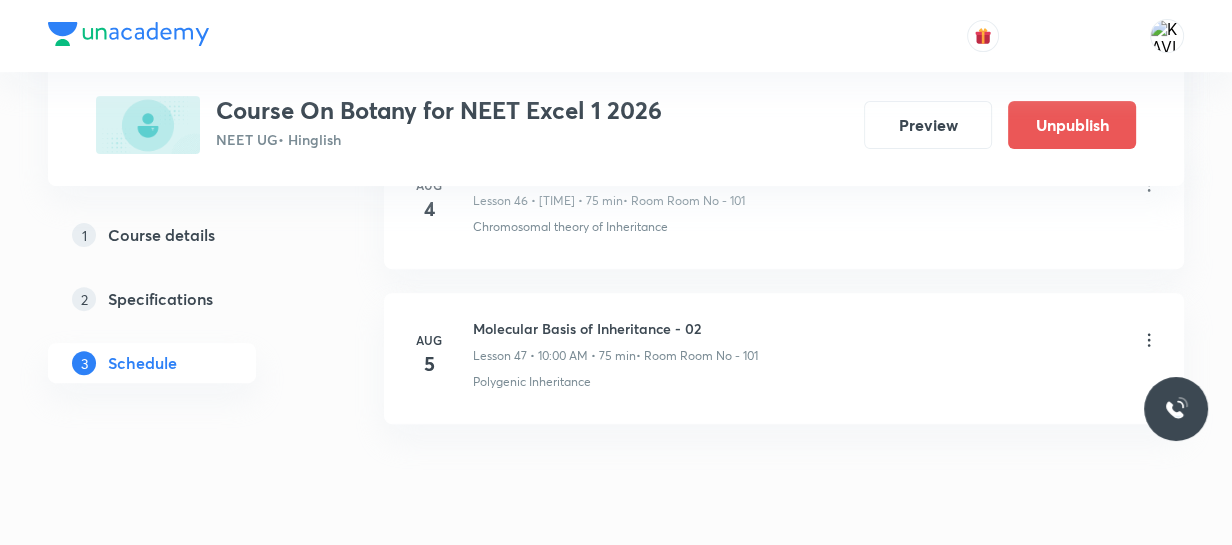 scroll, scrollTop: 7413, scrollLeft: 0, axis: vertical 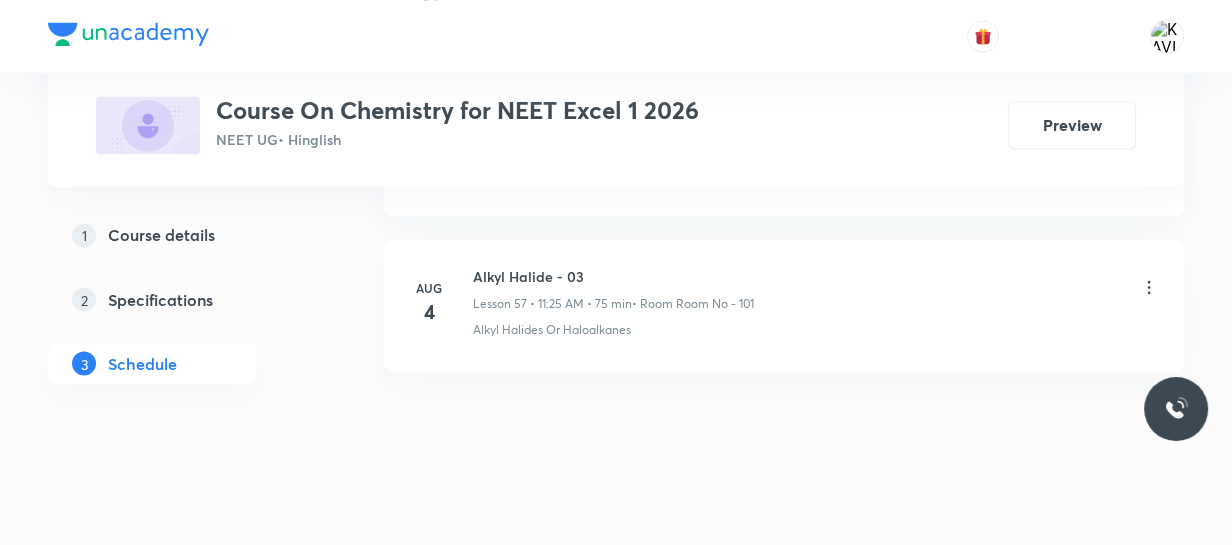 click on "Alkyl Halide - 03" at bounding box center [613, 275] 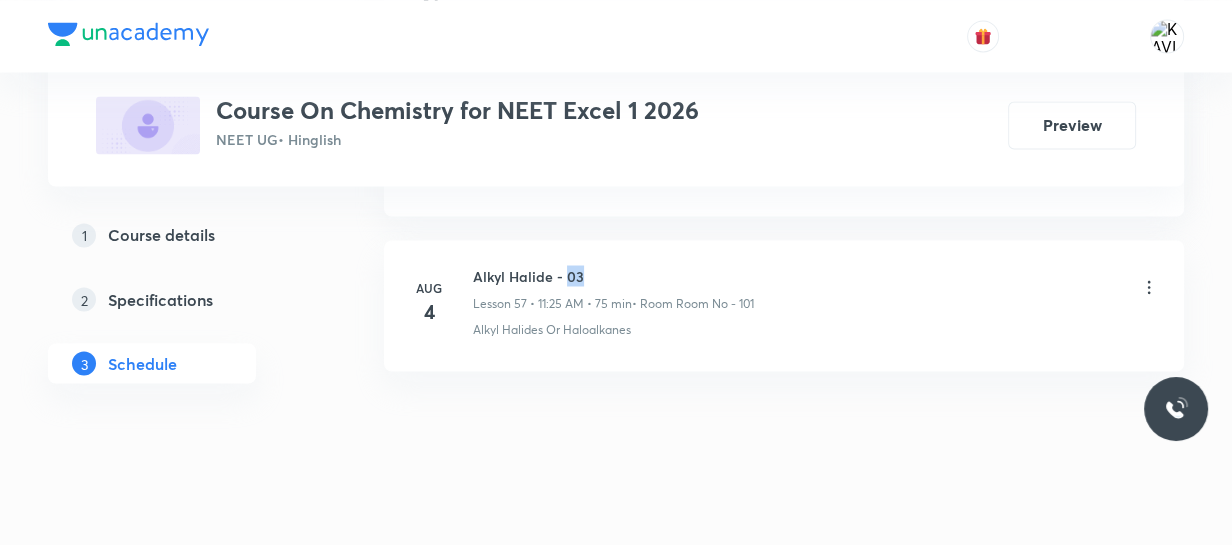 click on "Alkyl Halide - 03" at bounding box center [613, 275] 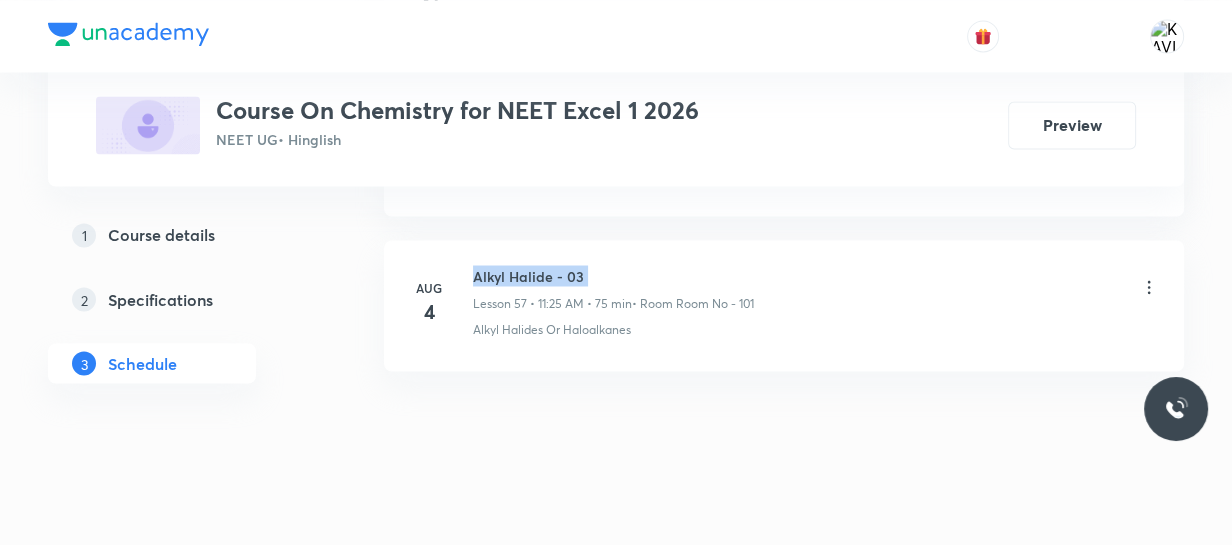 click on "Alkyl Halide - 03" at bounding box center [613, 275] 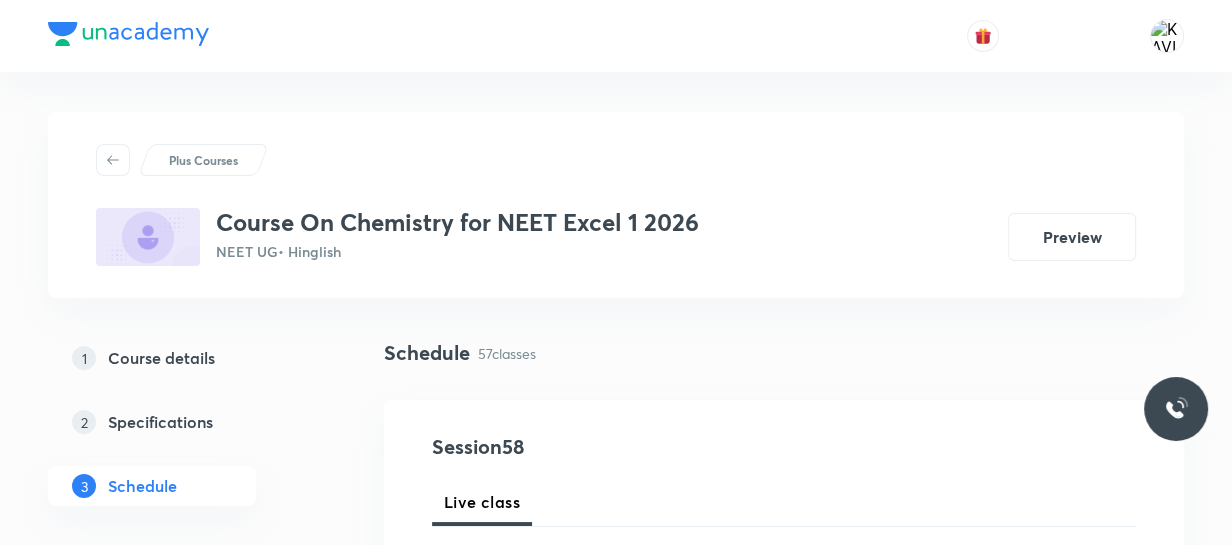 scroll, scrollTop: 266, scrollLeft: 0, axis: vertical 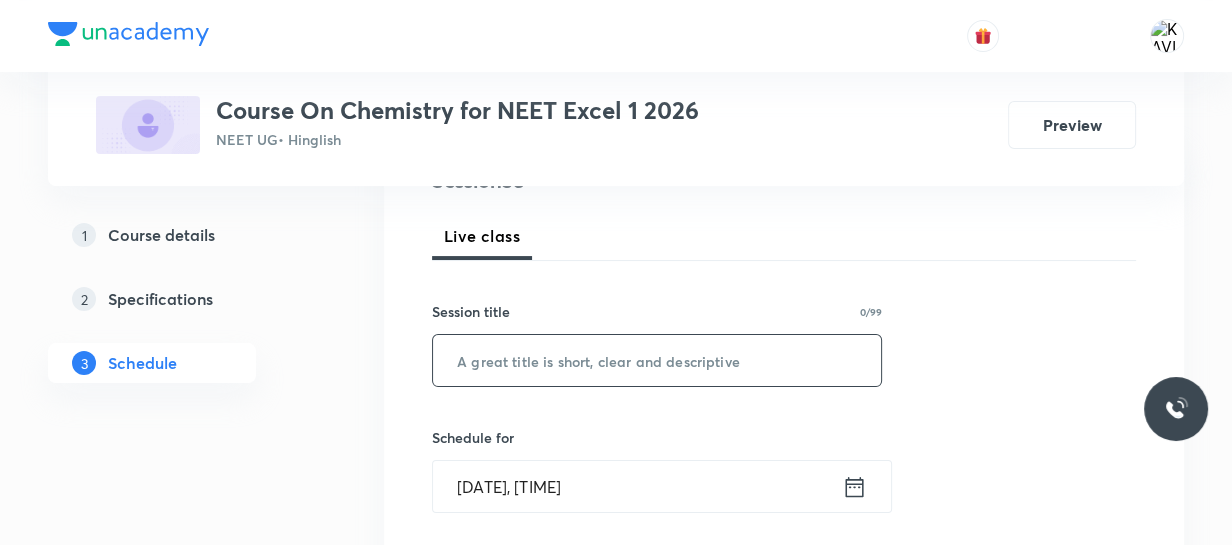 click at bounding box center [657, 360] 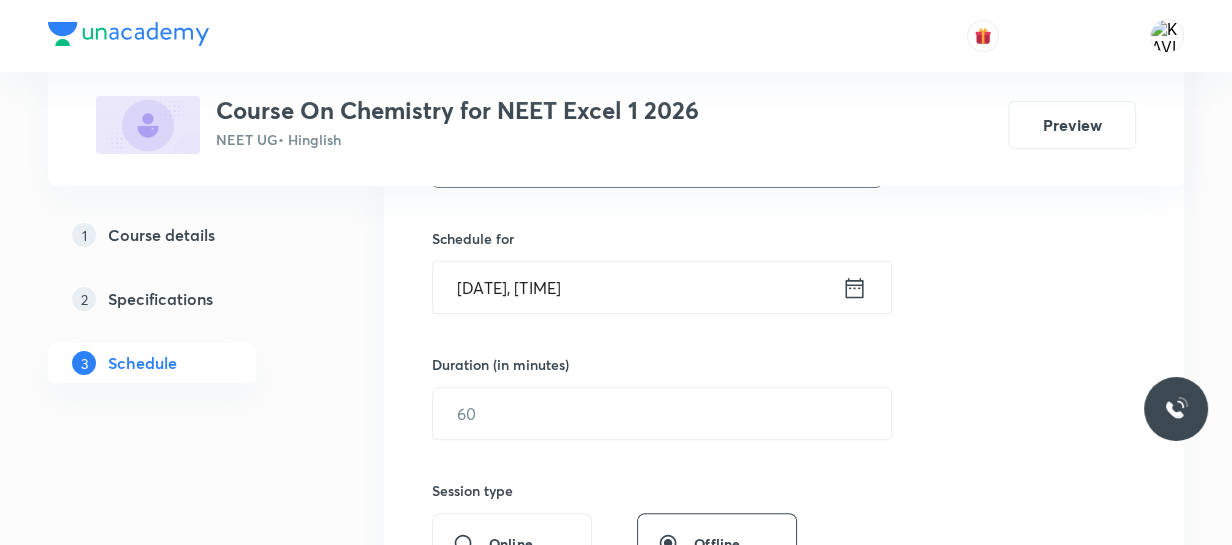scroll, scrollTop: 470, scrollLeft: 0, axis: vertical 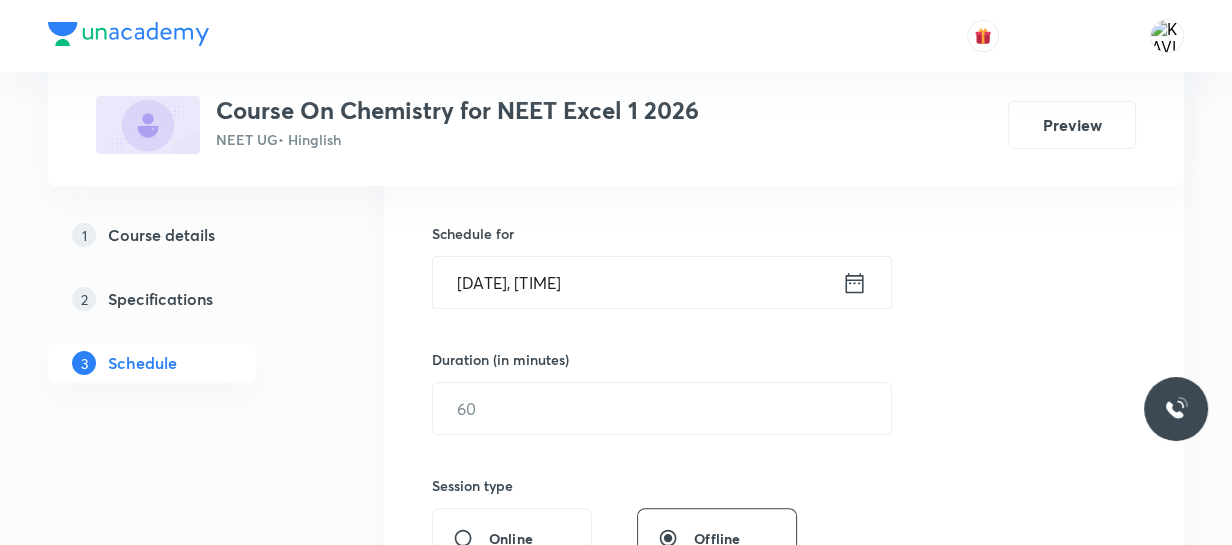 type on "Alkyl Halide - 04" 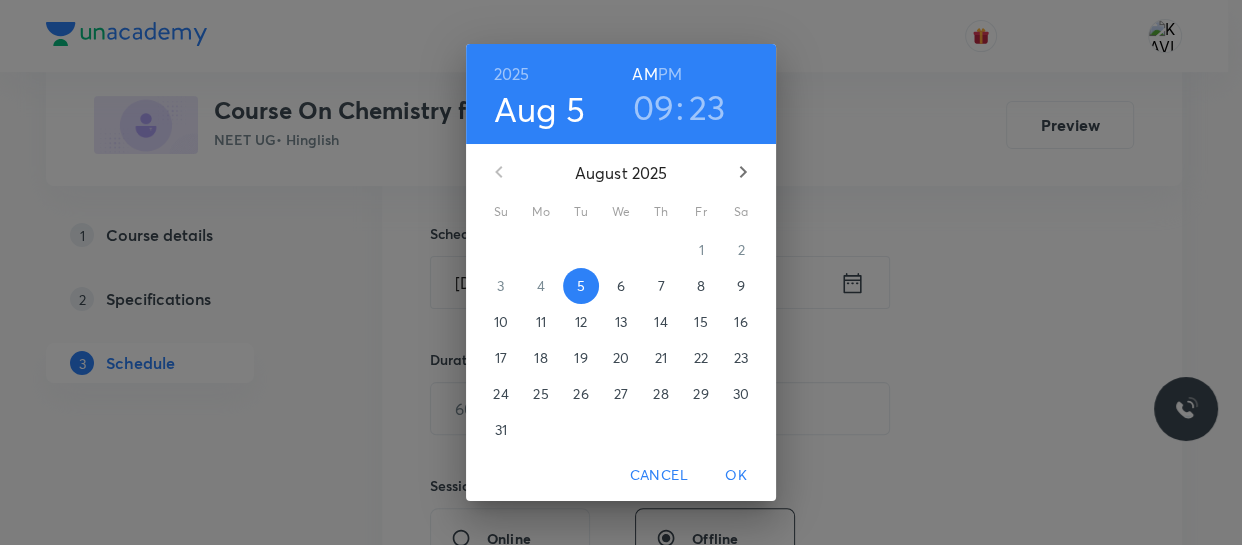 click on "09" at bounding box center (654, 107) 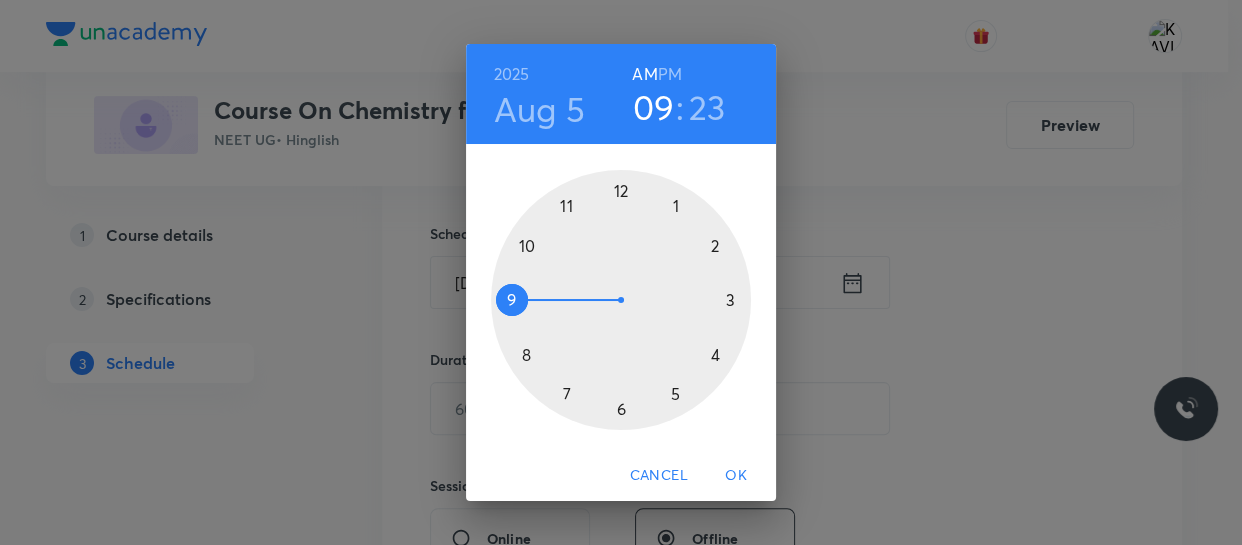 click at bounding box center [621, 300] 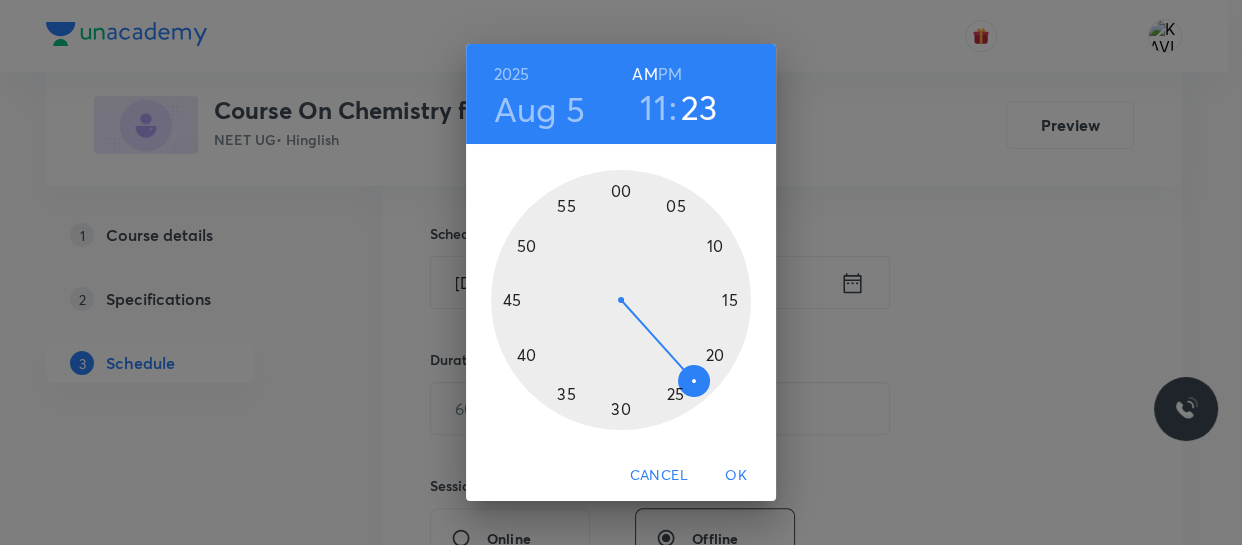 click at bounding box center [621, 300] 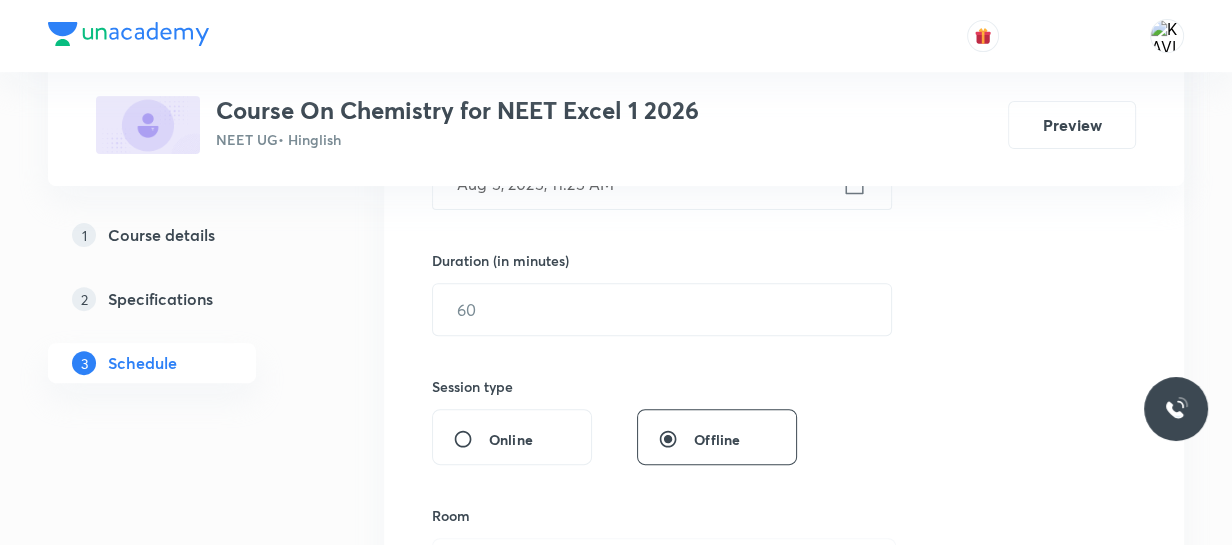 scroll, scrollTop: 576, scrollLeft: 0, axis: vertical 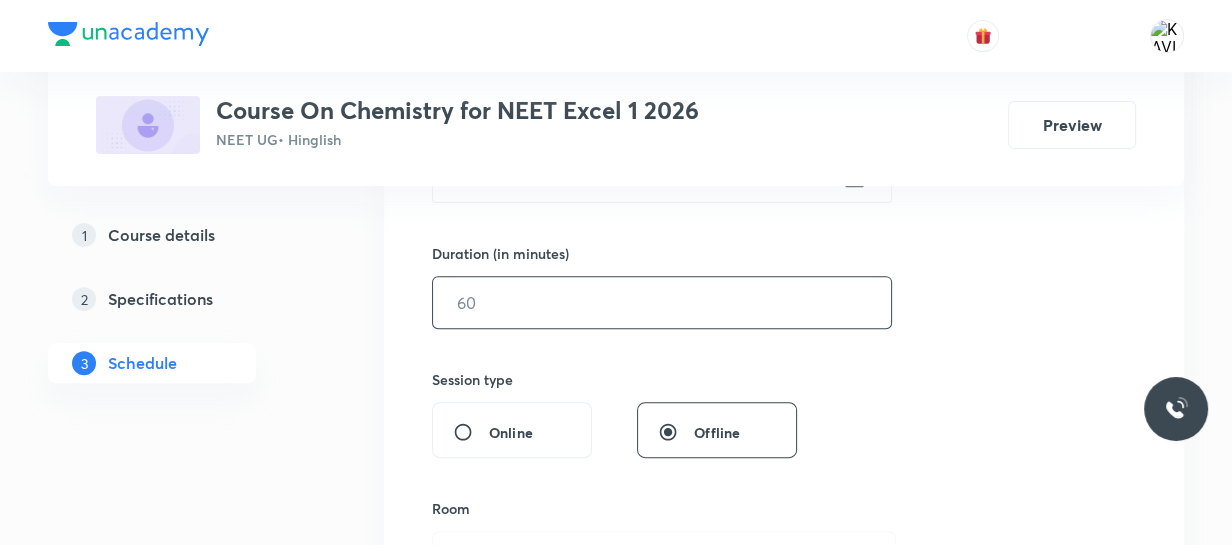click at bounding box center [662, 302] 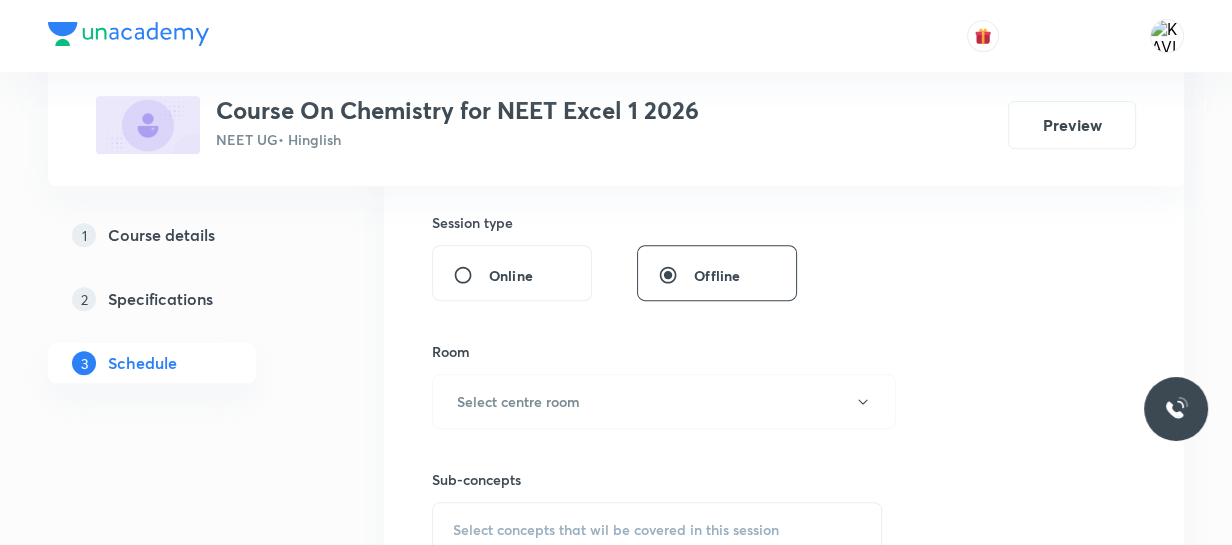 scroll, scrollTop: 734, scrollLeft: 0, axis: vertical 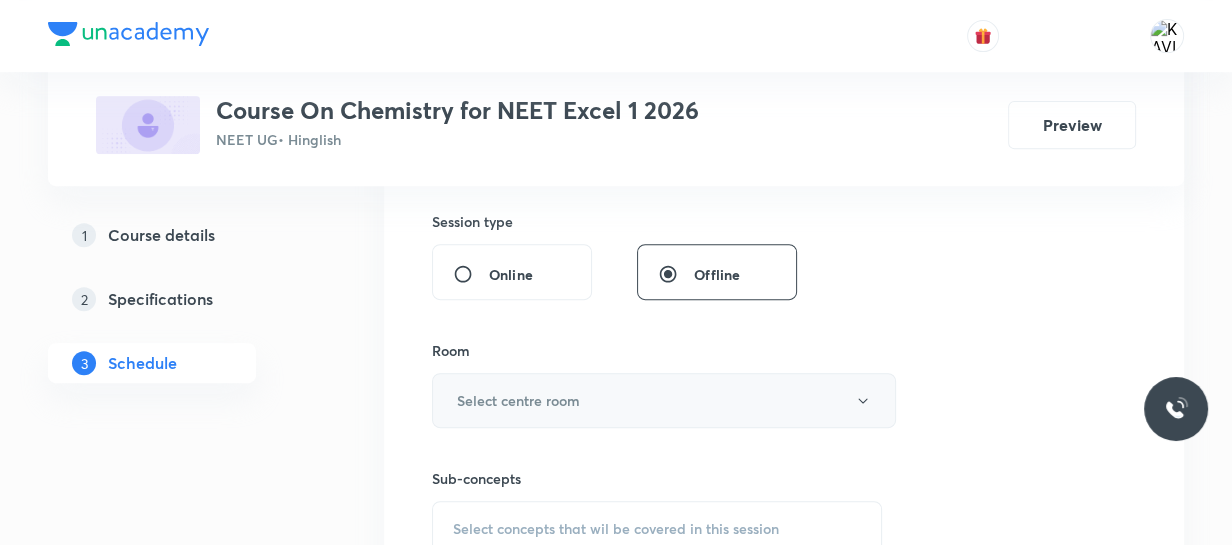 type on "75" 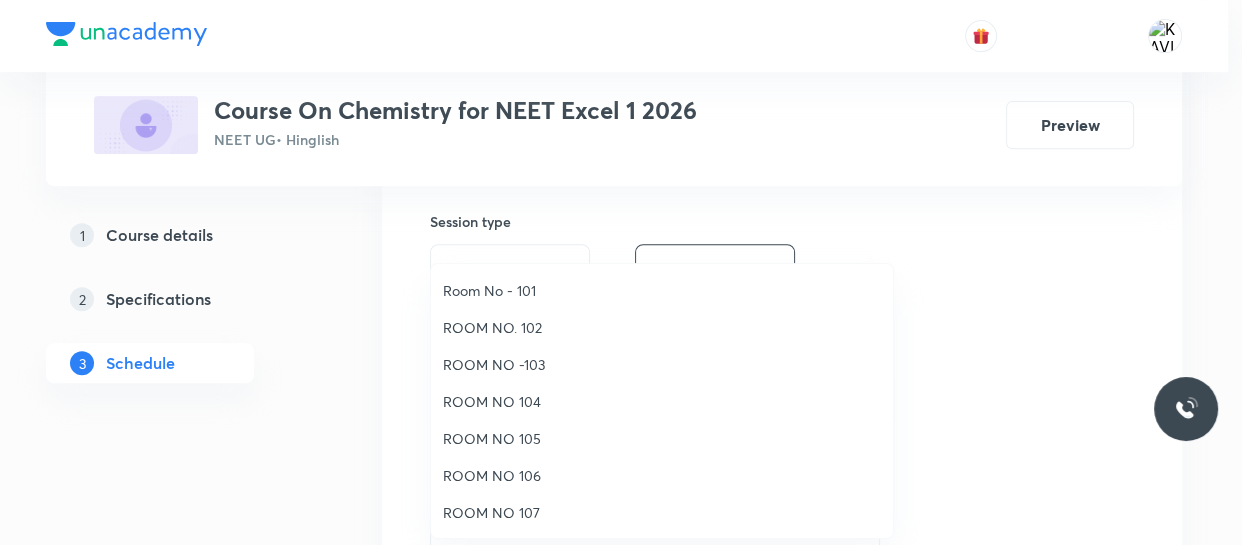 click on "Room No - 101" at bounding box center (662, 290) 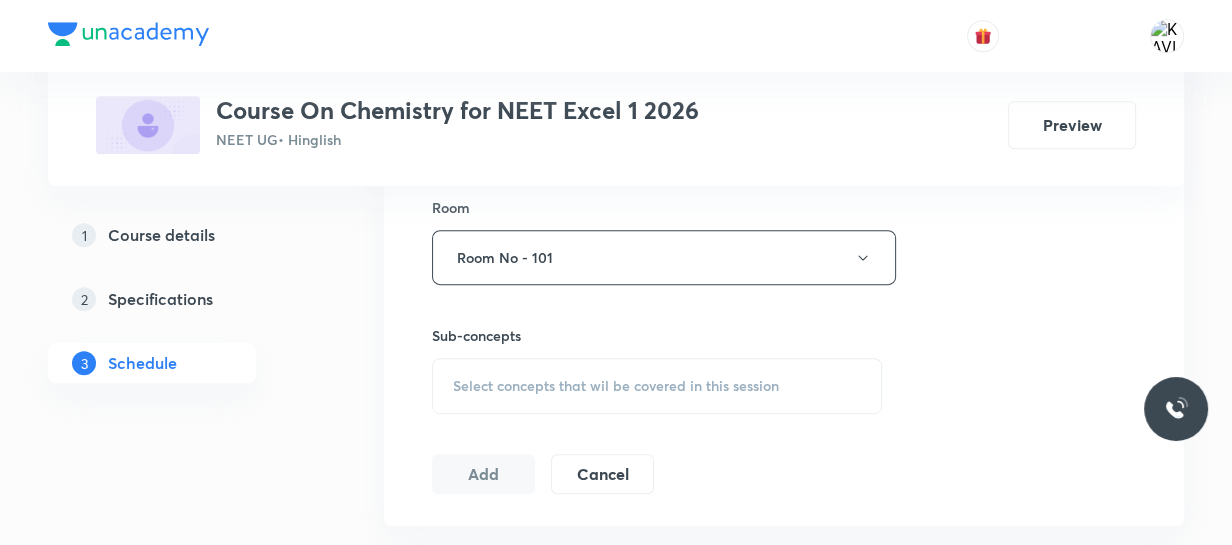 scroll, scrollTop: 878, scrollLeft: 0, axis: vertical 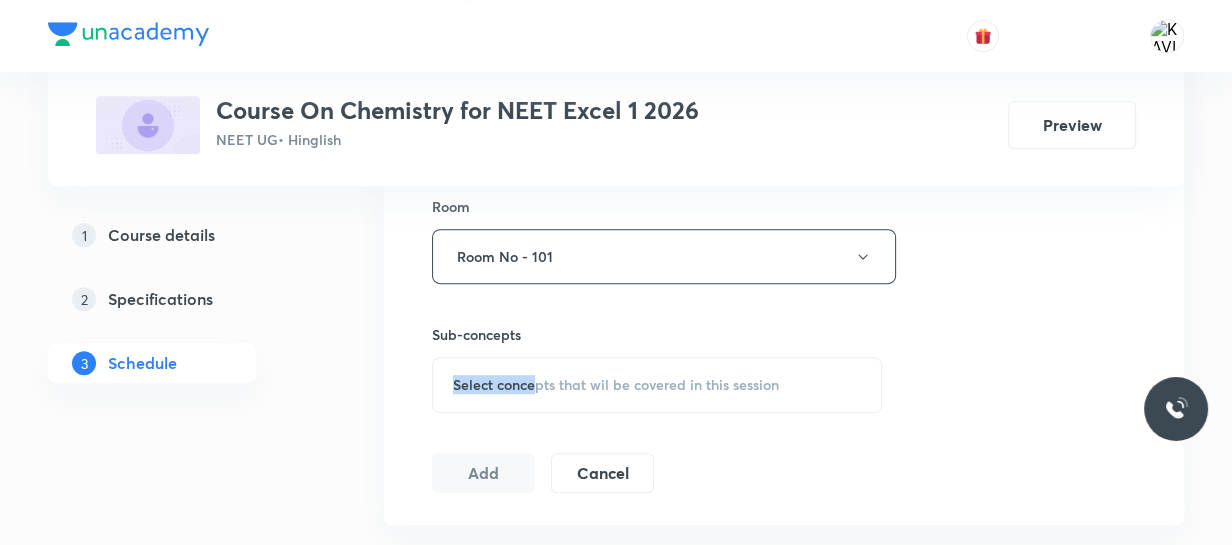 drag, startPoint x: 534, startPoint y: 370, endPoint x: 966, endPoint y: 277, distance: 441.89703 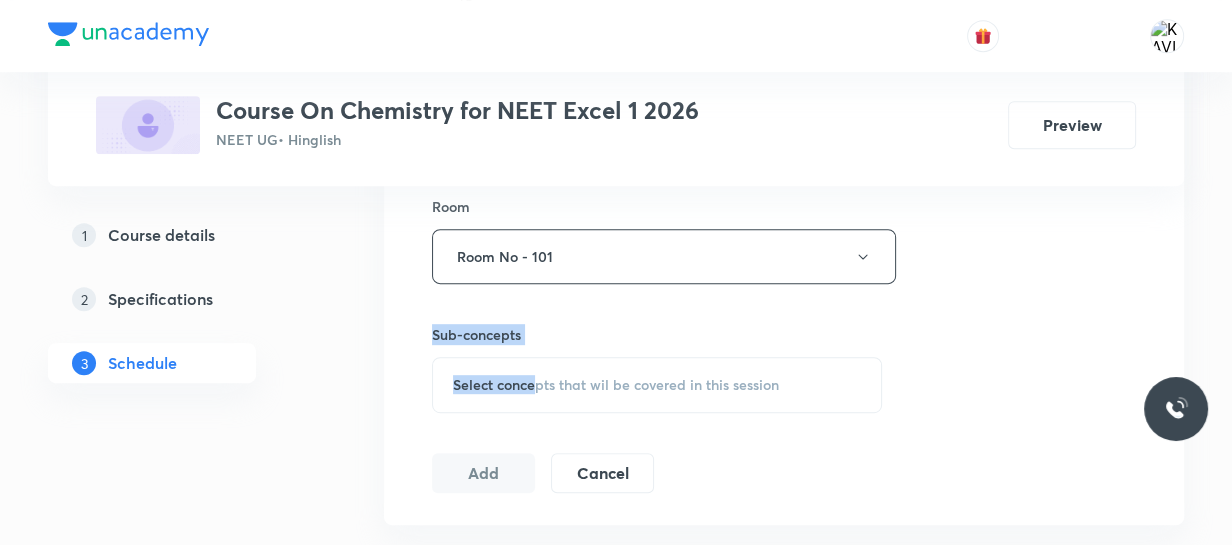 scroll, scrollTop: 988, scrollLeft: 0, axis: vertical 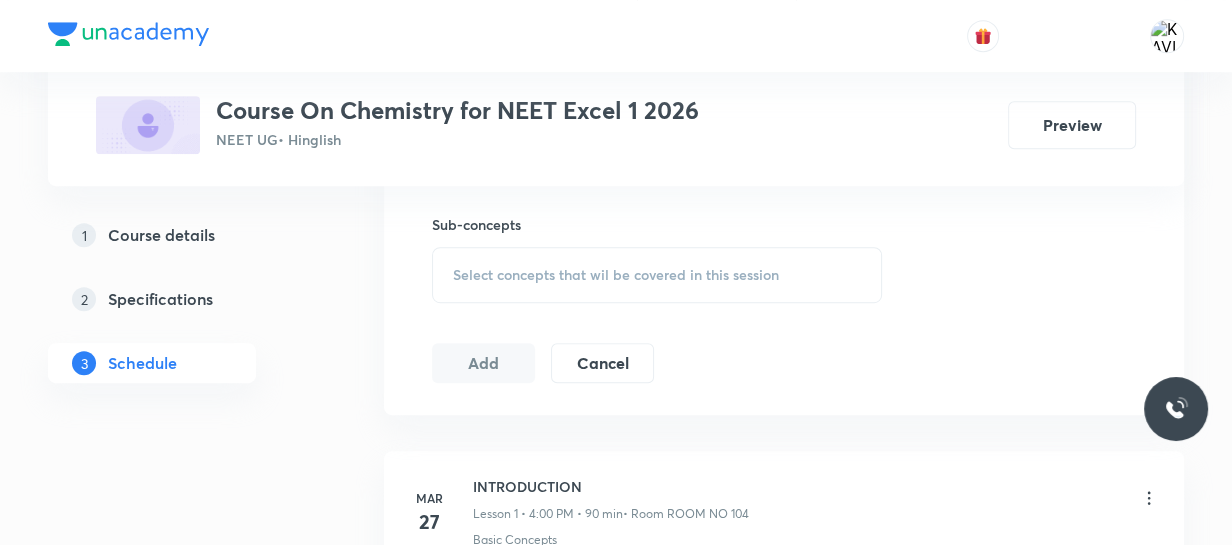 click on "Select concepts that wil be covered in this session" at bounding box center (657, 275) 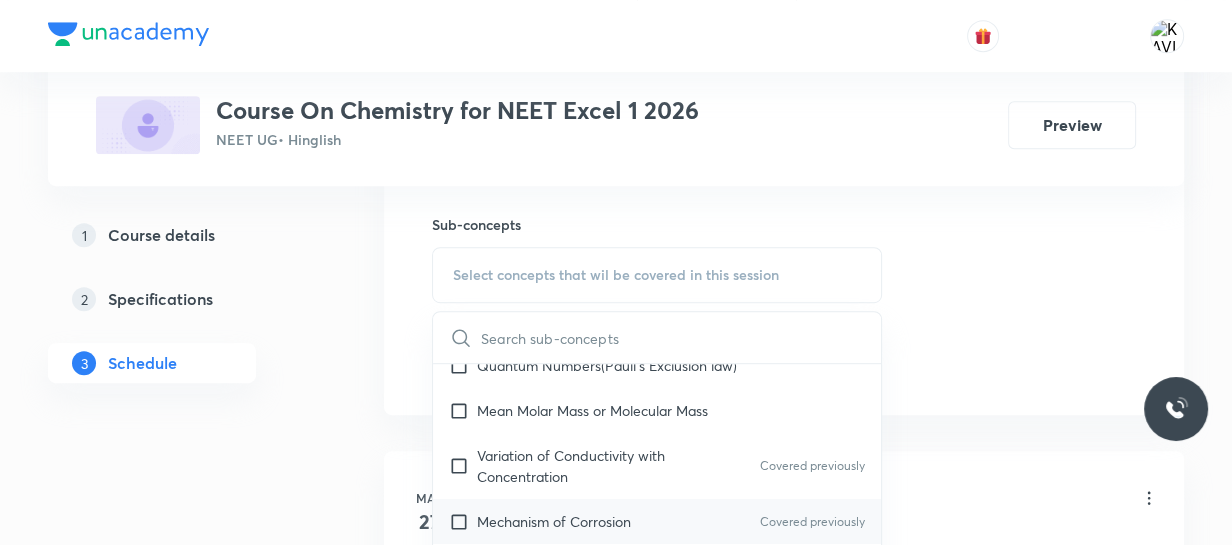 scroll, scrollTop: 554, scrollLeft: 0, axis: vertical 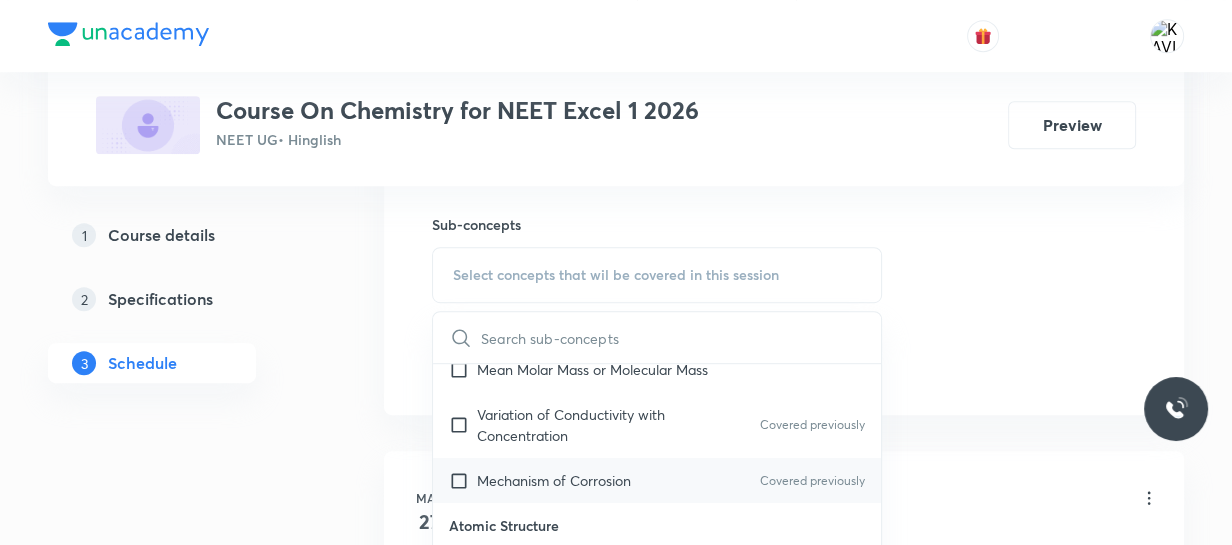 click on "Mechanism of Corrosion" at bounding box center (554, 480) 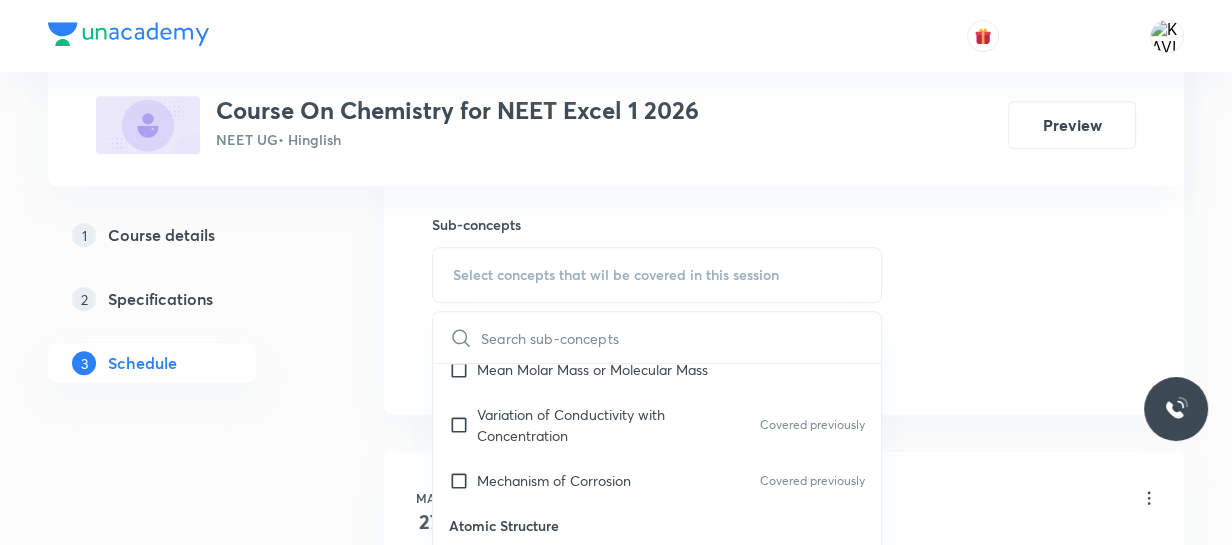 checkbox on "true" 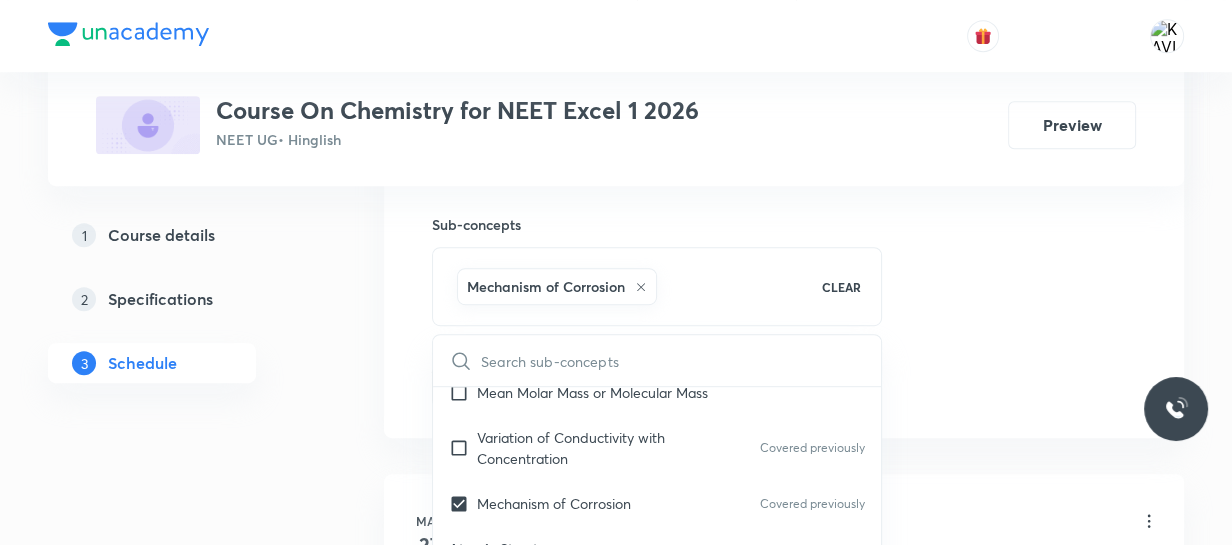 click on "Session  58 Live class Session title 17/99 Alkyl Halide - 04 ​ Schedule for Aug 5, 2025, 11:25 AM ​ Duration (in minutes) 75 ​   Session type Online Offline Room Room No - 101 Sub-concepts Mechanism of Corrosion CLEAR ​ General Topics & Mole Concept Basic Concepts Covered previously Mole – Basic Introduction Covered previously Percentage Composition Covered previously Stoichiometry Covered previously Principle of Atom Conservation (POAC) Covered previously Relation between Stoichiometric Quantities Covered previously Application of Mole Concept: Gravimetric Analysis Electronic Configuration Of Atoms (Hund's rule)  Quantum Numbers (Magnetic Quantum no.) Quantum Numbers(Pauli's Exclusion law) Mean Molar Mass or Molecular Mass Variation of Conductivity with Concentration Covered previously Mechanism of Corrosion Covered previously Atomic Structure Discovery Of Electron Covered previously Some Prerequisites of Physics Covered previously Discovery Of Protons And Neutrons Covered previously Atomic Models" at bounding box center (784, -75) 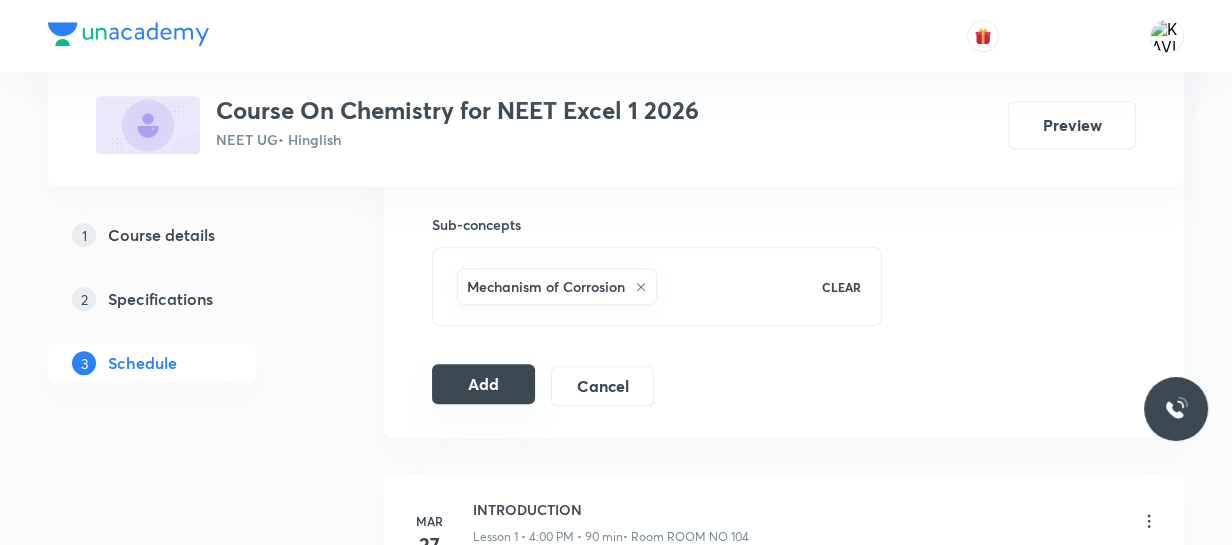 click on "Add" at bounding box center (483, 384) 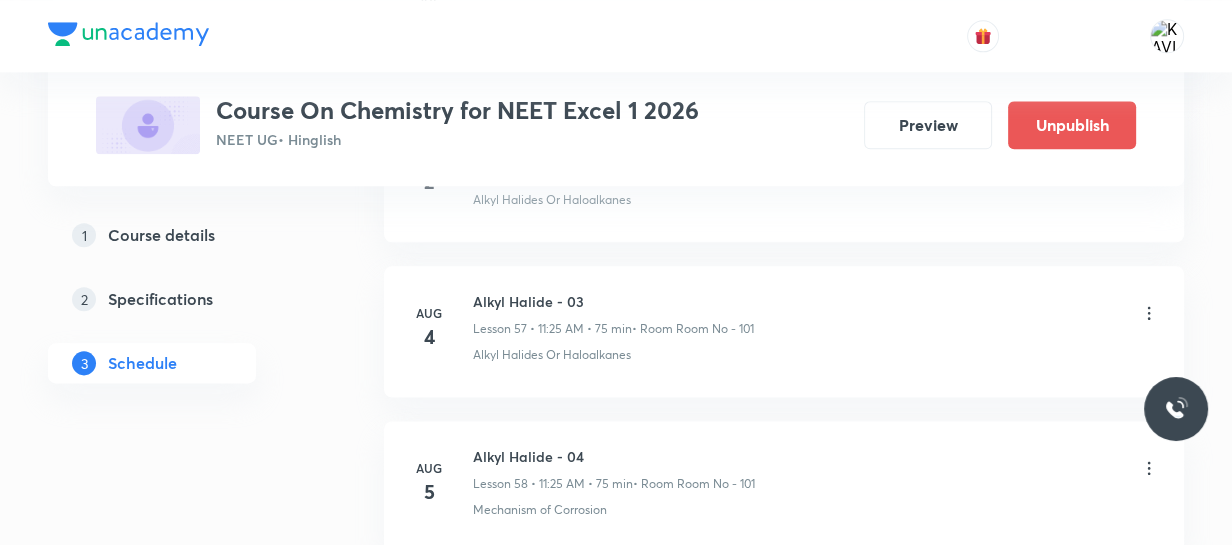 scroll, scrollTop: 9116, scrollLeft: 0, axis: vertical 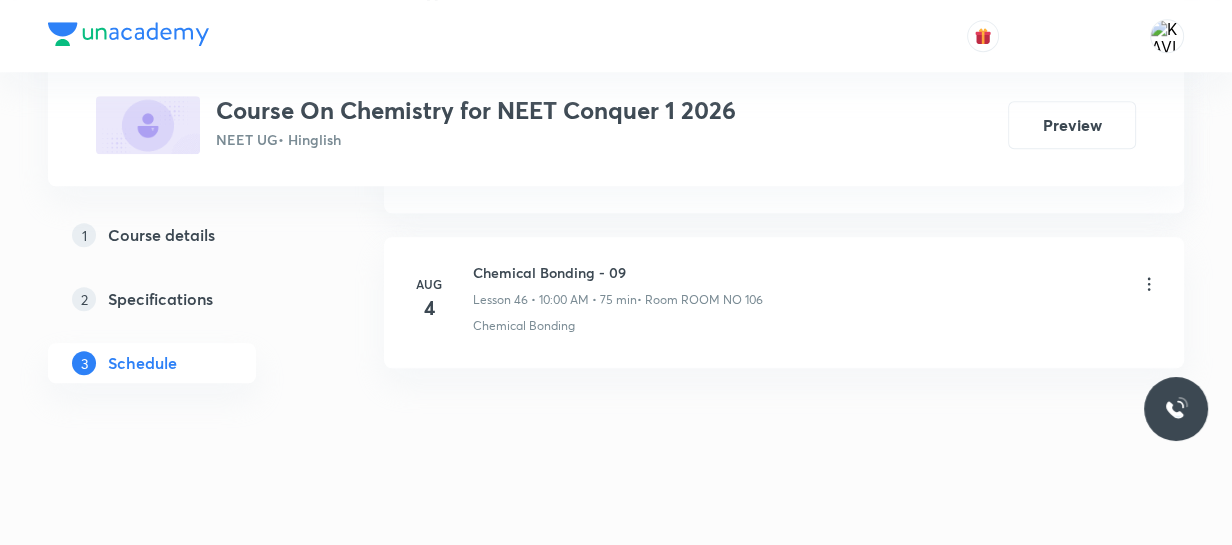 click on "Chemical Bonding - 09" at bounding box center [618, 272] 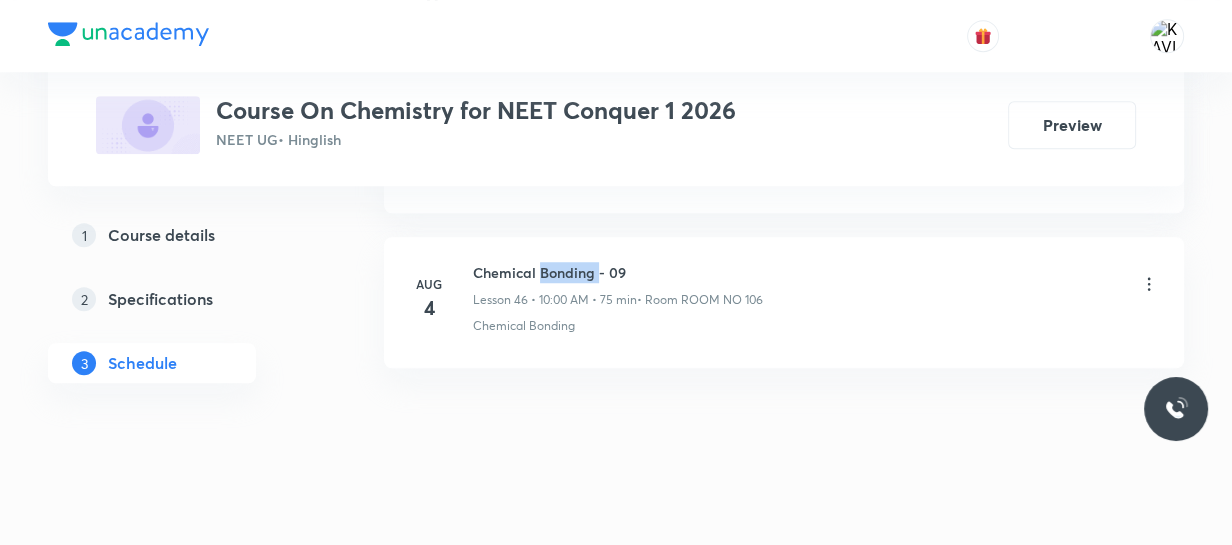 click on "Chemical Bonding - 09" at bounding box center [618, 272] 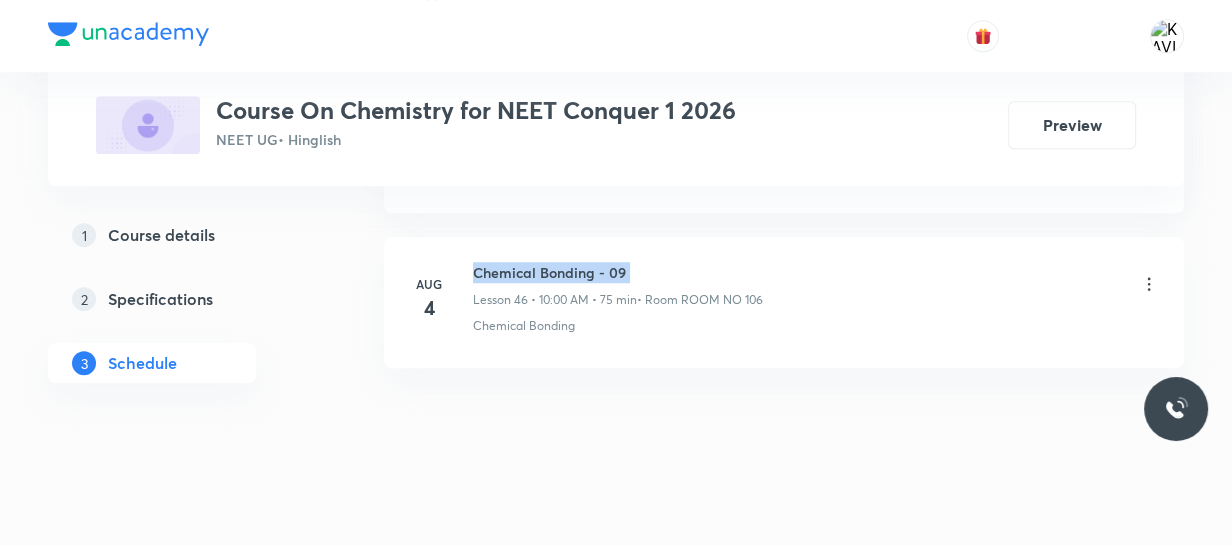 click on "Chemical Bonding - 09" at bounding box center (618, 272) 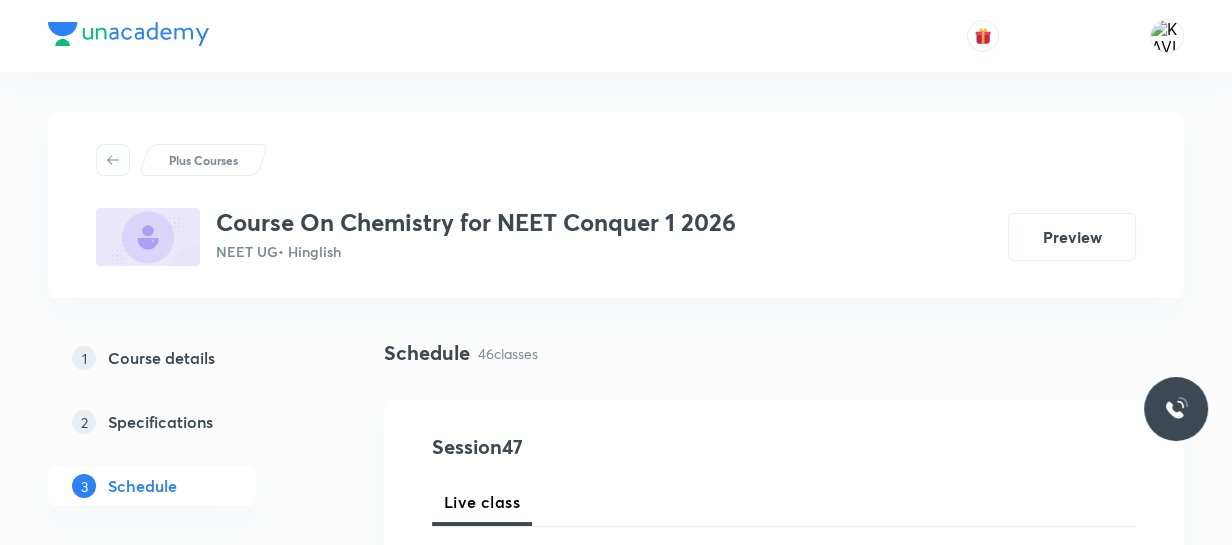 scroll, scrollTop: 200, scrollLeft: 0, axis: vertical 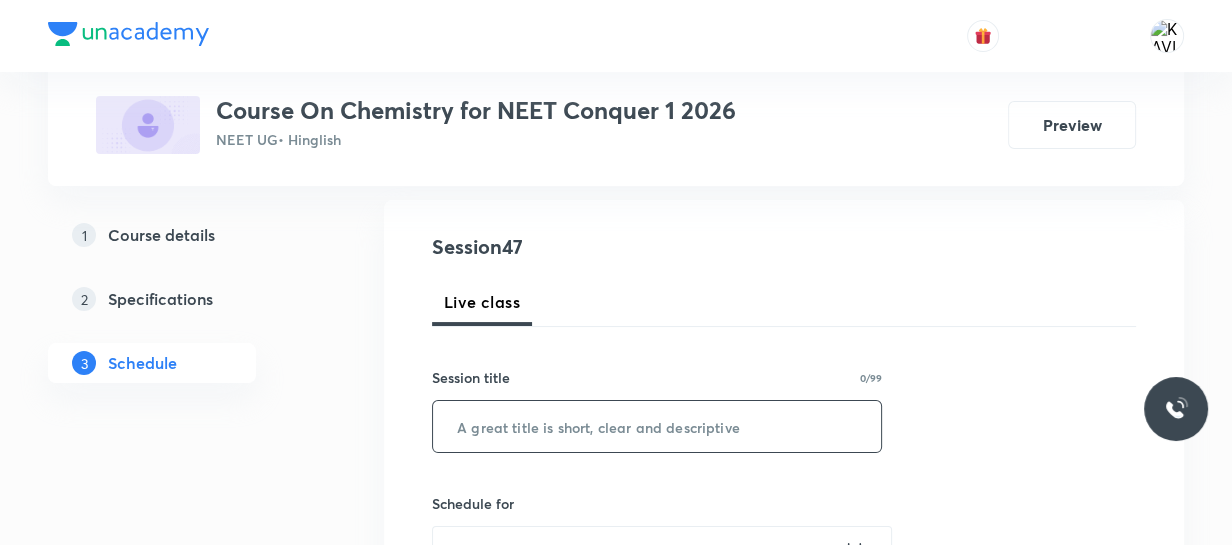 click at bounding box center (657, 426) 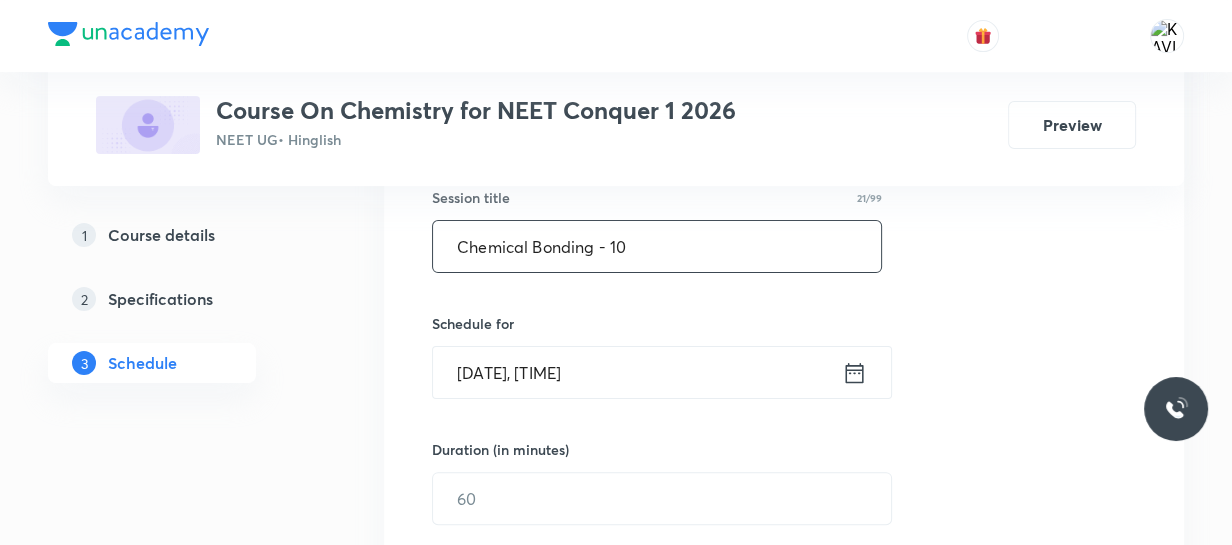 scroll, scrollTop: 384, scrollLeft: 0, axis: vertical 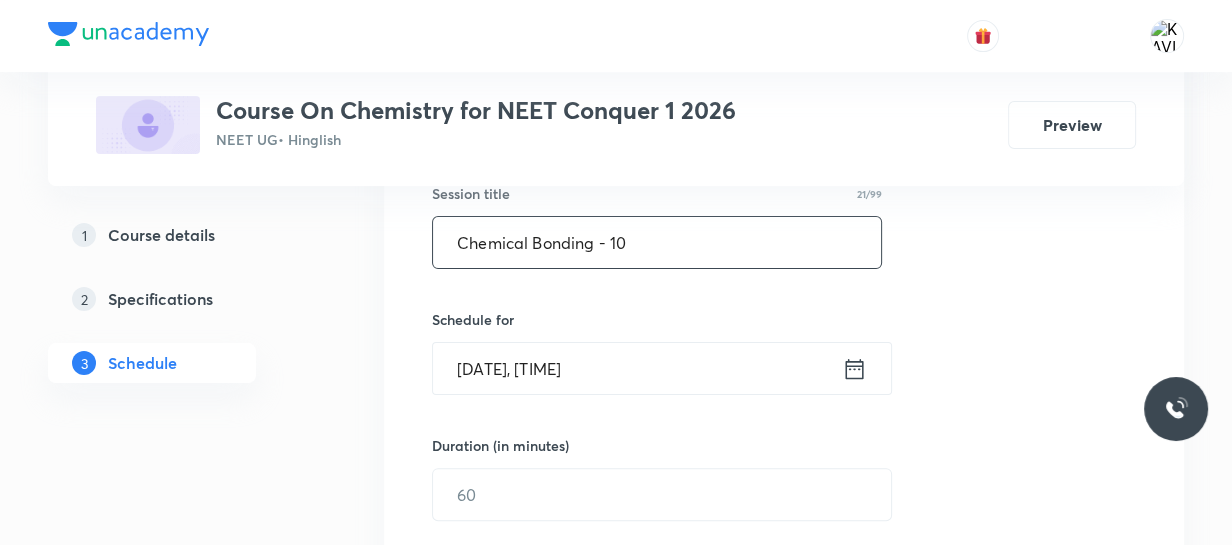 type on "Chemical Bonding - 10" 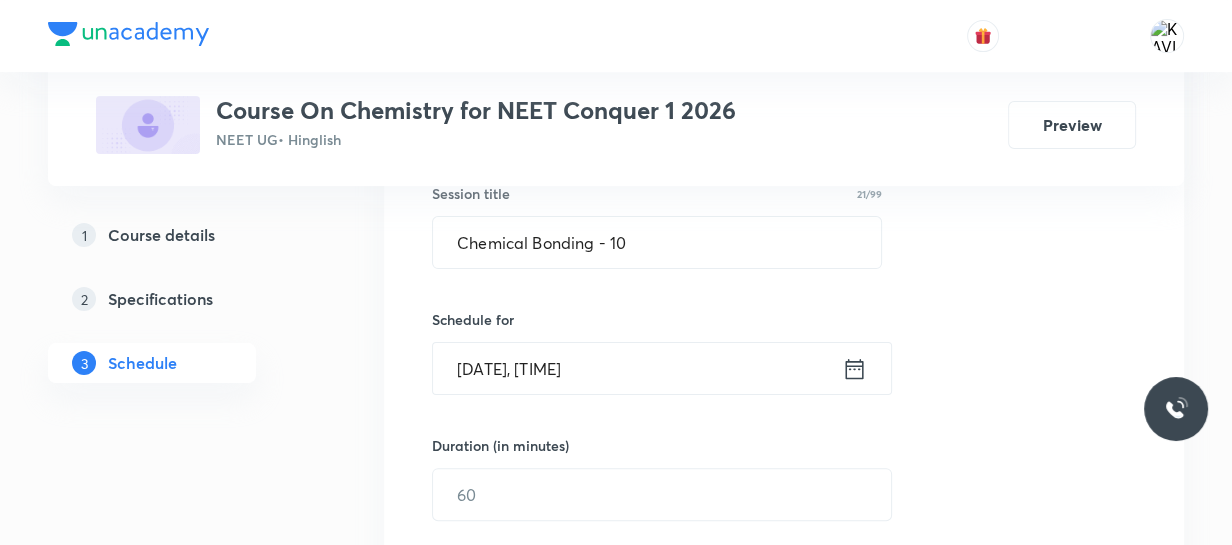 click 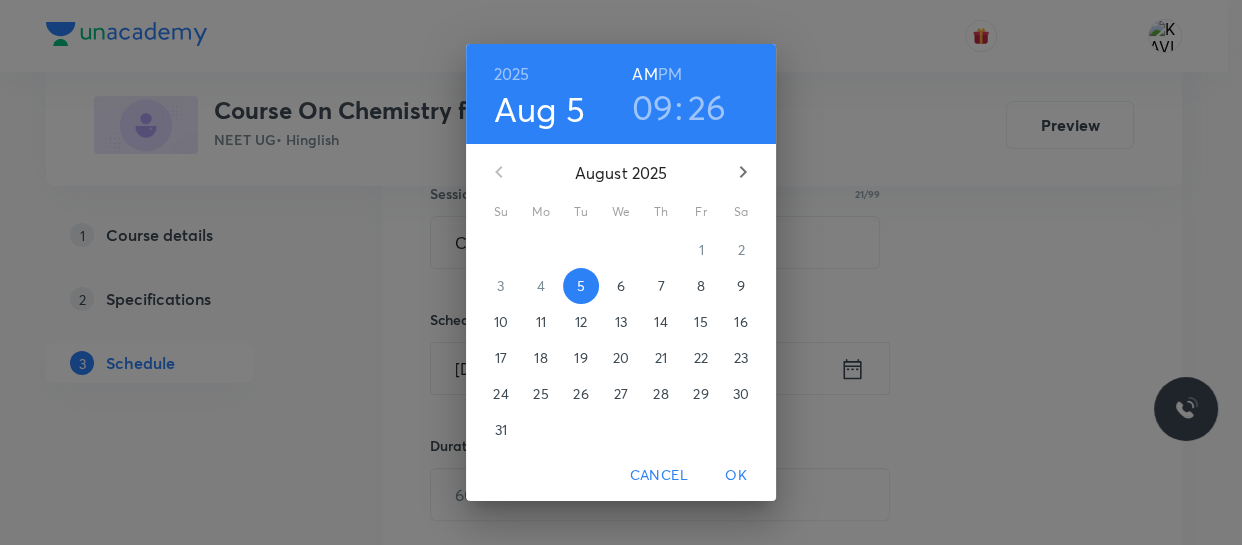 click on "09" at bounding box center [653, 107] 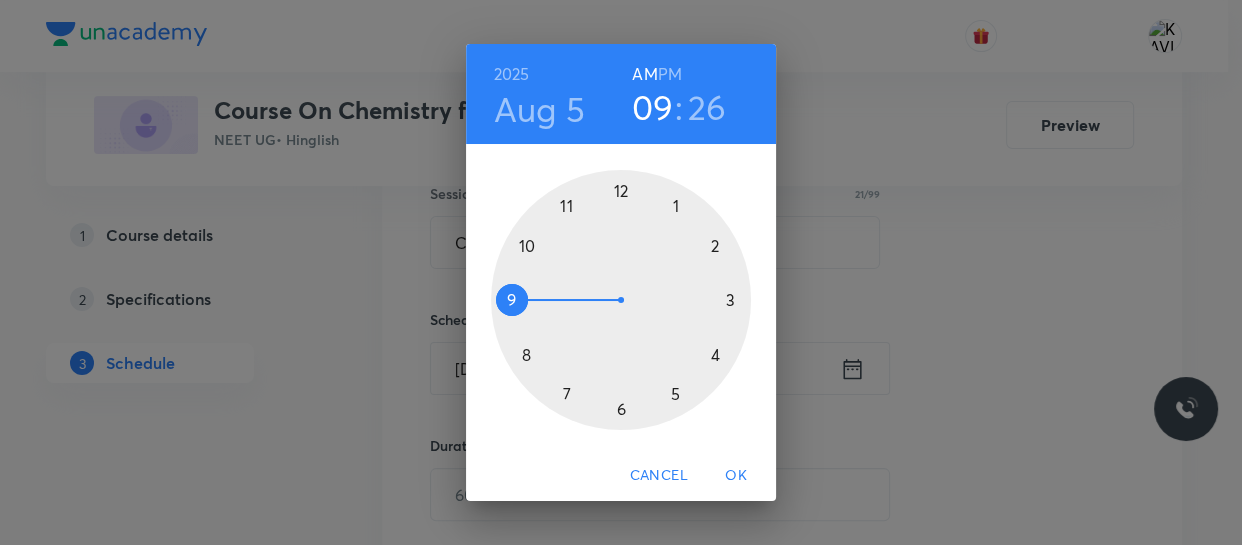 click at bounding box center (621, 300) 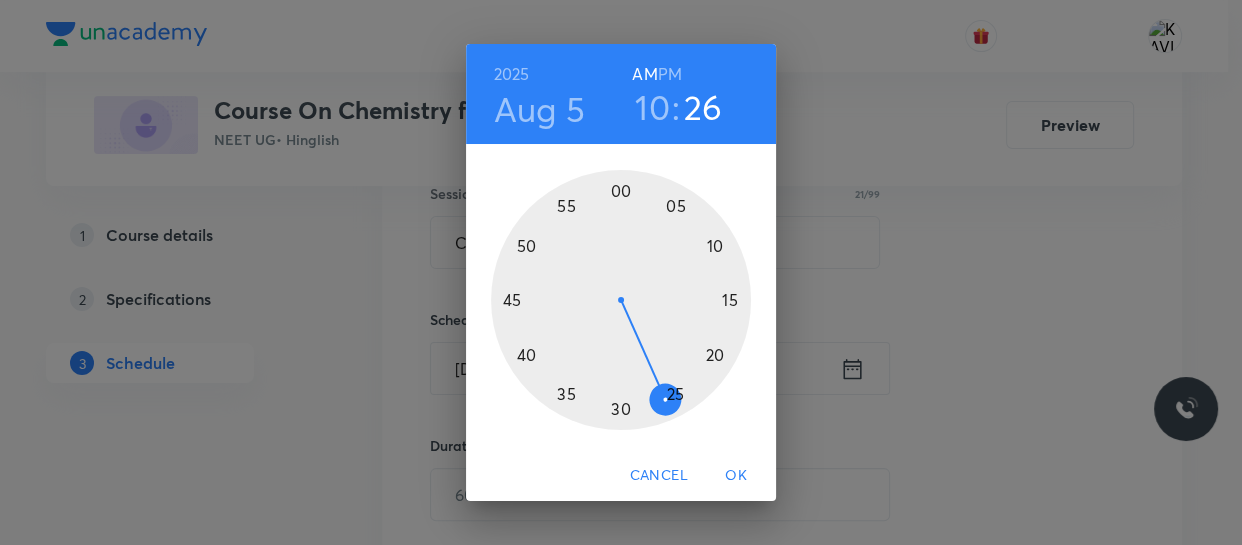 click at bounding box center [621, 300] 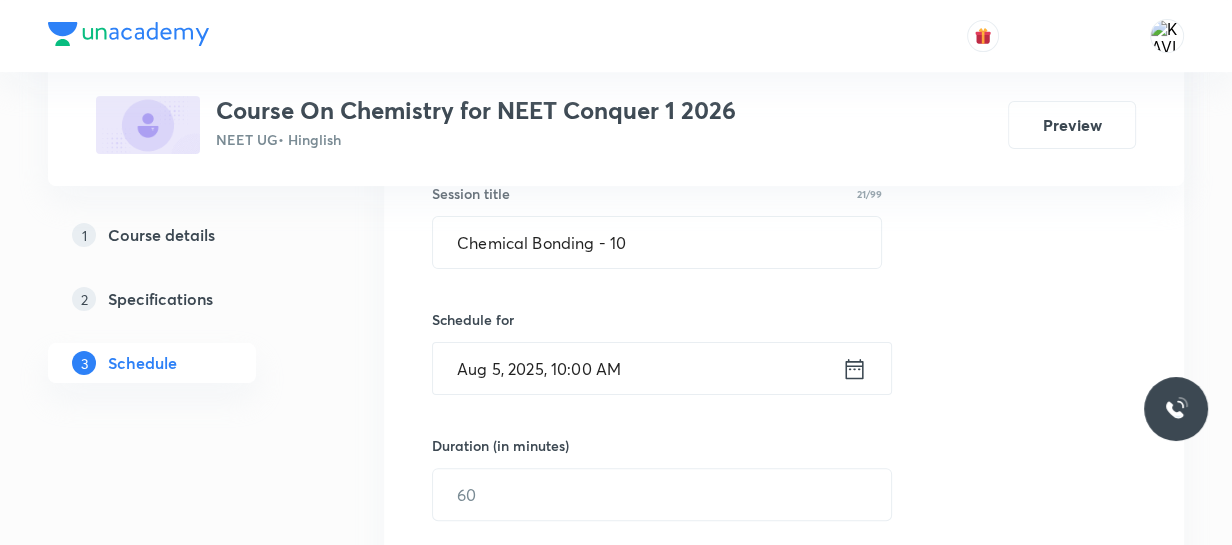 scroll, scrollTop: 525, scrollLeft: 0, axis: vertical 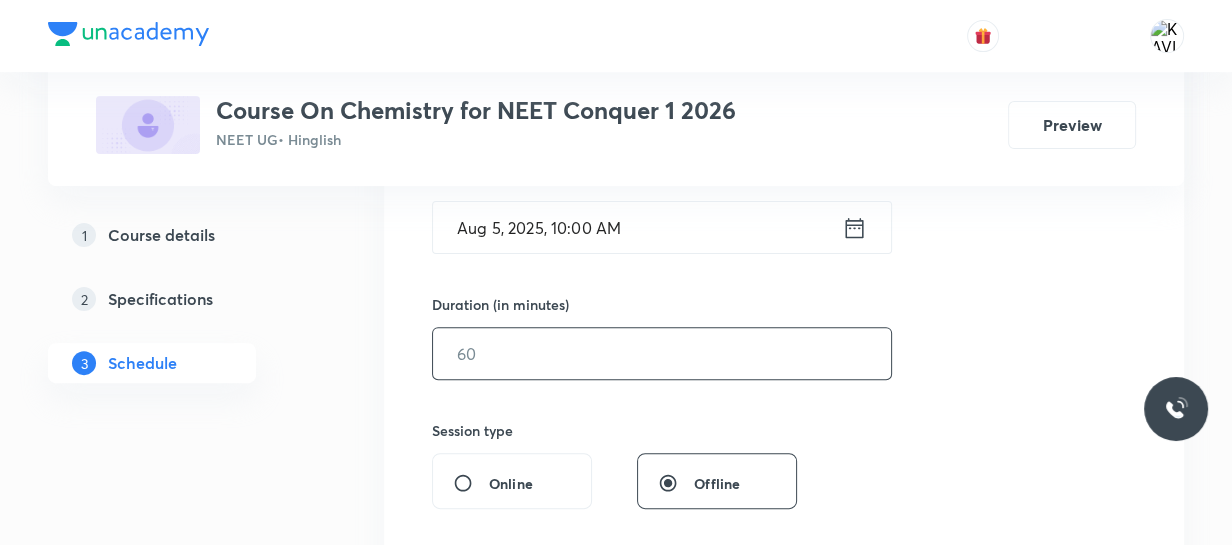 click at bounding box center (662, 353) 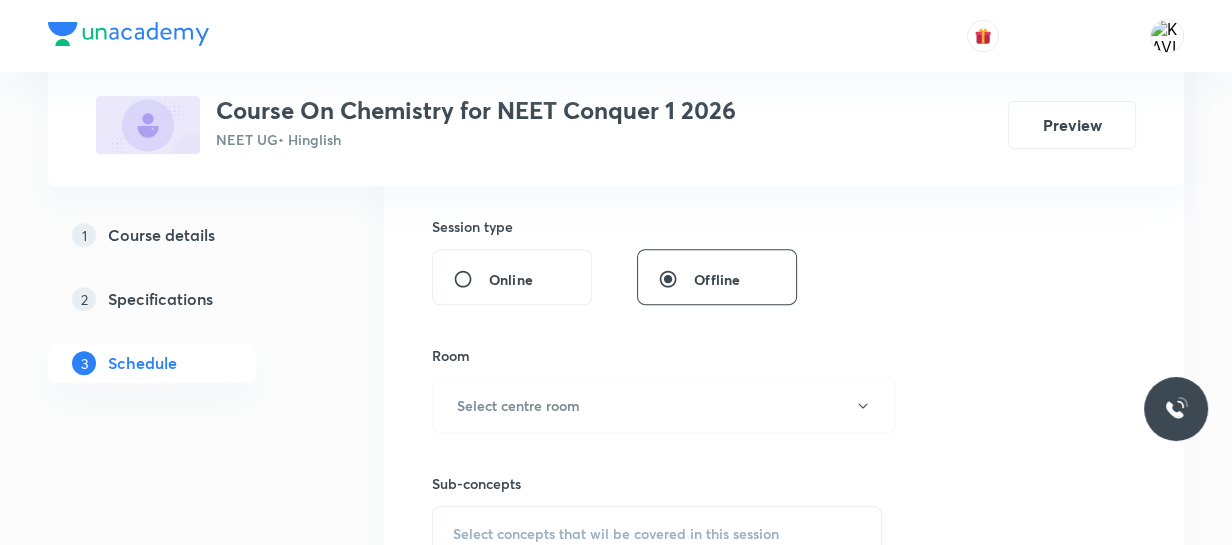 scroll, scrollTop: 745, scrollLeft: 0, axis: vertical 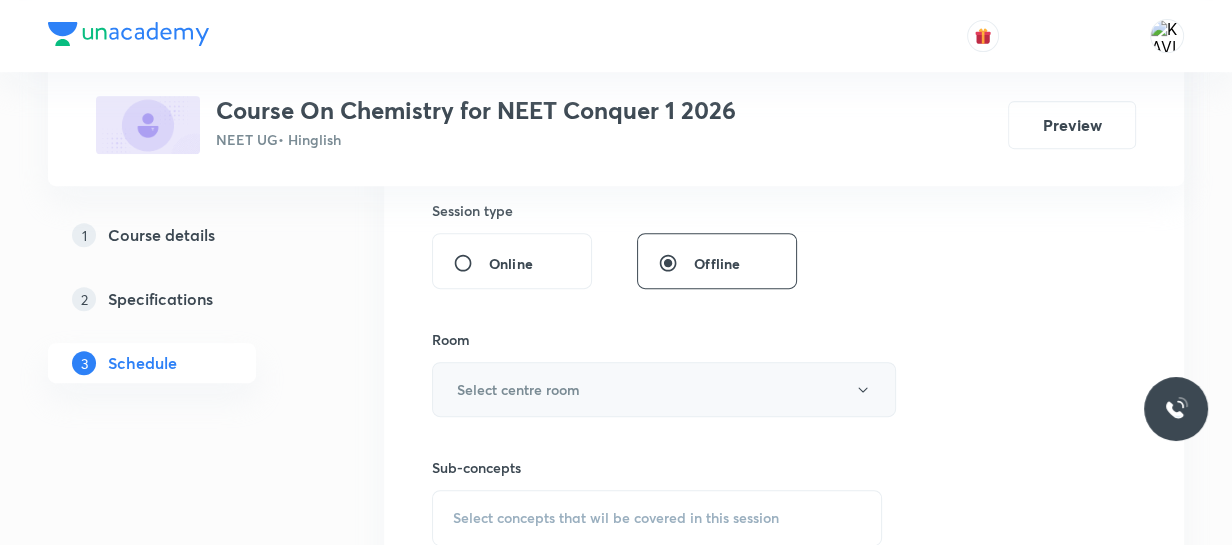 type on "75" 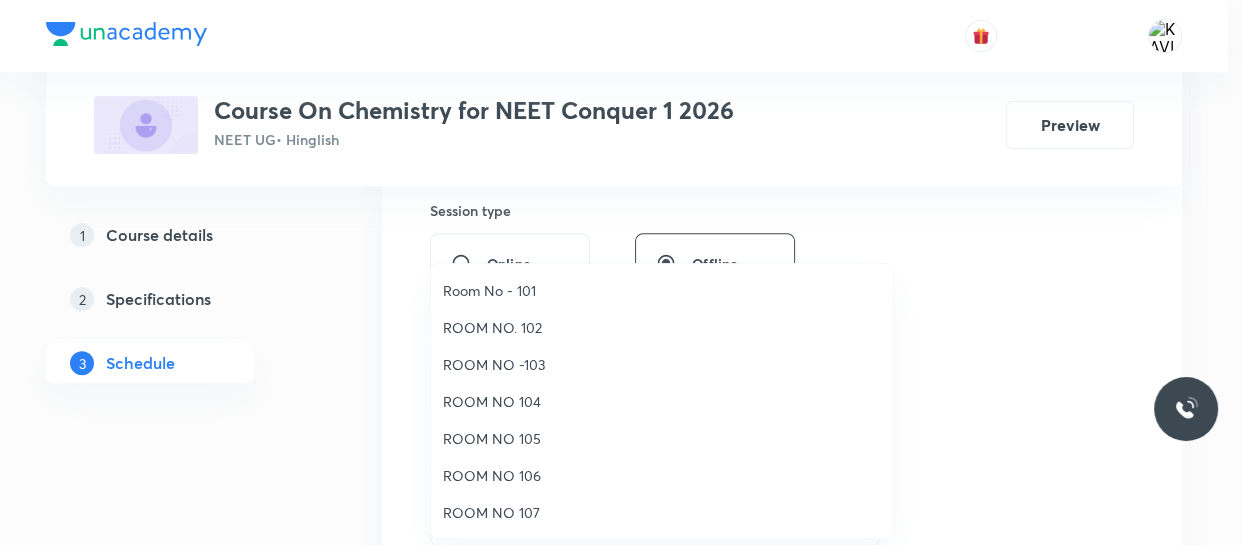 click on "ROOM NO 106" at bounding box center [662, 475] 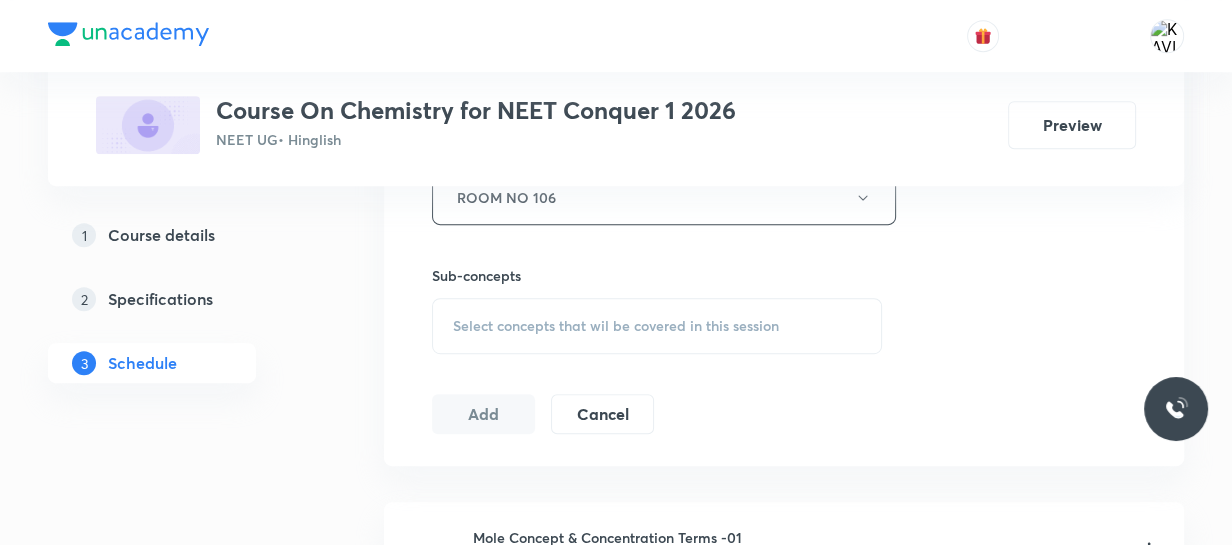scroll, scrollTop: 961, scrollLeft: 0, axis: vertical 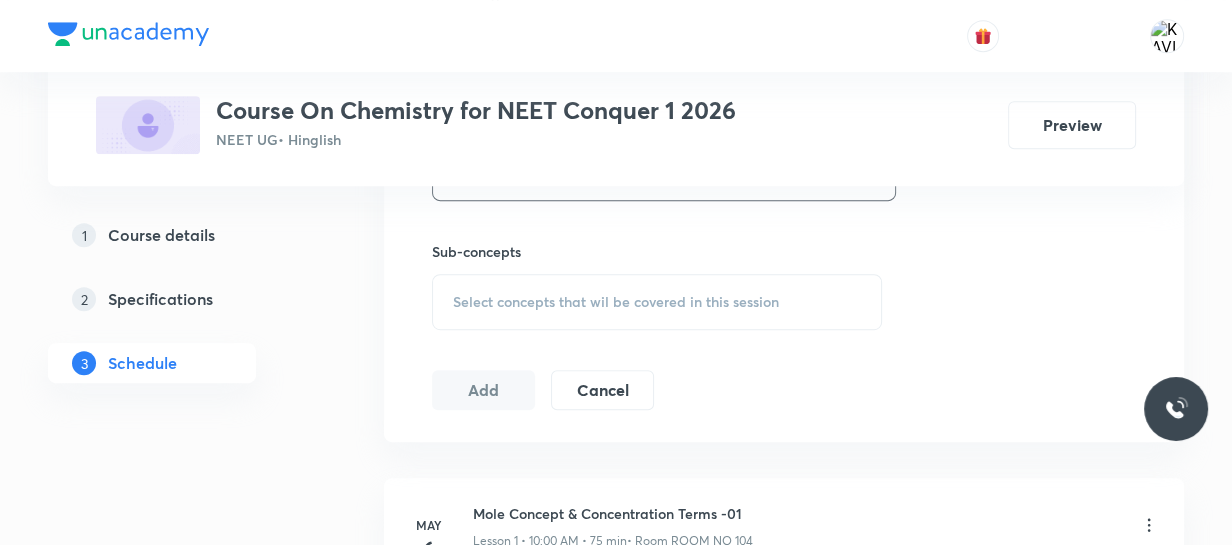 click on "Select concepts that wil be covered in this session" at bounding box center (616, 302) 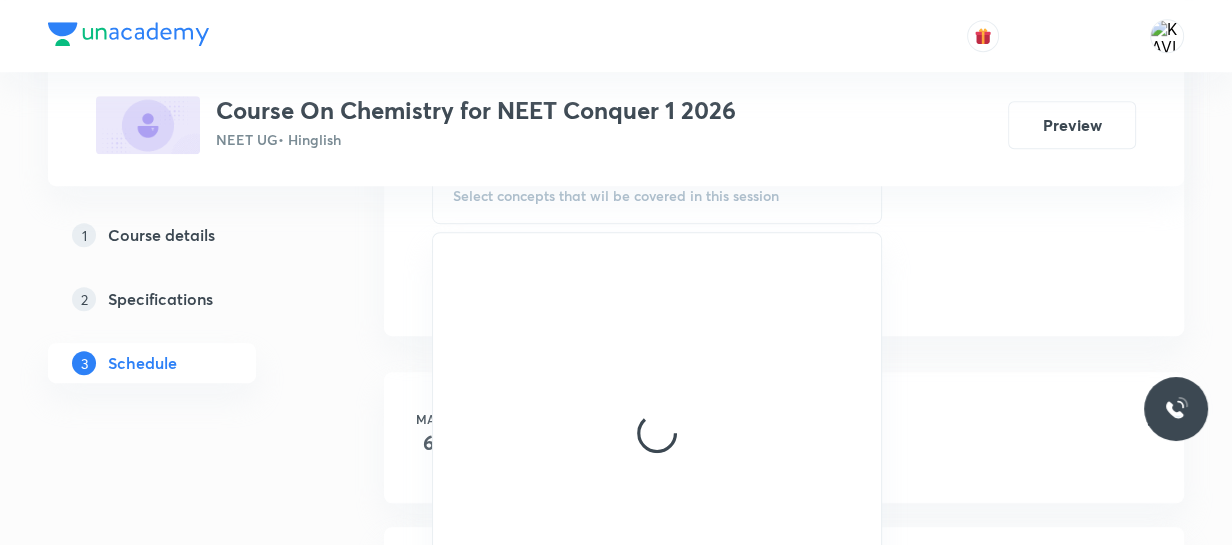 scroll, scrollTop: 1069, scrollLeft: 0, axis: vertical 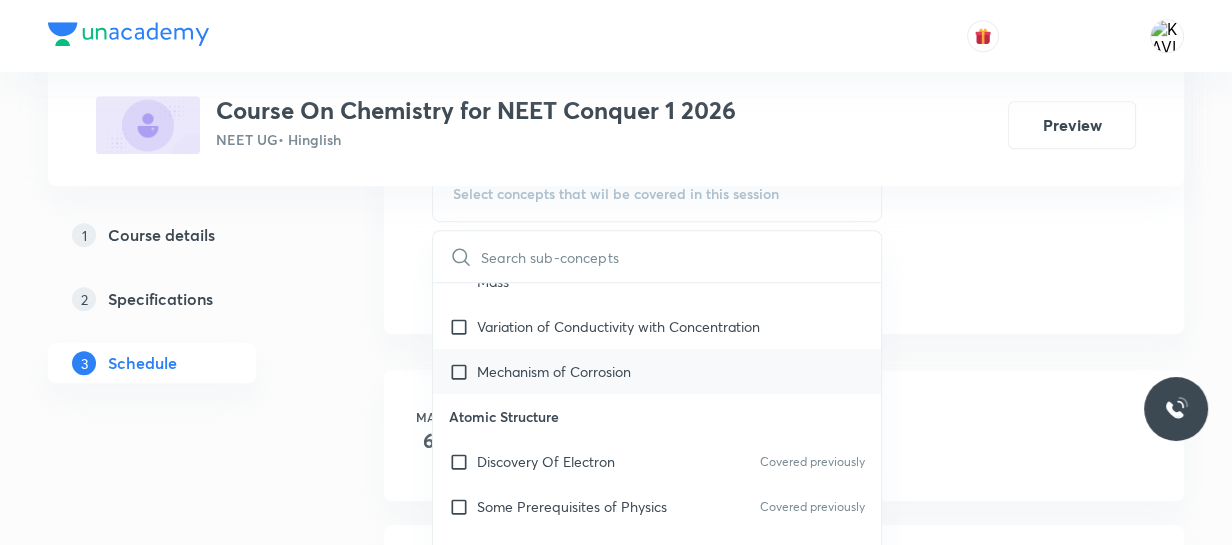 click on "Mechanism of Corrosion" at bounding box center [554, 371] 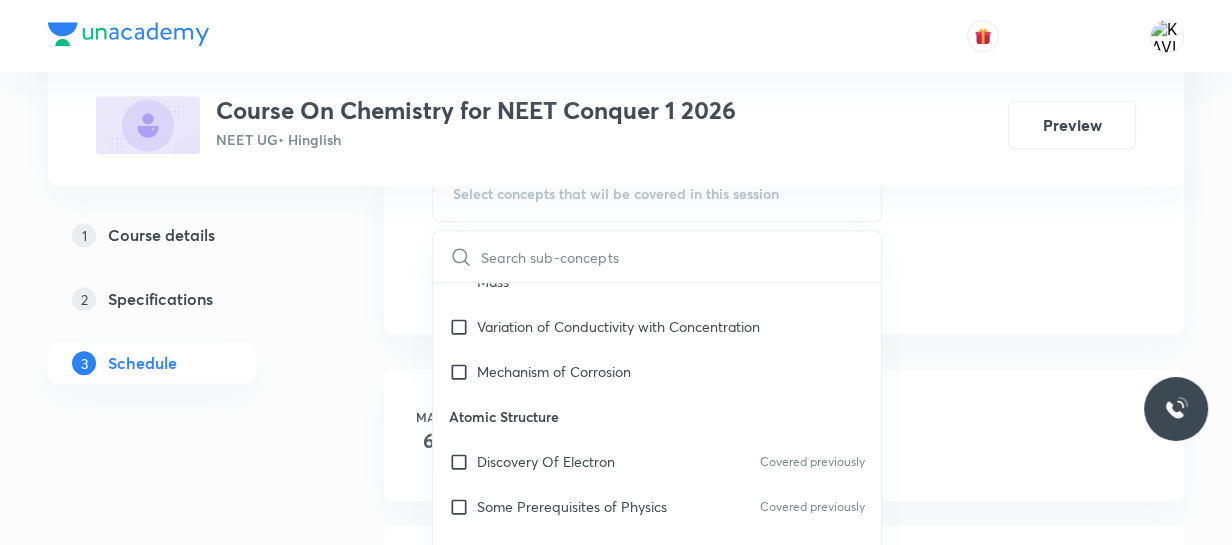 checkbox on "true" 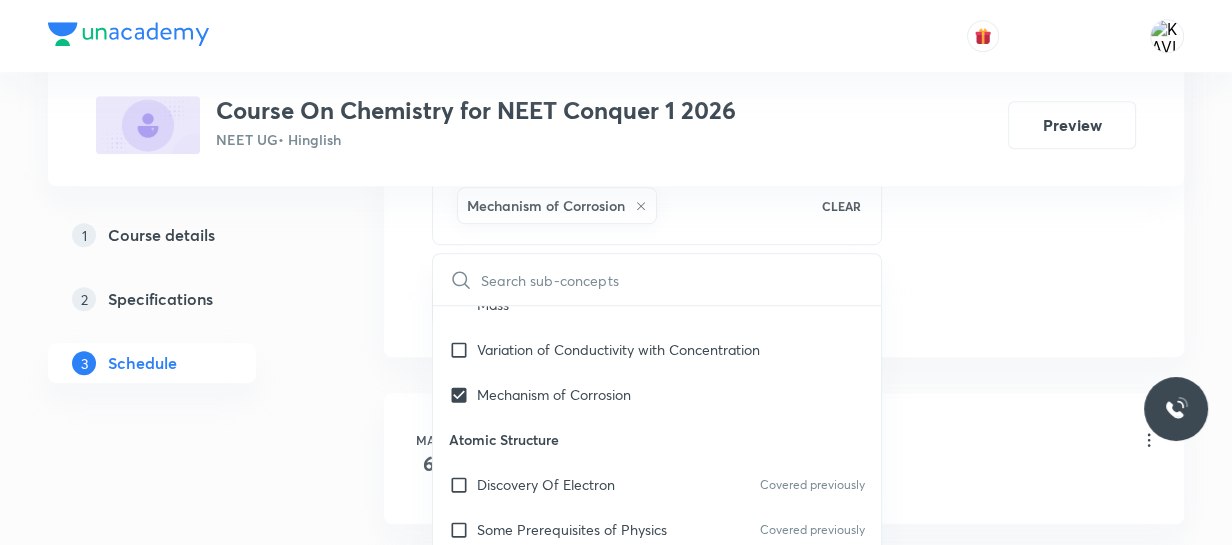 click on "Session  47 Live class Session title 21/99 Chemical Bonding - 10 ​ Schedule for Aug 5, 2025, 10:00 AM ​ Duration (in minutes) 75 ​   Session type Online Offline Room ROOM NO 106 Sub-concepts Mechanism of Corrosion CLEAR ​ Chemistry - Full Syllabus Mock Questions Chemistry - Full Syllabus Mock Questions Chemistry Previous Year Covered previously Chemistry Previous Year Questions Chemistry Previous Year Questions Covered previously General Topics & Mole Concept Basic Concepts Mole – Basic Introduction Percentage Composition Covered previously Stoichiometry Principle of Atom Conservation (POAC) Relation between Stoichiometric Quantities Application of Mole Concept: Gravimetric Analysis Electronic Configuration Of Atoms (Hund's rule) Covered previously  Quantum Numbers (Magnetic Quantum no.) Covered previously Quantum Numbers(Pauli's Exclusion law) Mean Molar Mass or Molecular Mass Covered previously Variation of Conductivity with Concentration Mechanism of Corrosion Atomic Structure Covered previously" at bounding box center (784, -156) 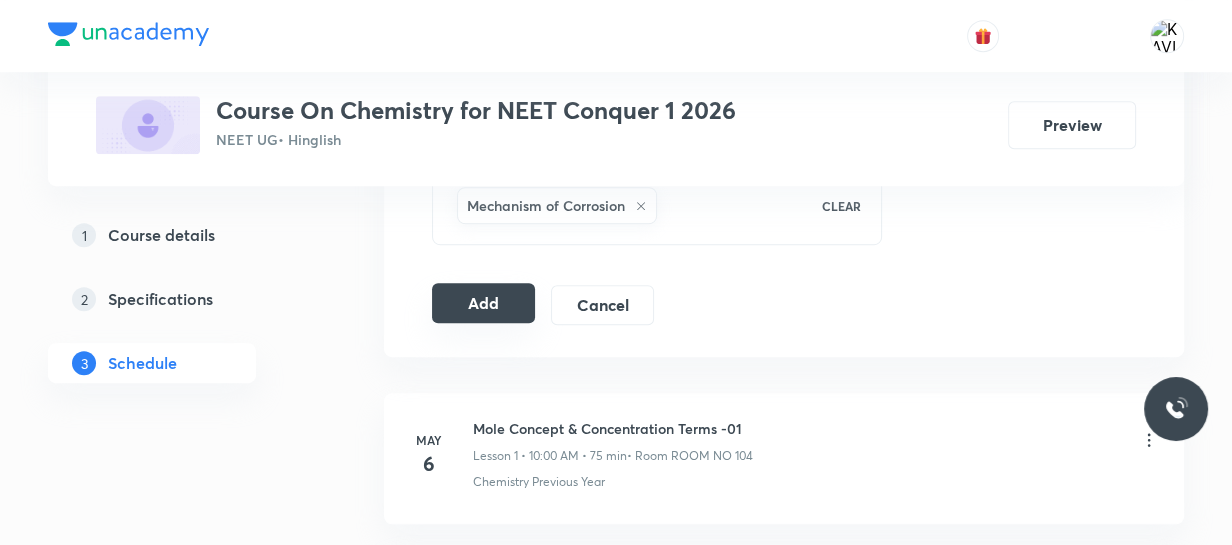 click on "Add" at bounding box center [483, 303] 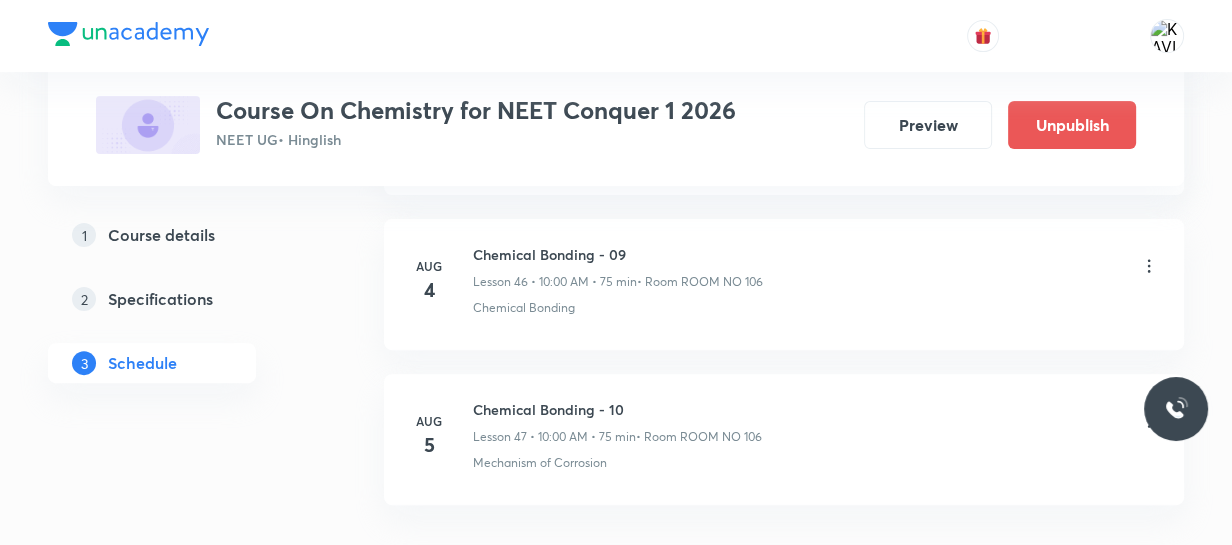 scroll, scrollTop: 7413, scrollLeft: 0, axis: vertical 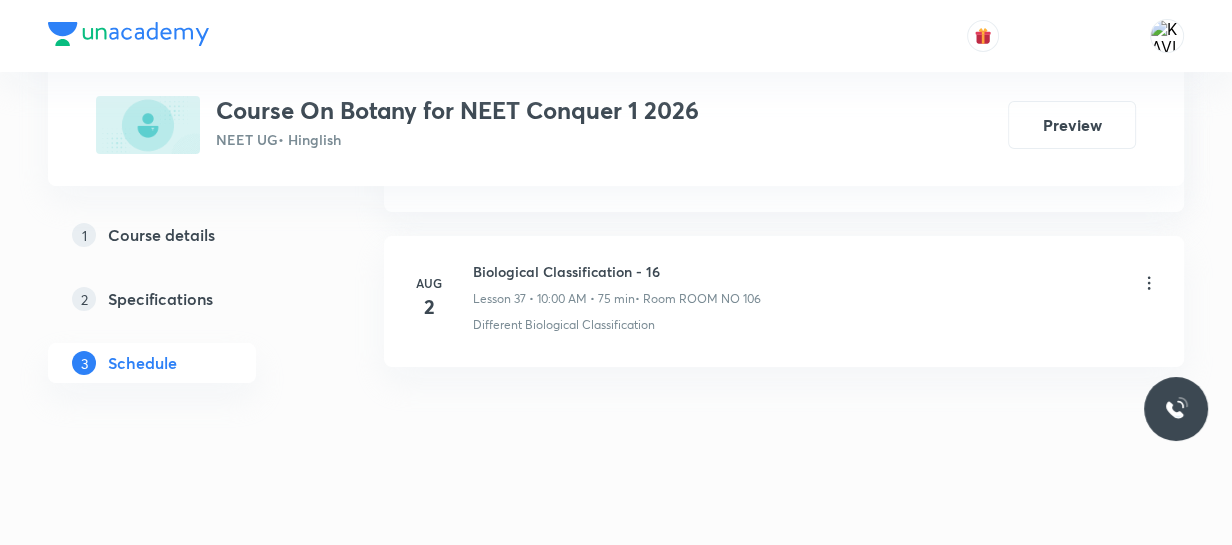click on "Biological Classification - 16" at bounding box center (617, 271) 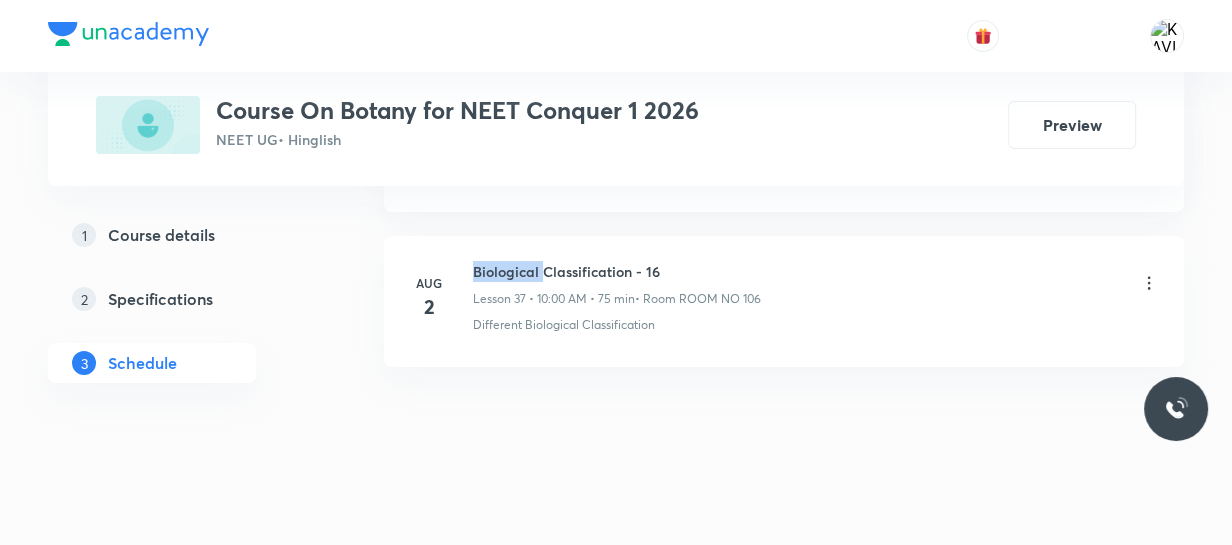 click on "Biological Classification - 16" at bounding box center [617, 271] 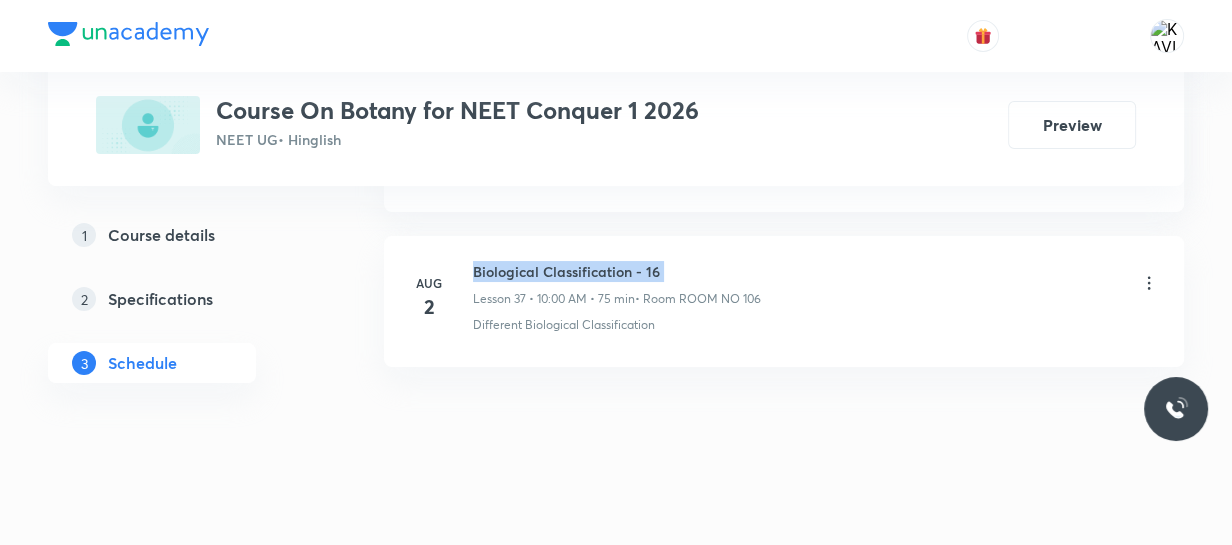 click on "Biological Classification - 16" at bounding box center (617, 271) 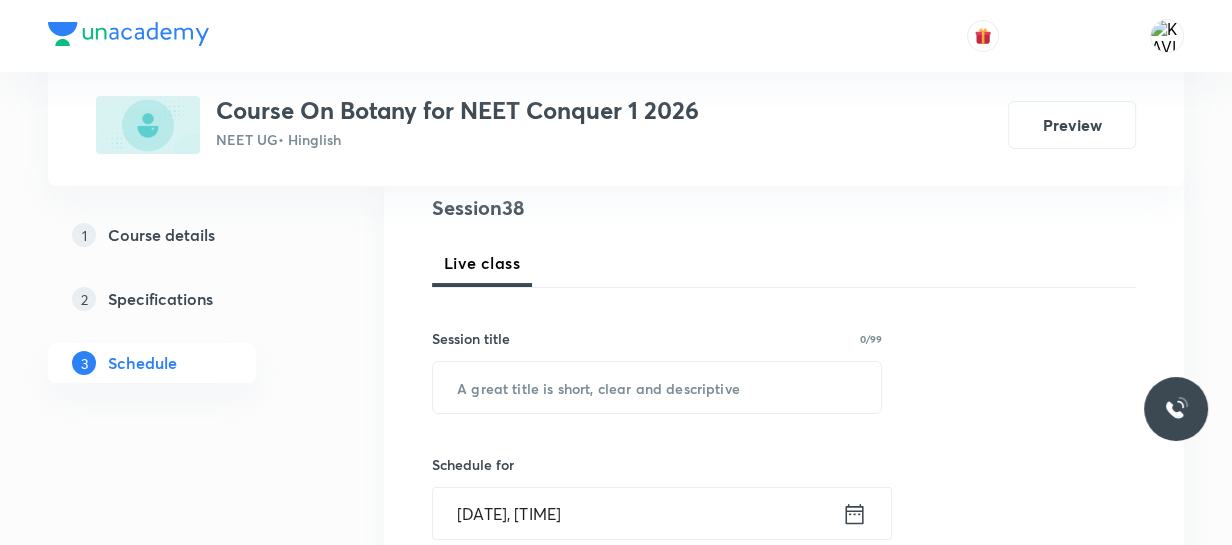 scroll, scrollTop: 263, scrollLeft: 0, axis: vertical 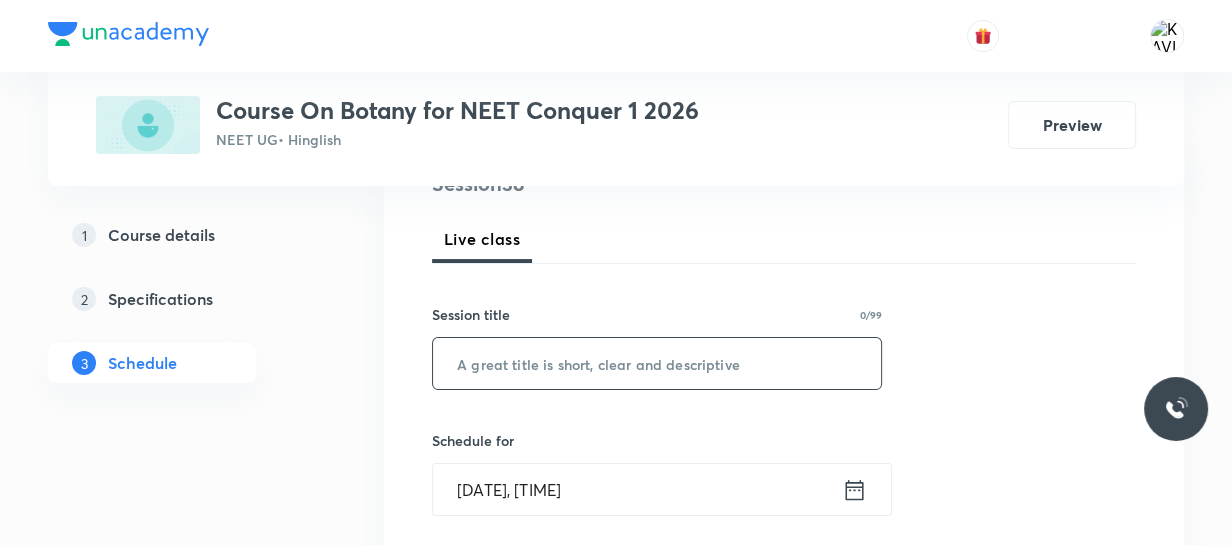 click at bounding box center [657, 363] 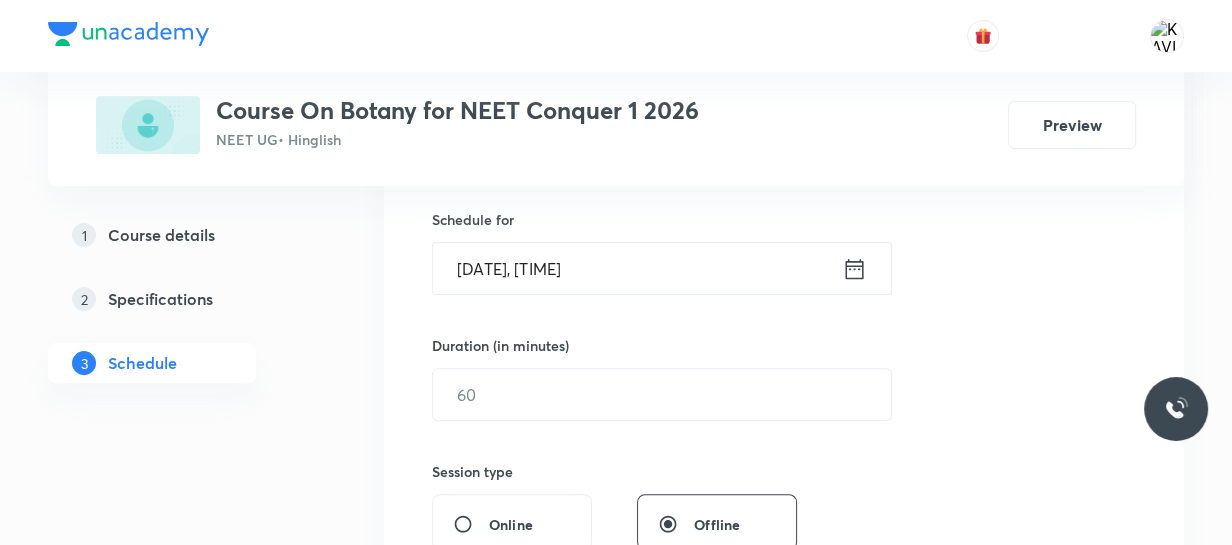 scroll, scrollTop: 498, scrollLeft: 0, axis: vertical 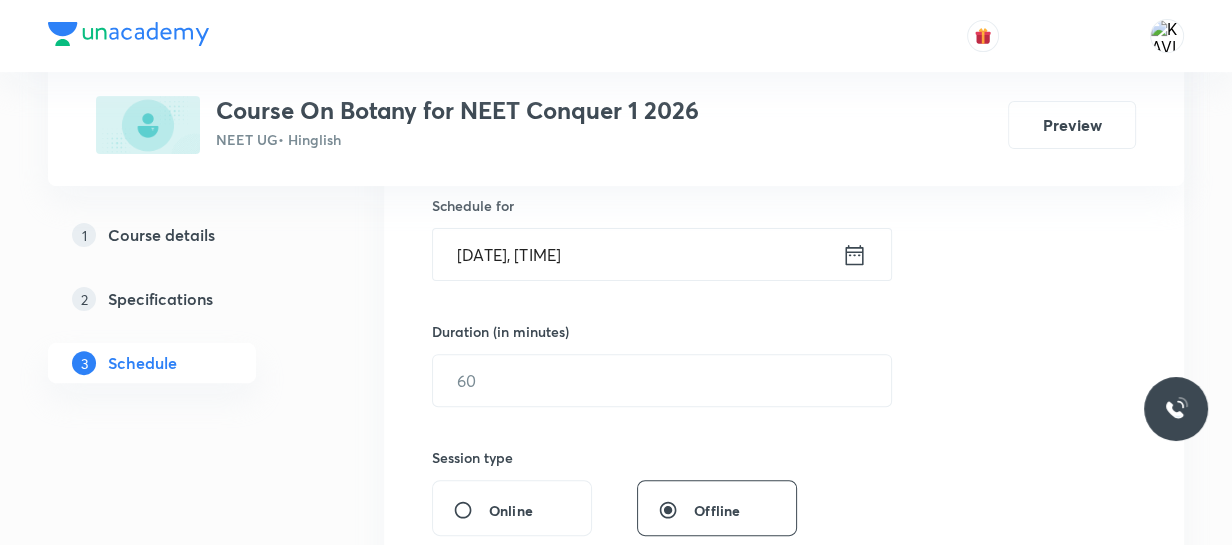 type on "Biological Classification - 17" 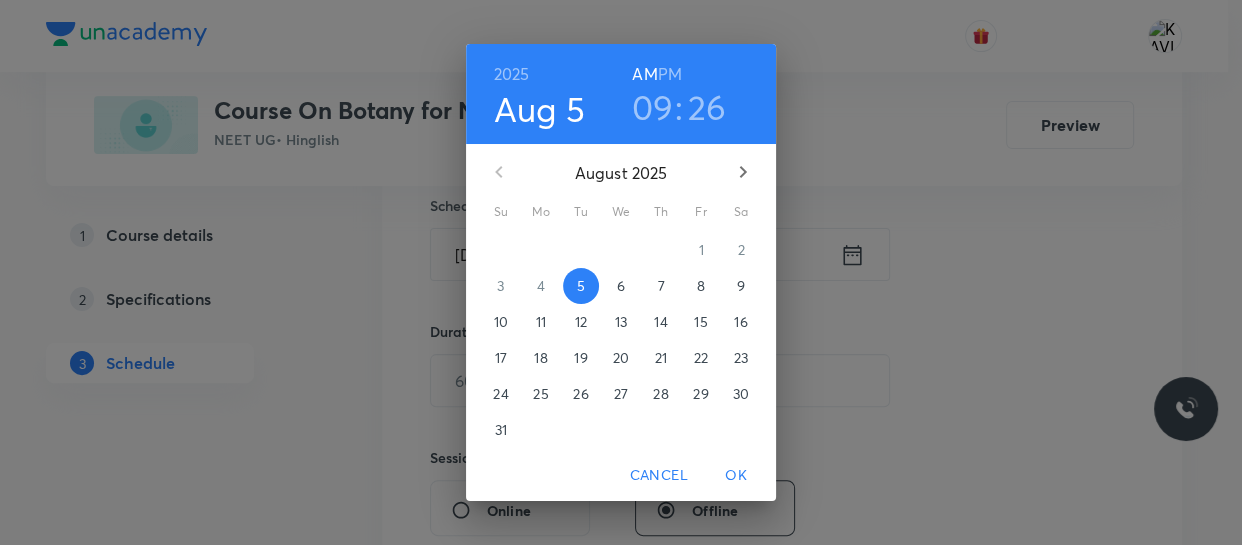 click on "09" at bounding box center (653, 107) 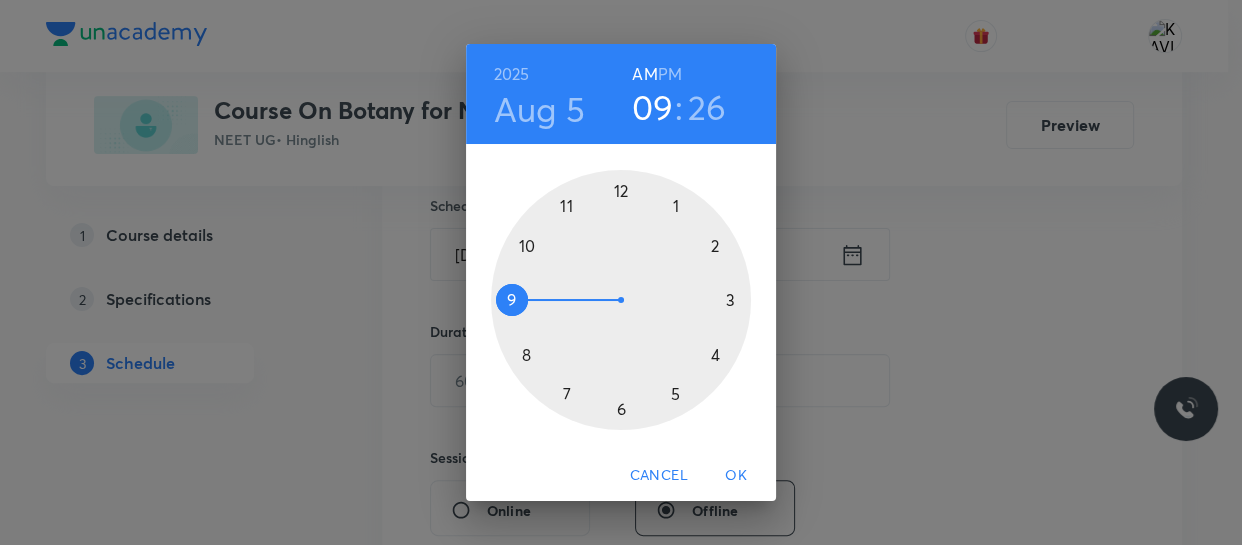 click at bounding box center (621, 300) 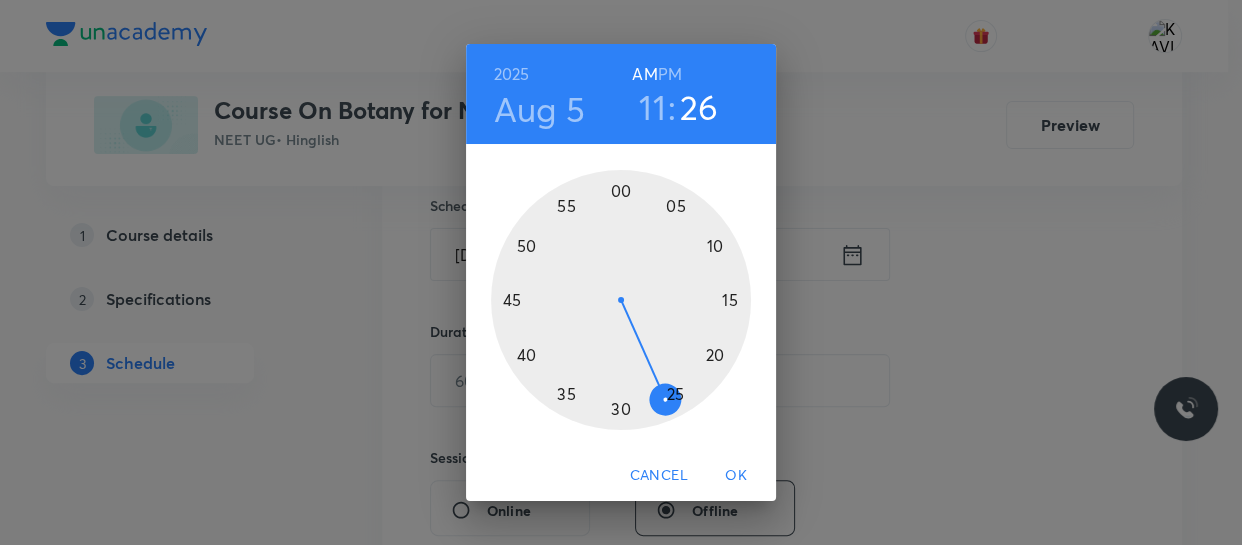 click at bounding box center (621, 300) 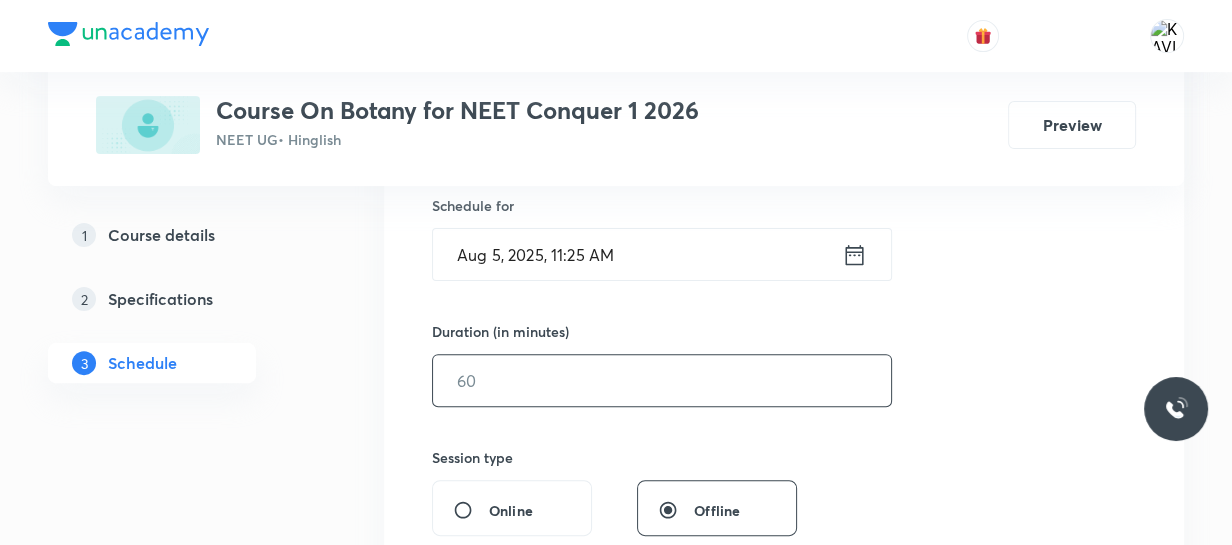 click at bounding box center [662, 380] 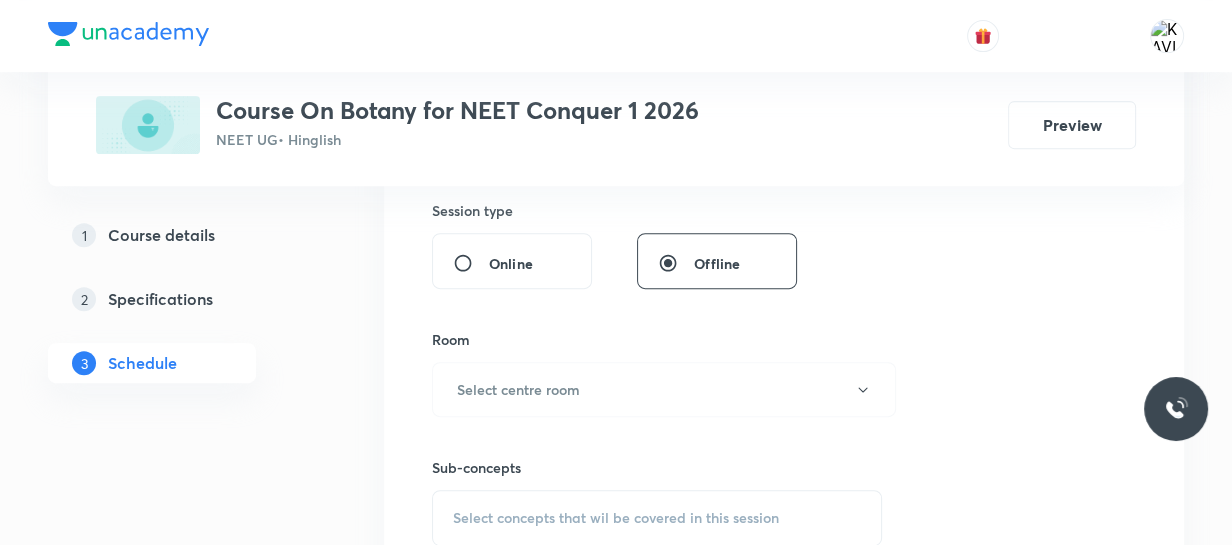 scroll, scrollTop: 749, scrollLeft: 0, axis: vertical 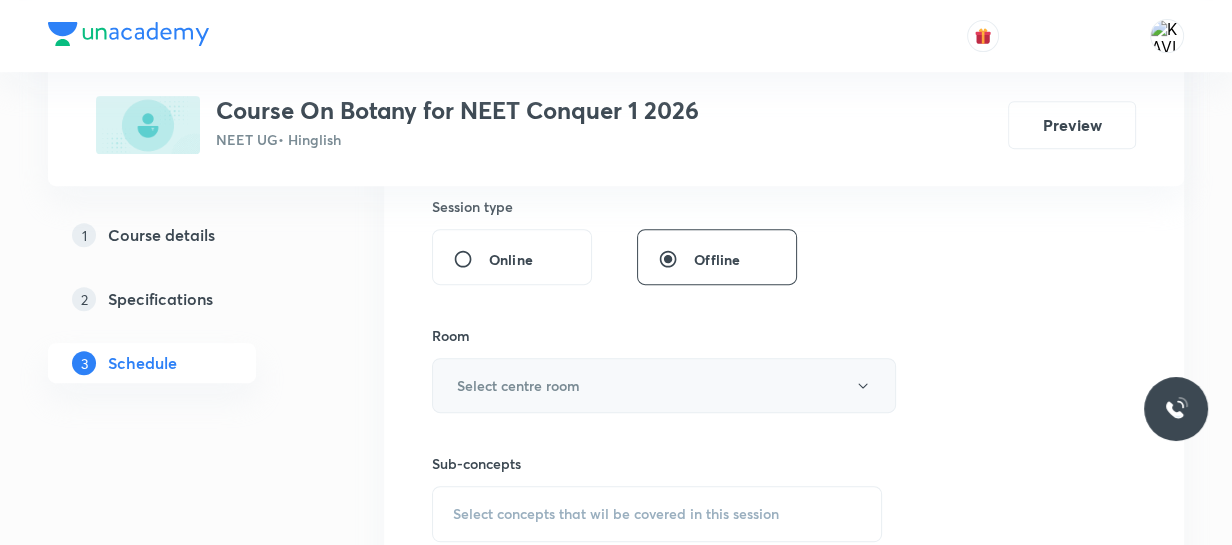 type on "75" 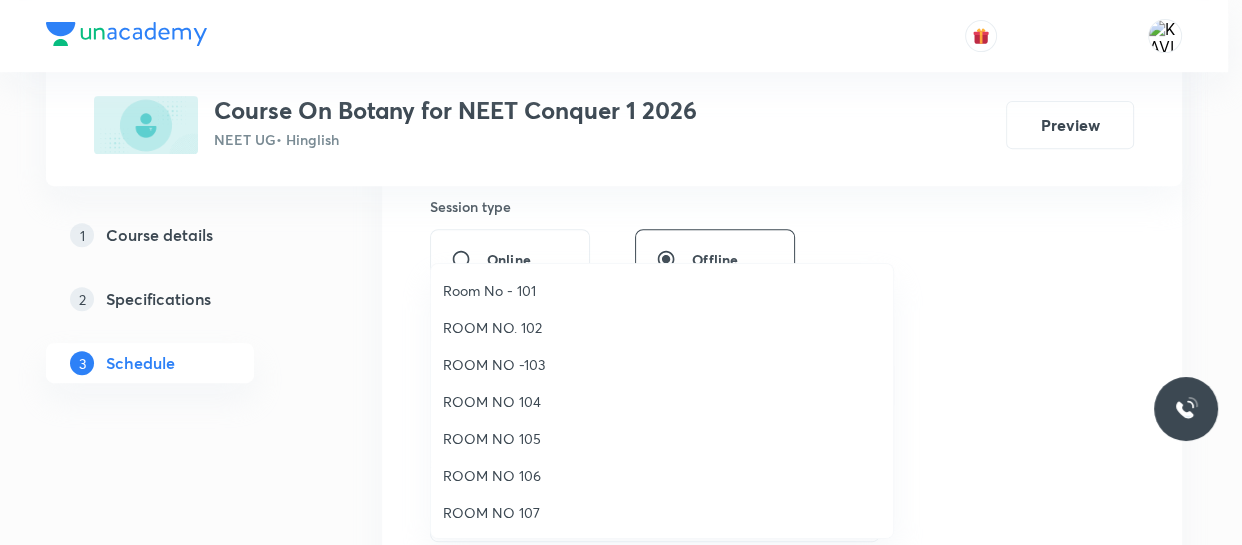 click on "ROOM NO 106" at bounding box center [662, 475] 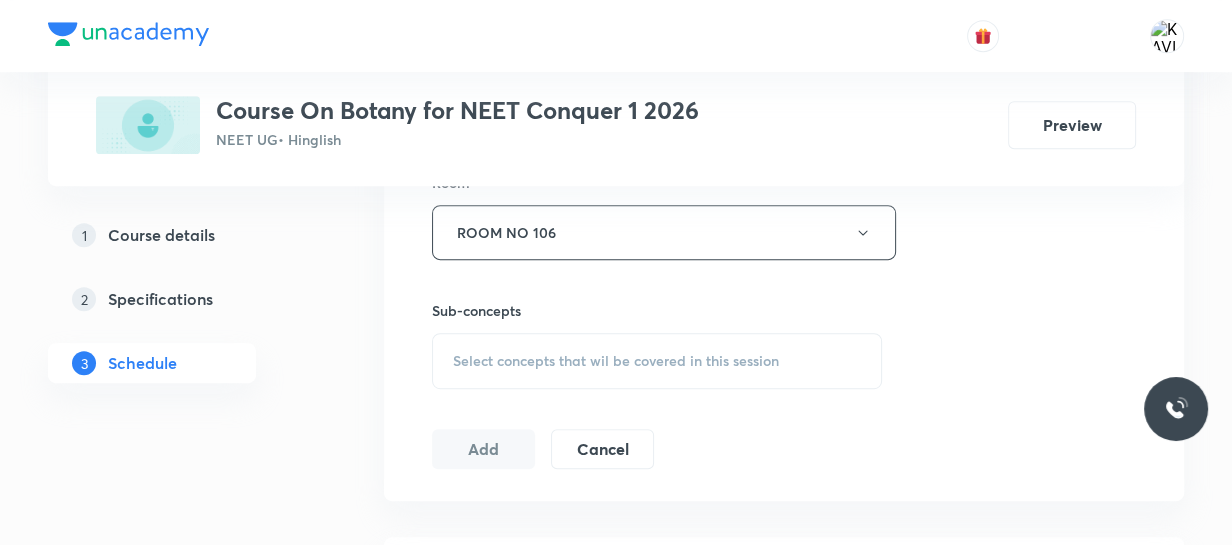 scroll, scrollTop: 903, scrollLeft: 0, axis: vertical 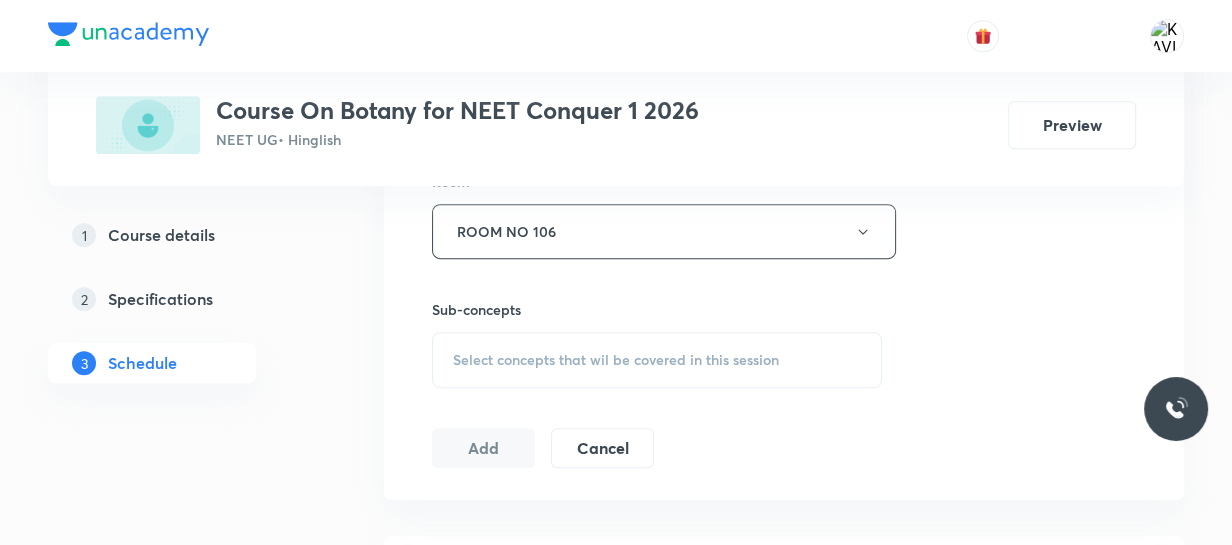 click on "Select concepts that wil be covered in this session" at bounding box center (616, 360) 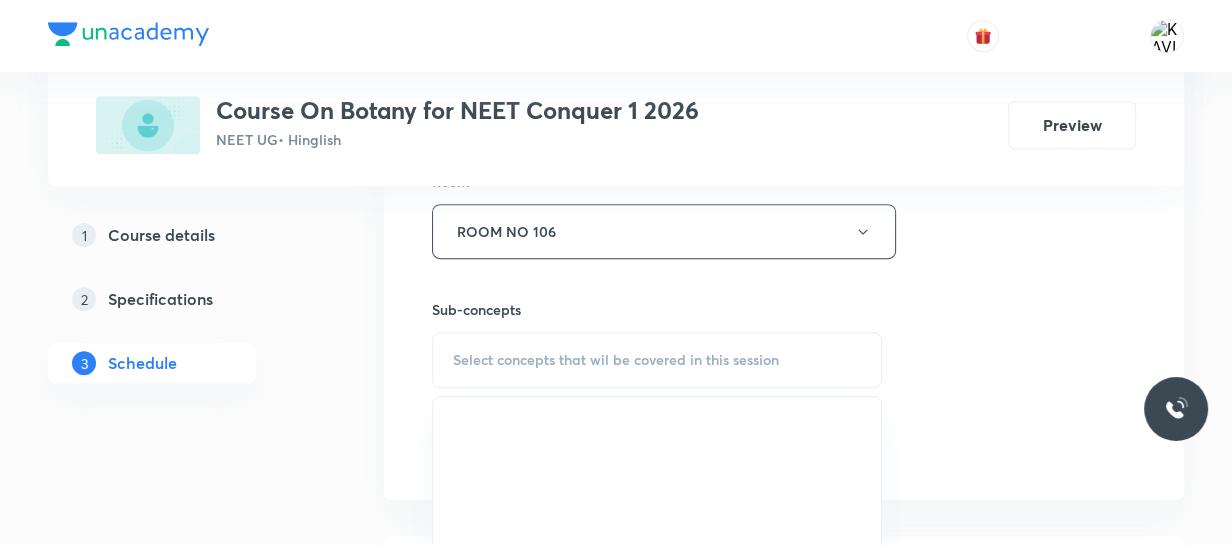 click on "Select concepts that wil be covered in this session" at bounding box center (616, 360) 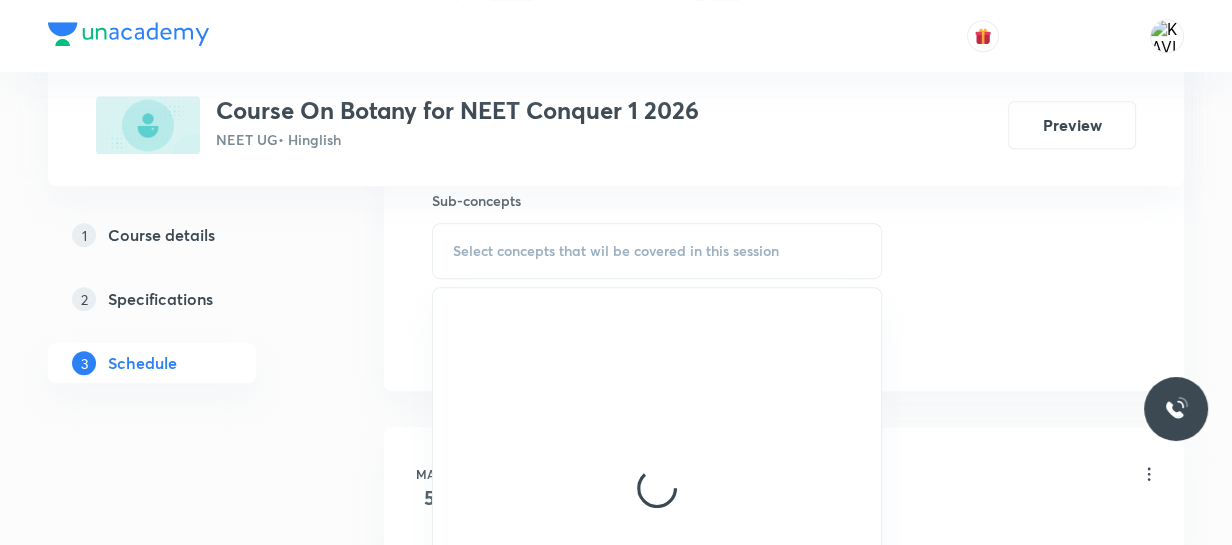 scroll, scrollTop: 1015, scrollLeft: 0, axis: vertical 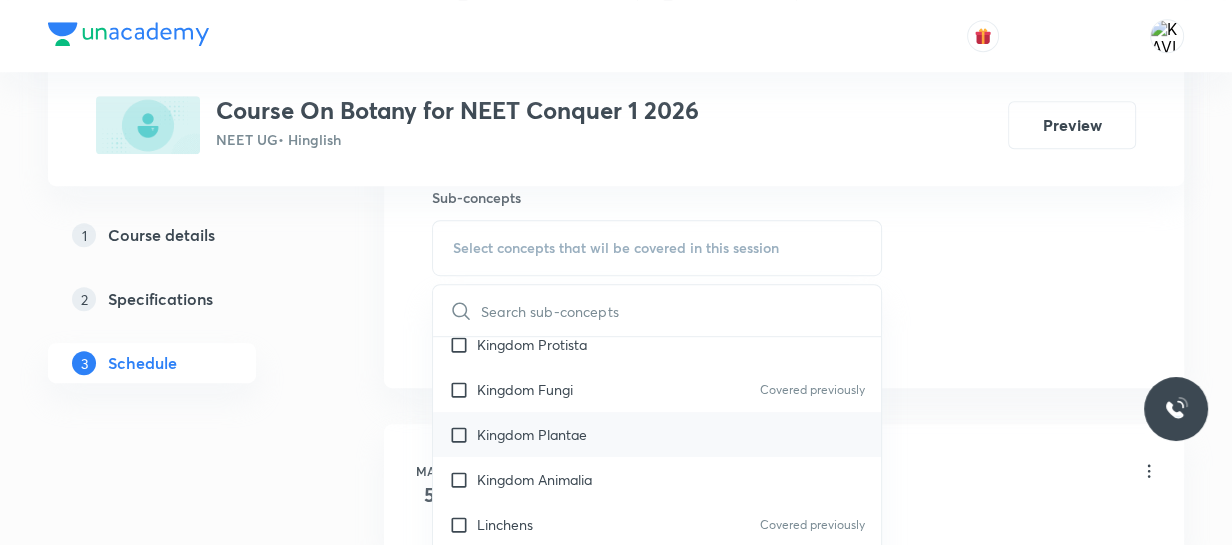 click on "Kingdom Plantae" at bounding box center [532, 434] 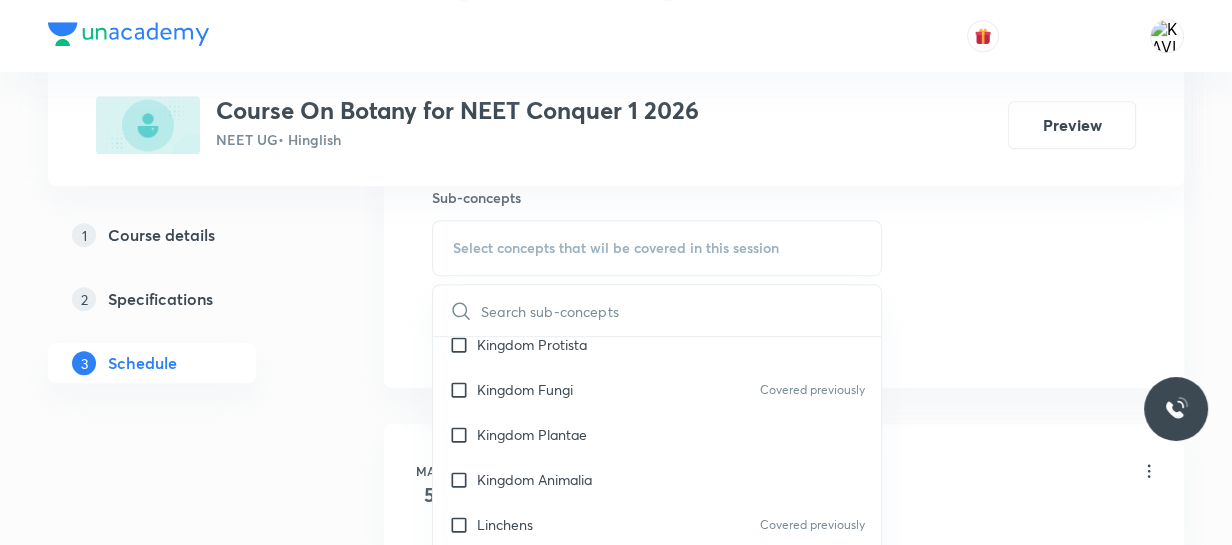 checkbox on "true" 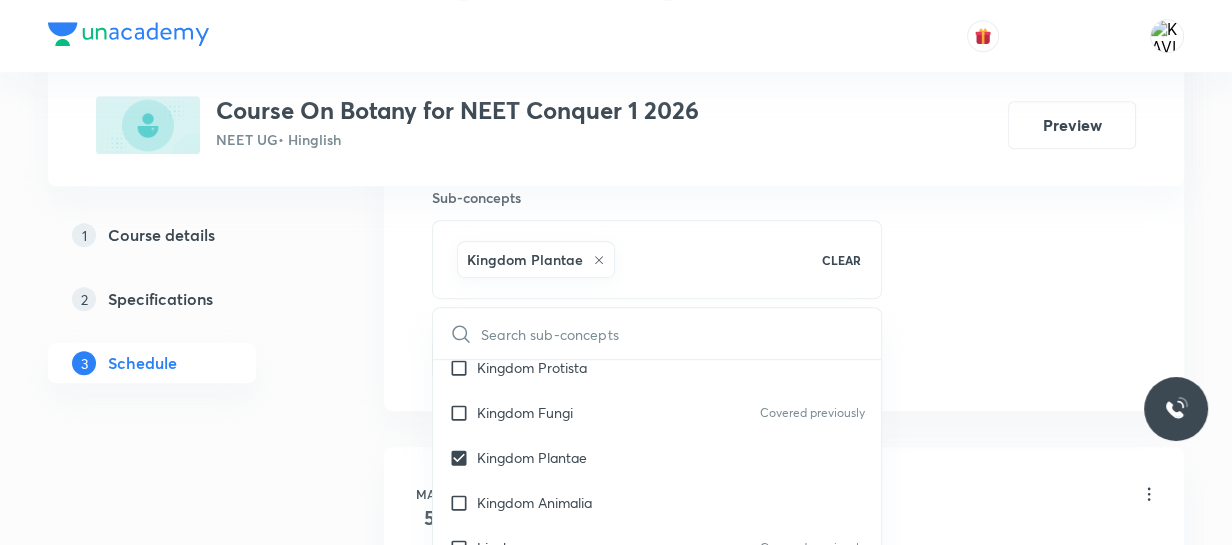 click on "Session  38 Live class Session title 30/99 Biological Classification - 17 ​ Schedule for Aug 5, 2025, 11:25 AM ​ Duration (in minutes) 75 ​   Session type Online Offline Room ROOM NO 106 Sub-concepts Kingdom Plantae CLEAR ​ Biology - Full Syllabus Mock Questions Biology - Full Syllabus Mock Questions Covered previously Practice questions Practice Questions Biology Previous Year Questions Maths Previous Year Questions Living World What Is Living? Covered previously Diversity In The Living World Covered previously Systematics Covered previously Types Of Taxonomy Covered previously Fundamental Components Of Taxonomy Taxonomic Categories Covered previously Taxonomical Aids The Three Domains Of Life Covered previously Biological Nomenclature  Covered previously Biological Classification System Of Classification Kingdom Monera Covered previously Kingdom Protista Kingdom Fungi Covered previously Kingdom Plantae Kingdom Animalia Linchens Covered previously Mycorrhiza Virus Prions Viroids Covered previously ER" at bounding box center (784, -102) 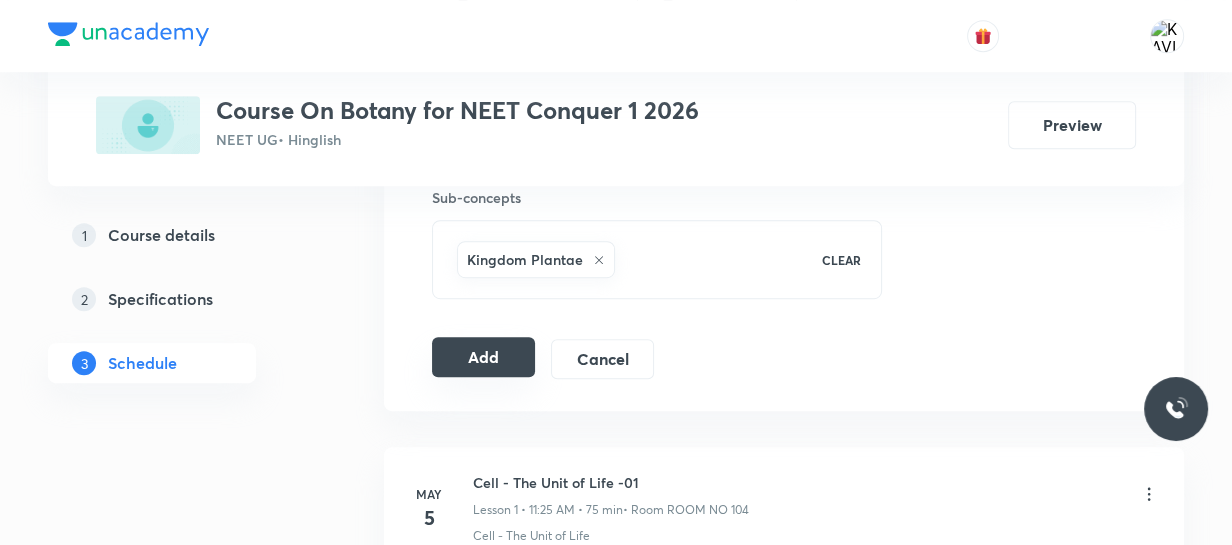 click on "Add" at bounding box center [483, 357] 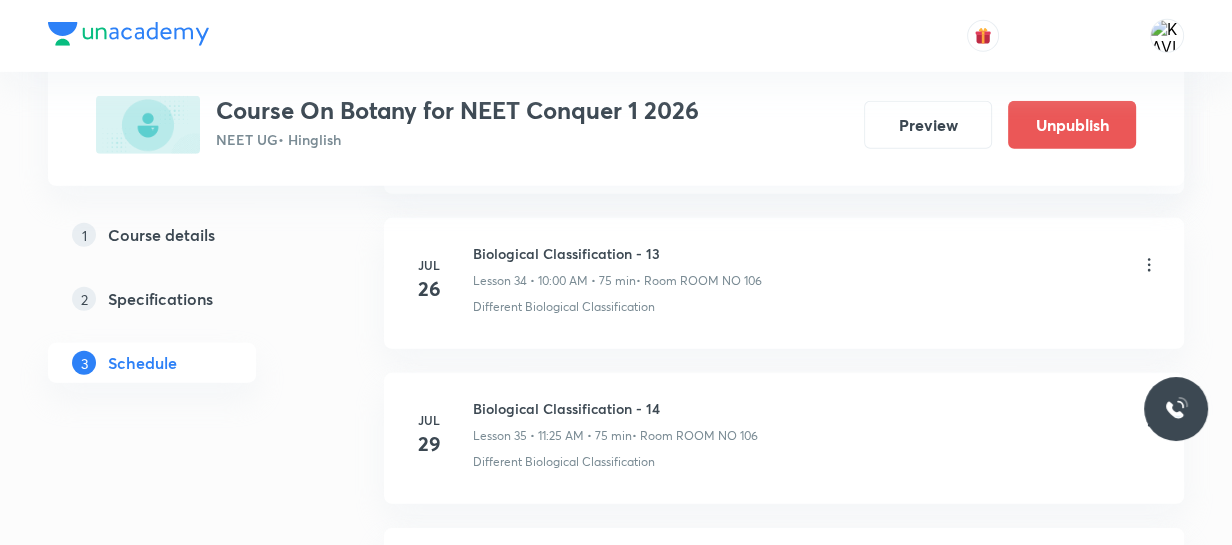 scroll, scrollTop: 6020, scrollLeft: 0, axis: vertical 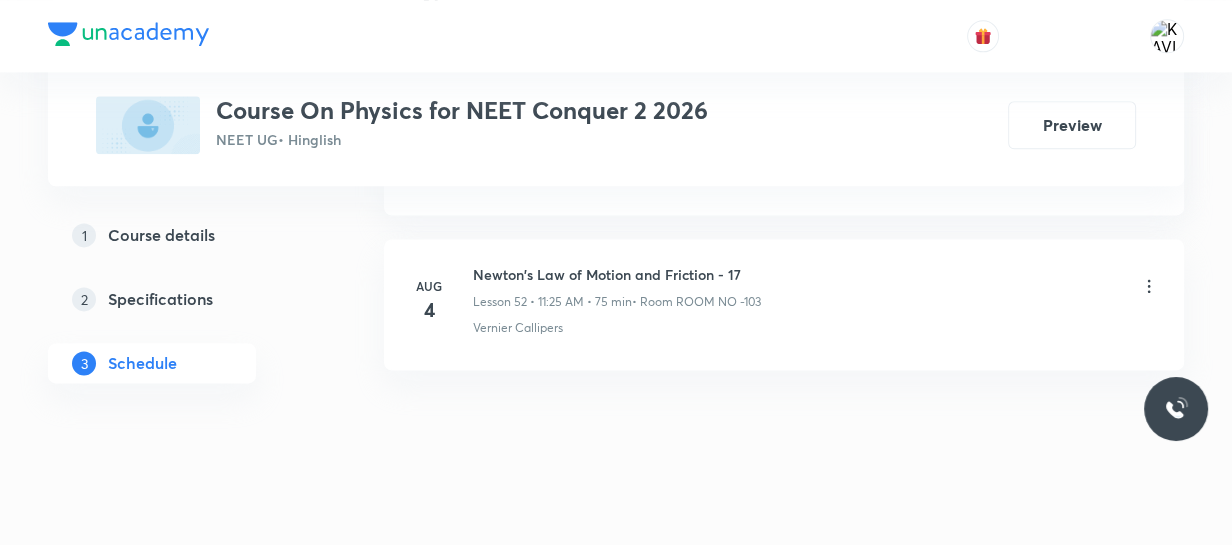 click on "Newton's Law of Motion and Friction - 17" at bounding box center (617, 274) 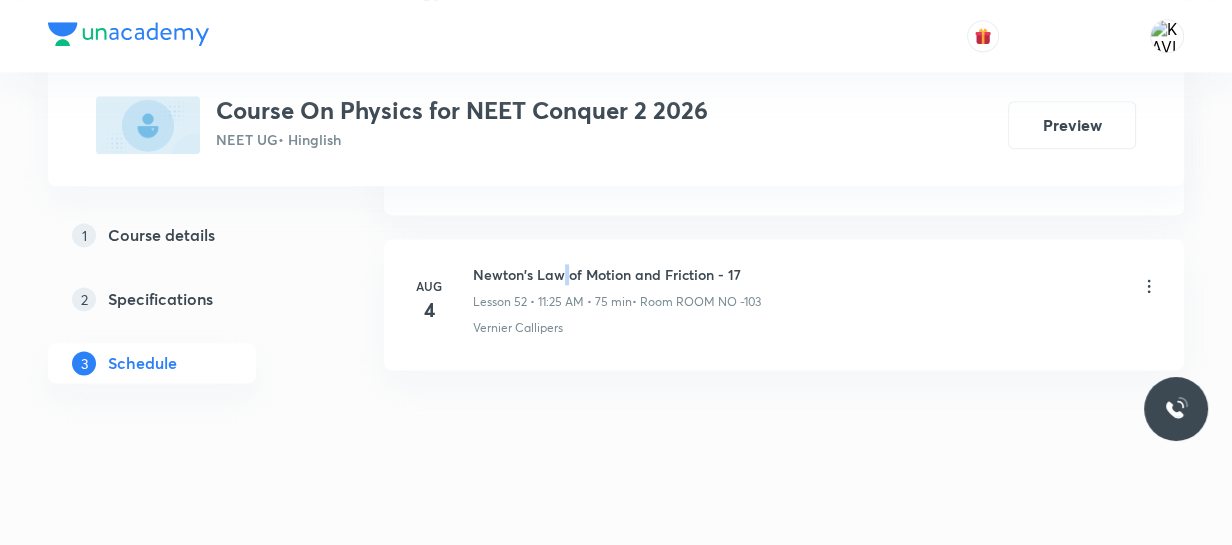 click on "Newton's Law of Motion and Friction - 17" at bounding box center [617, 274] 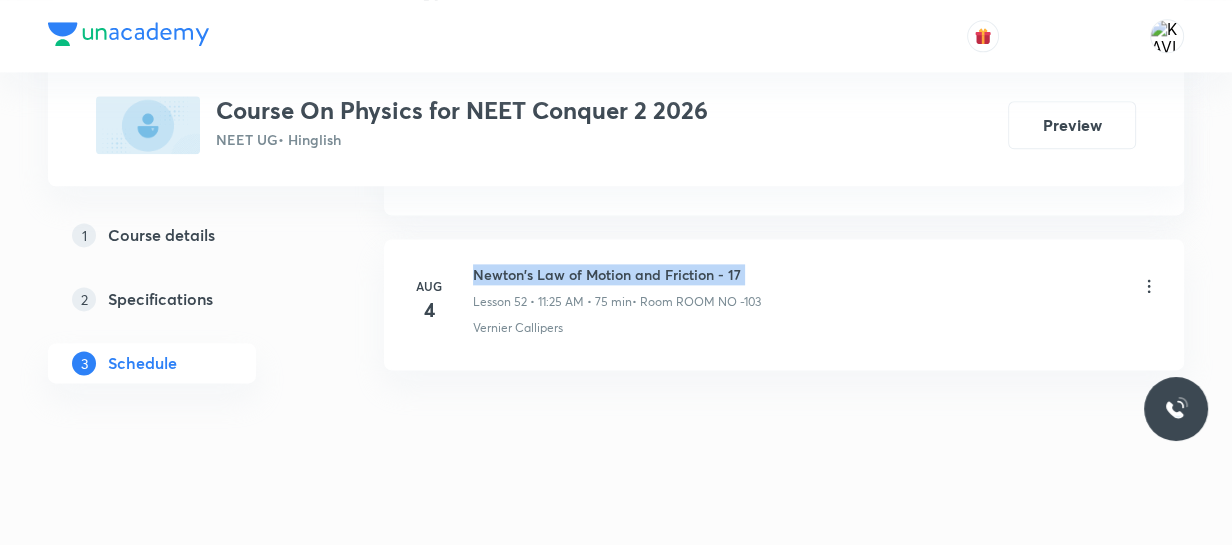 click on "Newton's Law of Motion and Friction - 17" at bounding box center [617, 274] 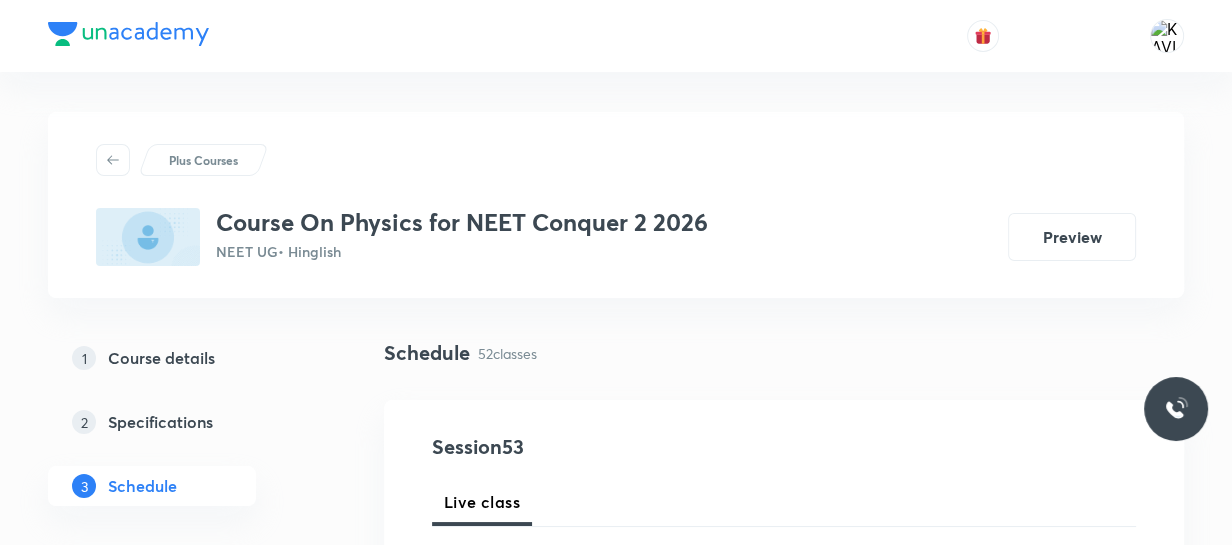 scroll, scrollTop: 362, scrollLeft: 0, axis: vertical 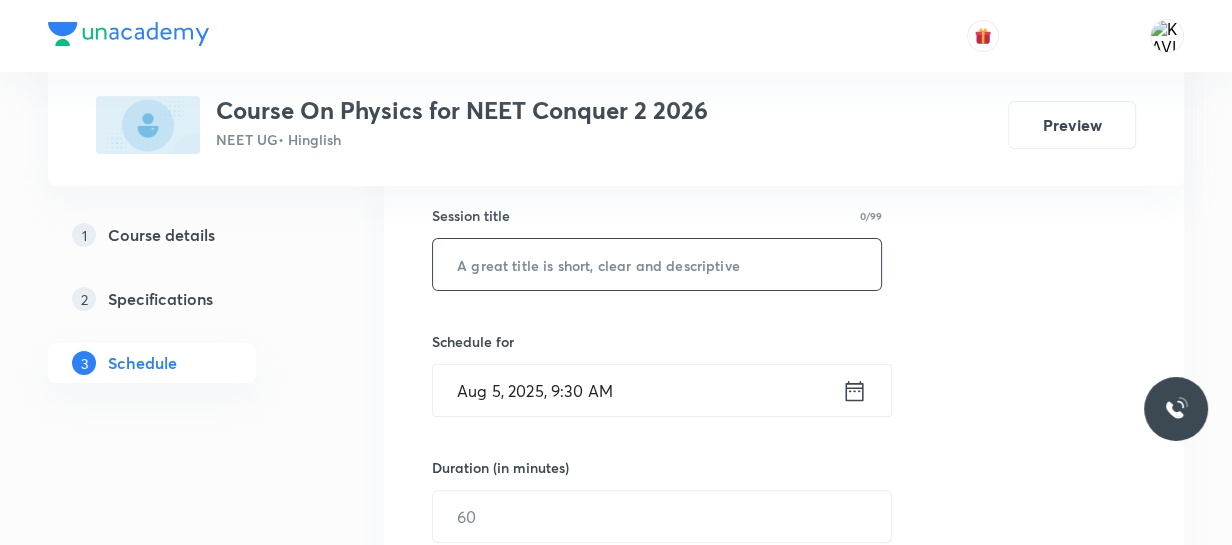 click at bounding box center [657, 264] 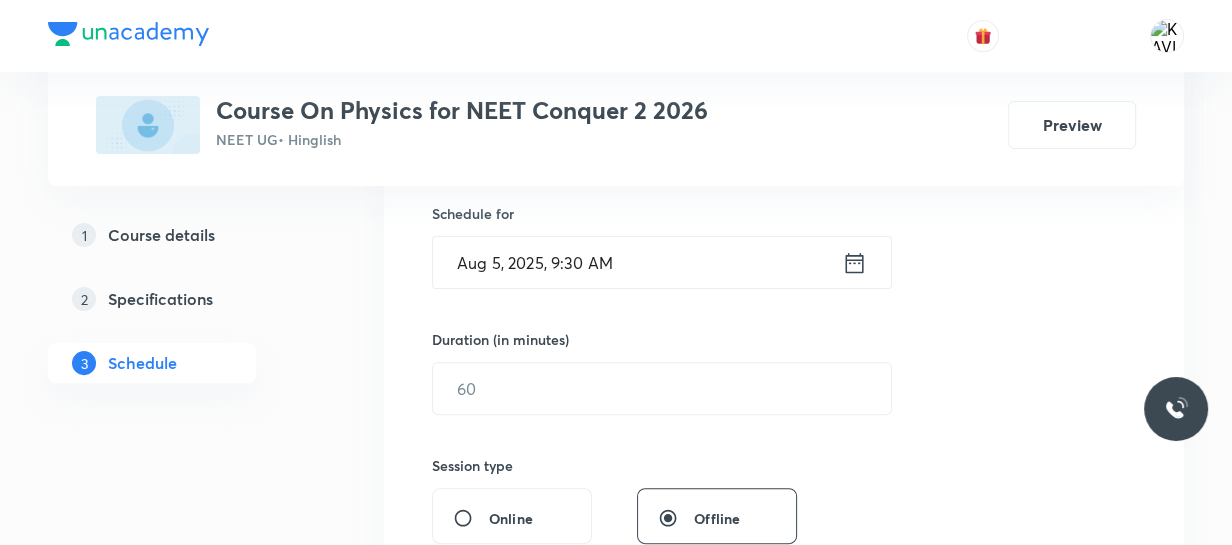 scroll, scrollTop: 497, scrollLeft: 0, axis: vertical 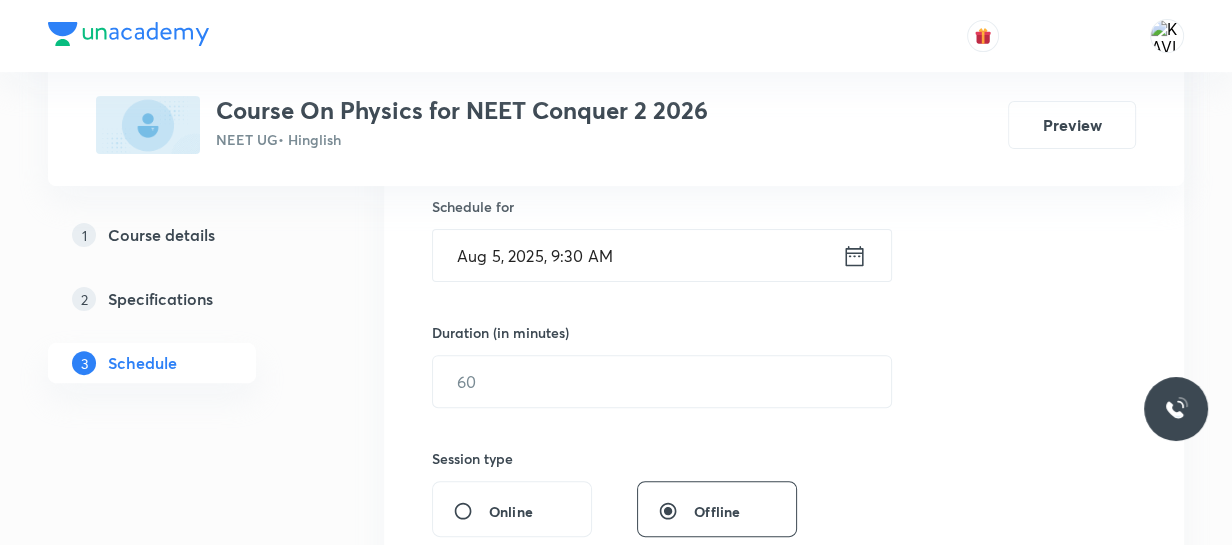 type on "Newton's Law of Motion and Friction - 18" 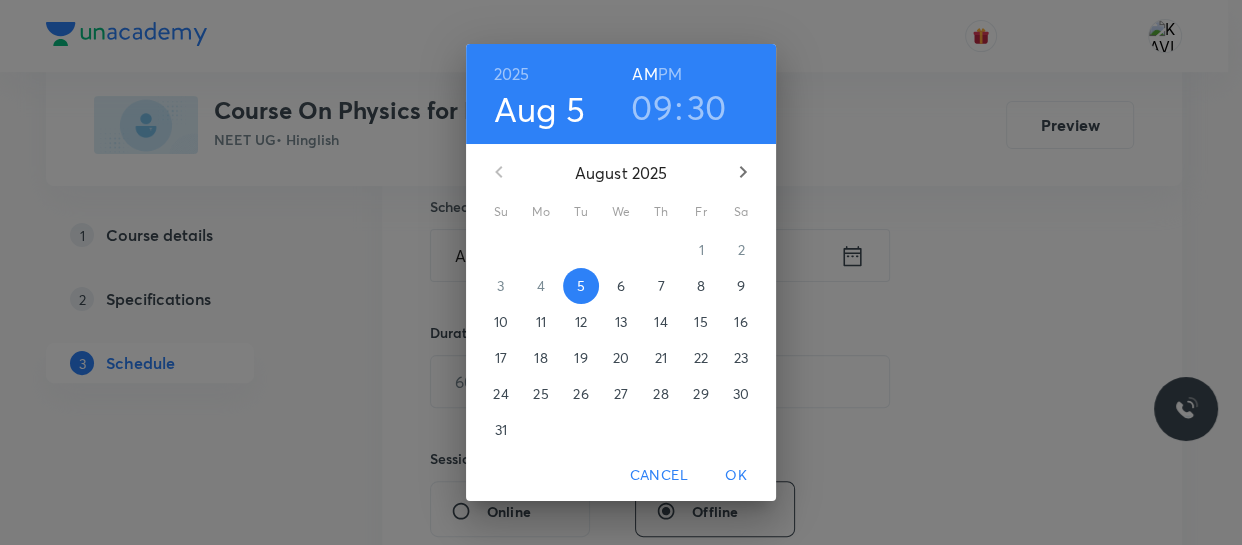 click on "09" at bounding box center (652, 107) 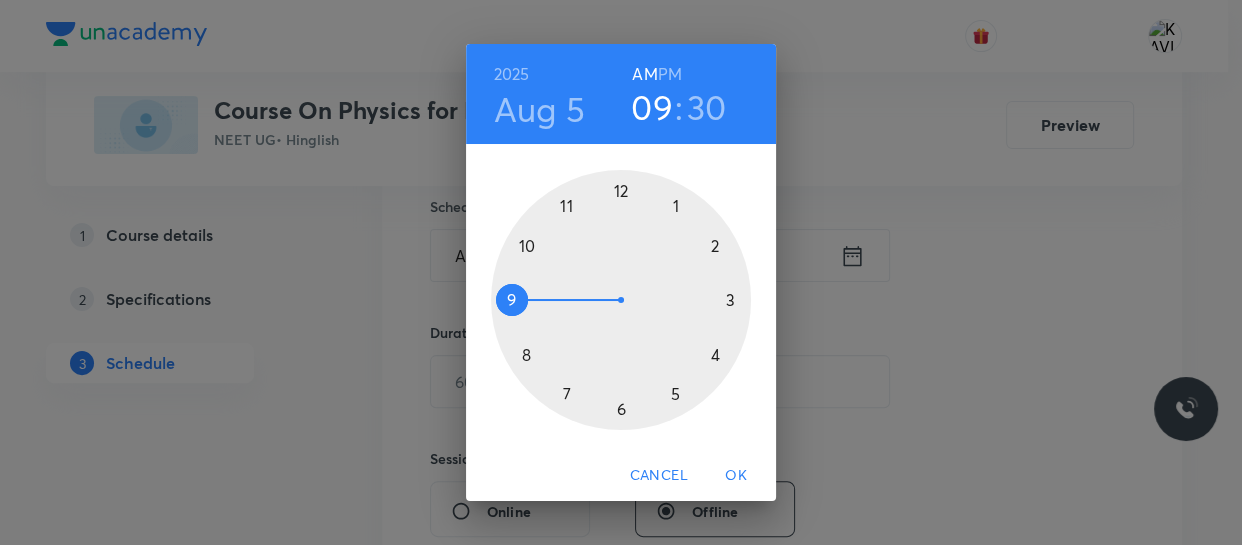 click at bounding box center [621, 300] 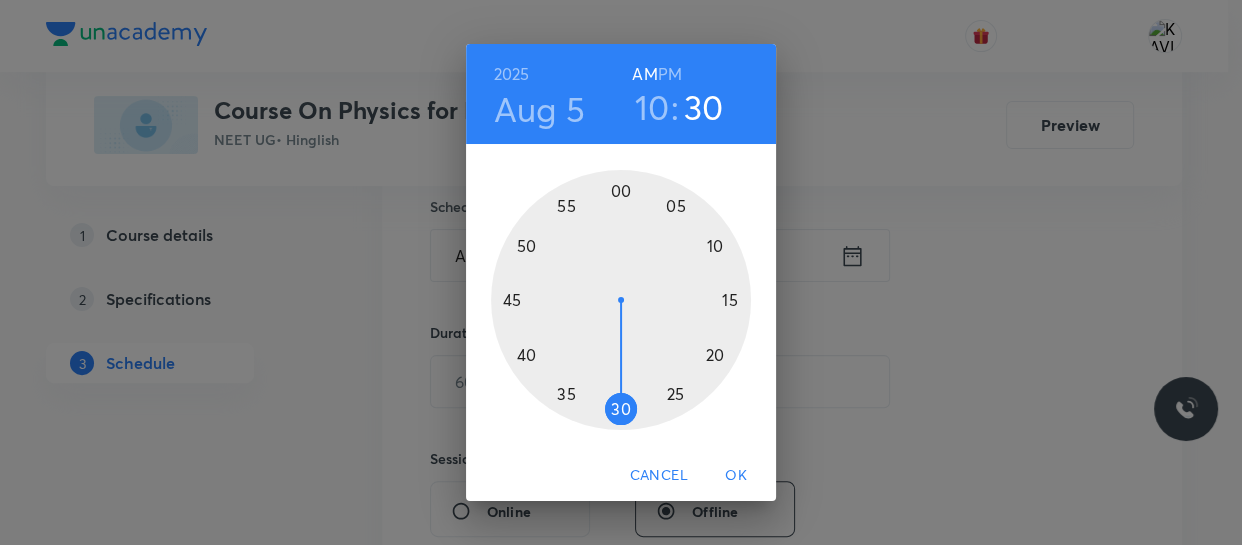 click at bounding box center (621, 300) 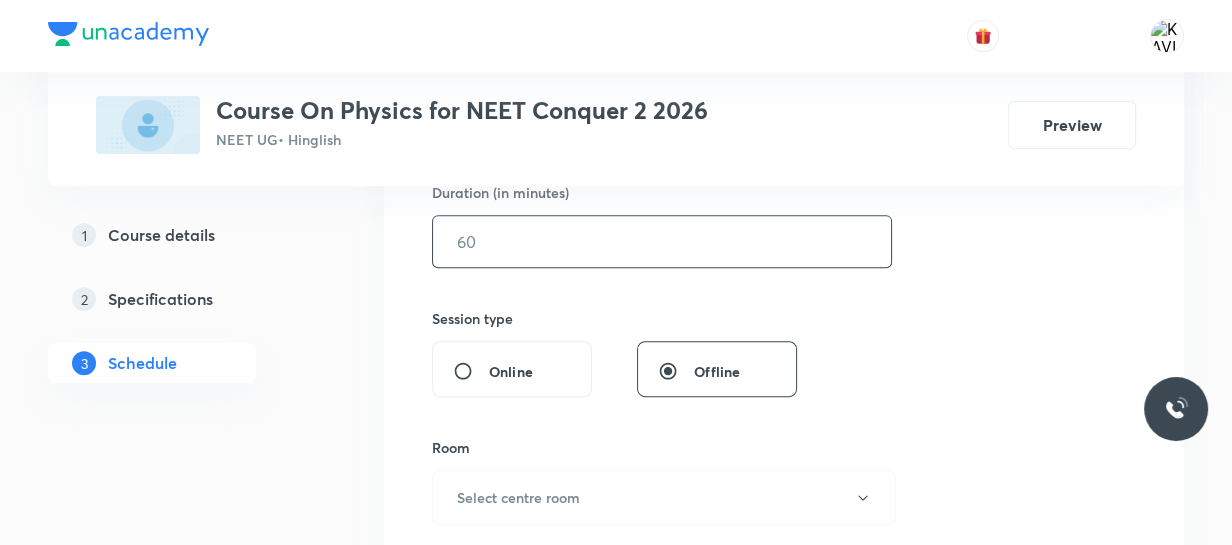 scroll, scrollTop: 638, scrollLeft: 0, axis: vertical 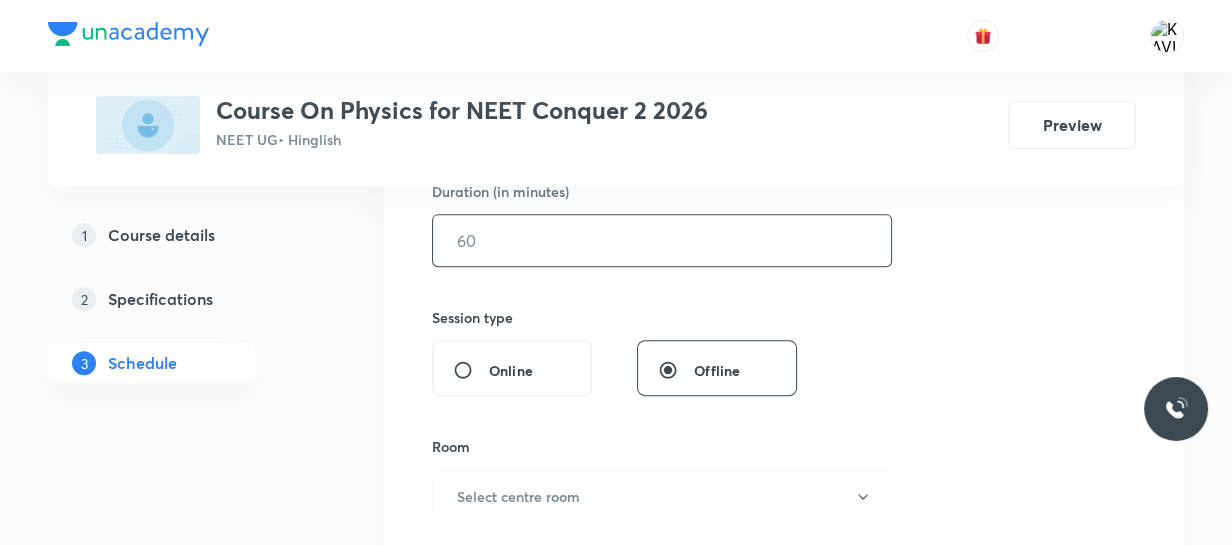 click at bounding box center [662, 240] 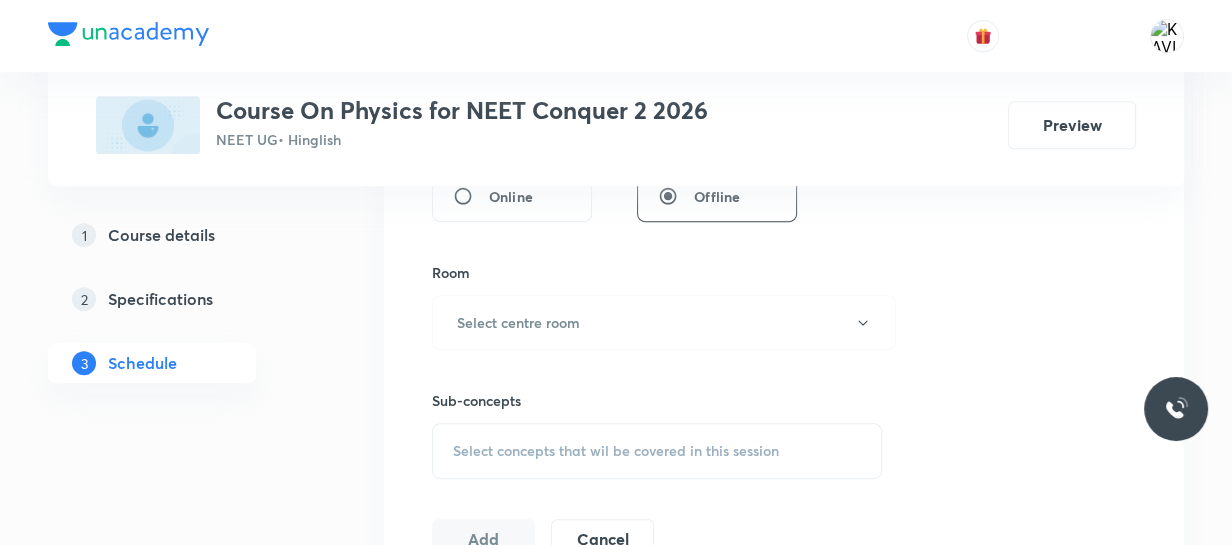 scroll, scrollTop: 813, scrollLeft: 0, axis: vertical 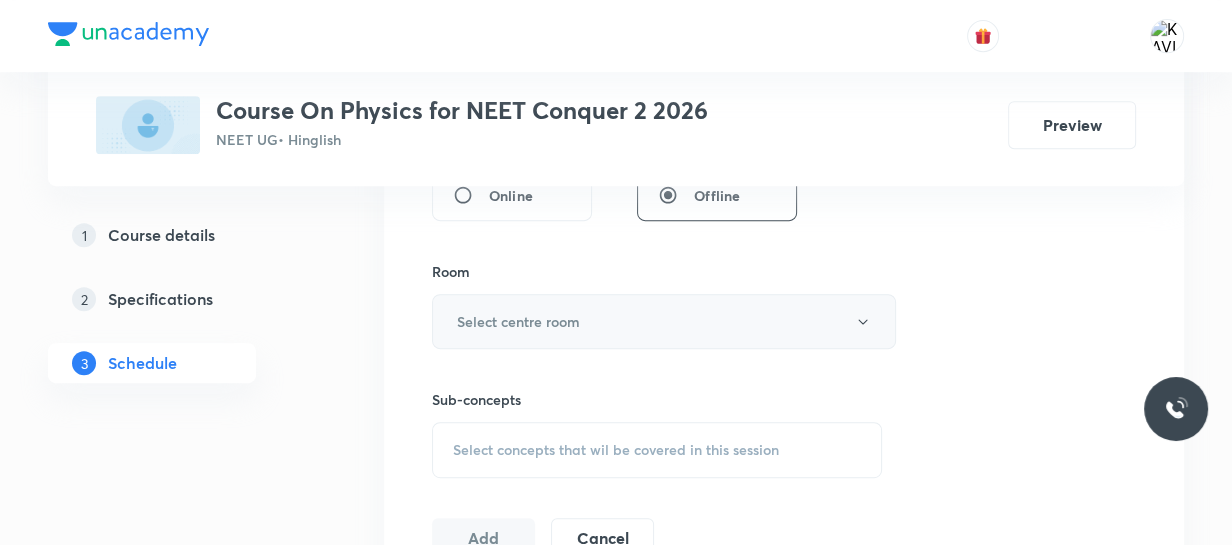 type on "75" 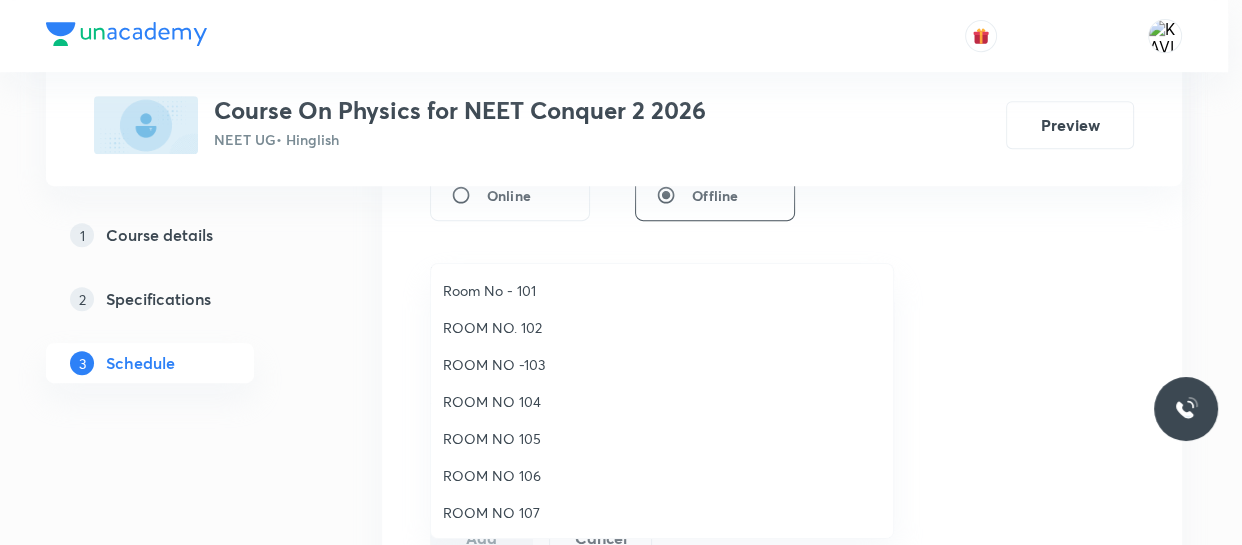 click on "ROOM NO -103" at bounding box center [662, 364] 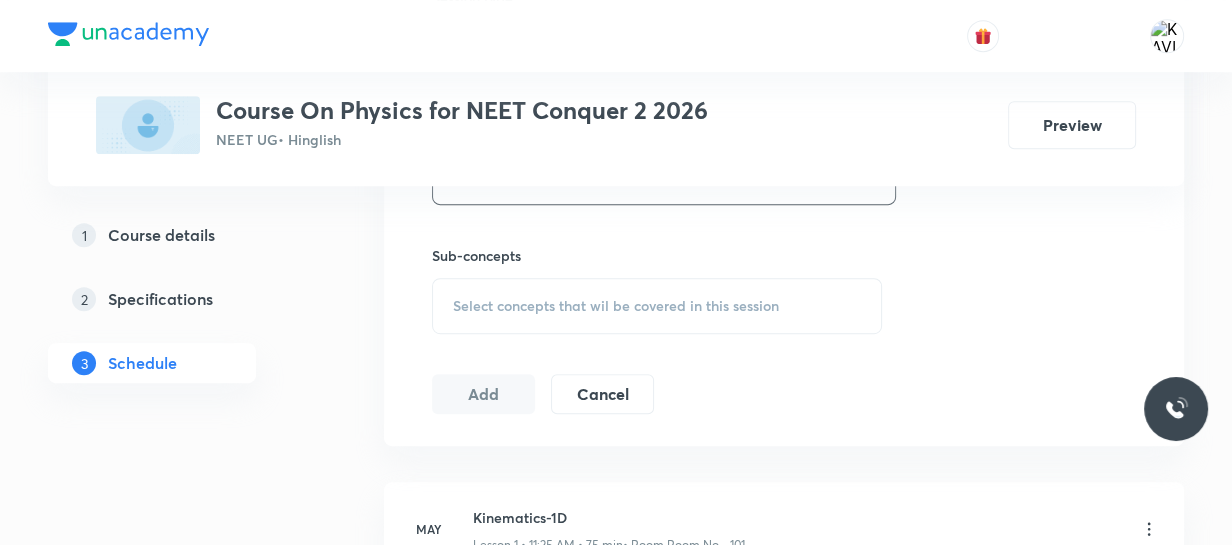 scroll, scrollTop: 960, scrollLeft: 0, axis: vertical 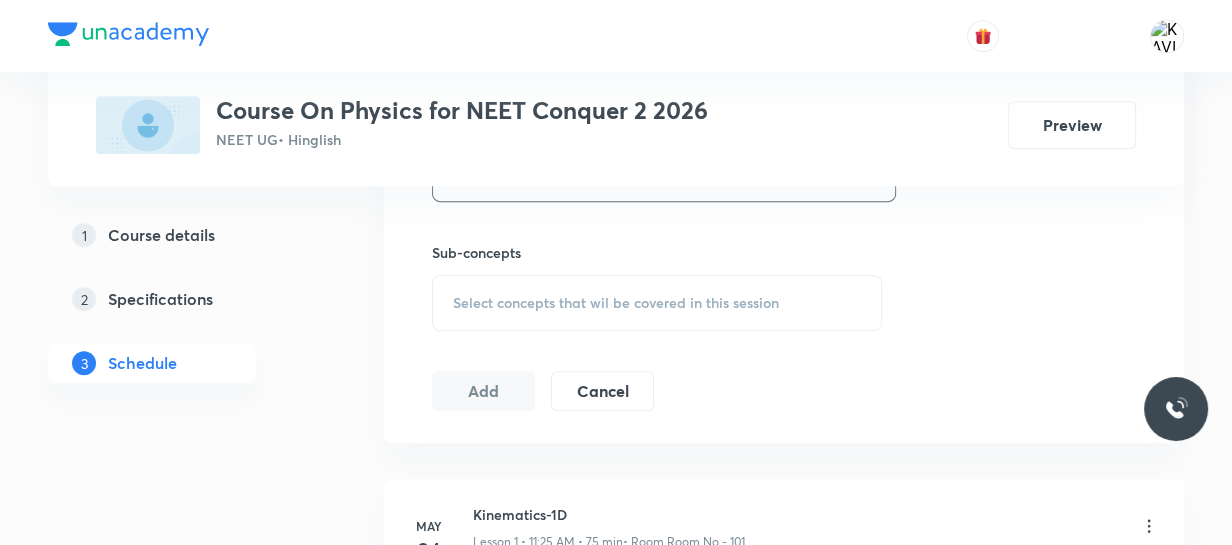click on "Select concepts that wil be covered in this session" at bounding box center (616, 303) 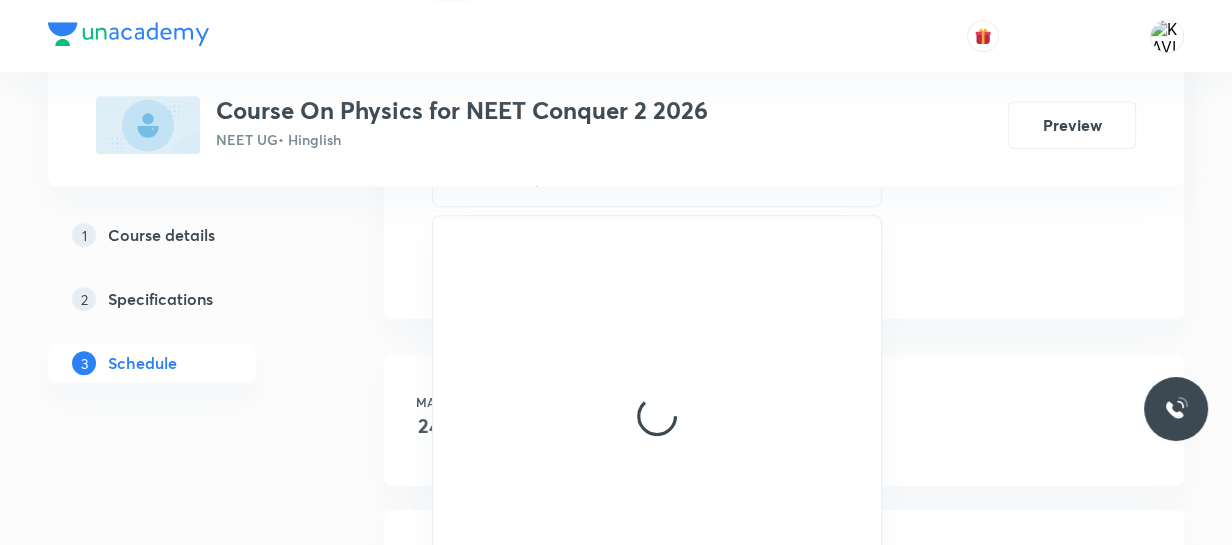 scroll, scrollTop: 1085, scrollLeft: 0, axis: vertical 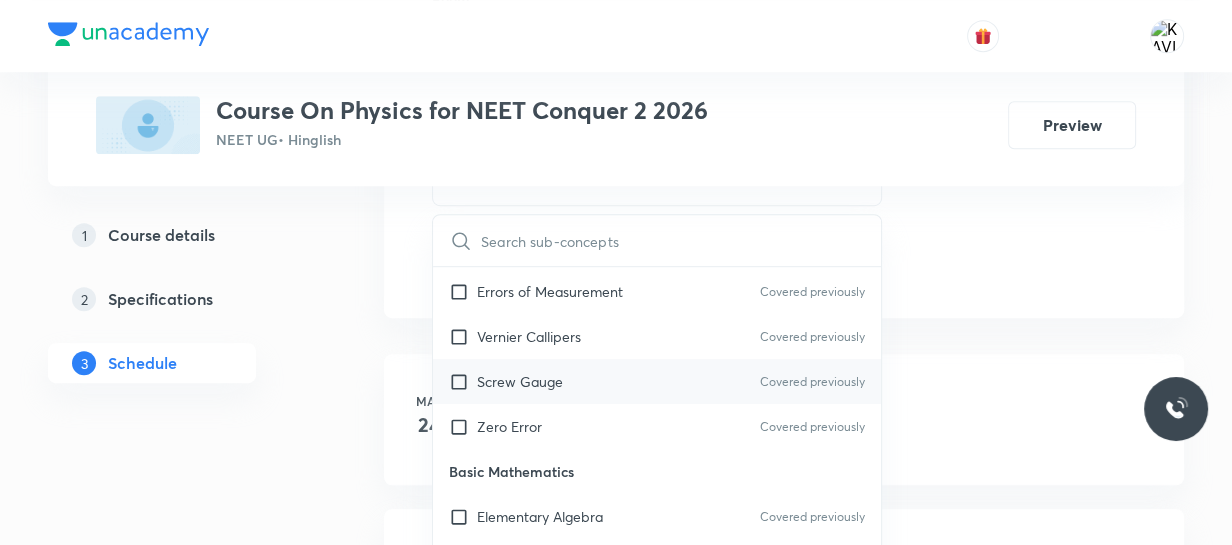 click on "Screw Gauge Covered previously" at bounding box center (657, 381) 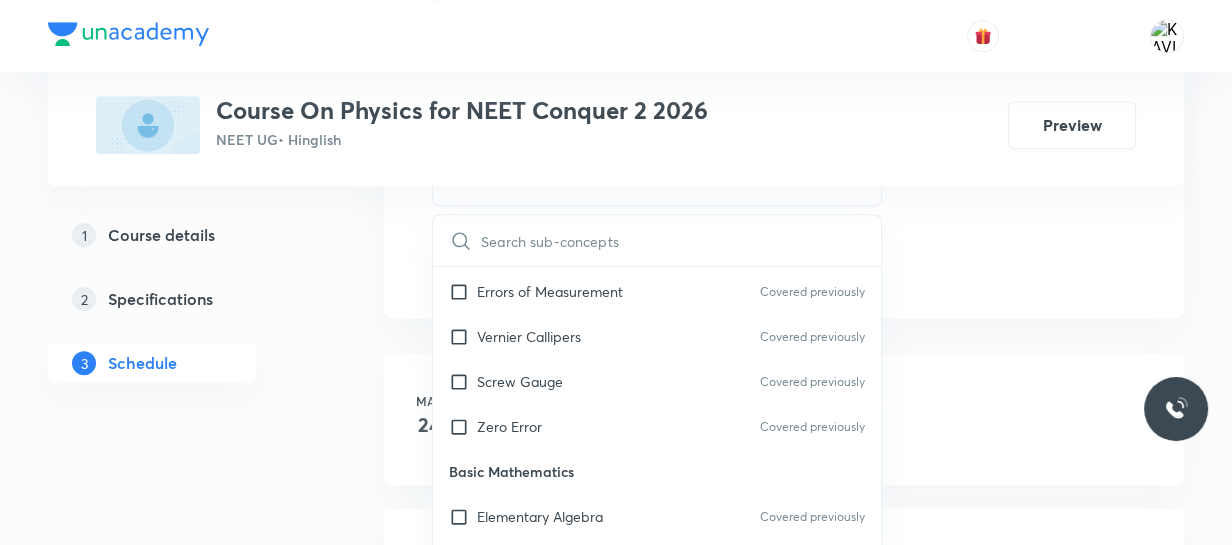 checkbox on "true" 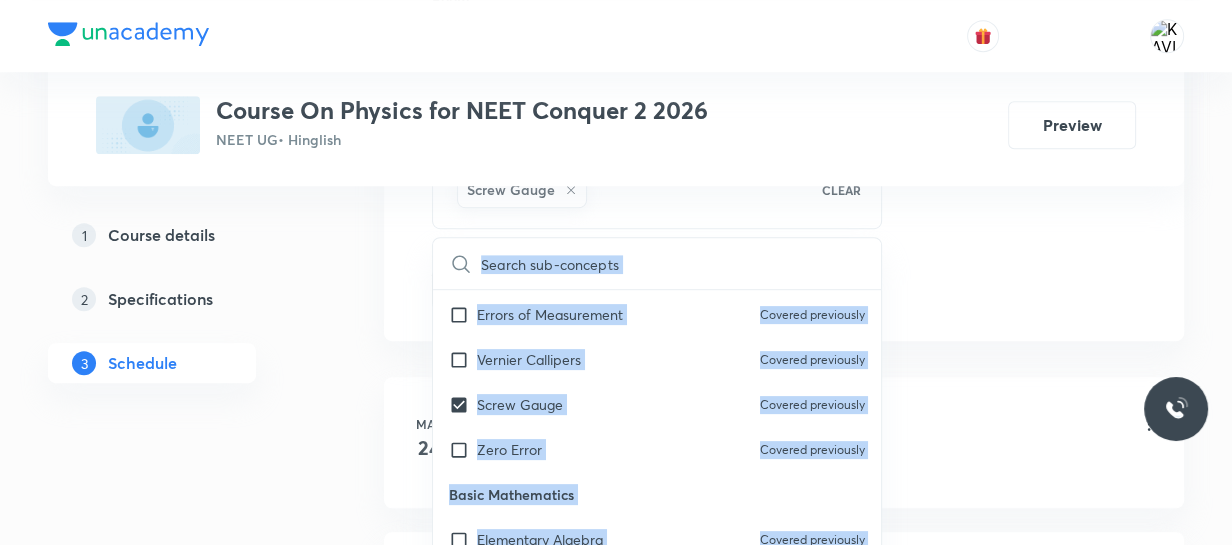 scroll, scrollTop: 635, scrollLeft: 0, axis: vertical 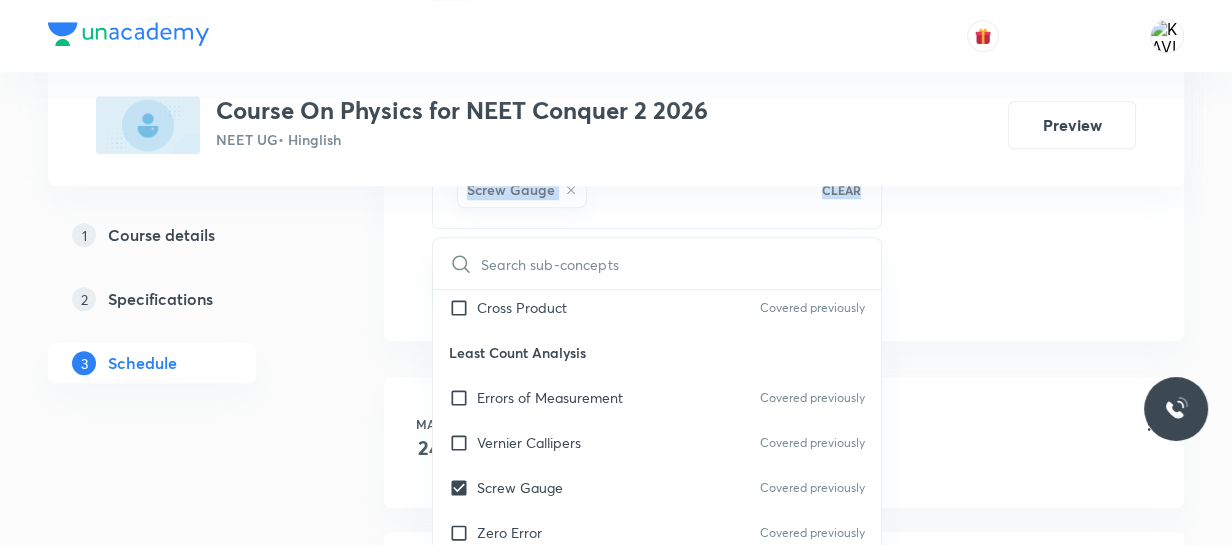 drag, startPoint x: 976, startPoint y: 216, endPoint x: 344, endPoint y: 287, distance: 635.97565 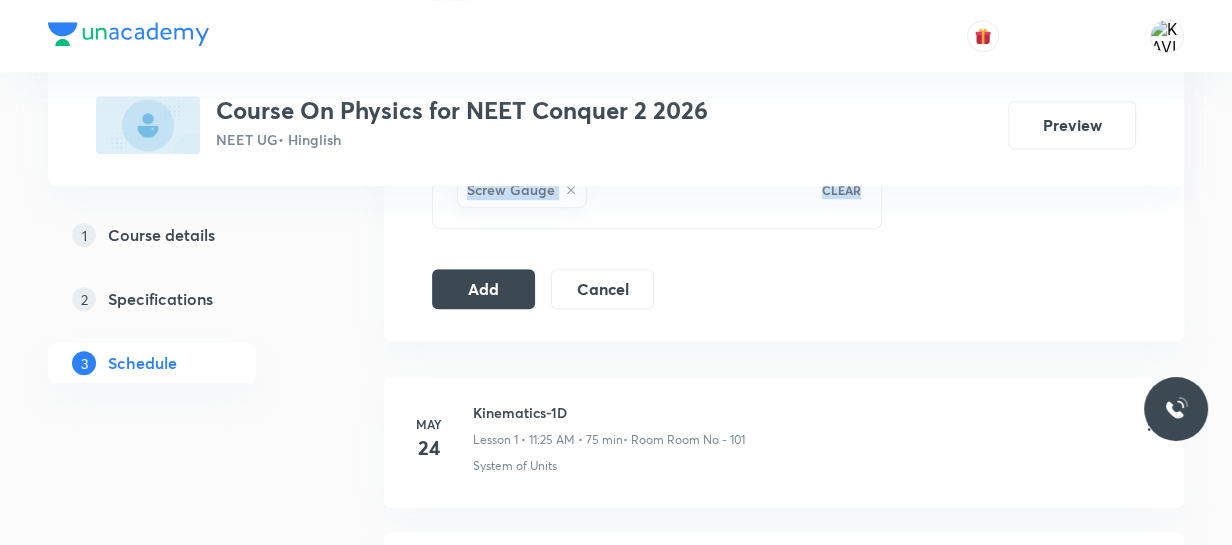 click on "Plus Courses Course On Physics for NEET Conquer 2 2026 NEET UG  • Hinglish Preview 1 Course details 2 Specifications 3 Schedule Schedule 52  classes Session  53 Live class Session title 40/99 Newton's Law of Motion and Friction - 18 ​ Schedule for Aug 5, 2025, 10:00 AM ​ Duration (in minutes) 75 ​   Session type Online Offline Room ROOM NO -103 Sub-concepts Screw Gauge CLEAR Add Cancel May 24 Kinematics-1D Lesson 1 • 11:25 AM • 75 min  • Room Room No - 101 System of Units May 26 Kinematics-1D -01 Lesson 2 • 12:50 PM • 75 min  • Room Room No - 101 Kinematics of Circular Motion May 27 Kinematics-1D -02 Lesson 3 • 12:50 PM • 75 min  • Room Room No - 101 Screw Gauge May 29 Kinematics-1D -03 Lesson 4 • 11:25 AM • 75 min  • Room Room No - 101 Subtraction of Vectors May 31 Kinematics-1D -04 Lesson 5 • 11:25 AM • 75 min  • Room Room No - 101 Vernier Callipers Jun 2 Kinematics-1D -05 Lesson 6 • 12:50 PM • 75 min  • Room Room No - 101 Position Vector Jun 3 Jun 7 Jun 8 8" at bounding box center [616, 3796] 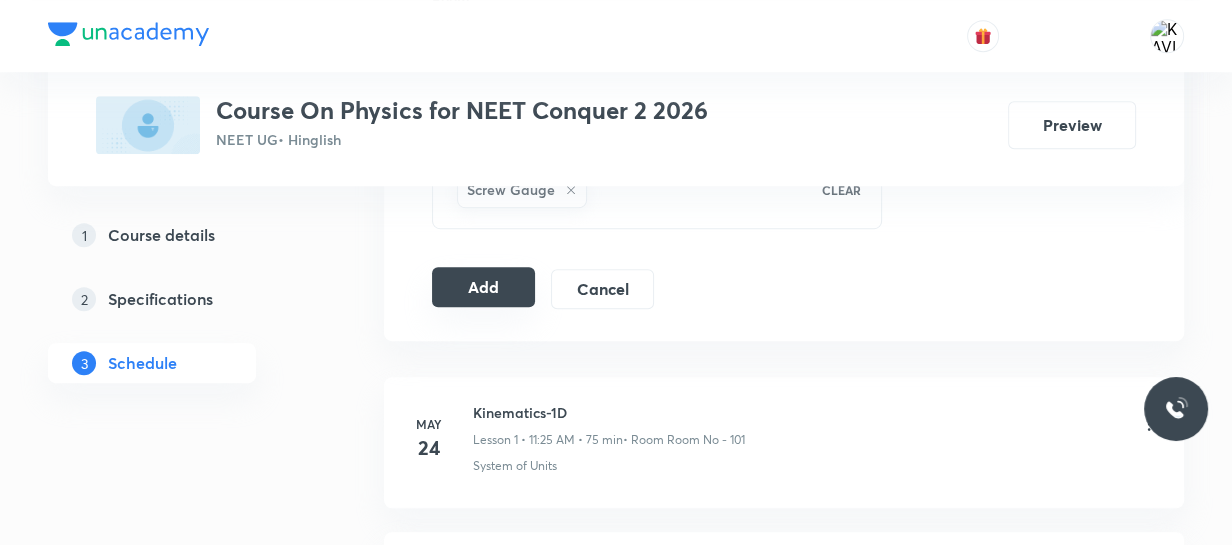 click on "Add" at bounding box center (483, 287) 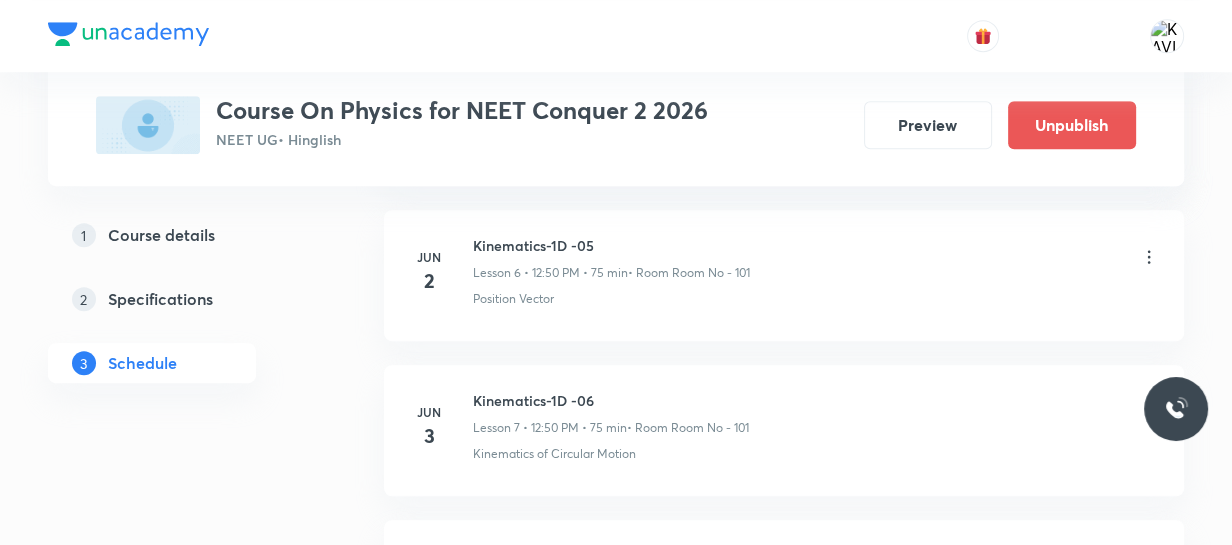 click on "Kinematics-1D -06" at bounding box center (611, 400) 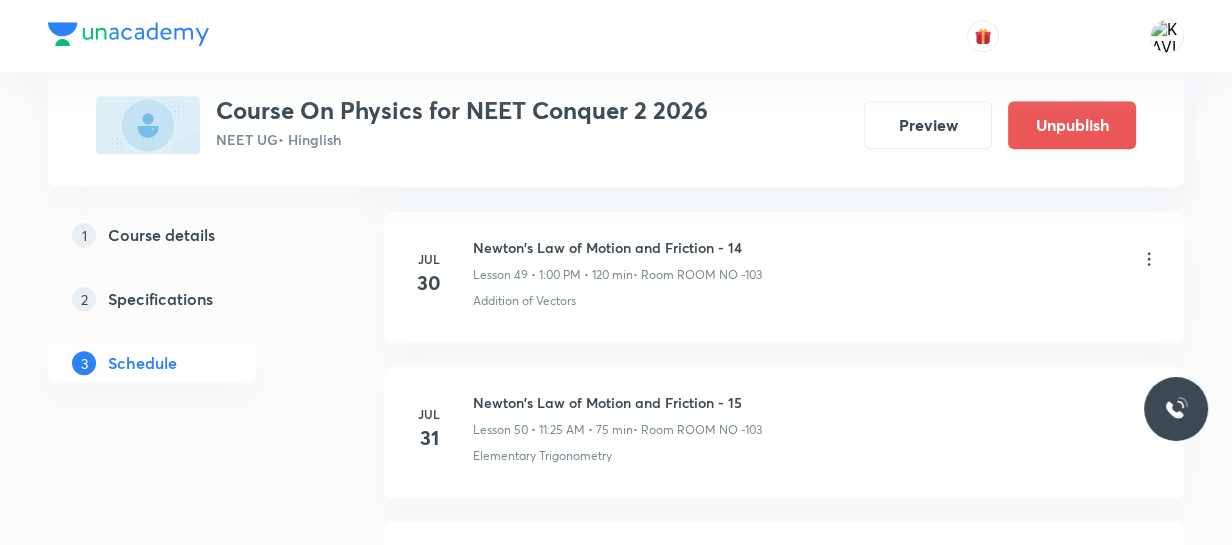 scroll, scrollTop: 8342, scrollLeft: 0, axis: vertical 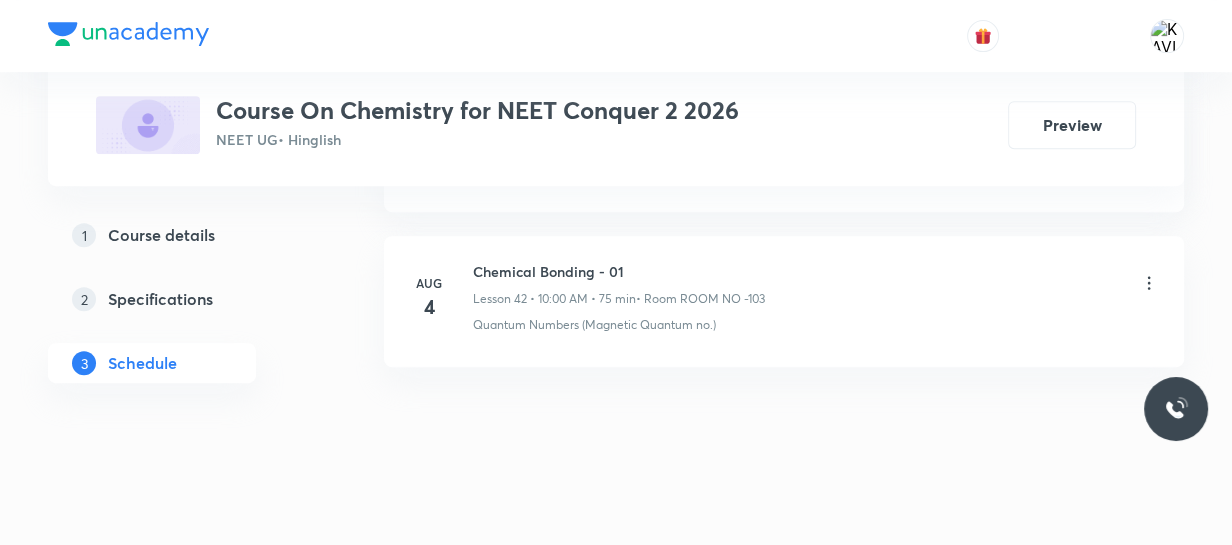 click on "Chemical Bonding - 01" at bounding box center (619, 271) 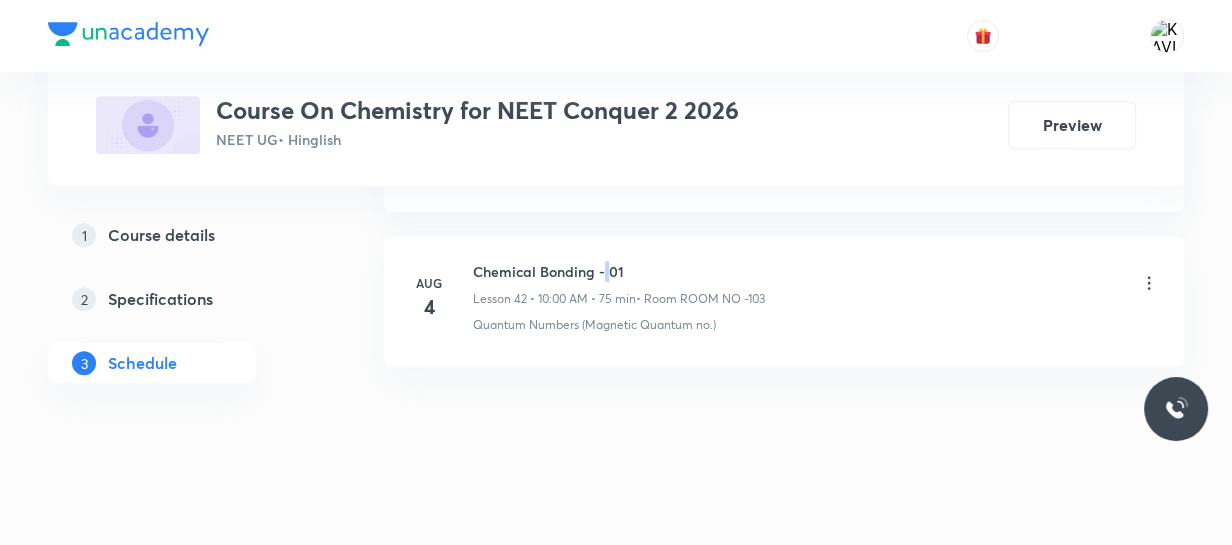 click on "Chemical Bonding - 01" at bounding box center (619, 271) 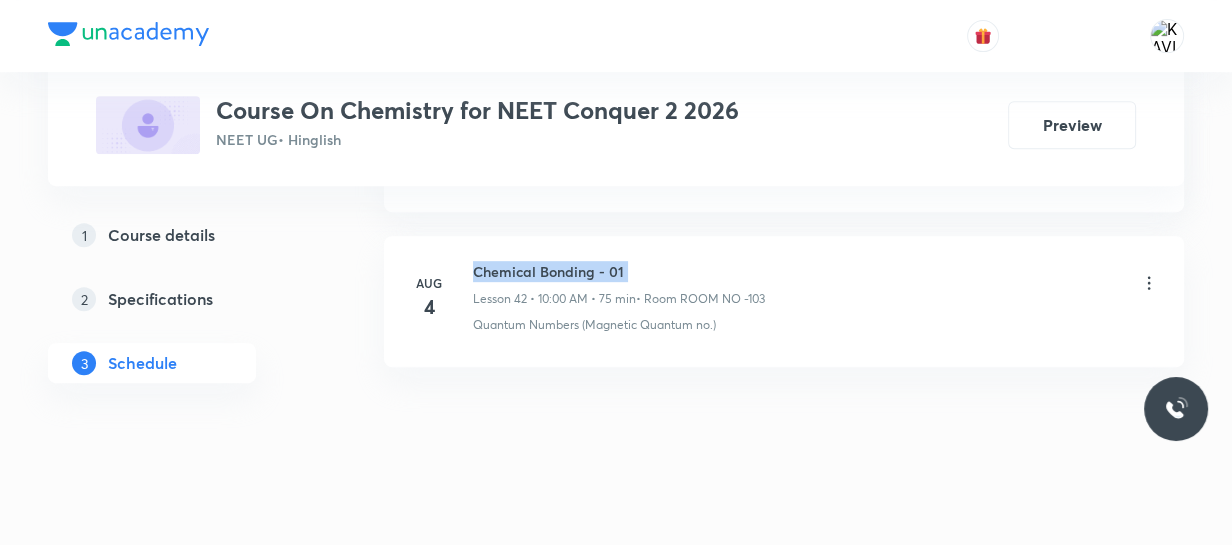 click on "Chemical Bonding - 01" at bounding box center [619, 271] 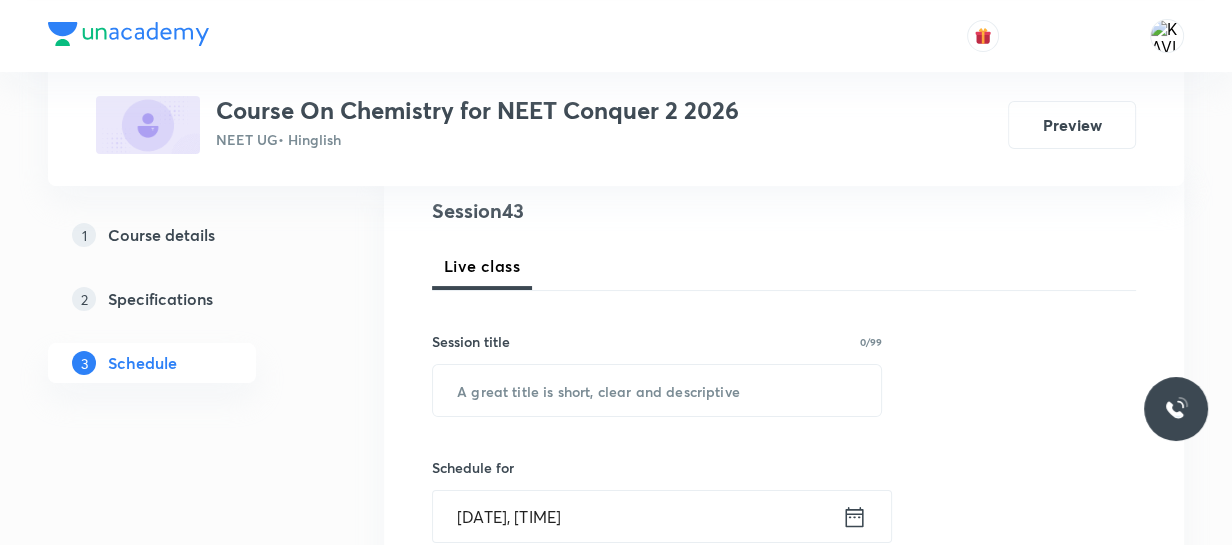 scroll, scrollTop: 253, scrollLeft: 0, axis: vertical 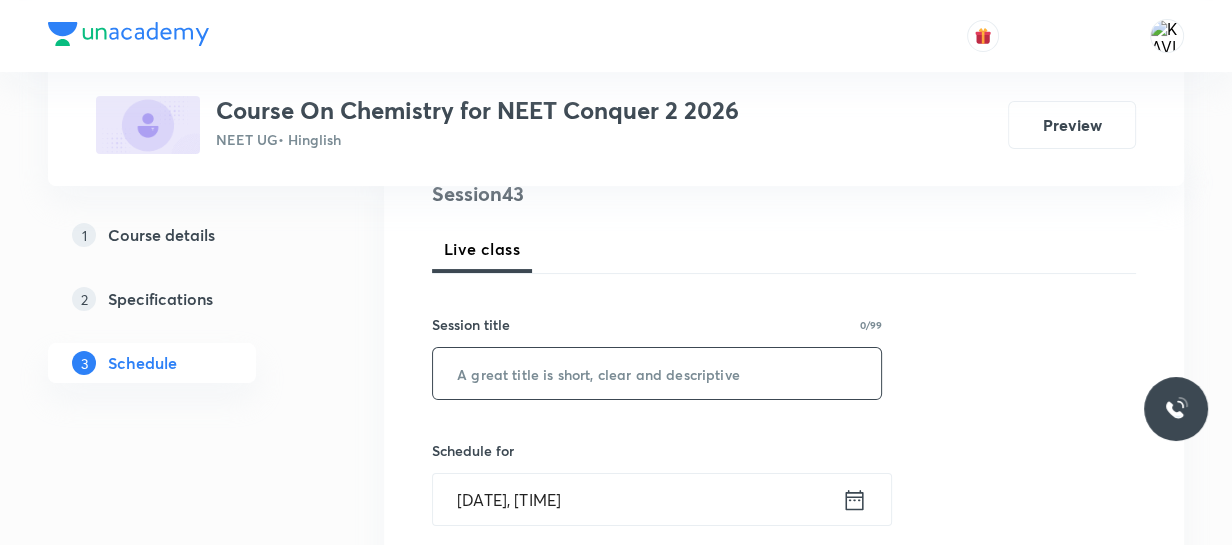 click at bounding box center [657, 373] 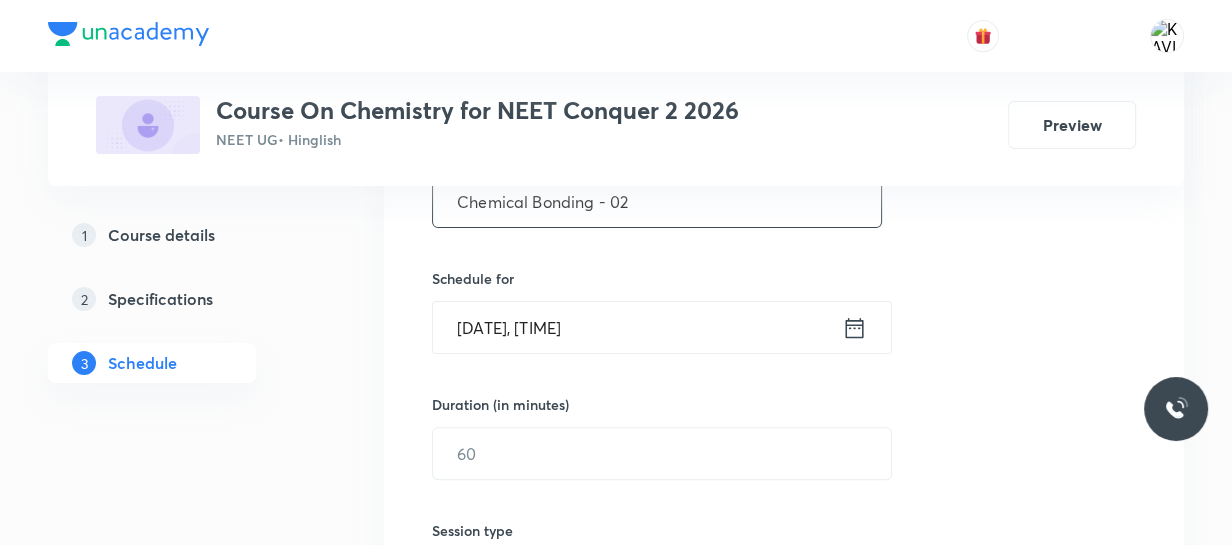 scroll, scrollTop: 426, scrollLeft: 0, axis: vertical 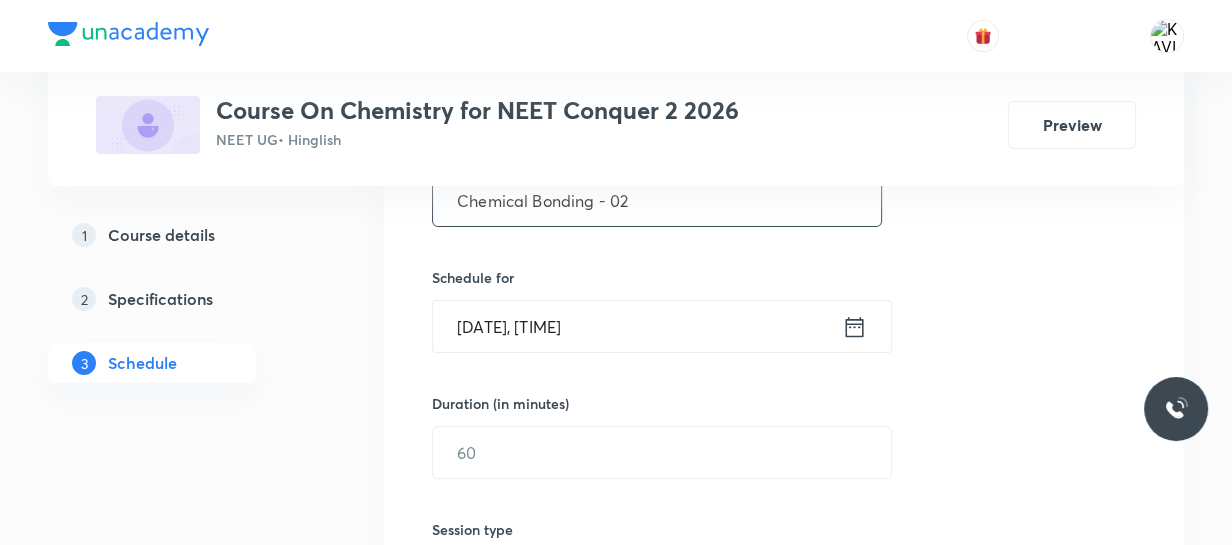 type on "Chemical Bonding - 02" 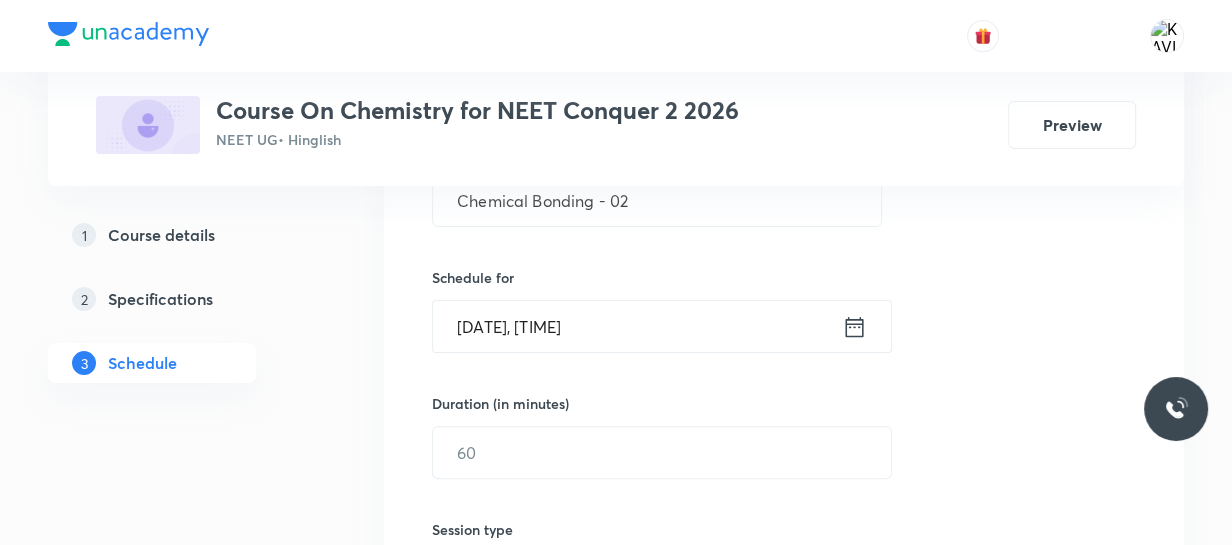 click 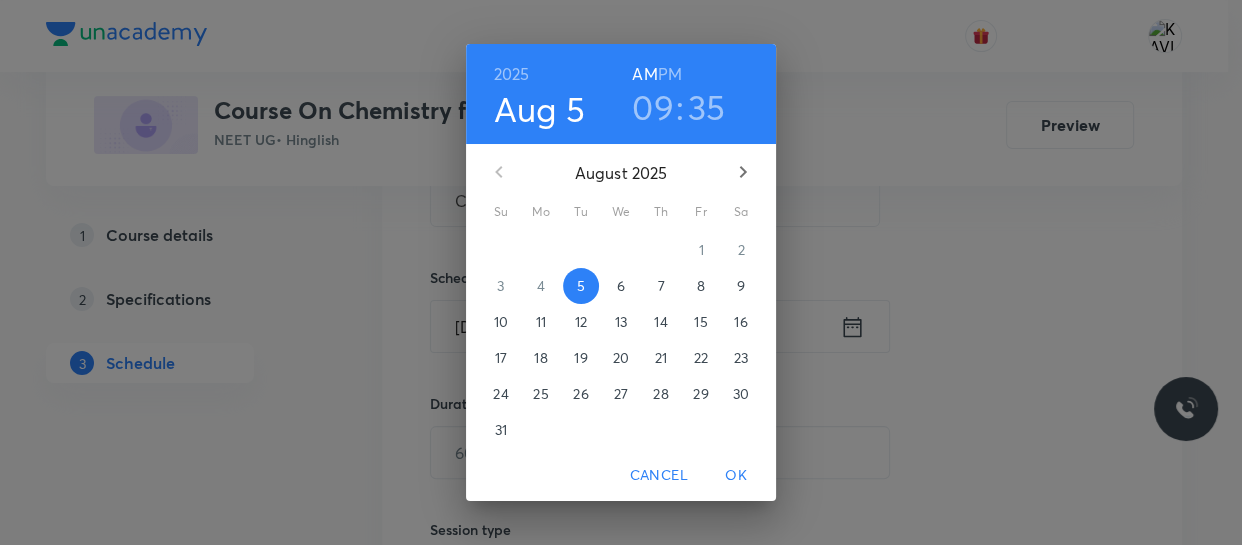 click on "09" at bounding box center (653, 107) 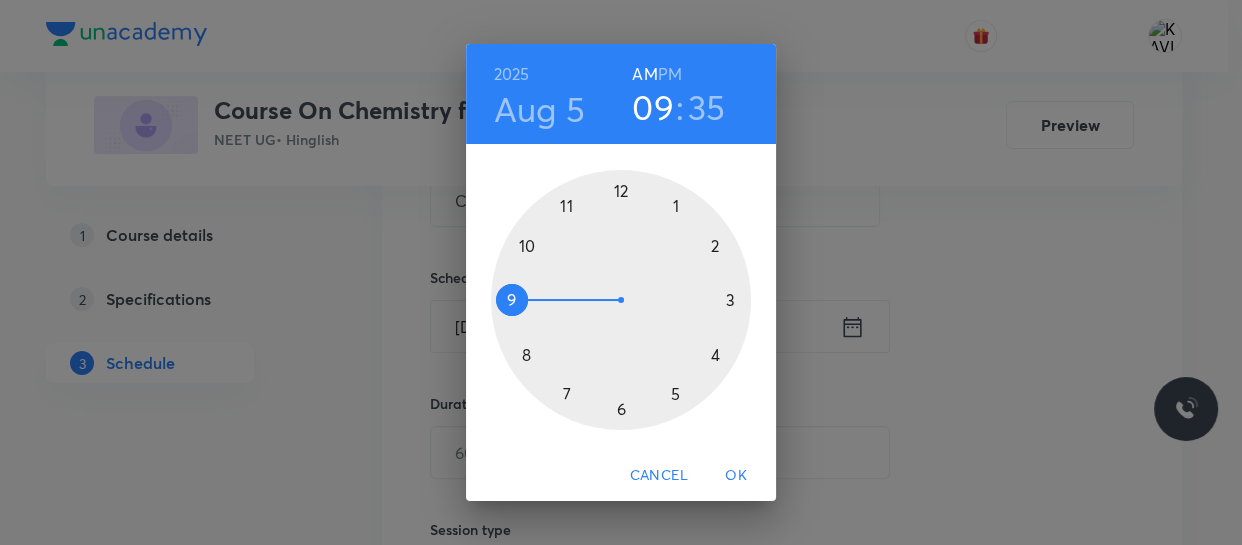 click at bounding box center [621, 300] 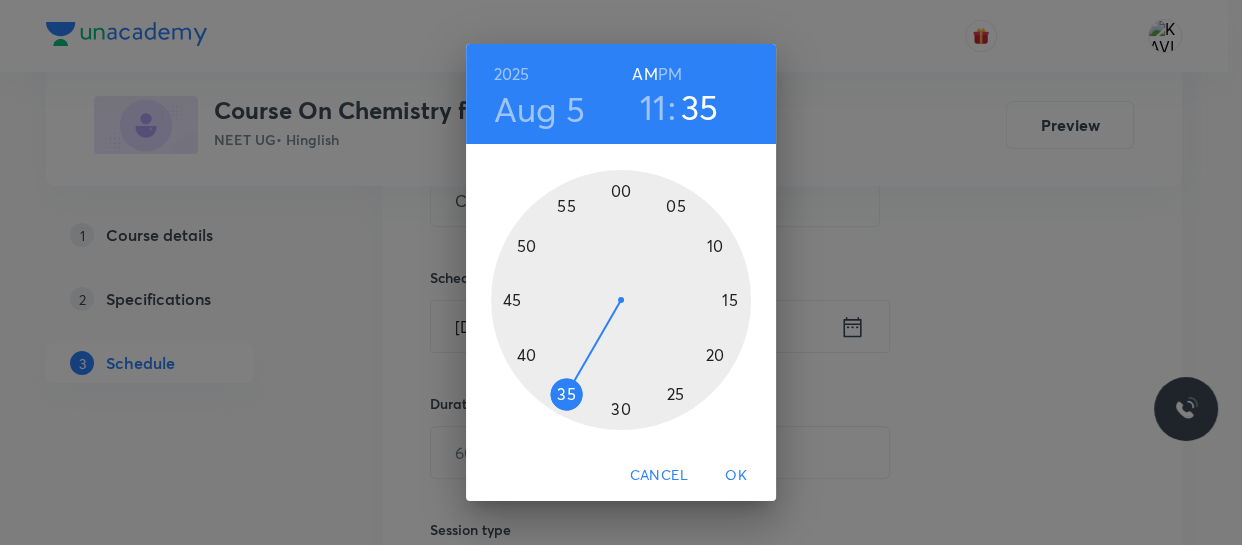click at bounding box center [621, 300] 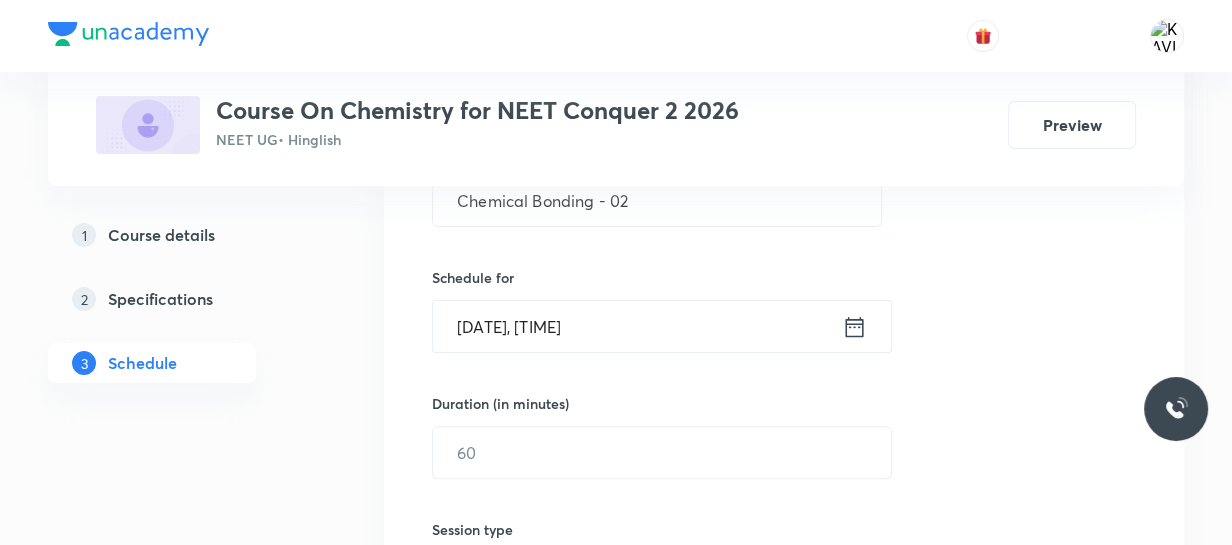 scroll, scrollTop: 559, scrollLeft: 0, axis: vertical 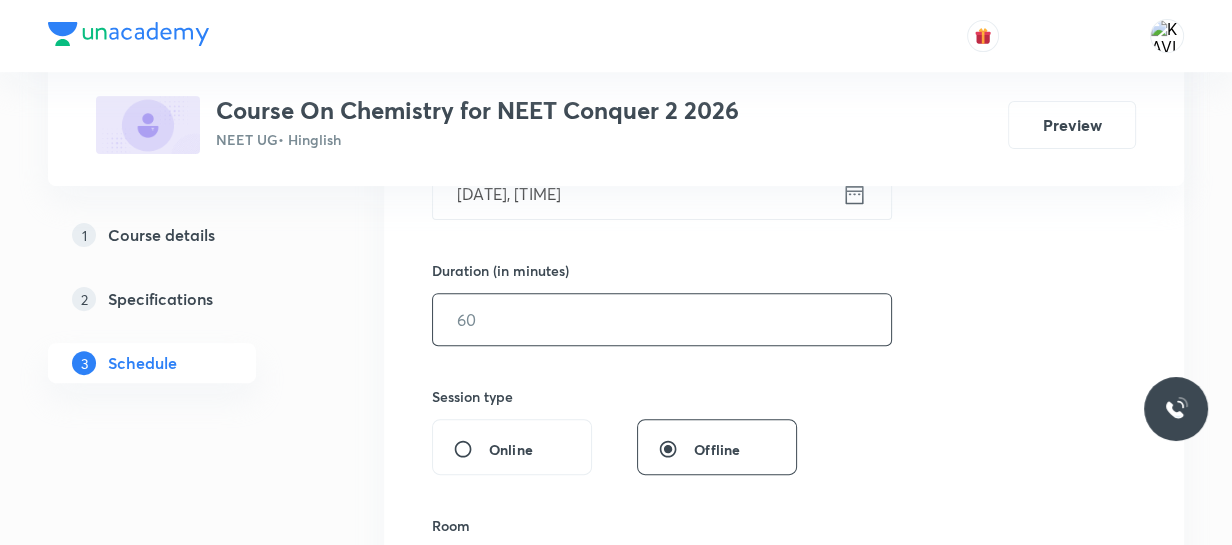 click at bounding box center (662, 319) 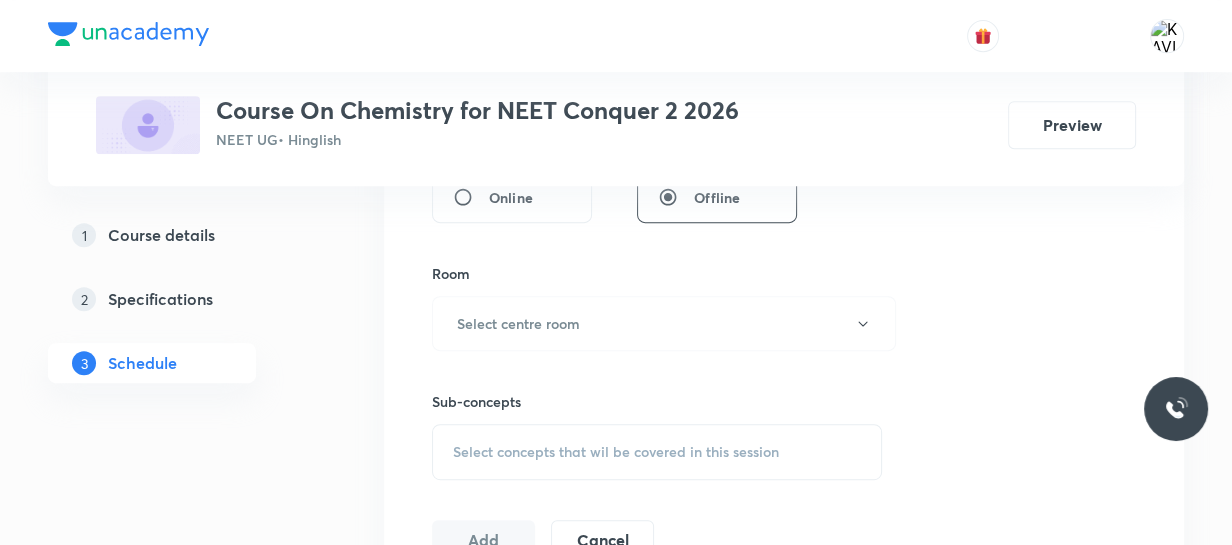 scroll, scrollTop: 818, scrollLeft: 0, axis: vertical 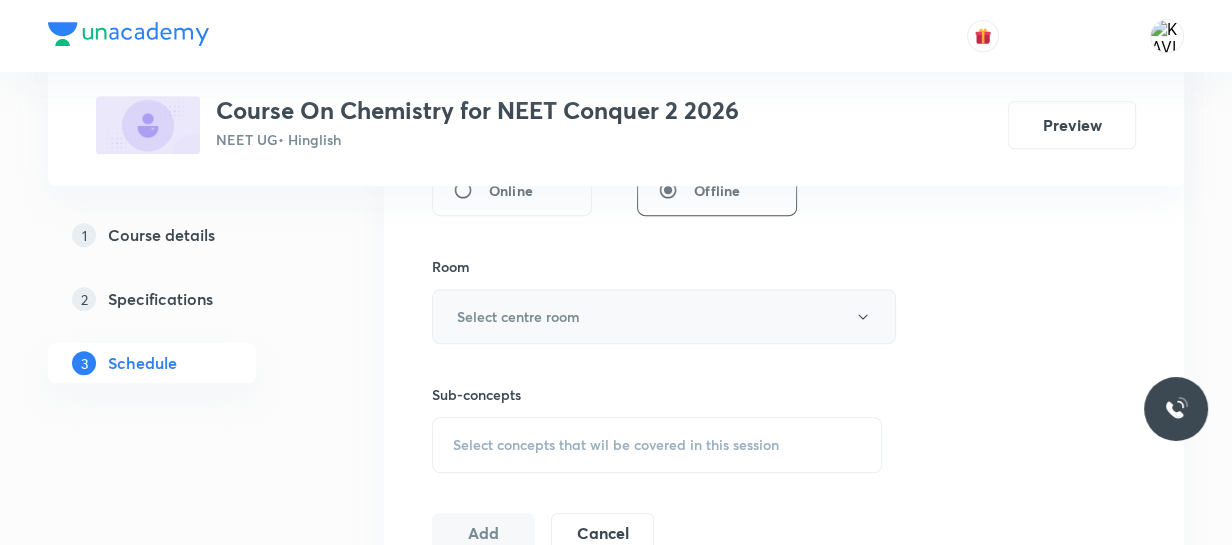 type on "75" 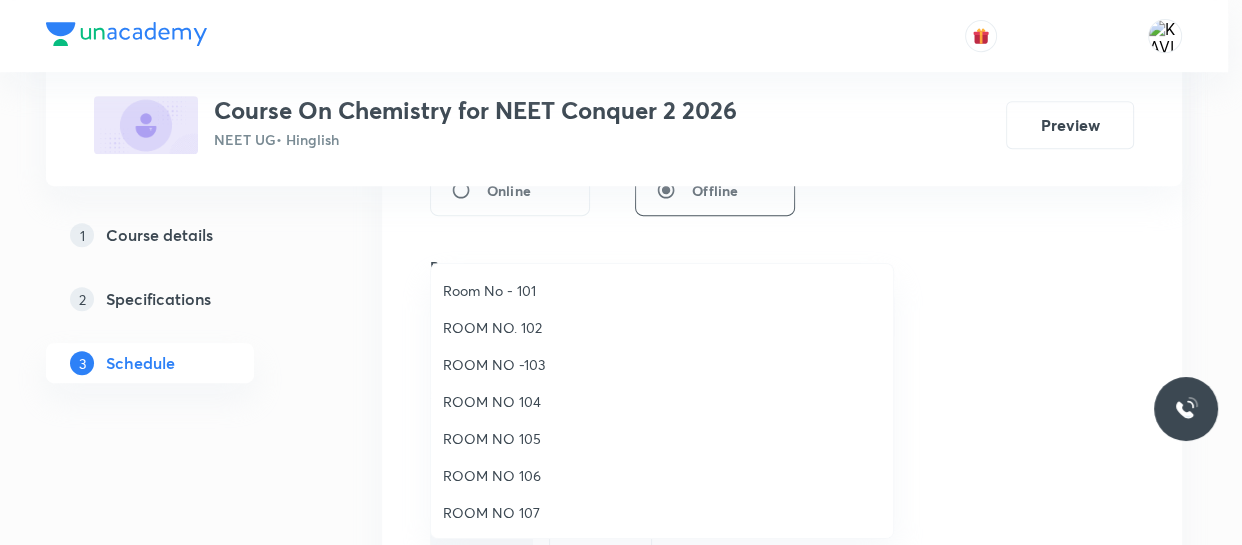 click on "ROOM NO -103" at bounding box center [662, 364] 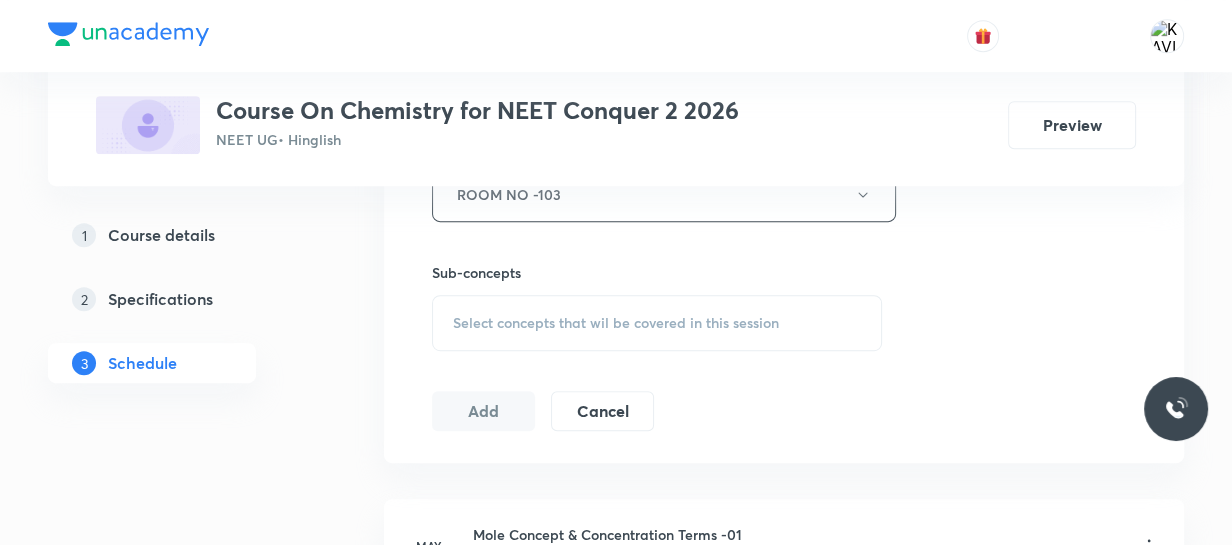 scroll, scrollTop: 941, scrollLeft: 0, axis: vertical 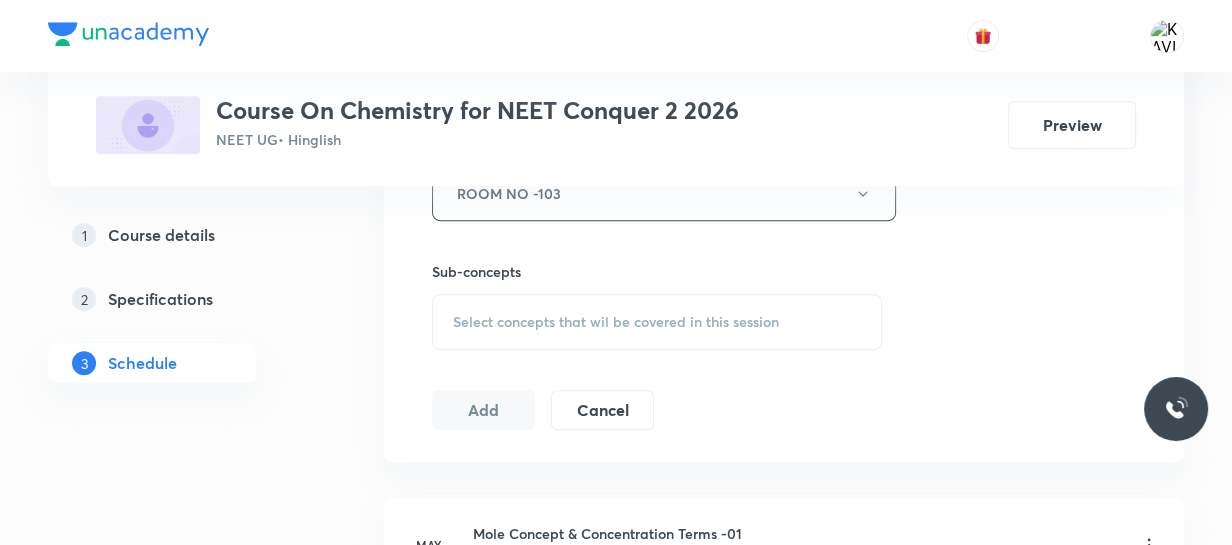 click on "Select concepts that wil be covered in this session" at bounding box center [616, 322] 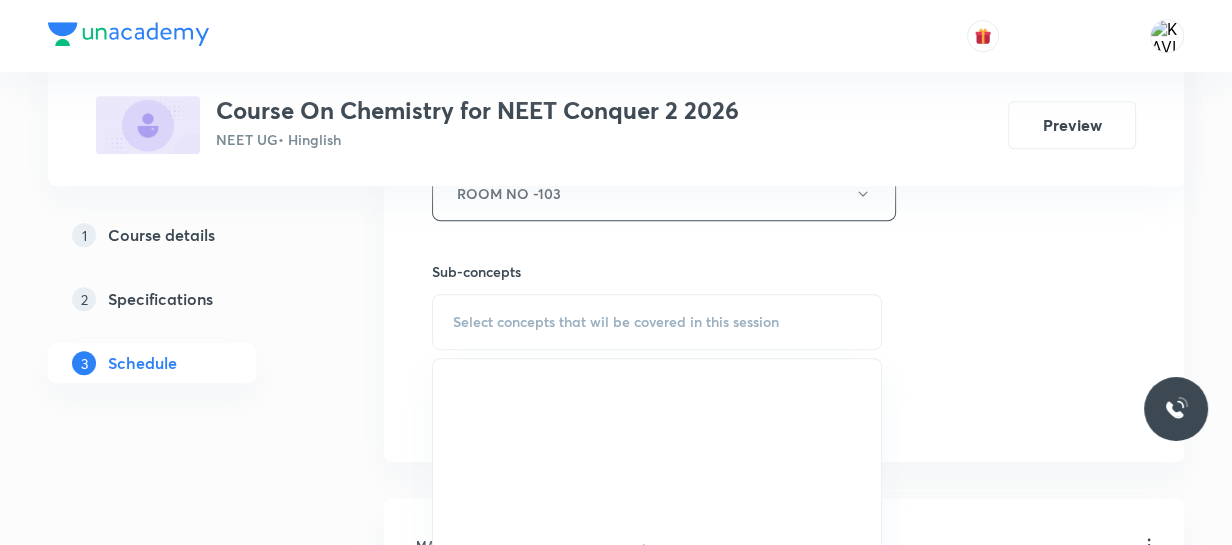 scroll, scrollTop: 1087, scrollLeft: 0, axis: vertical 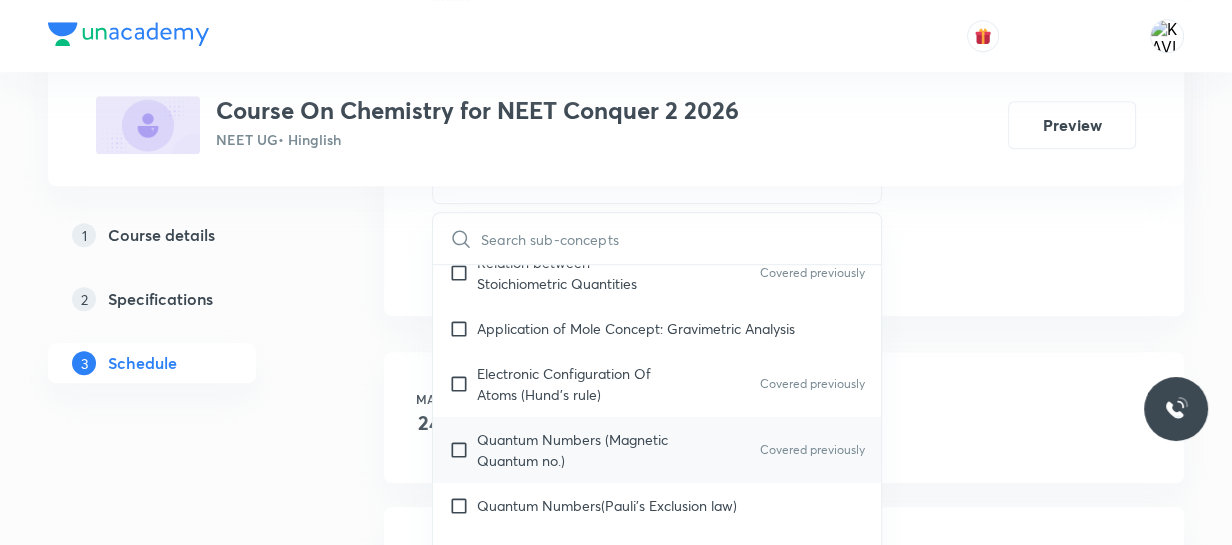 click on "Quantum Numbers (Magnetic Quantum no.)" at bounding box center [578, 450] 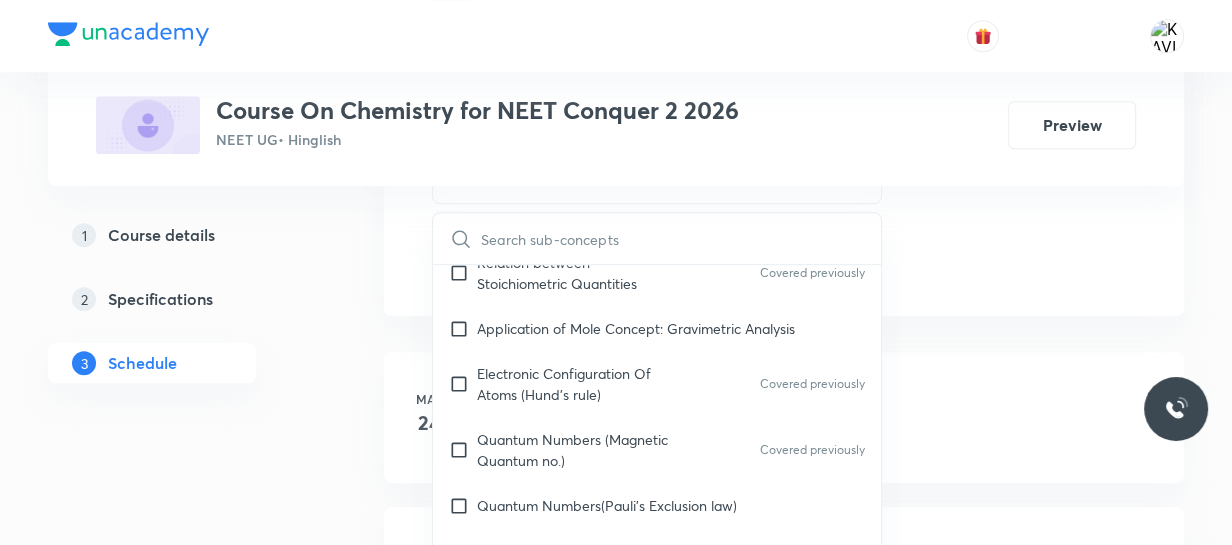 checkbox on "true" 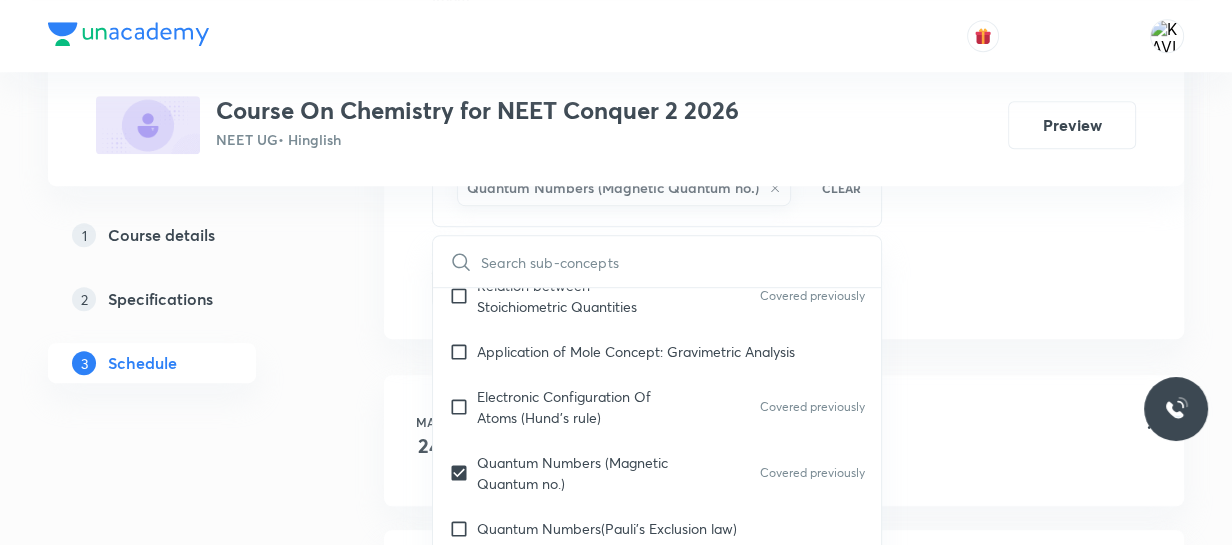 click on "Session  43 Live class Session title 21/99 Chemical Bonding - 02 ​ Schedule for Aug 5, 2025, 11:26 AM ​ Duration (in minutes) 75 ​   Session type Online Offline Room ROOM NO -103 Sub-concepts  Quantum Numbers (Magnetic Quantum no.) CLEAR ​ Chemistry - Full Syllabus Mock Questions Chemistry - Full Syllabus Mock Questions Chemistry Previous Year Covered previously Chemistry Previous Year Questions Chemistry Previous Year Questions Covered previously General Topics & Mole Concept Basic Concepts Mole – Basic Introduction Percentage Composition Covered previously Stoichiometry Principle of Atom Conservation (POAC) Covered previously Relation between Stoichiometric Quantities Covered previously Application of Mole Concept: Gravimetric Analysis Electronic Configuration Of Atoms (Hund's rule) Covered previously  Quantum Numbers (Magnetic Quantum no.) Covered previously Quantum Numbers(Pauli's Exclusion law) Mean Molar Mass or Molecular Mass Covered previously Variation of Conductivity with Concentration pH" at bounding box center [784, -174] 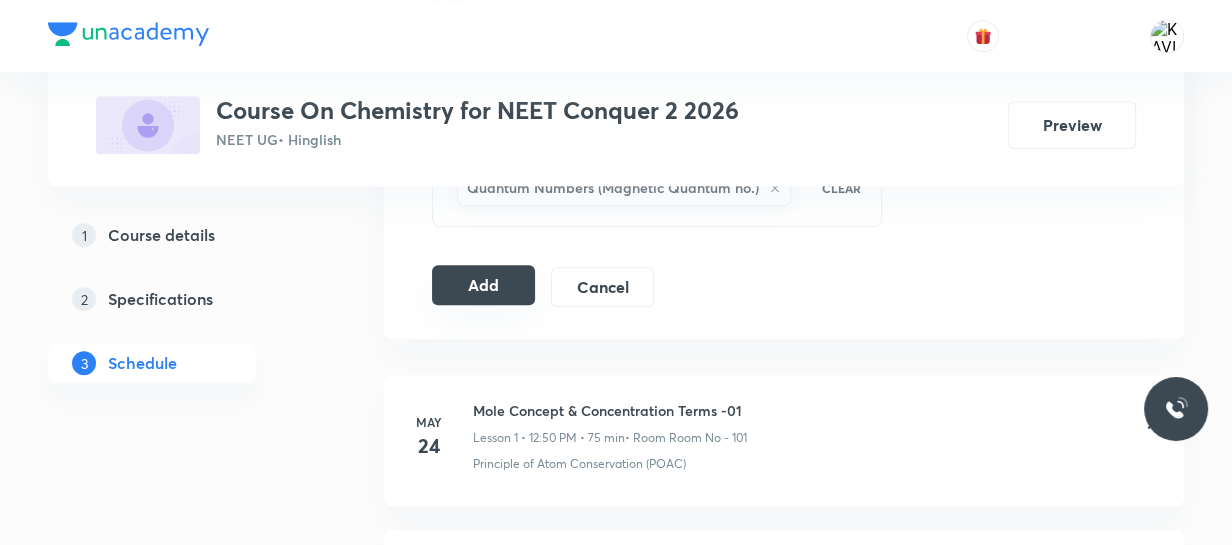 click on "Add" at bounding box center (483, 285) 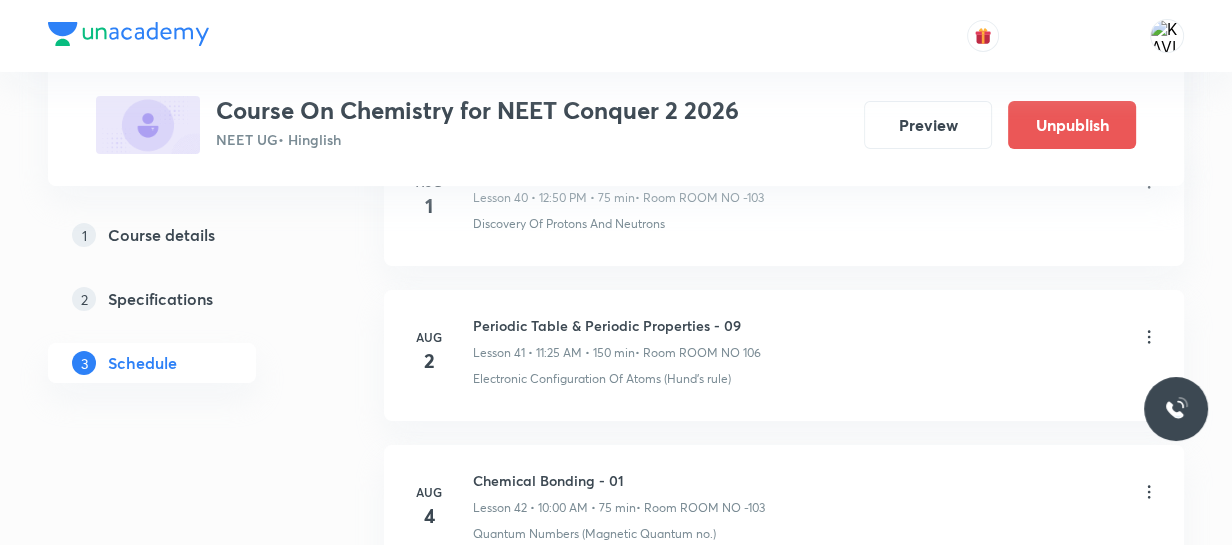 scroll, scrollTop: 6794, scrollLeft: 0, axis: vertical 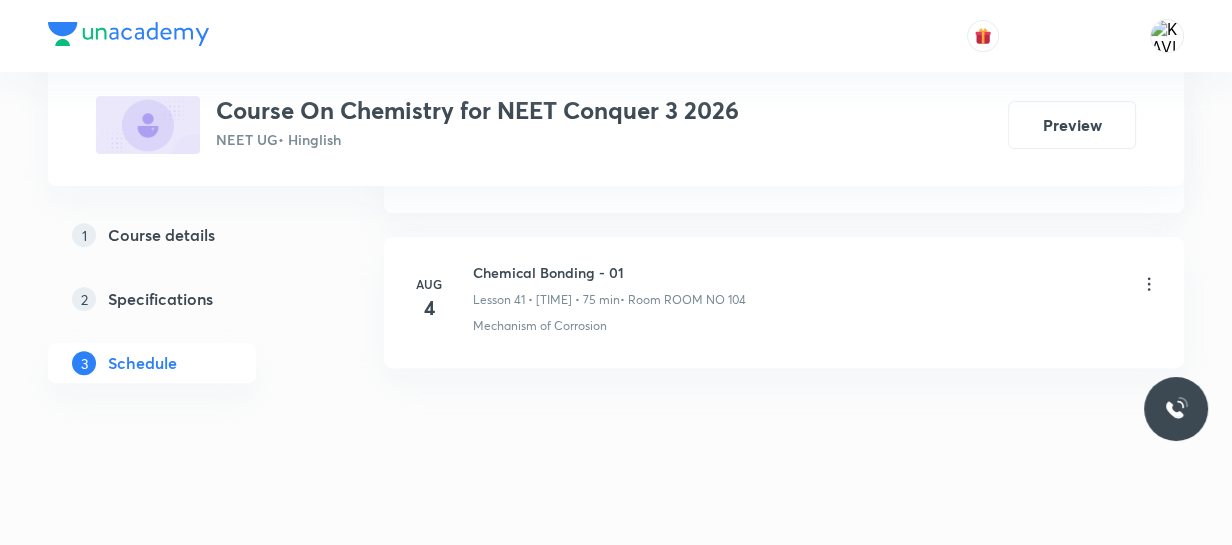 click on "Chemical Bonding - 01" at bounding box center [609, 272] 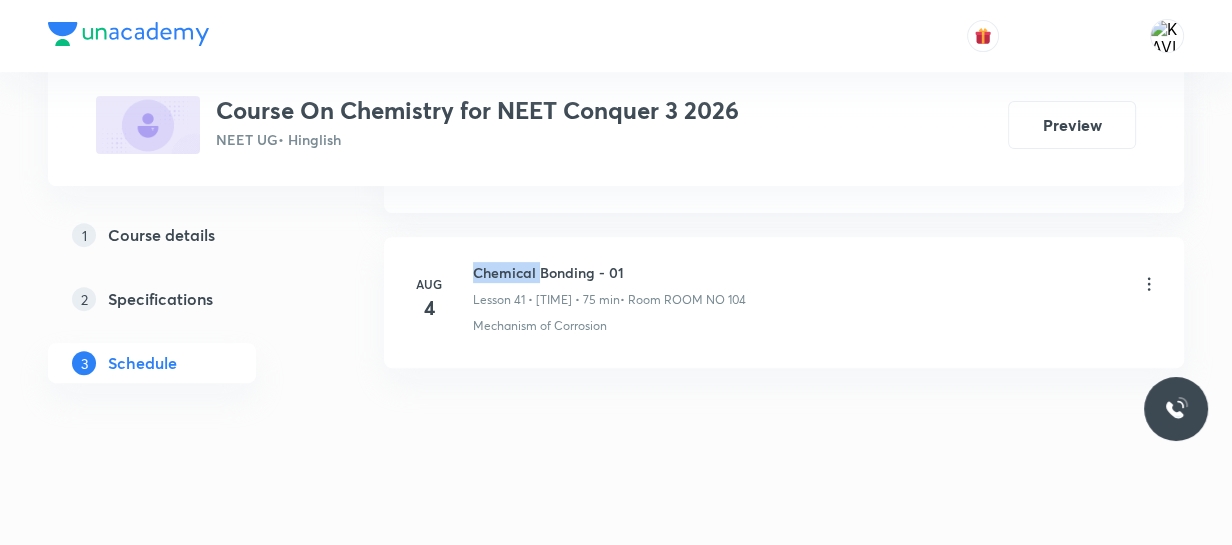 click on "Chemical Bonding - 01" at bounding box center [609, 272] 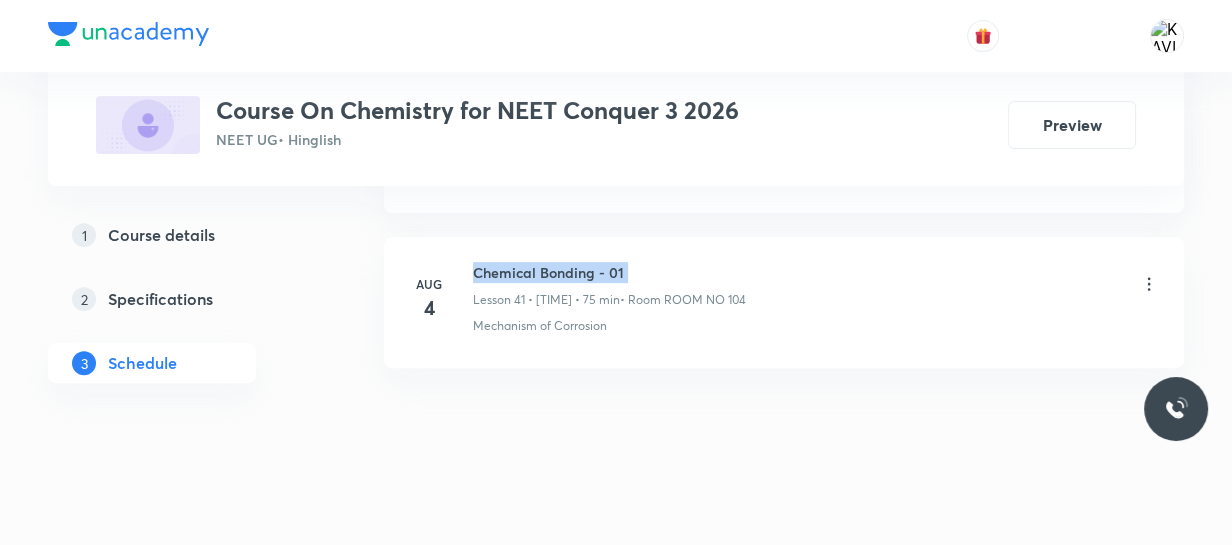 click on "Chemical Bonding - 01" at bounding box center (609, 272) 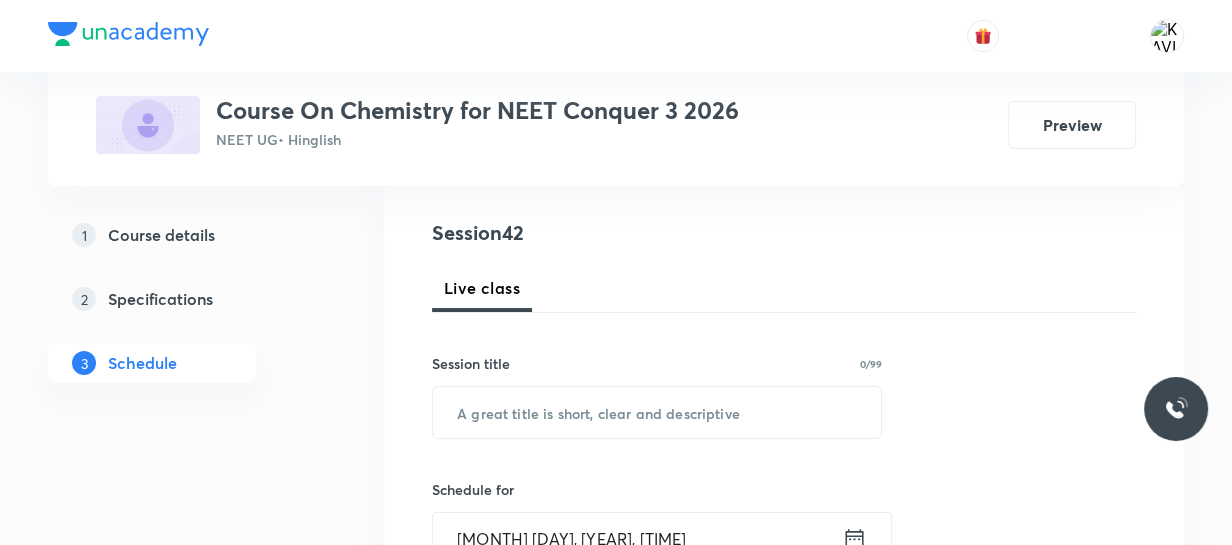 scroll, scrollTop: 216, scrollLeft: 0, axis: vertical 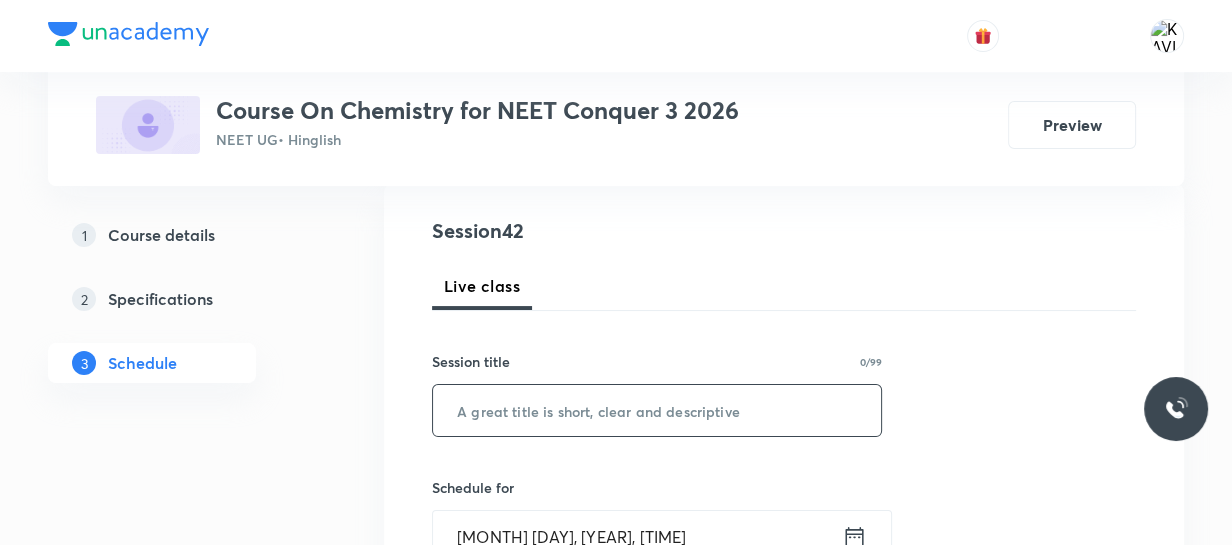 click at bounding box center [657, 410] 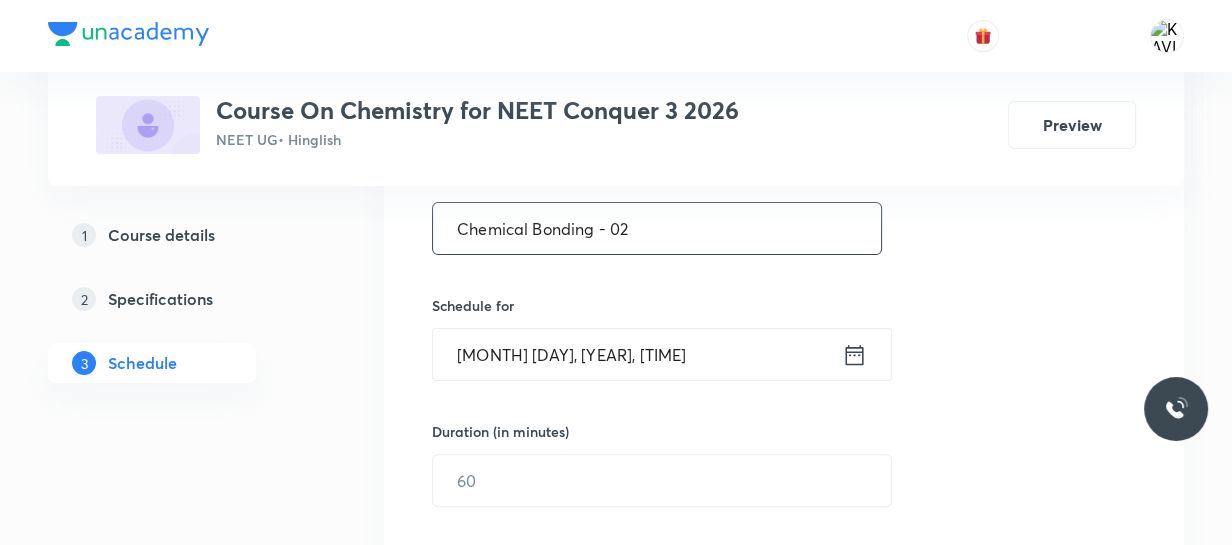 scroll, scrollTop: 405, scrollLeft: 0, axis: vertical 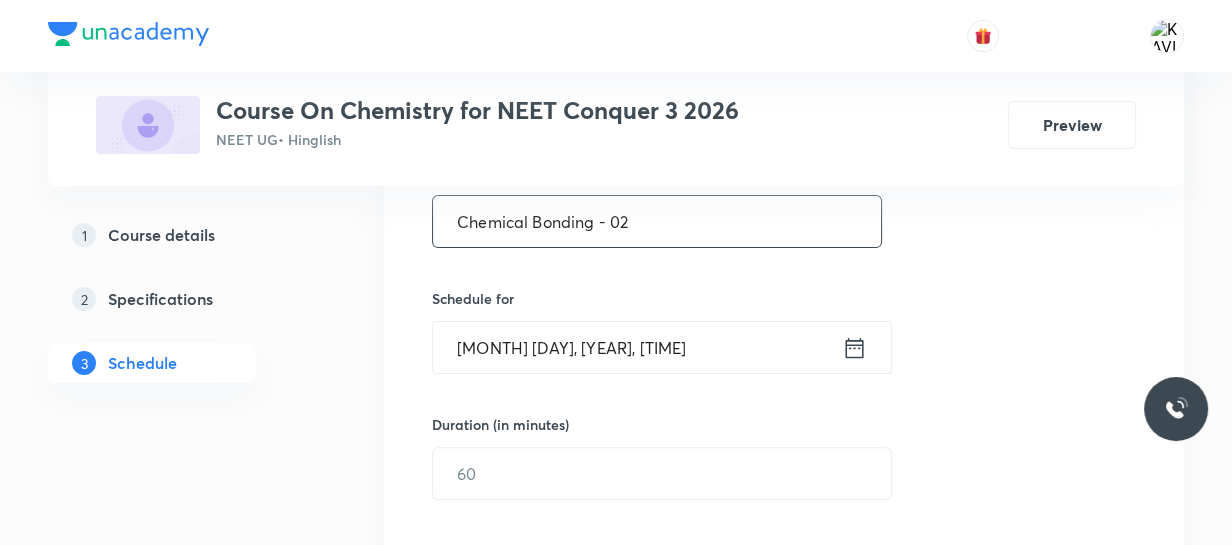 type on "Chemical Bonding - 02" 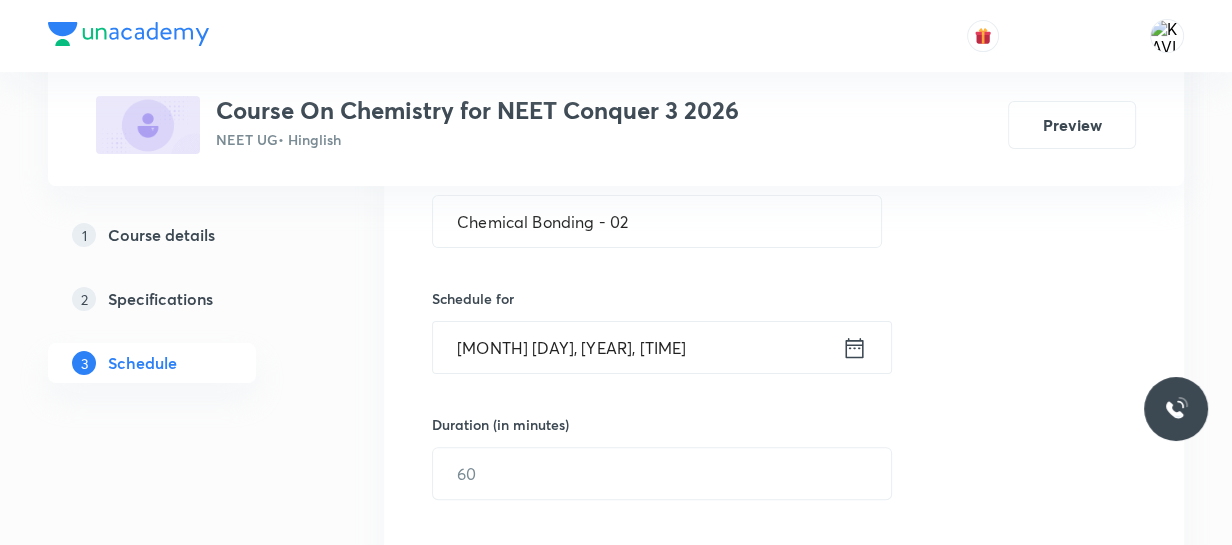 click 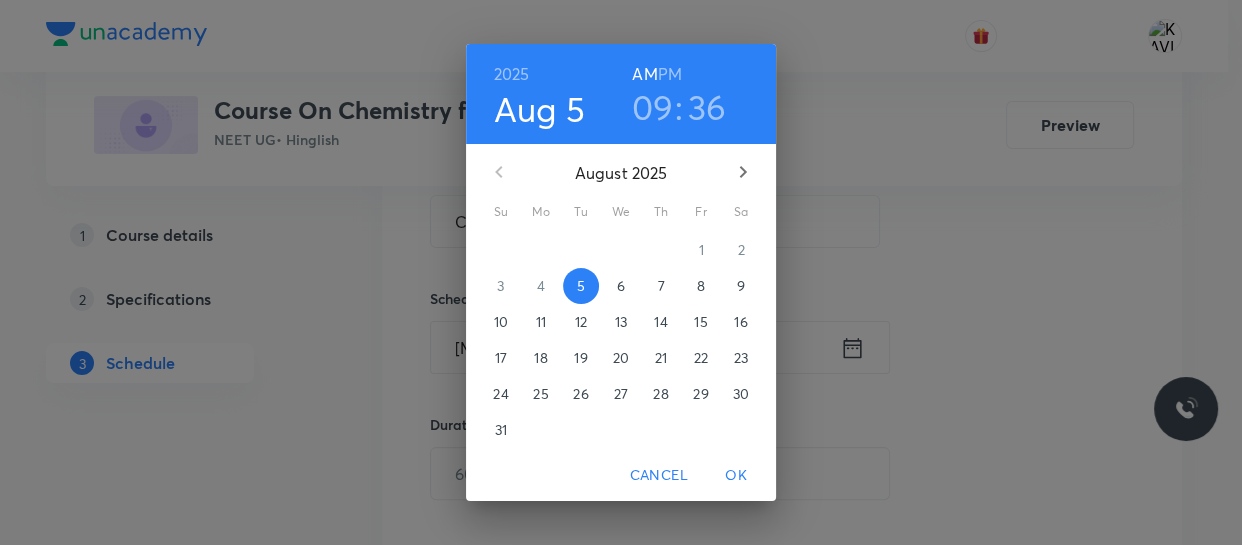 click on "09" at bounding box center [653, 107] 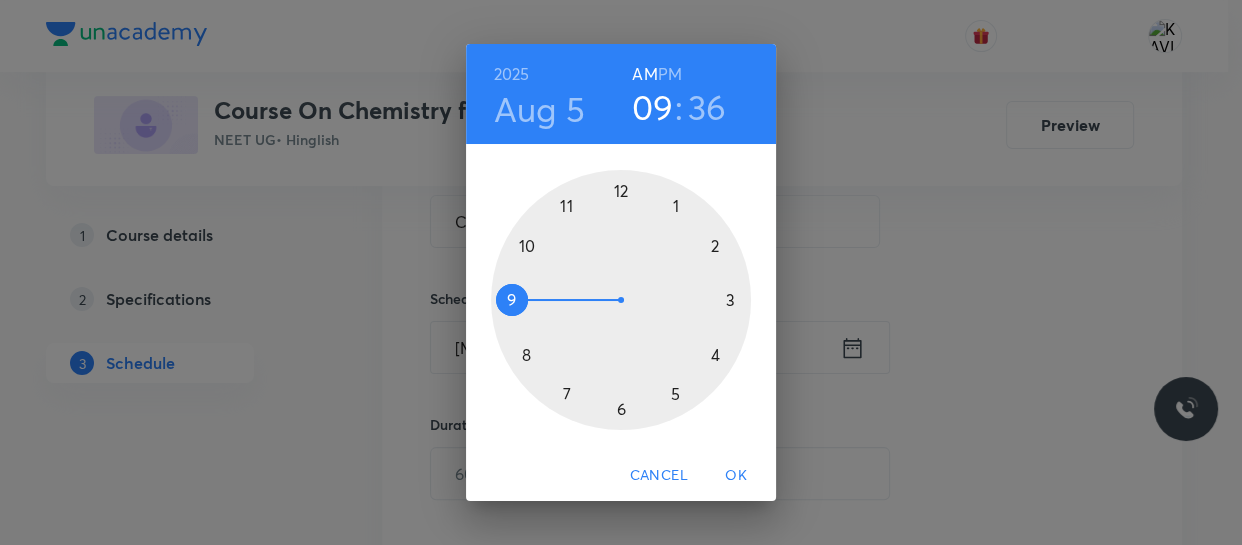 click at bounding box center (621, 300) 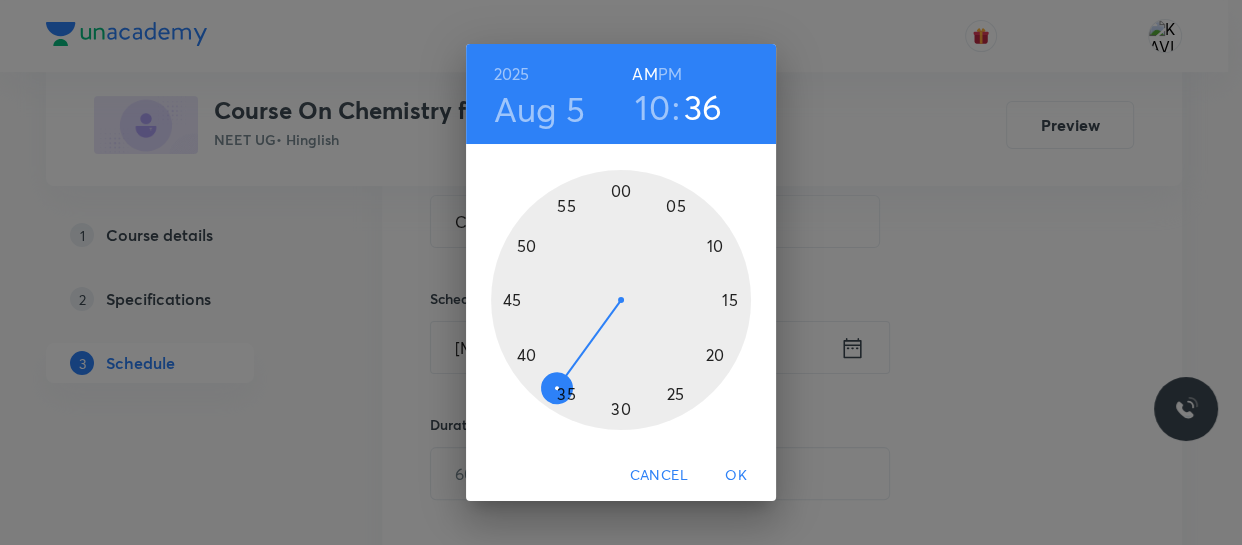 click at bounding box center (621, 300) 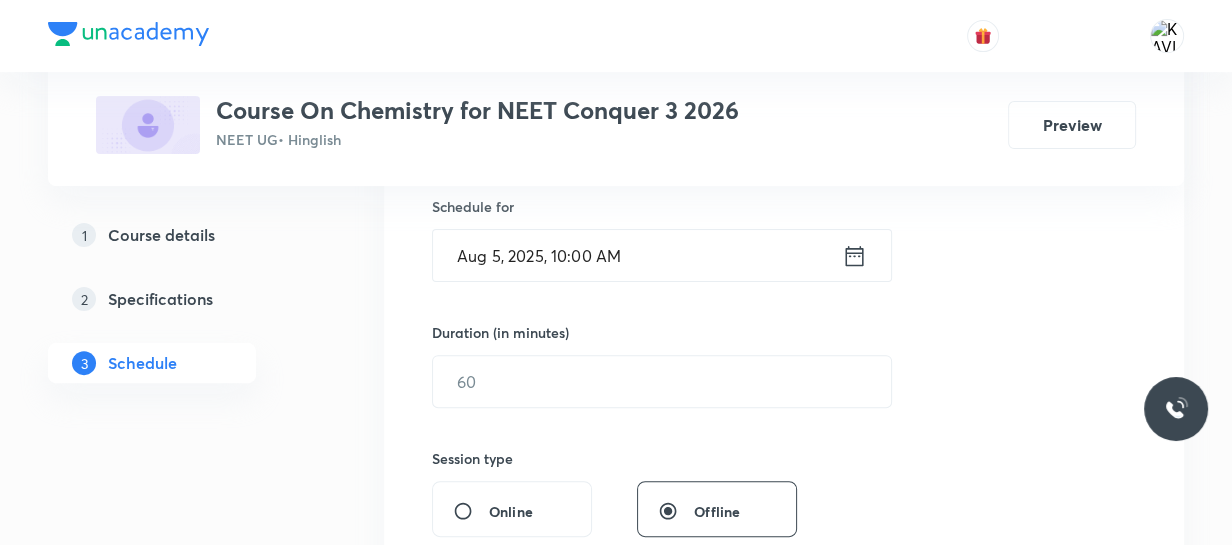 scroll, scrollTop: 498, scrollLeft: 0, axis: vertical 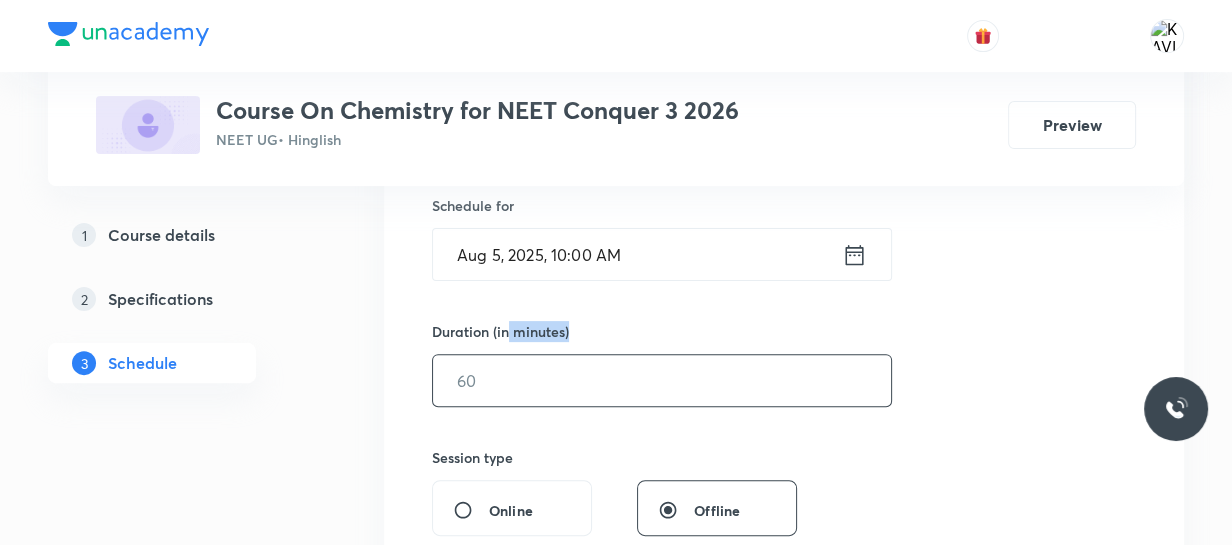 drag, startPoint x: 505, startPoint y: 338, endPoint x: 498, endPoint y: 396, distance: 58.420887 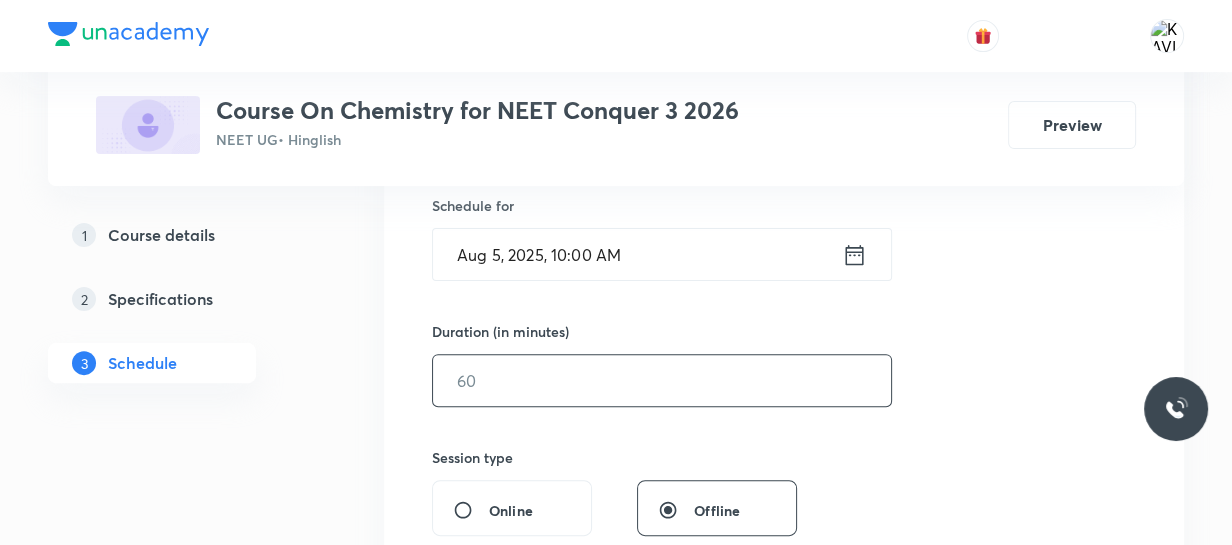 click at bounding box center (662, 380) 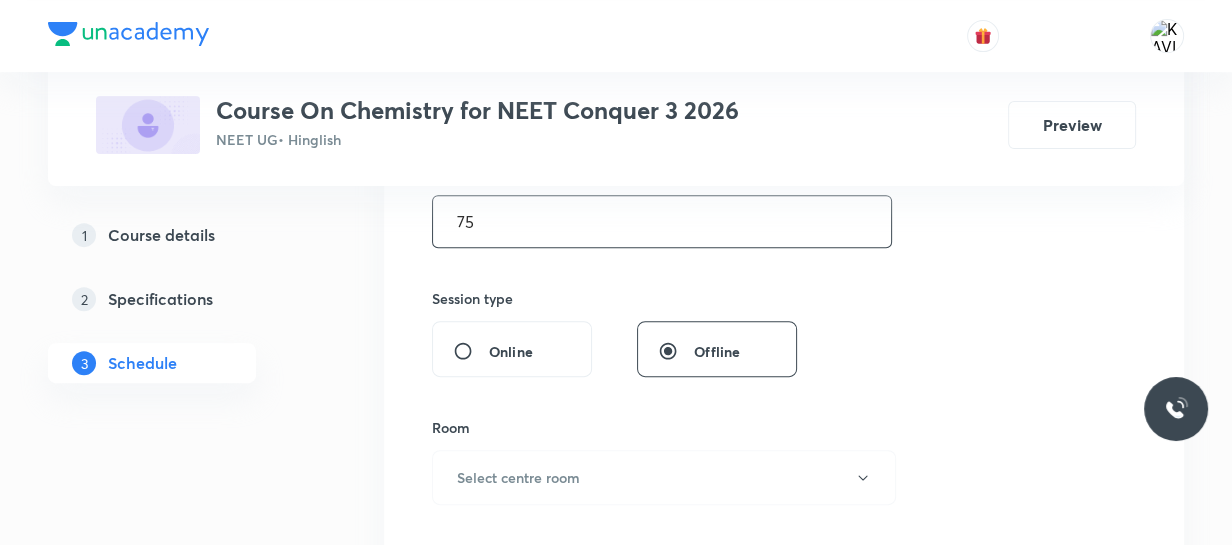 scroll, scrollTop: 660, scrollLeft: 0, axis: vertical 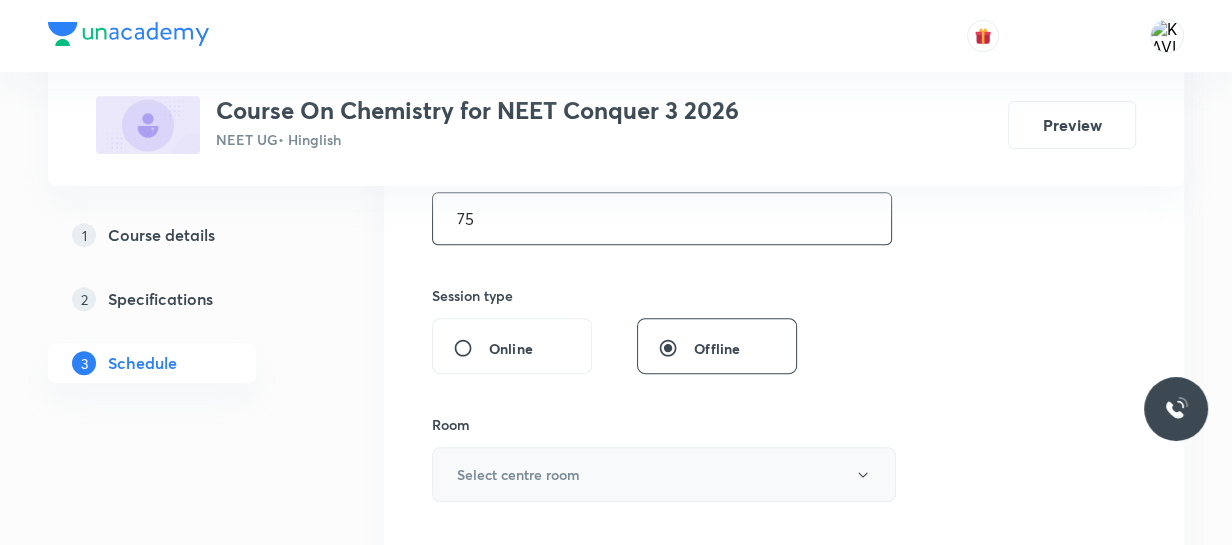 type on "75" 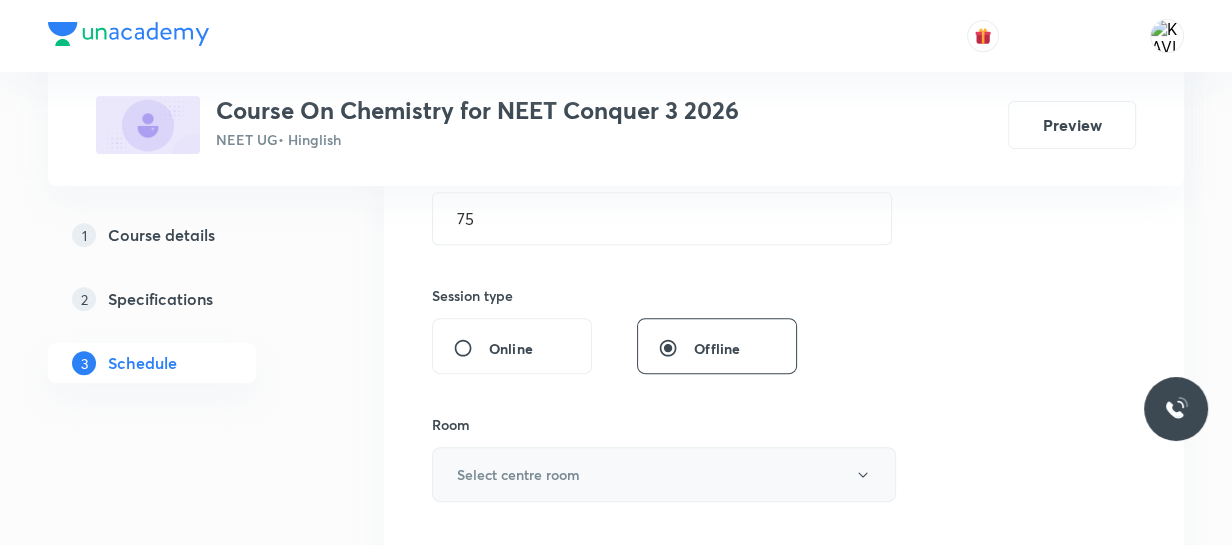 click on "Select centre room" at bounding box center [518, 474] 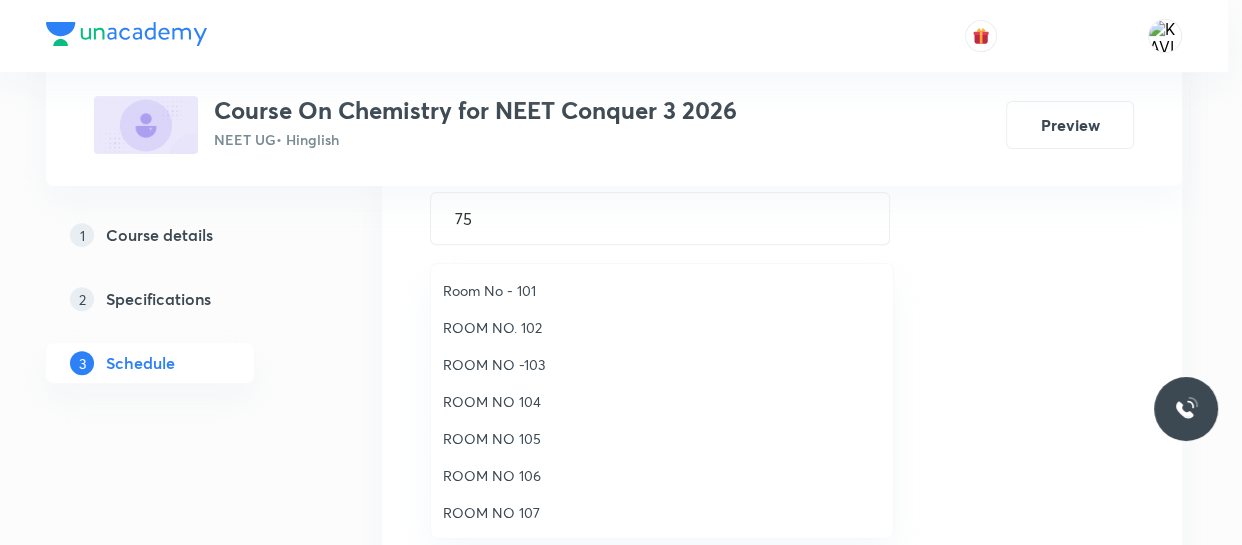 click on "ROOM NO 104" at bounding box center [662, 401] 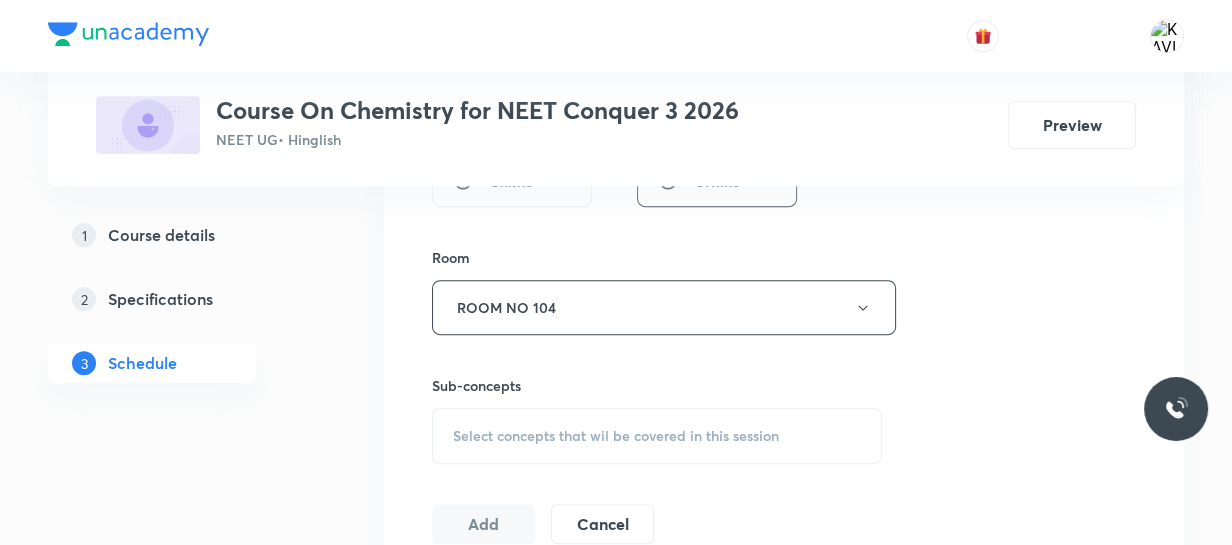 scroll, scrollTop: 830, scrollLeft: 0, axis: vertical 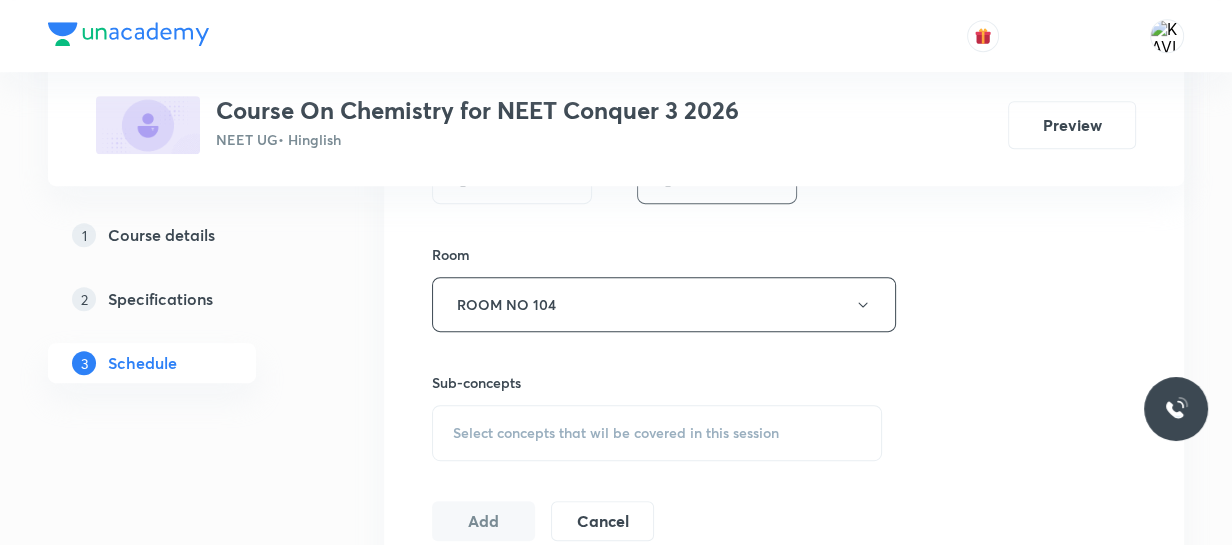 click on "Select concepts that wil be covered in this session" at bounding box center [616, 433] 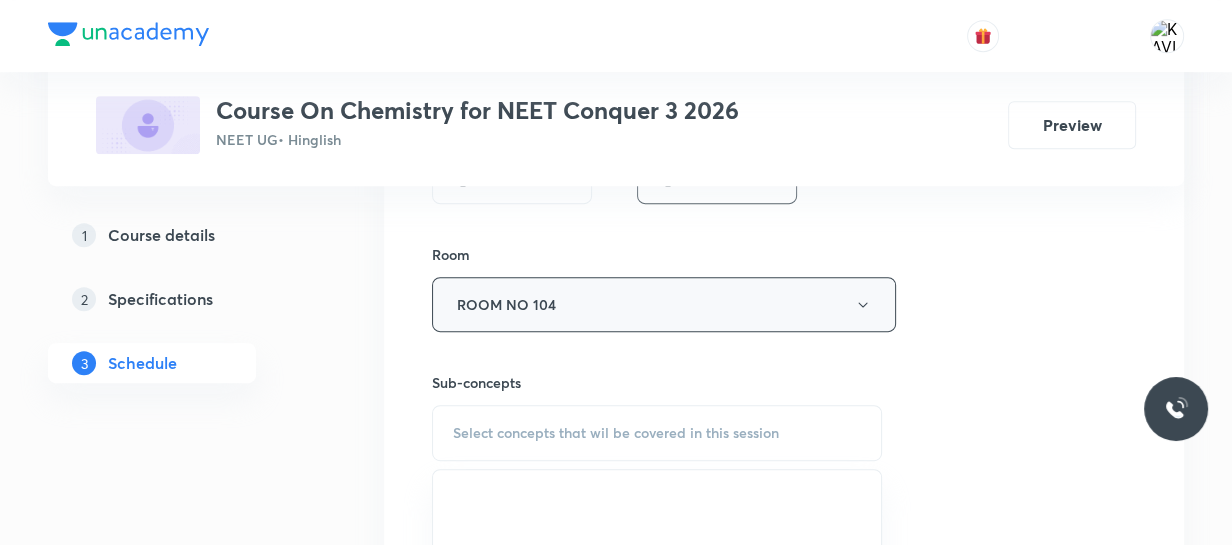 scroll, scrollTop: 962, scrollLeft: 0, axis: vertical 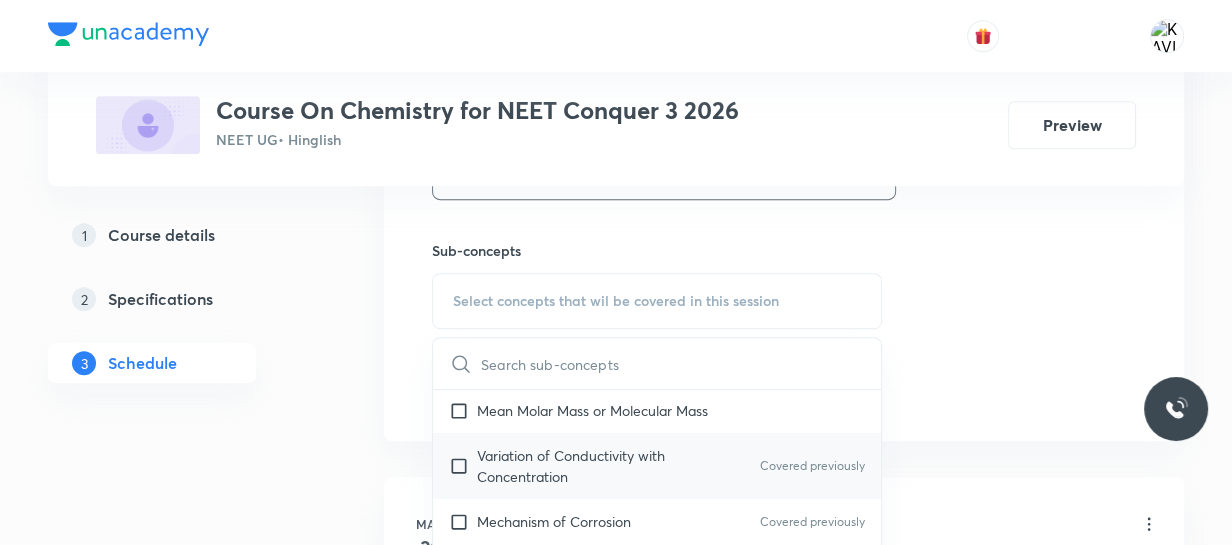 click on "Variation of Conductivity with Concentration" at bounding box center (578, 466) 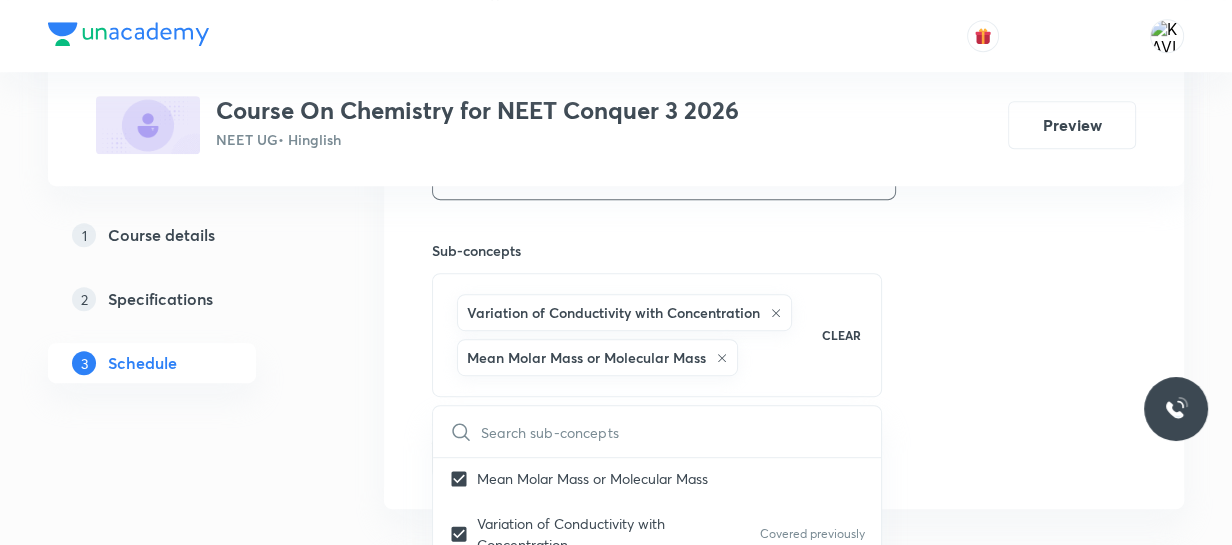 click on "Session  42 Live class Session title 21/99 Chemical Bonding - 02 ​ Schedule for [MONTH] [DAY], [YEAR], [TIME] ​ Duration (in minutes) 75 ​   Session type Online Offline Room ROOM NO 104 Sub-concepts Variation of Conductivity with Concentration Mean Molar Mass or Molecular Mass CLEAR ​ Chemistry - Full Syllabus Mock Questions Chemistry - Full Syllabus Mock Questions Chemistry Previous Year Chemistry Previous Year Questions Chemistry Previous Year Questions Chemistry Previous Year Questions General Topics ​ Mole Concept Basic Concepts Covered previously Mole – Basic Introduction Percentage Composition Stoichiometry Principle of Atom Conservation (POAC) Relation between Stoichiometric Quantities Application of Mole Concept: Gravimetric Analysis Electronic Configuration Of Atoms (Hund's rule) Covered previously  Quantum Numbers (Magnetic Quantum no.) Covered previously Quantum Numbers(Pauli's Exclusion law) Covered previously Mean Molar Mass or Molecular Mass Variation of Conductivity with Concentration Covered previously Mechanism of Corrosion" at bounding box center (784, -27) 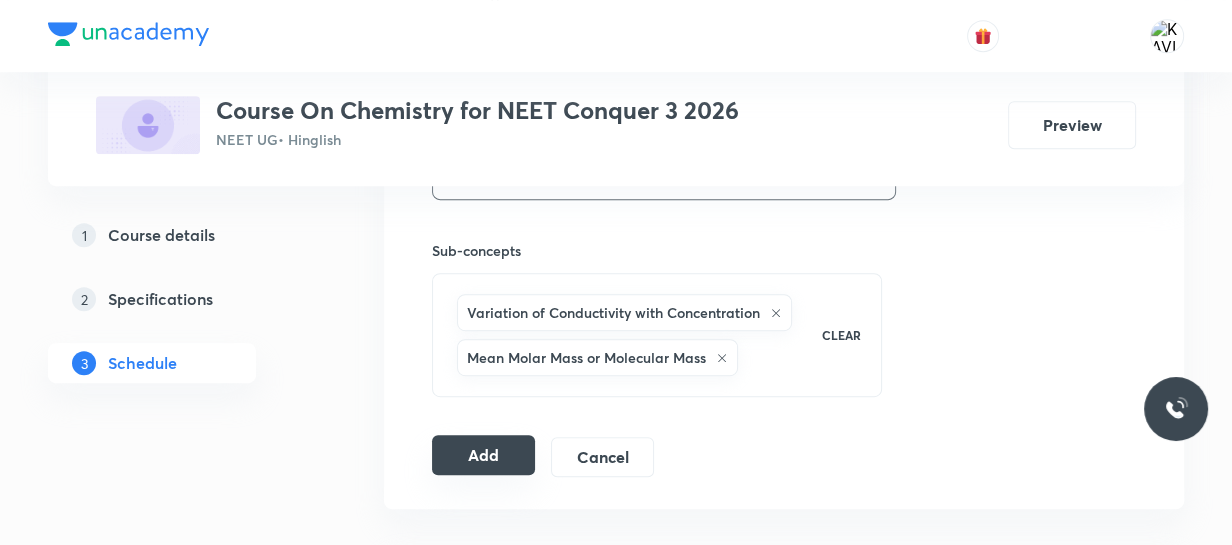 click on "Add" at bounding box center (483, 455) 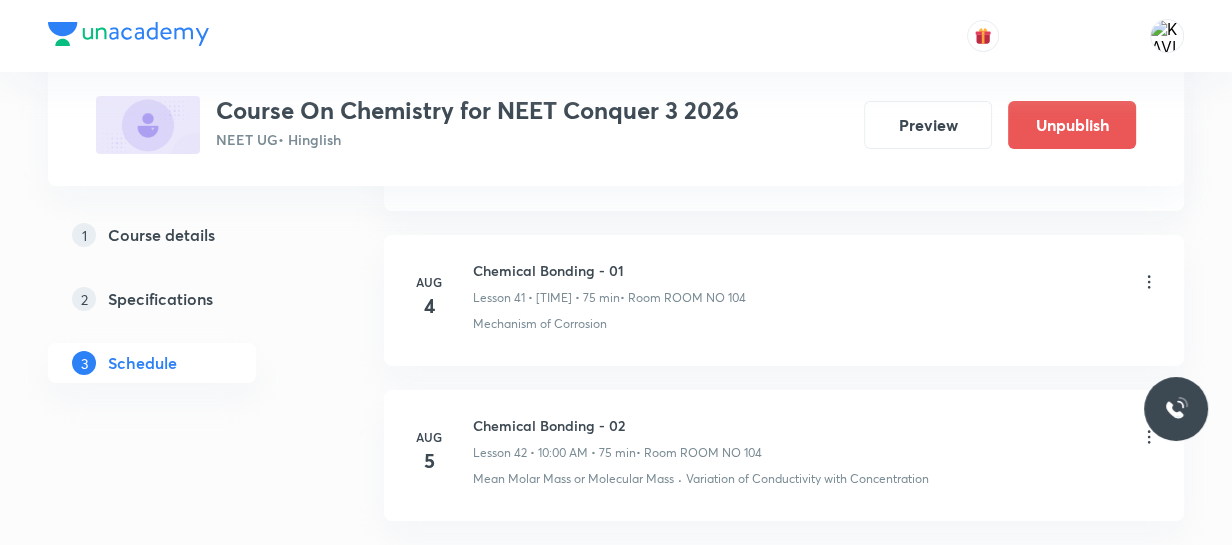 scroll, scrollTop: 6640, scrollLeft: 0, axis: vertical 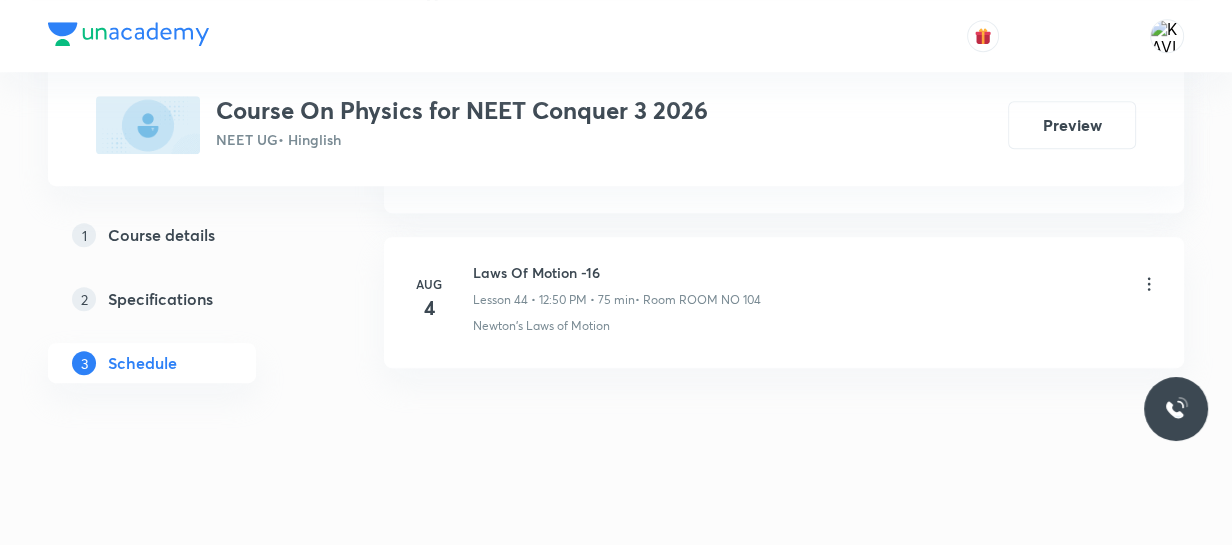 click on "Laws Of Motion -16" at bounding box center [617, 272] 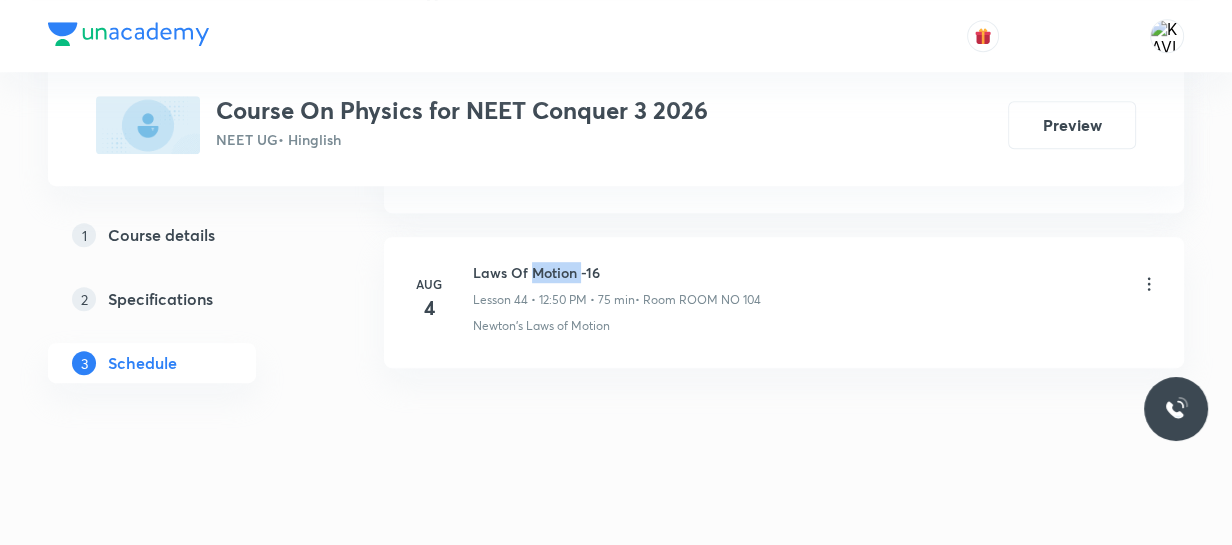 click on "Laws Of Motion -16" at bounding box center (617, 272) 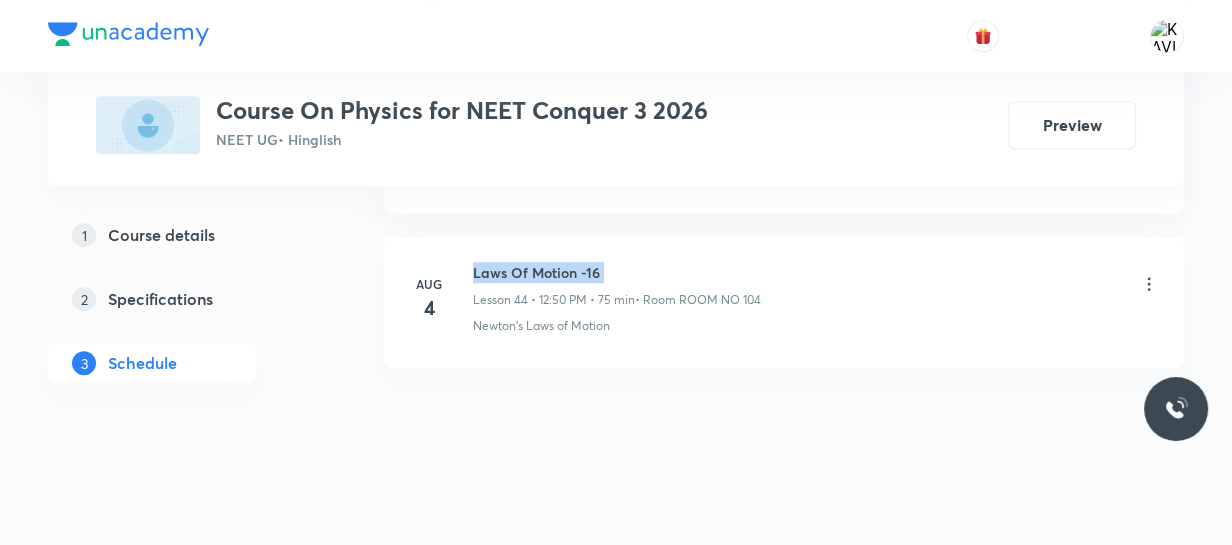 click on "Laws Of Motion -16" at bounding box center (617, 272) 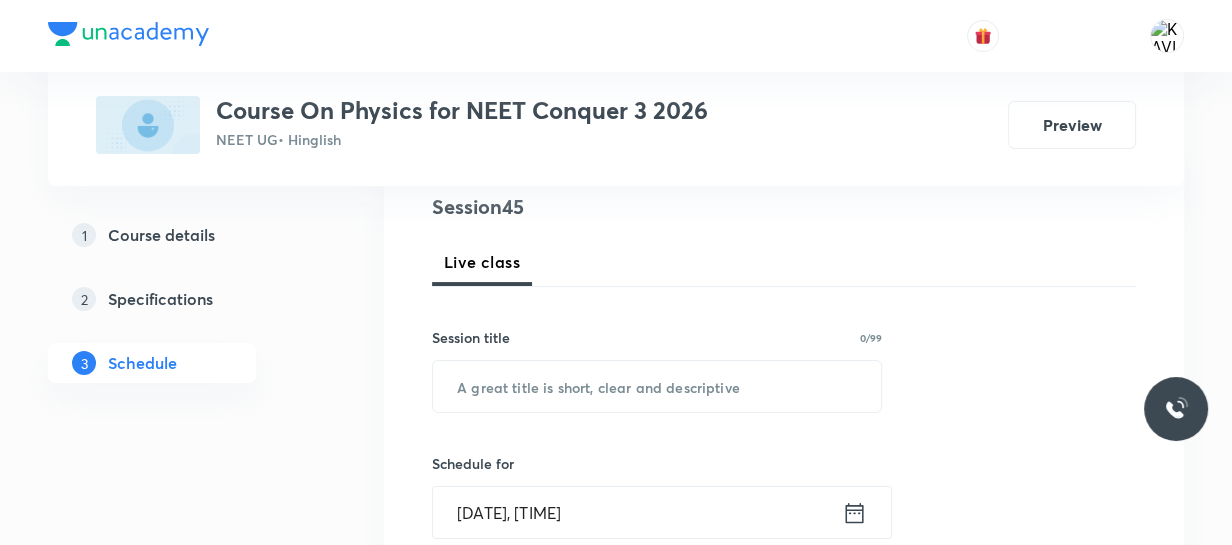 scroll, scrollTop: 265, scrollLeft: 0, axis: vertical 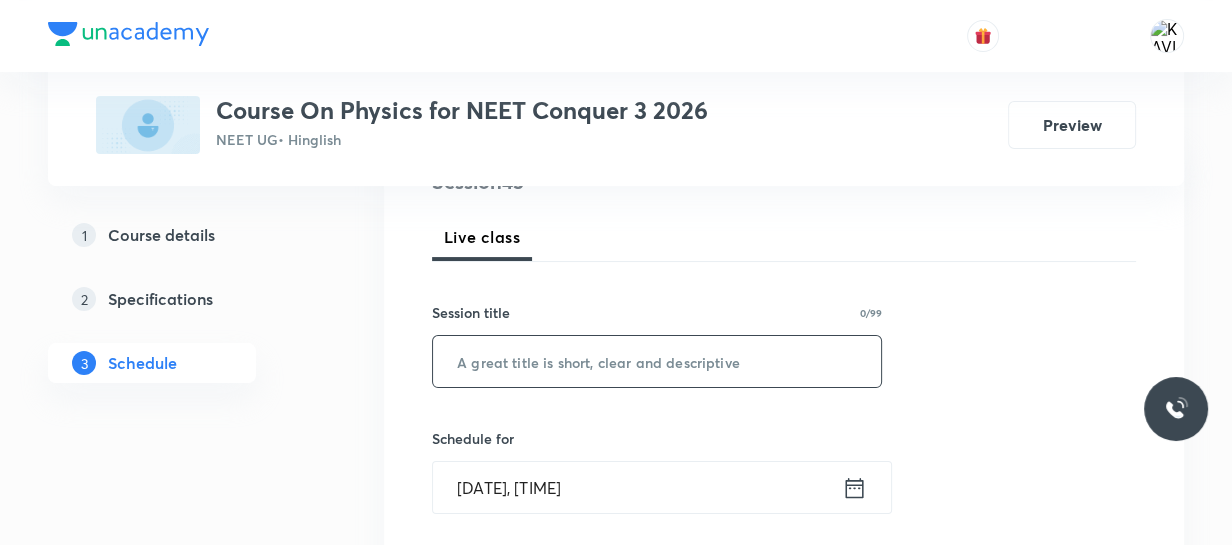click at bounding box center (657, 361) 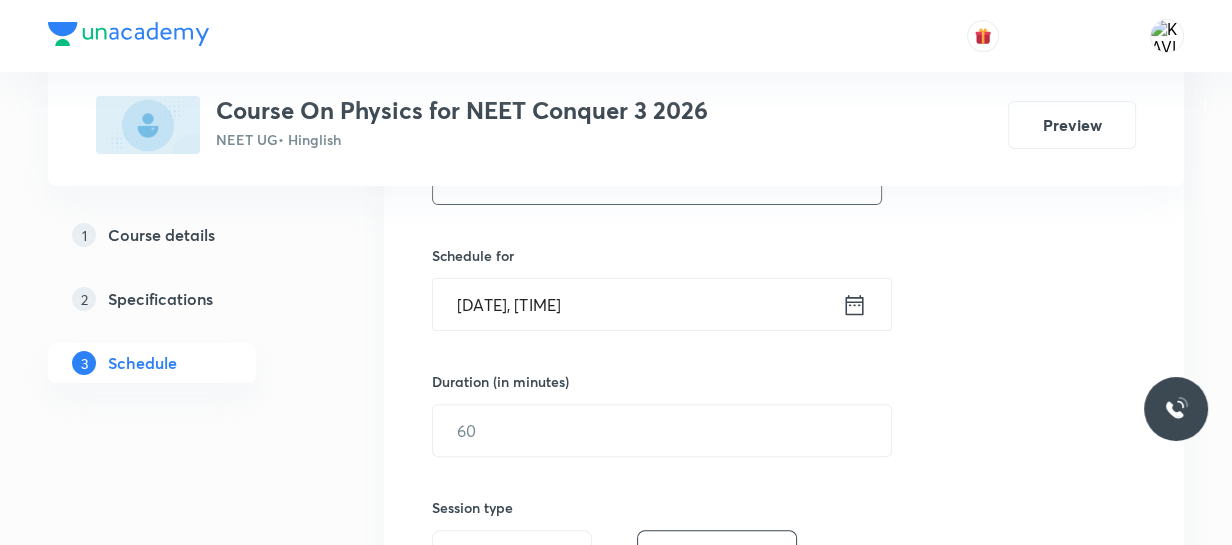 scroll, scrollTop: 450, scrollLeft: 0, axis: vertical 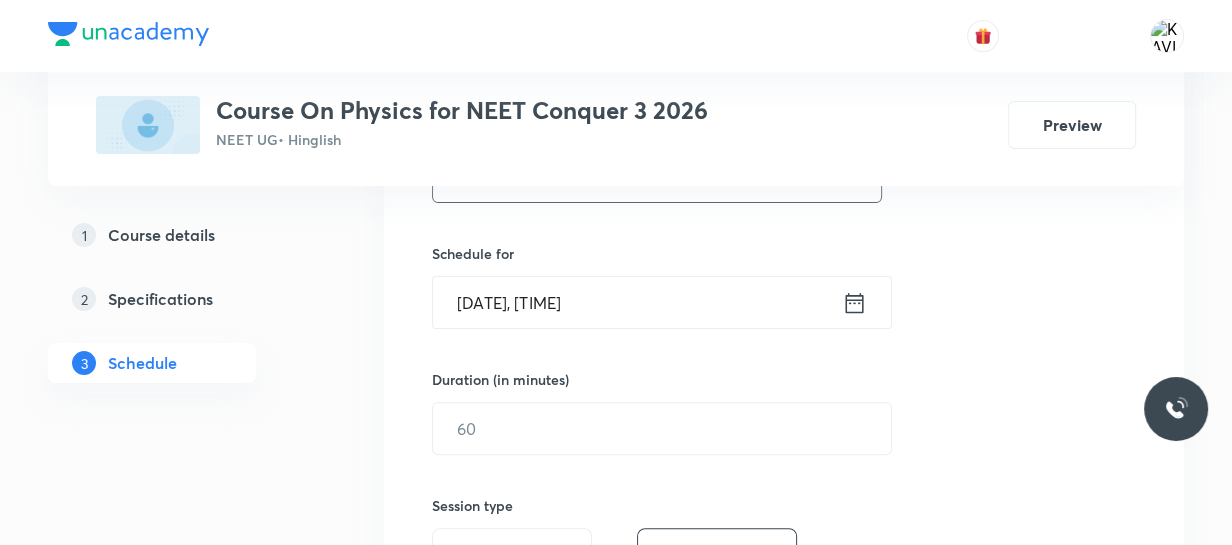 type on "Laws Of Motion -17" 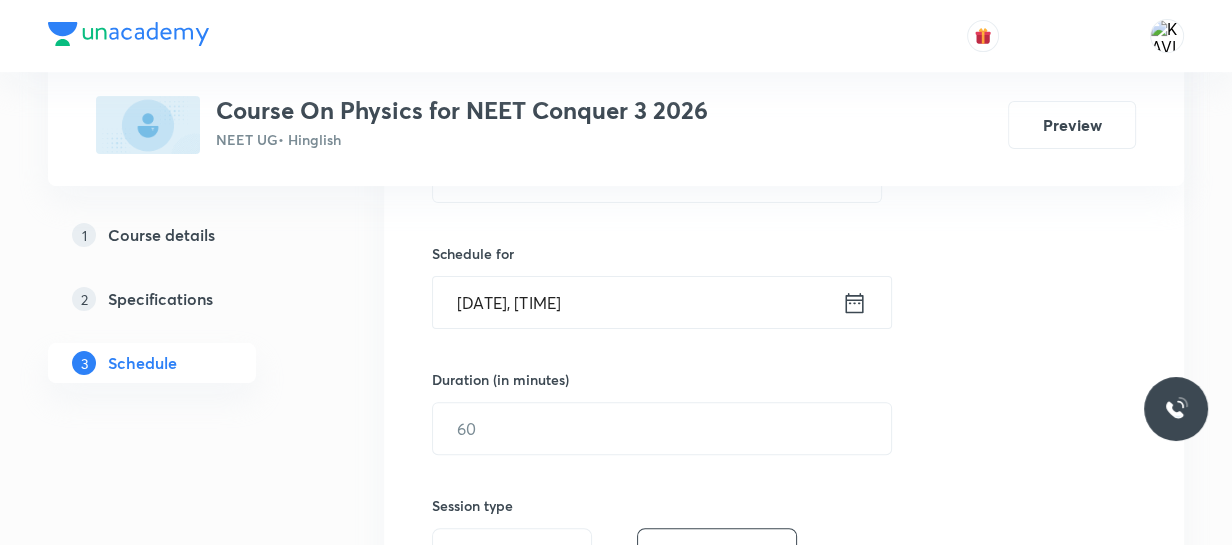 click on "[DATE], [TIME] ​" at bounding box center [662, 302] 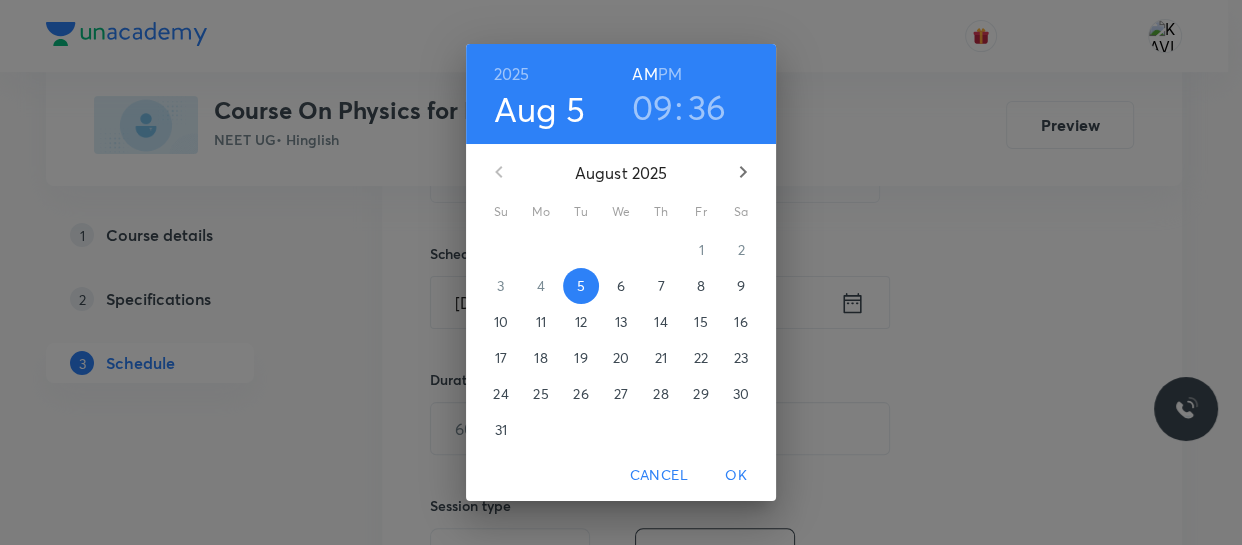 click on "09" at bounding box center [653, 107] 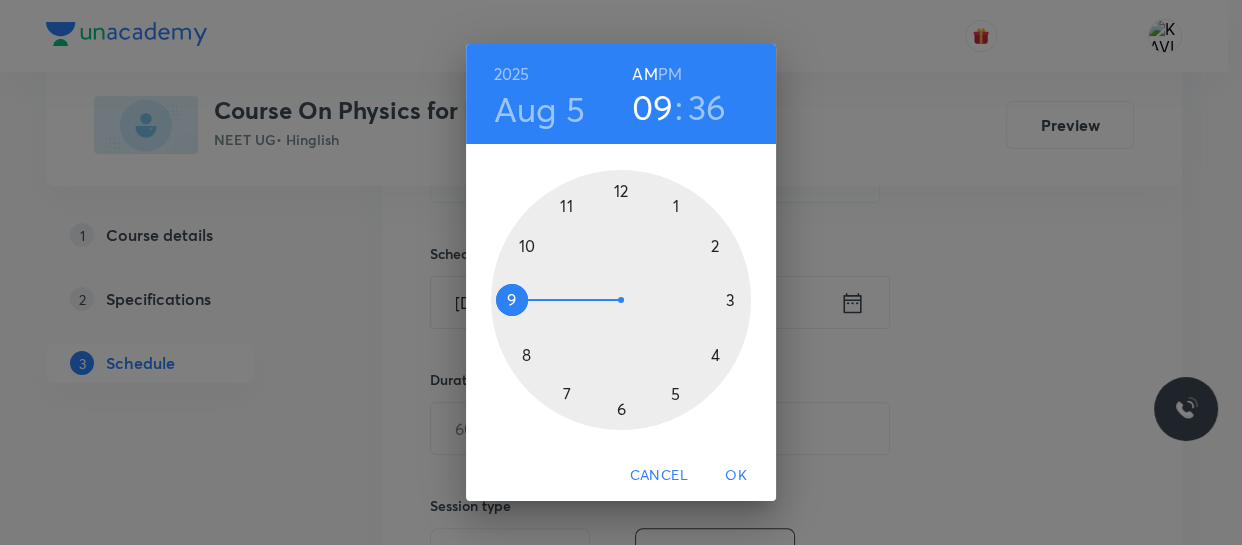 click at bounding box center [621, 300] 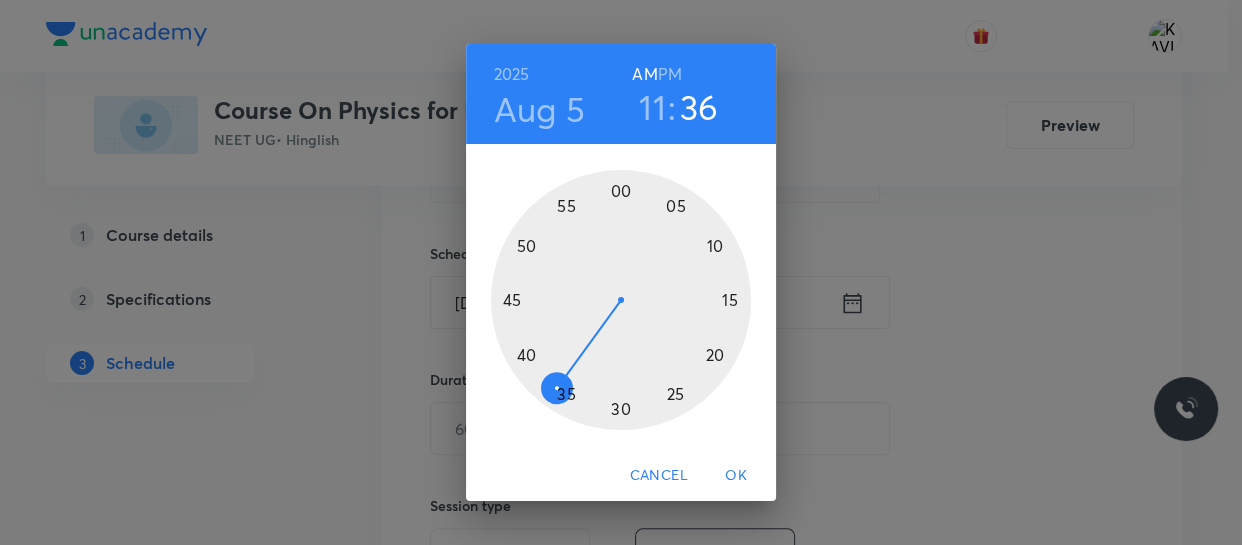 click at bounding box center [621, 300] 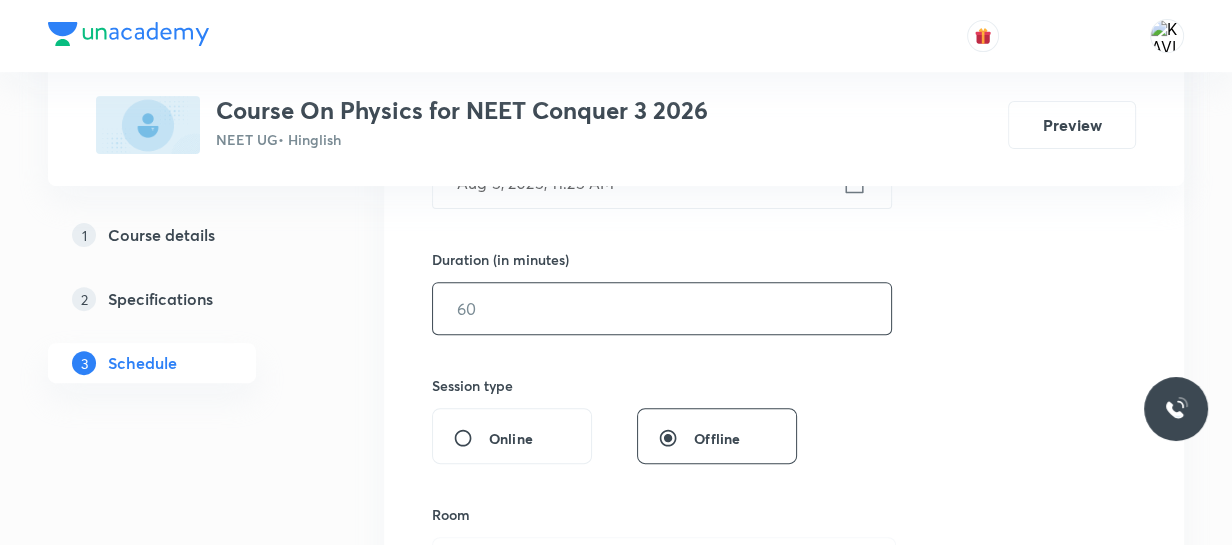 scroll, scrollTop: 570, scrollLeft: 0, axis: vertical 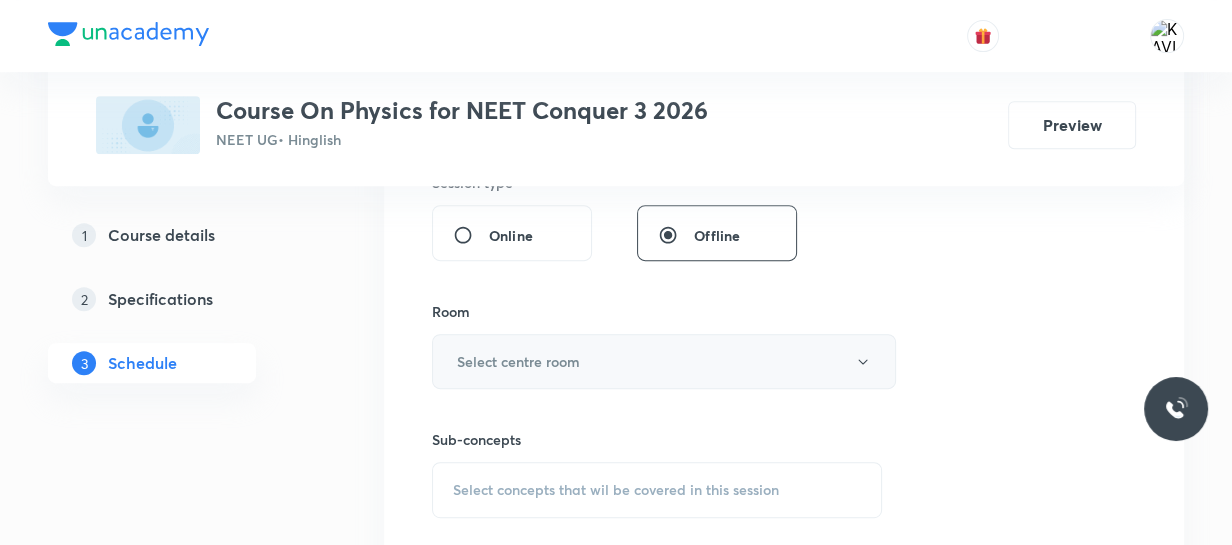 type on "75" 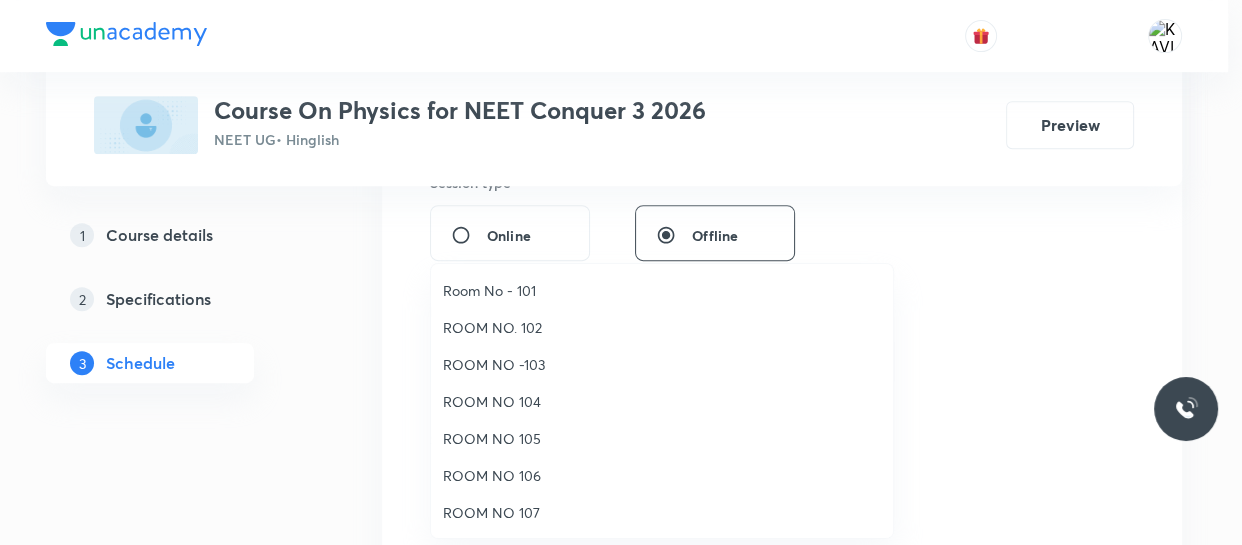 click on "ROOM NO 104" at bounding box center [662, 401] 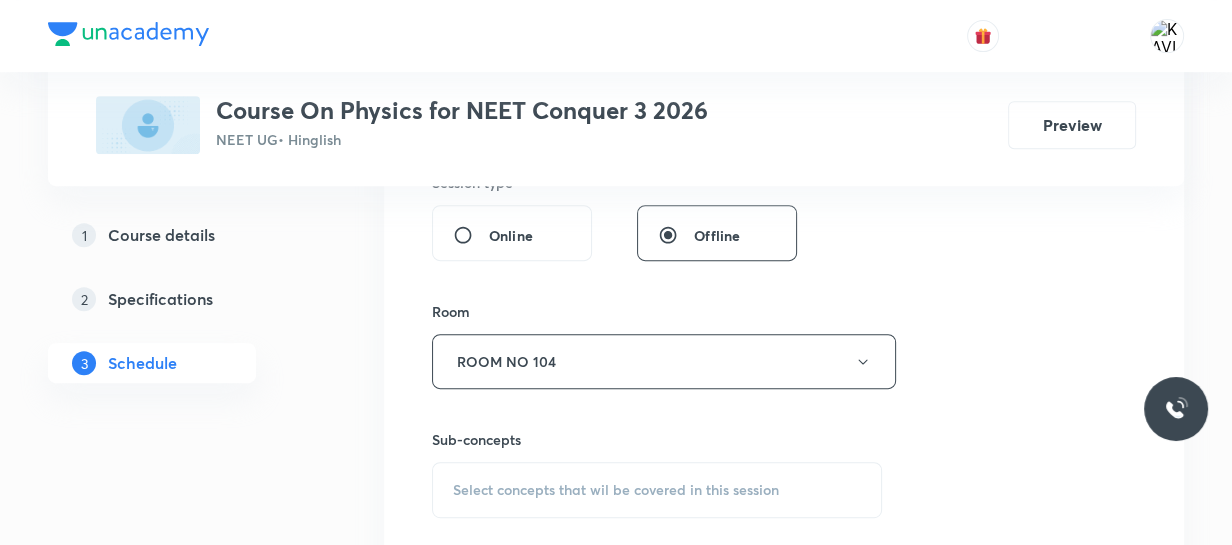 scroll, scrollTop: 967, scrollLeft: 0, axis: vertical 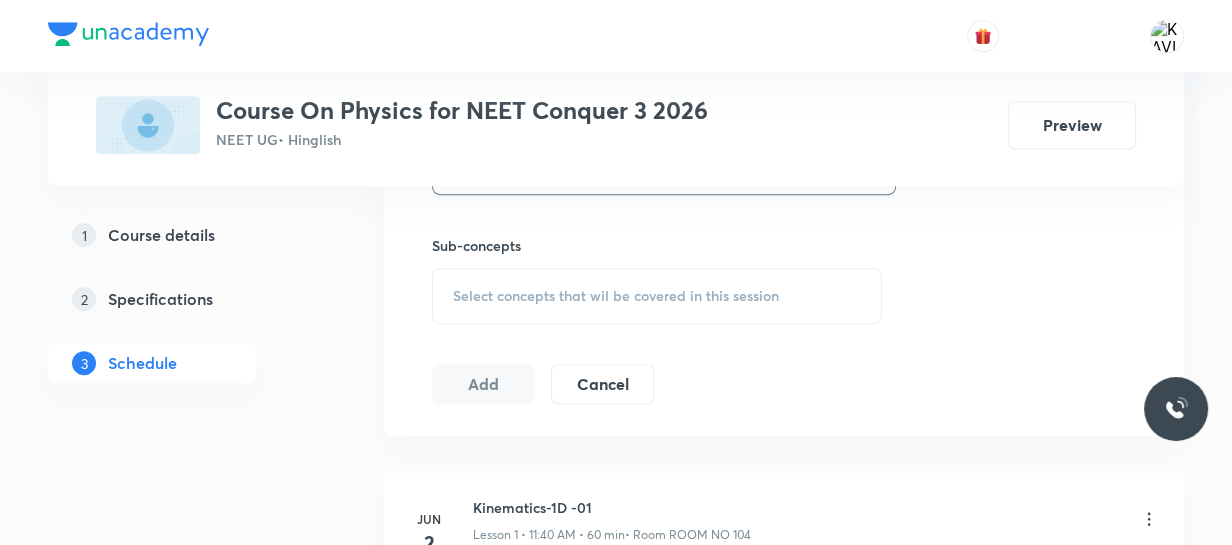 click on "Select concepts that wil be covered in this session" at bounding box center (616, 296) 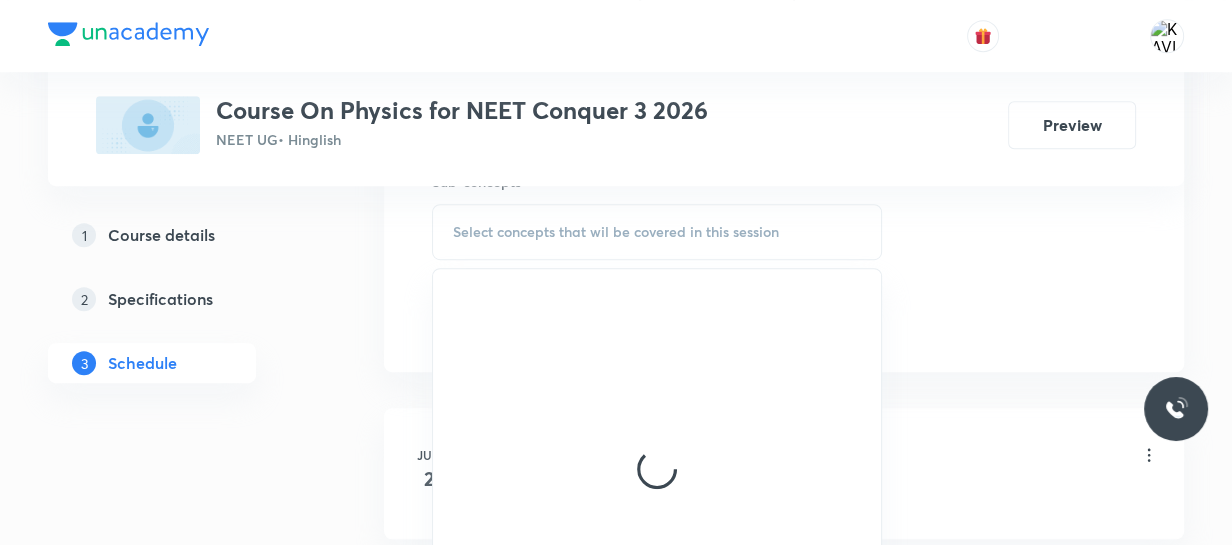 scroll, scrollTop: 1032, scrollLeft: 0, axis: vertical 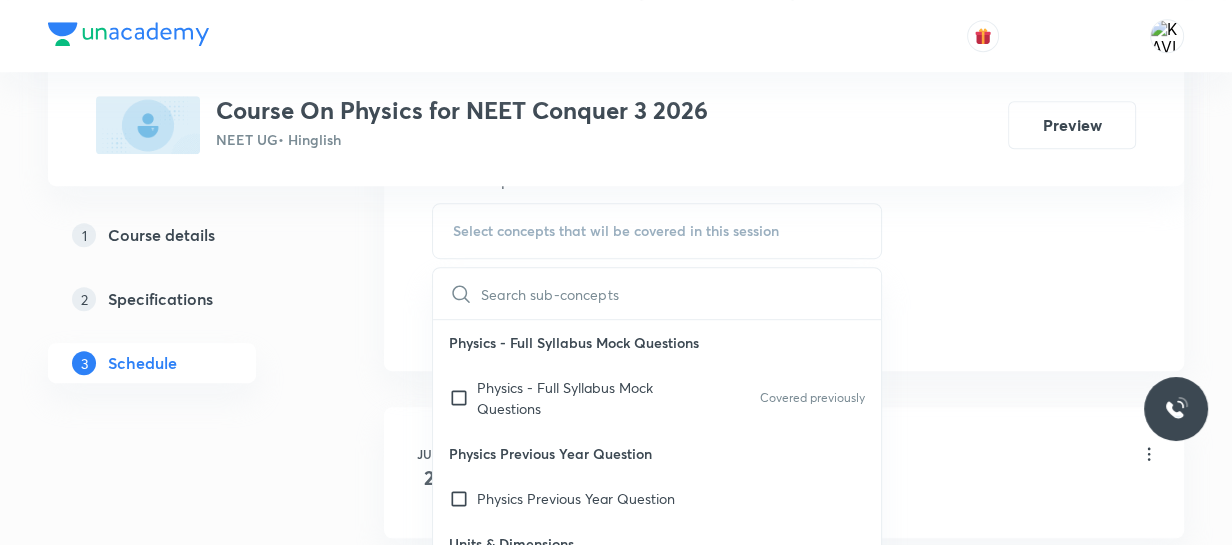 click at bounding box center (681, 293) 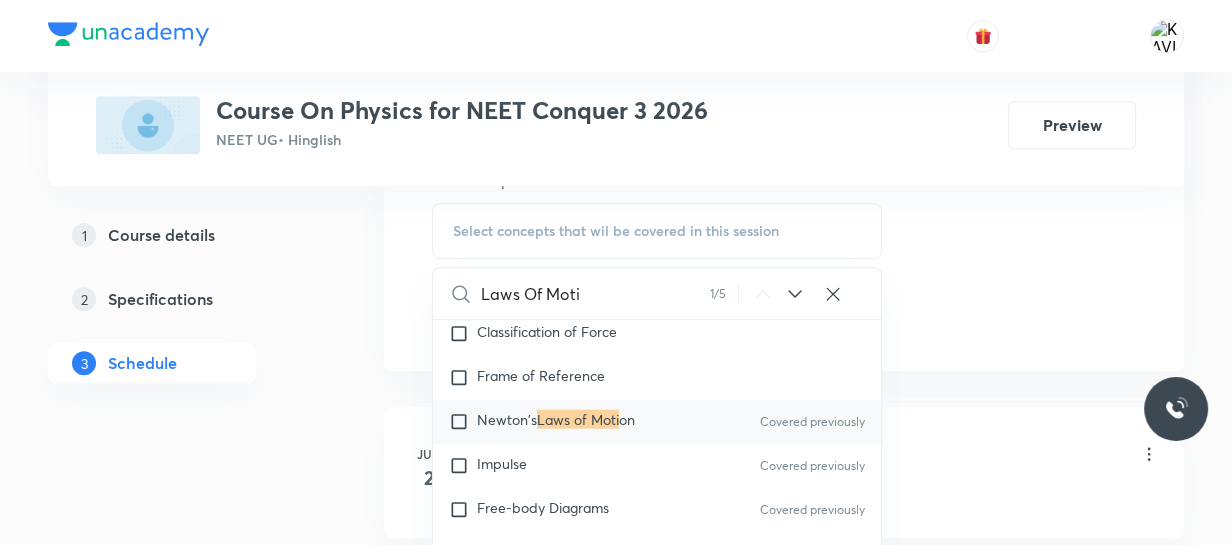 scroll, scrollTop: 4257, scrollLeft: 0, axis: vertical 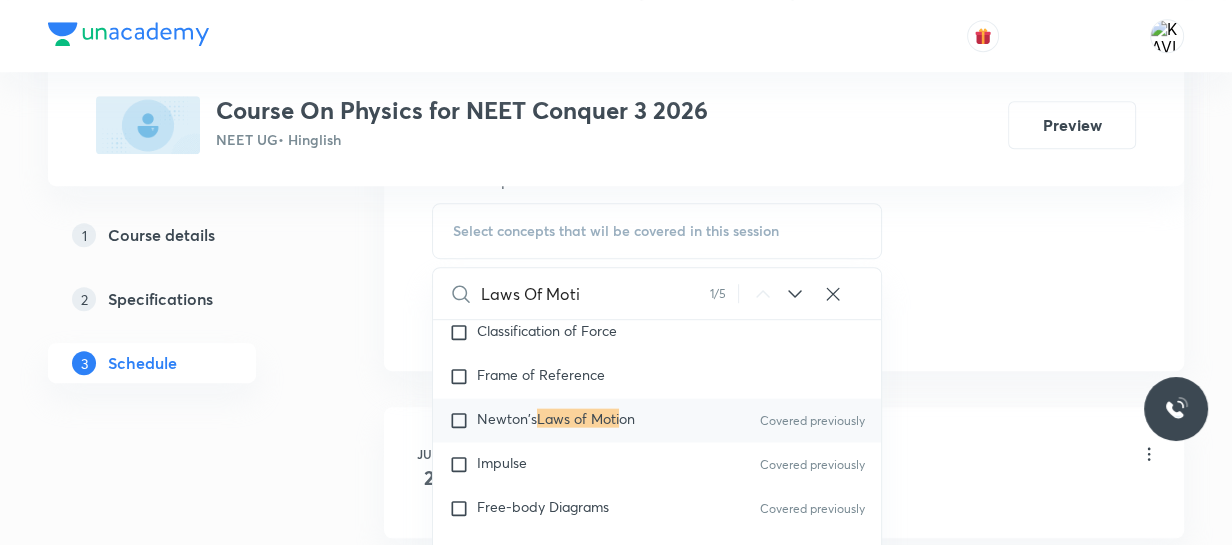 type on "Laws Of Moti" 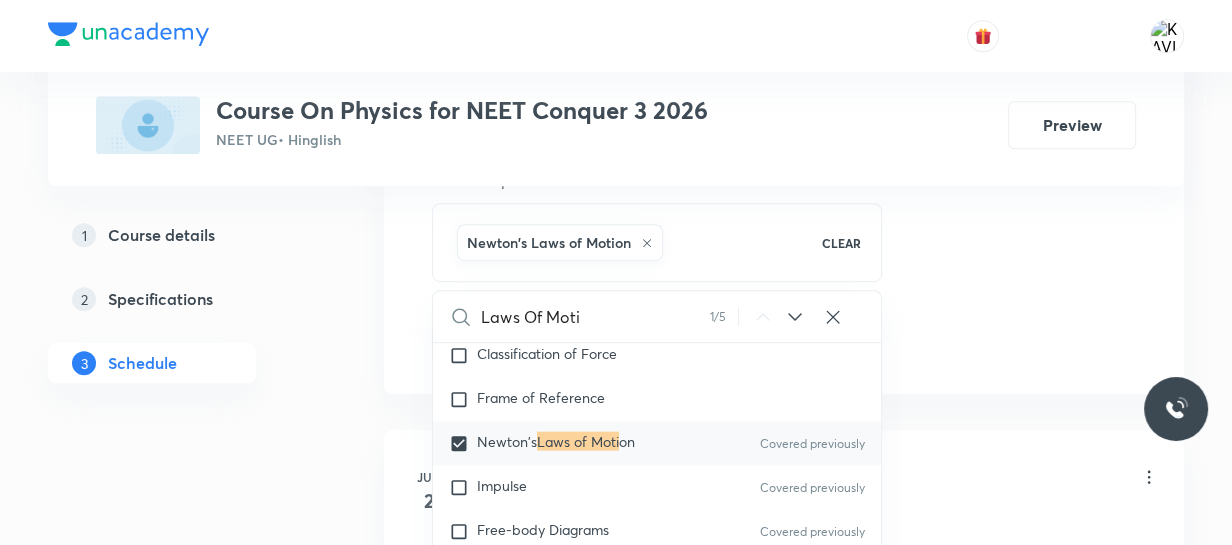 click on "Session  45 Live class Session title 18/99 Laws Of Motion -17 ​ Schedule for Aug 5, 2025, 11:25 AM ​ Duration (in minutes) 75 ​   Session type Online Offline Room ROOM NO 104 Sub-concepts Newton's Laws of Motion  CLEAR Laws Of Moti 1 / 5 ​ Physics - Full Syllabus Mock Questions Physics - Full Syllabus Mock Questions Covered previously Physics Previous Year Question Physics Previous Year Question Units & Dimensions Physical quantity Applications of Dimensional Analysis Significant Figures Units of Physical Quantities System of Units Dimensions of Some Mathematical Functions Unit and Dimension Covered previously Product of Two Vectors Covered previously Subtraction of Vectors Cross Product Covered previously Least Count Analysis Errors of Measurement Vernier Callipers Covered previously Screw Gauge Covered previously Zero Error Covered previously Basic Mathematics Elementary Algebra Covered previously Elementary Trigonometry Basic Coordinate Geometry Covered previously Functions Covered previously Error" at bounding box center (784, -119) 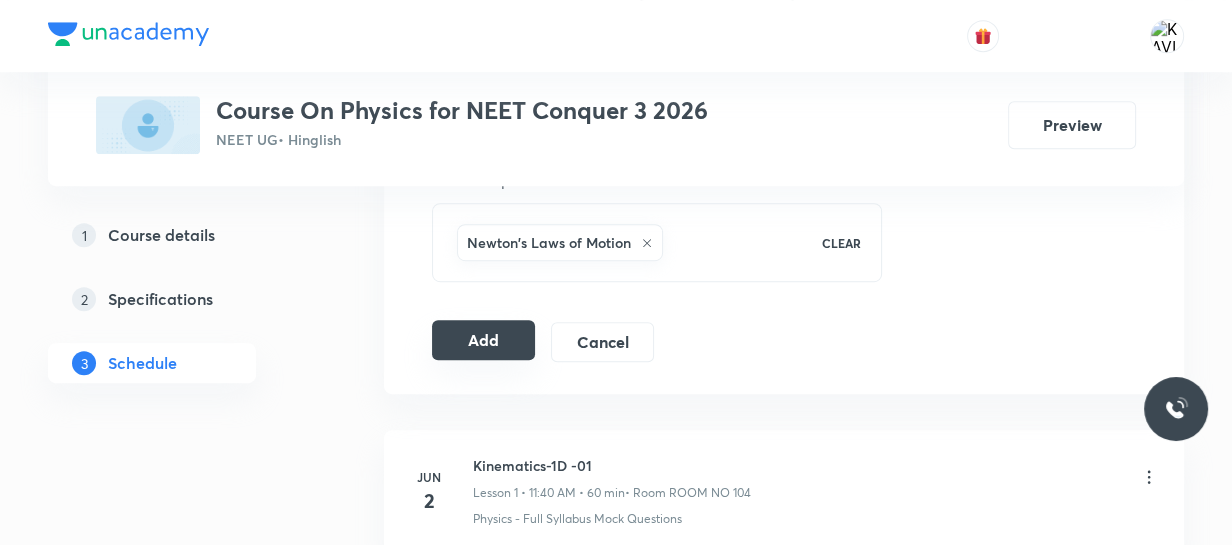 click on "Add" at bounding box center [483, 340] 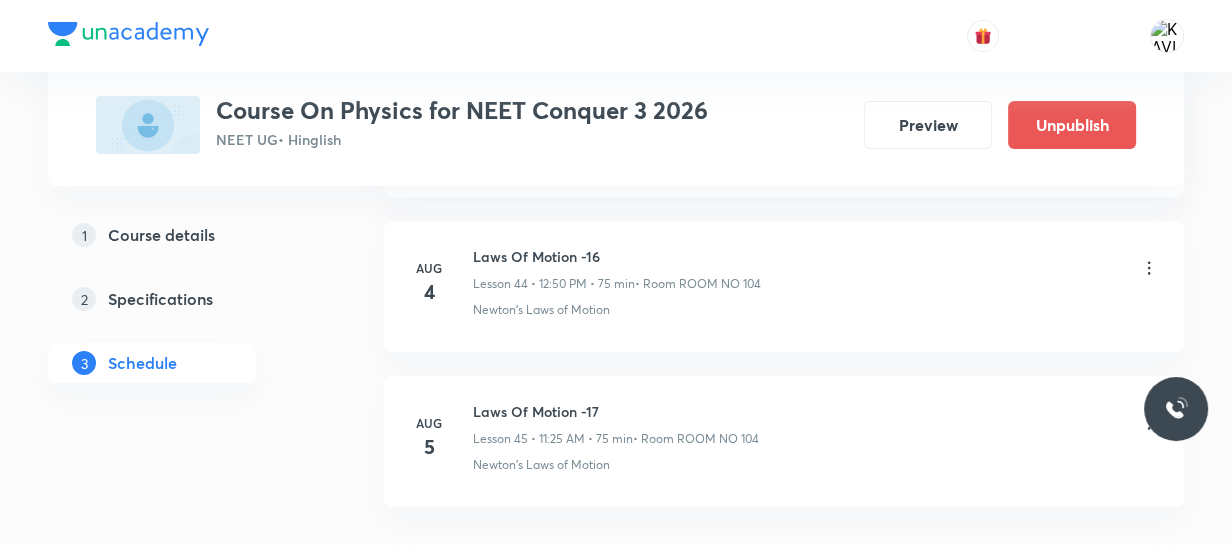 scroll, scrollTop: 7104, scrollLeft: 0, axis: vertical 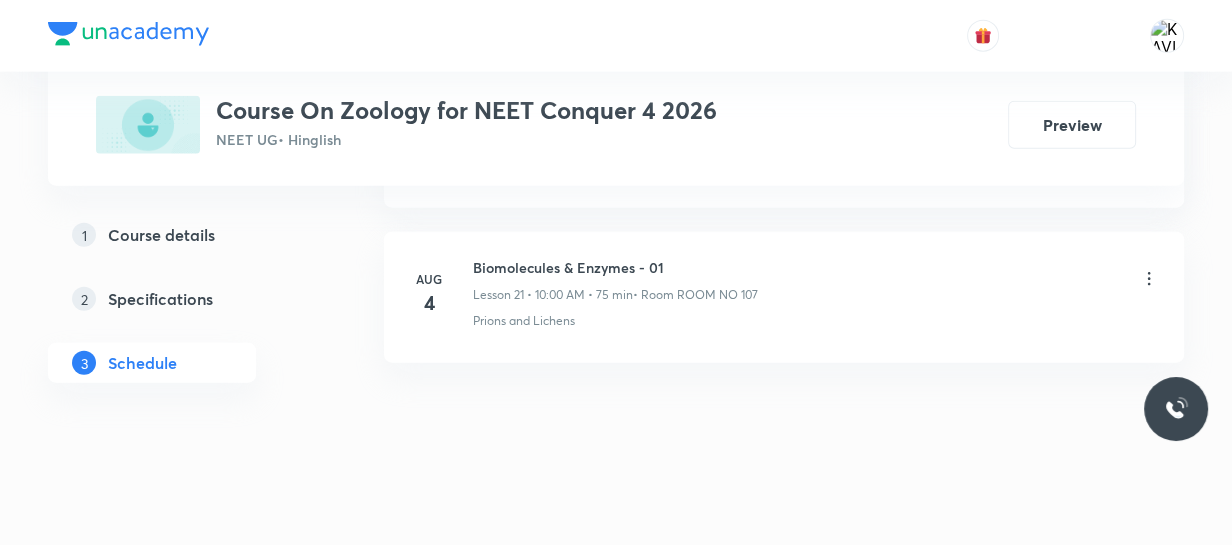 click on "Biomolecules & Enzymes - 01" at bounding box center (615, 267) 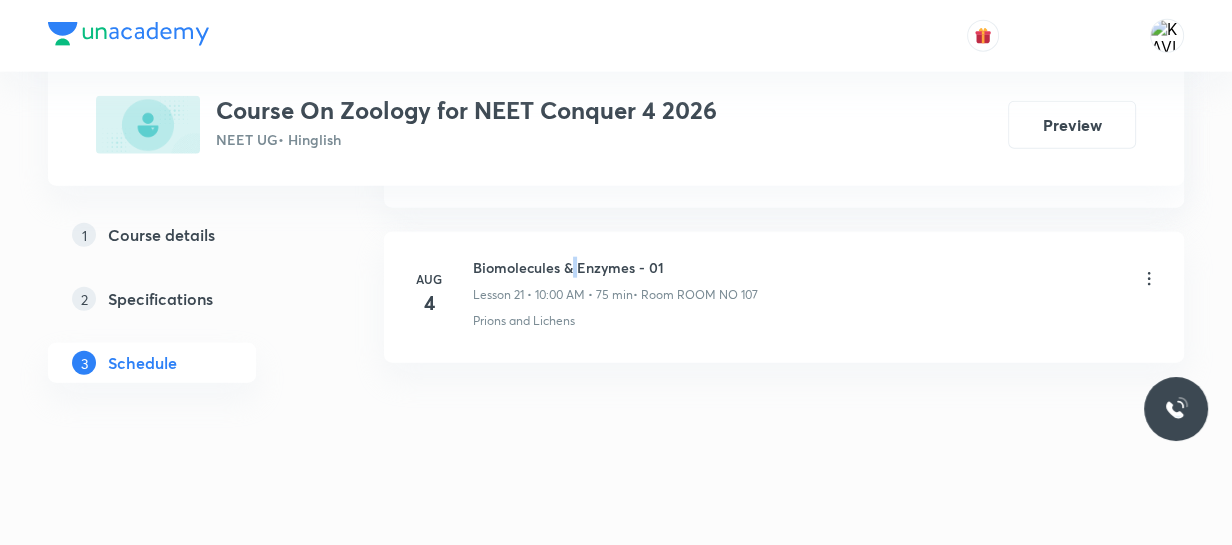 click on "Biomolecules & Enzymes - 01" at bounding box center [615, 267] 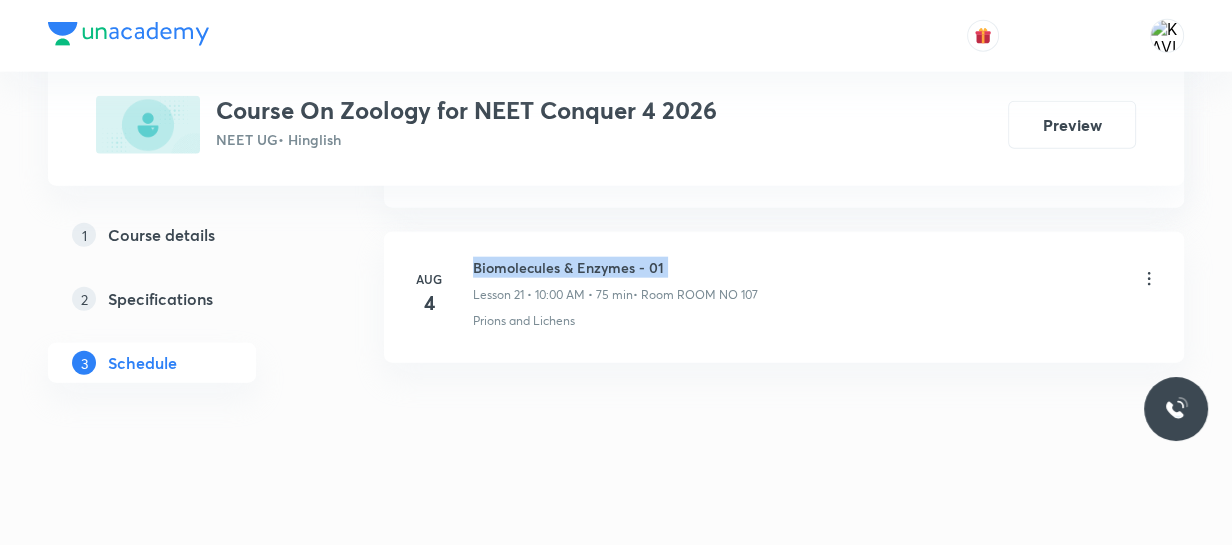 click on "Biomolecules & Enzymes - 01" at bounding box center [615, 267] 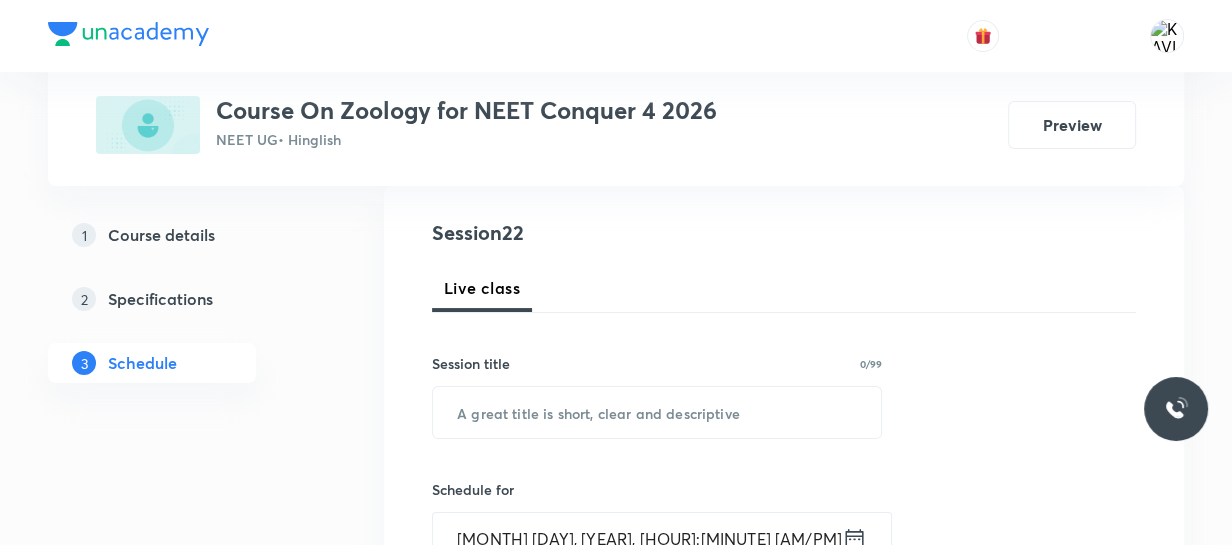 scroll, scrollTop: 231, scrollLeft: 0, axis: vertical 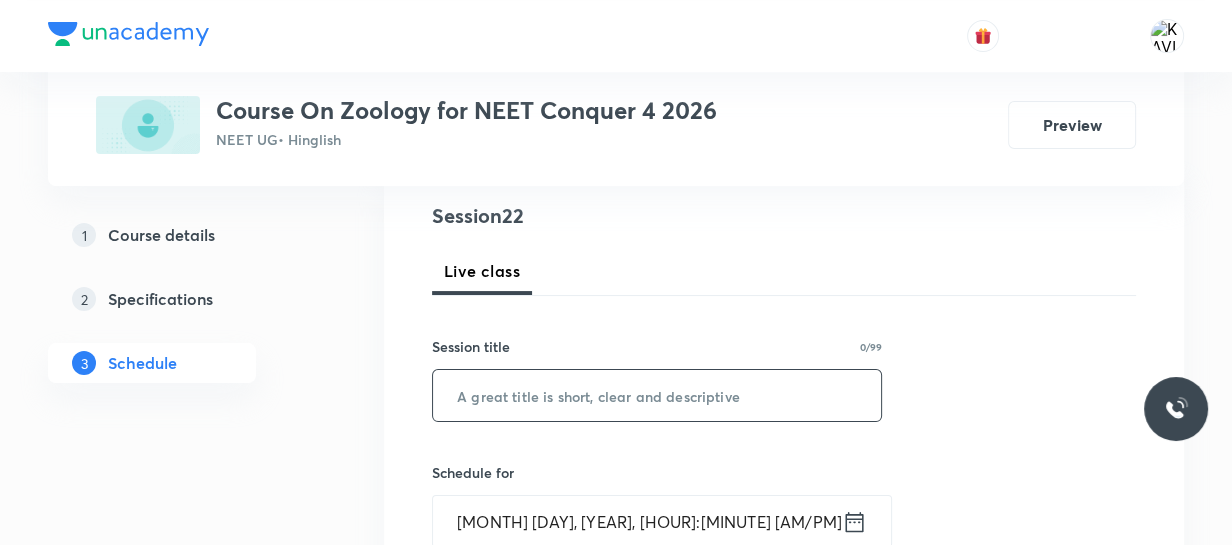 click at bounding box center [657, 395] 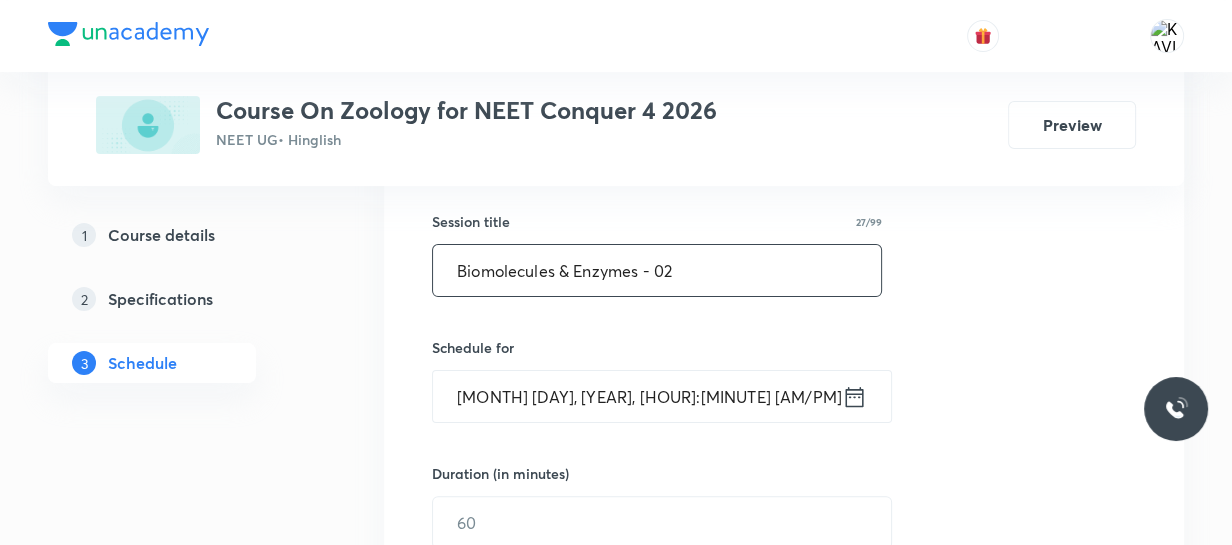 scroll, scrollTop: 363, scrollLeft: 0, axis: vertical 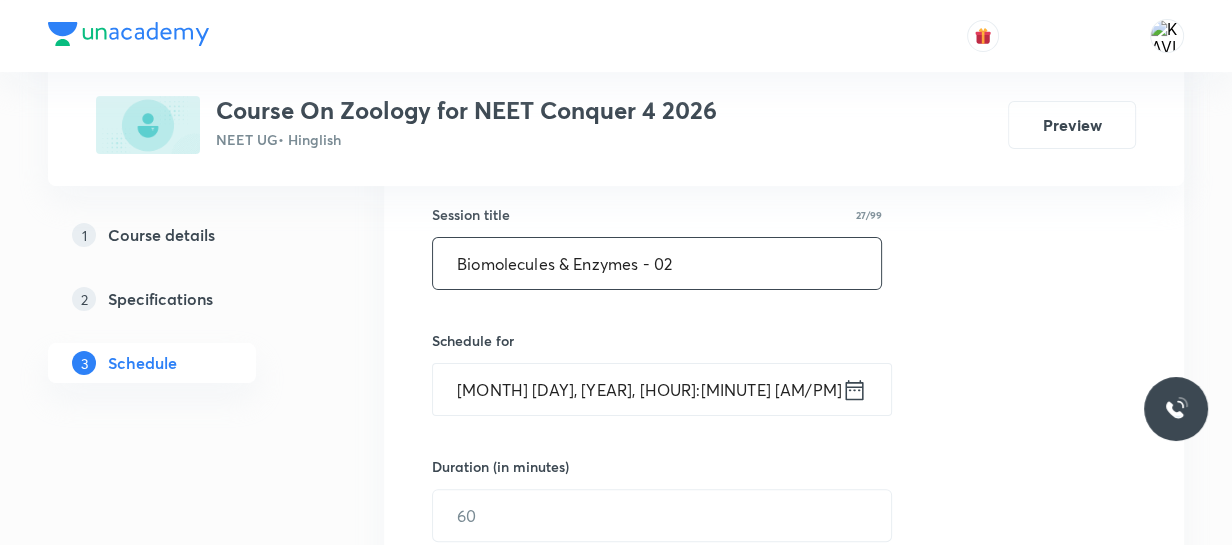 type on "Biomolecules & Enzymes - 02" 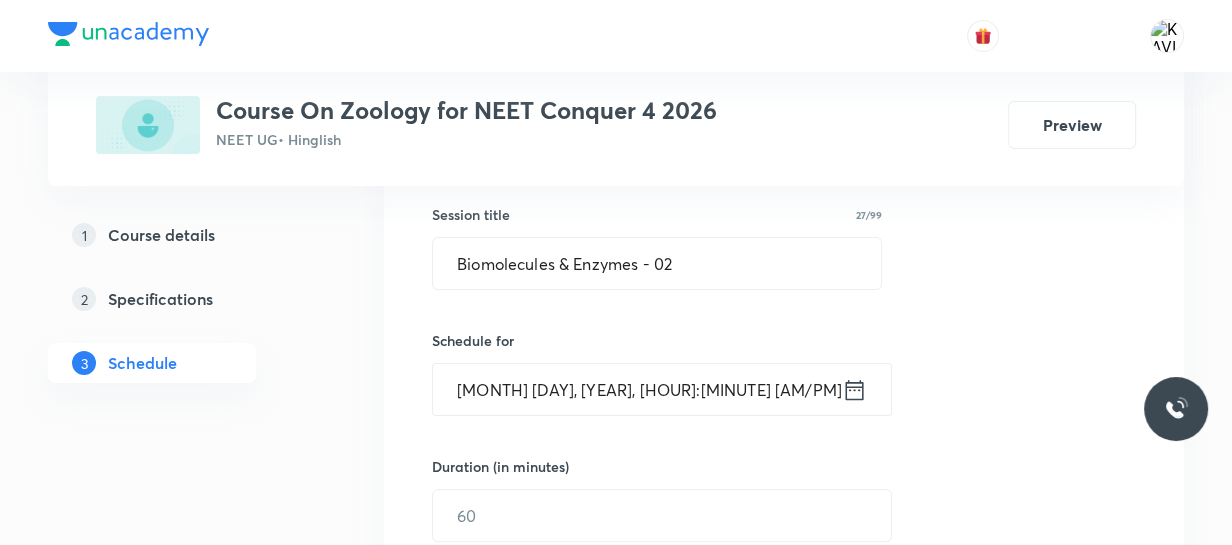 click 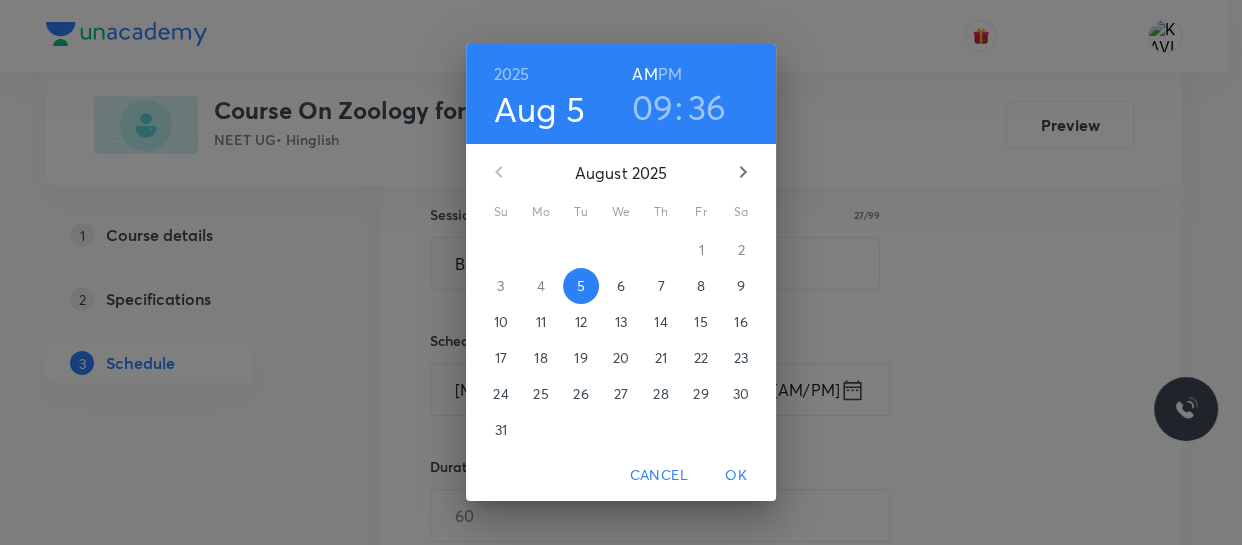 click on "09" at bounding box center [653, 107] 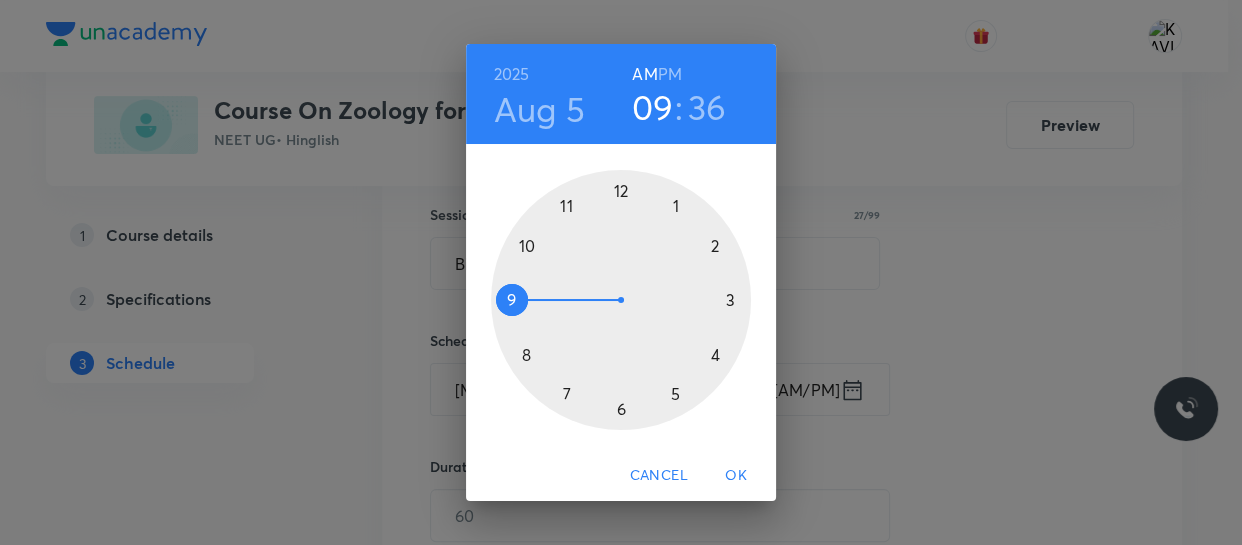 click at bounding box center (621, 300) 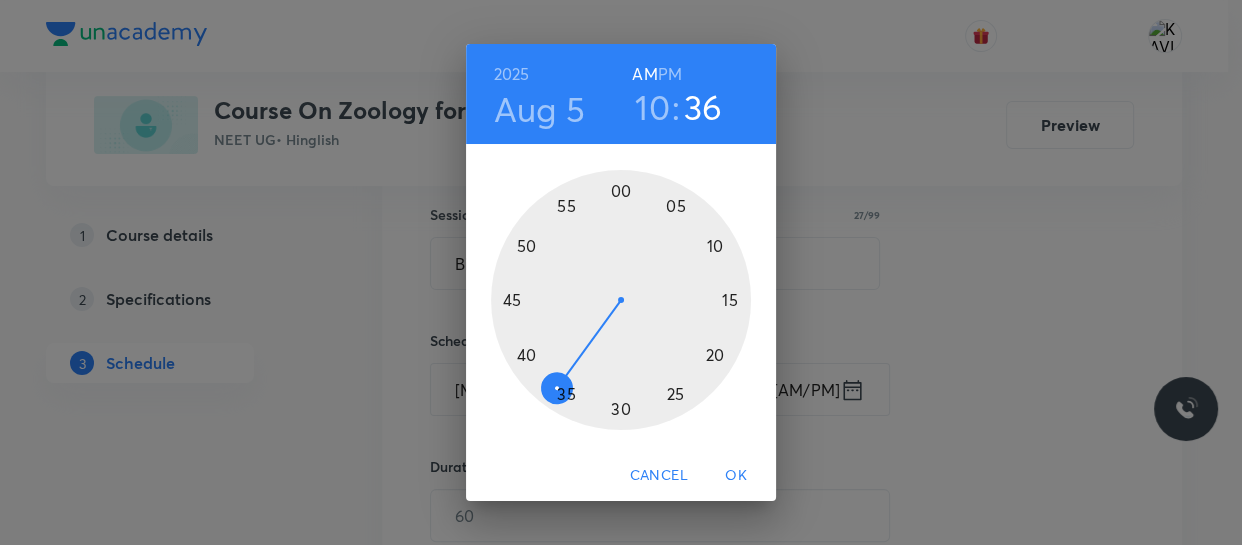 click at bounding box center (621, 300) 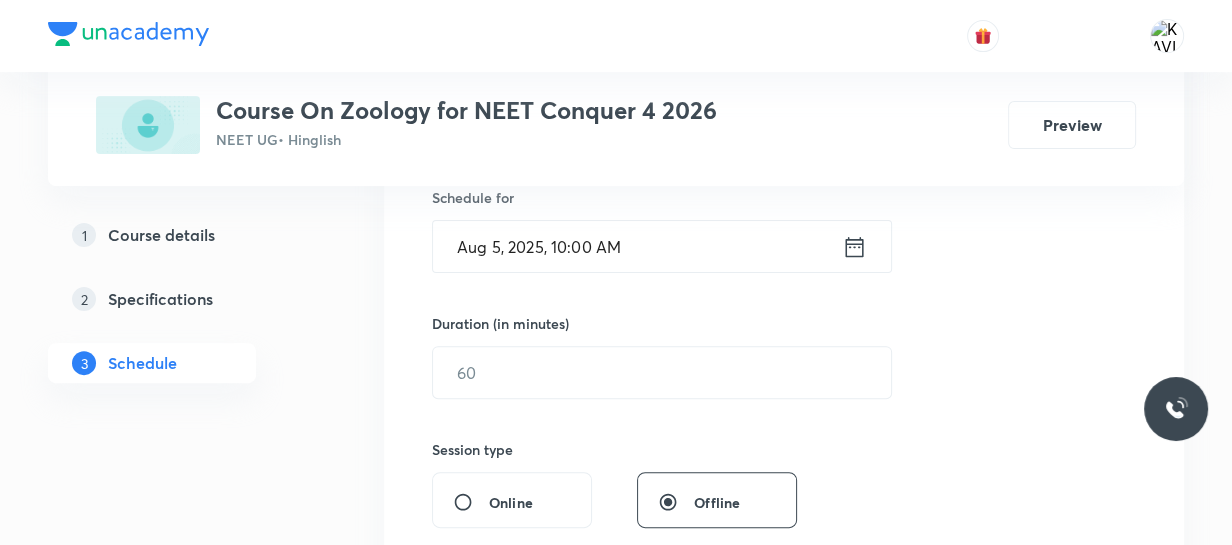scroll, scrollTop: 509, scrollLeft: 0, axis: vertical 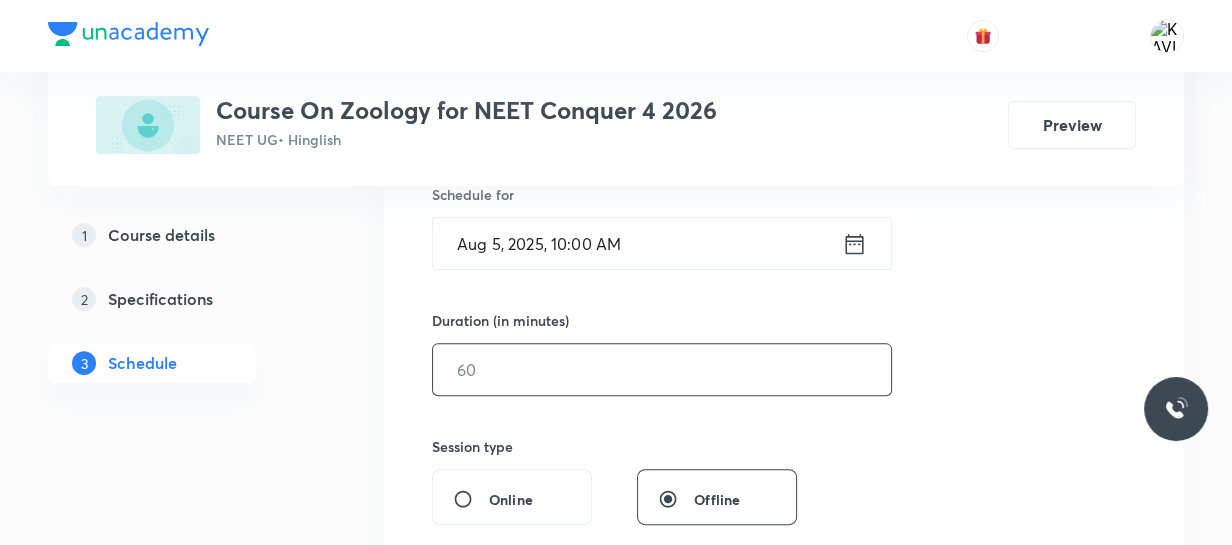 click at bounding box center (662, 369) 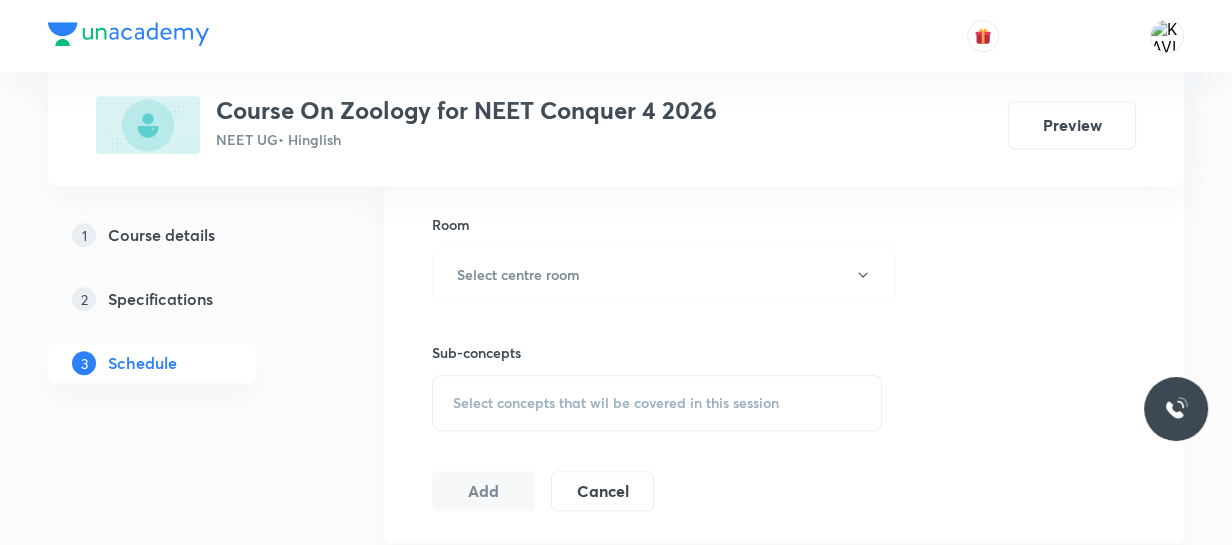 scroll, scrollTop: 860, scrollLeft: 0, axis: vertical 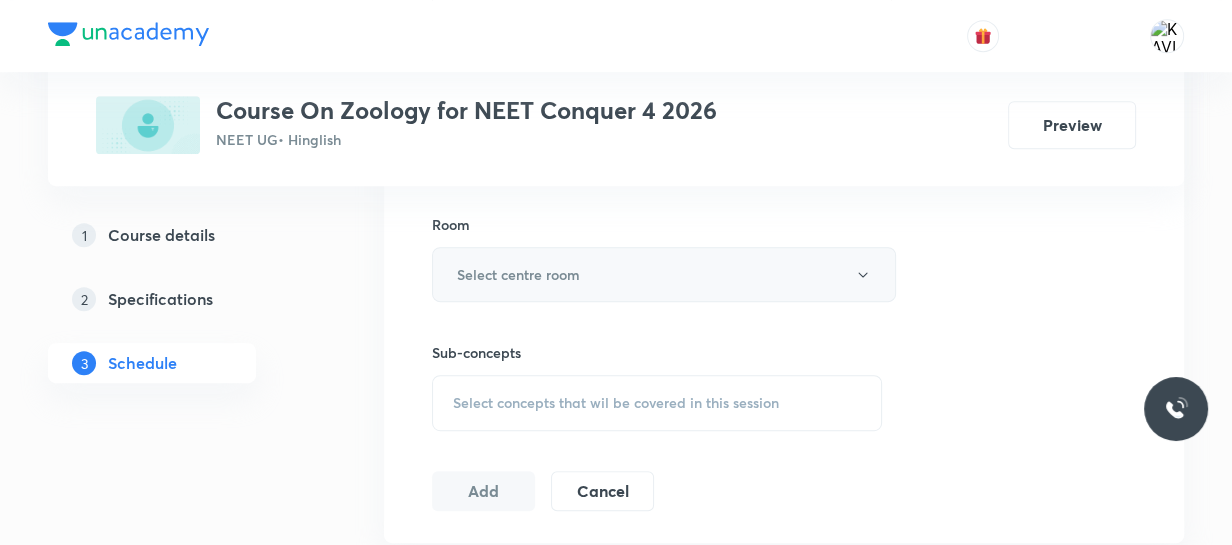 type on "75" 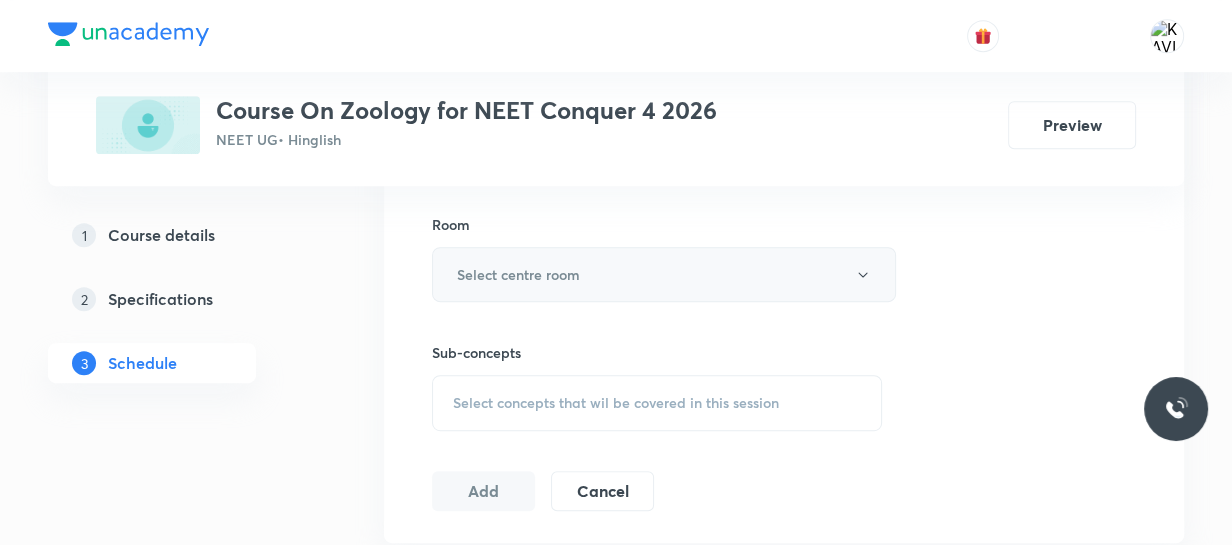 click on "Select centre room" at bounding box center (518, 274) 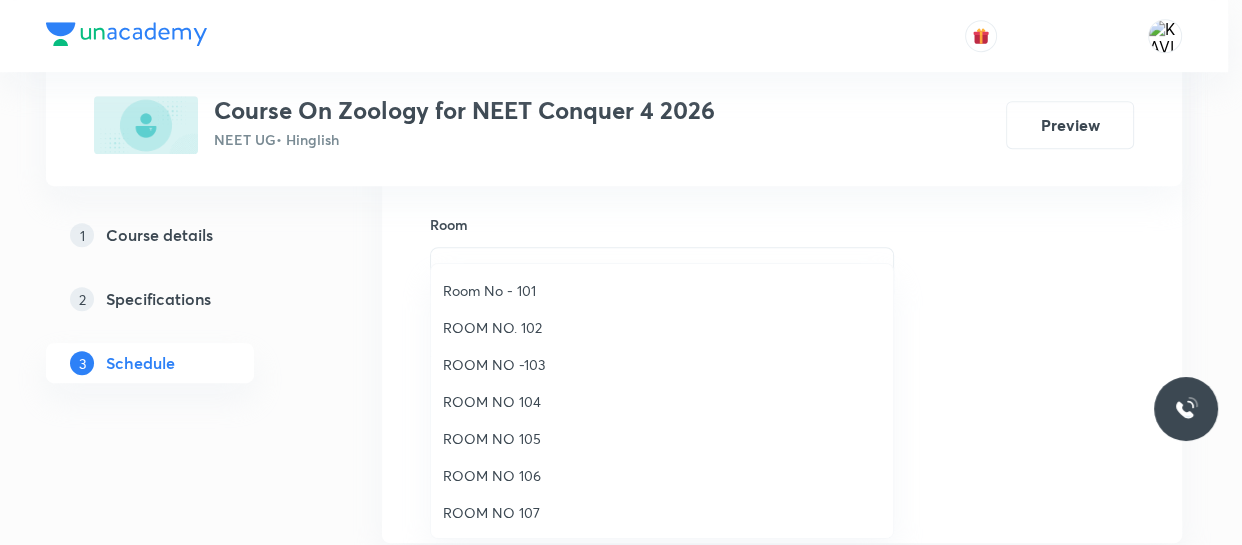 click on "ROOM NO 107" at bounding box center [662, 512] 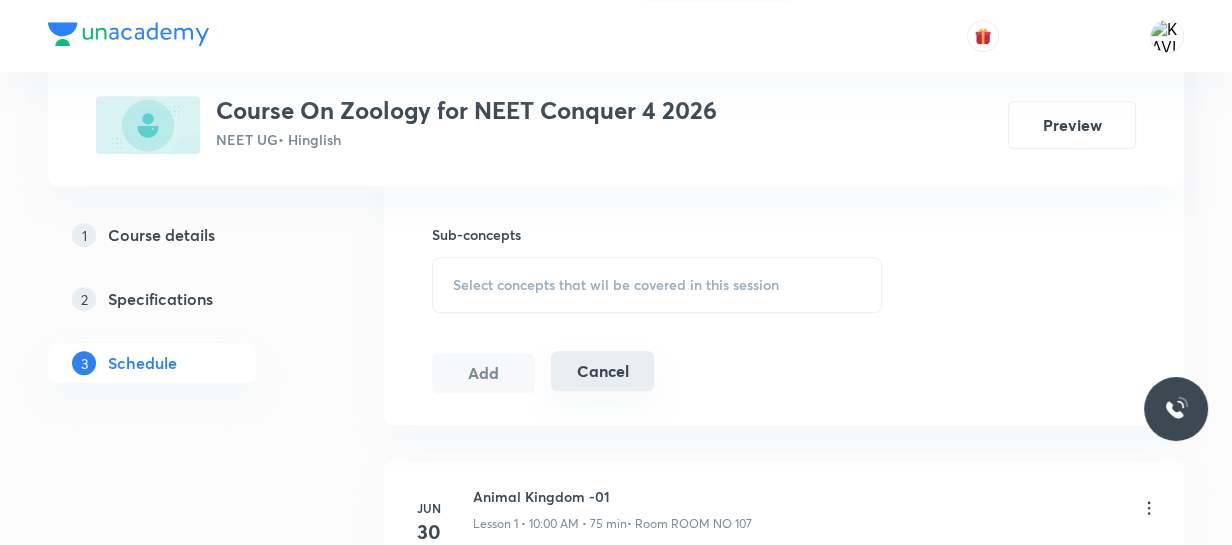 scroll, scrollTop: 977, scrollLeft: 0, axis: vertical 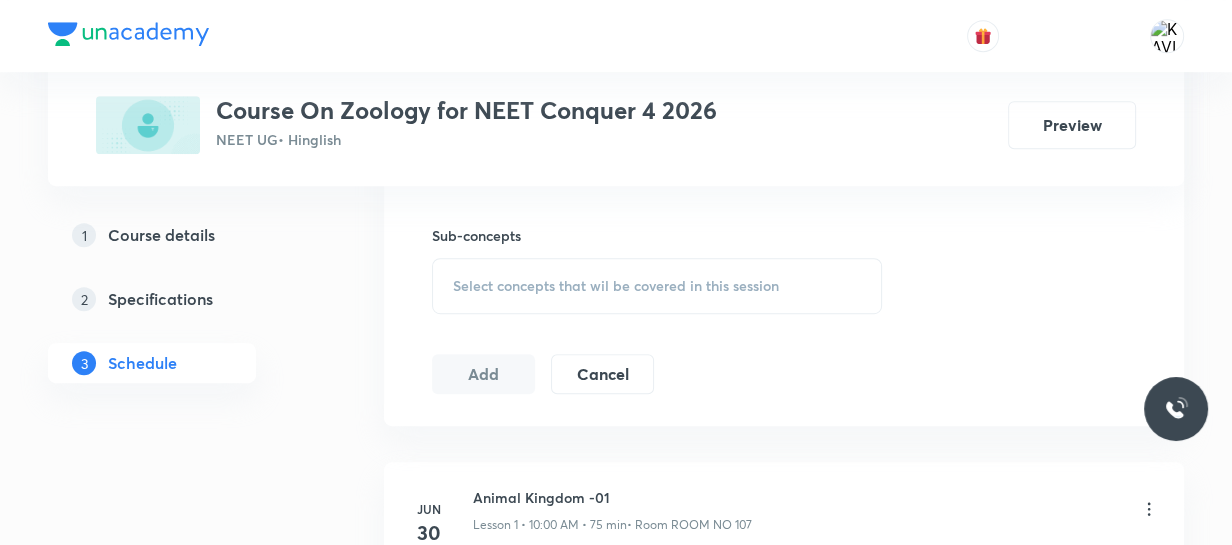 click on "Select concepts that wil be covered in this session" at bounding box center (657, 286) 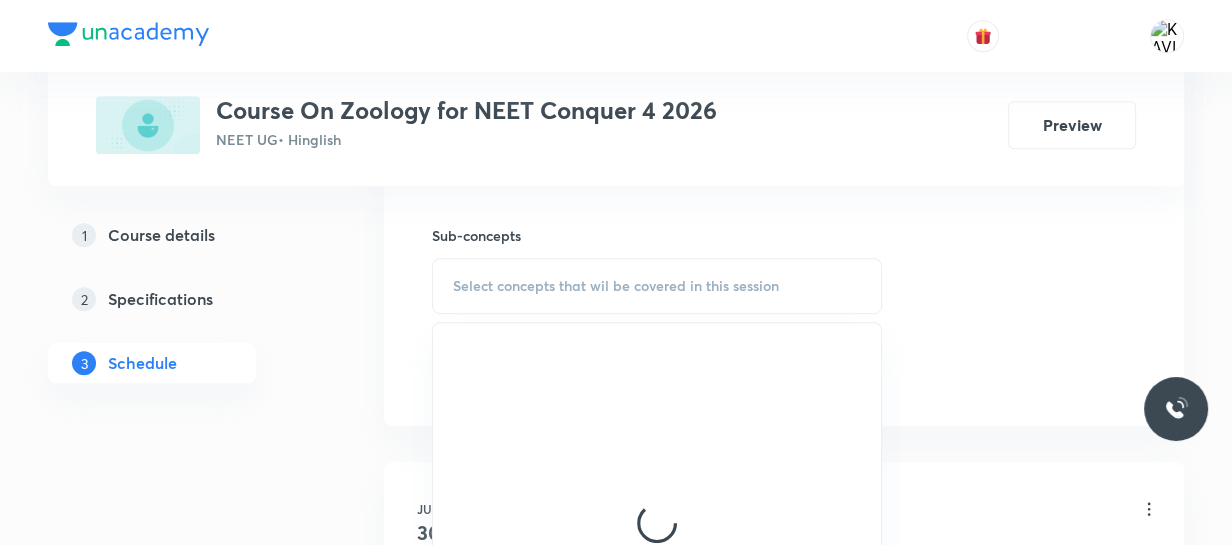 scroll, scrollTop: 1091, scrollLeft: 0, axis: vertical 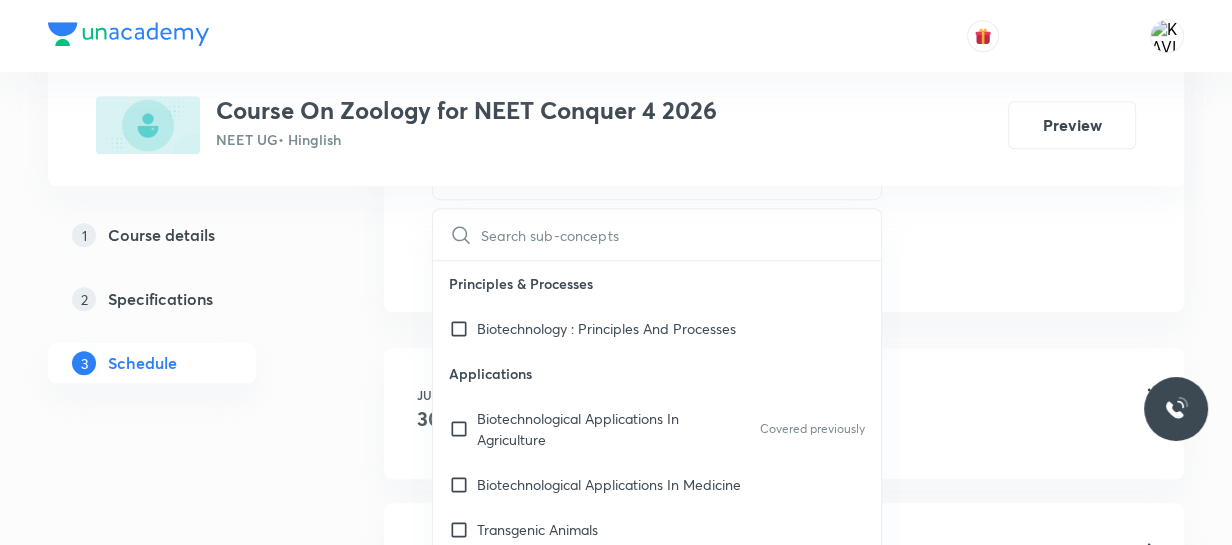 click at bounding box center [681, 234] 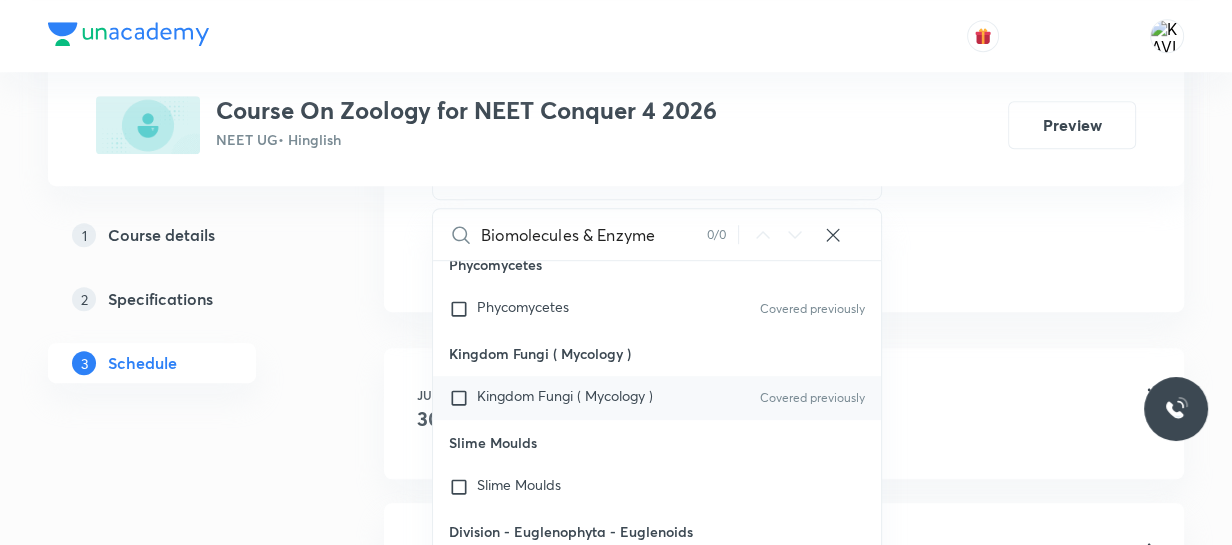 scroll, scrollTop: 1068, scrollLeft: 0, axis: vertical 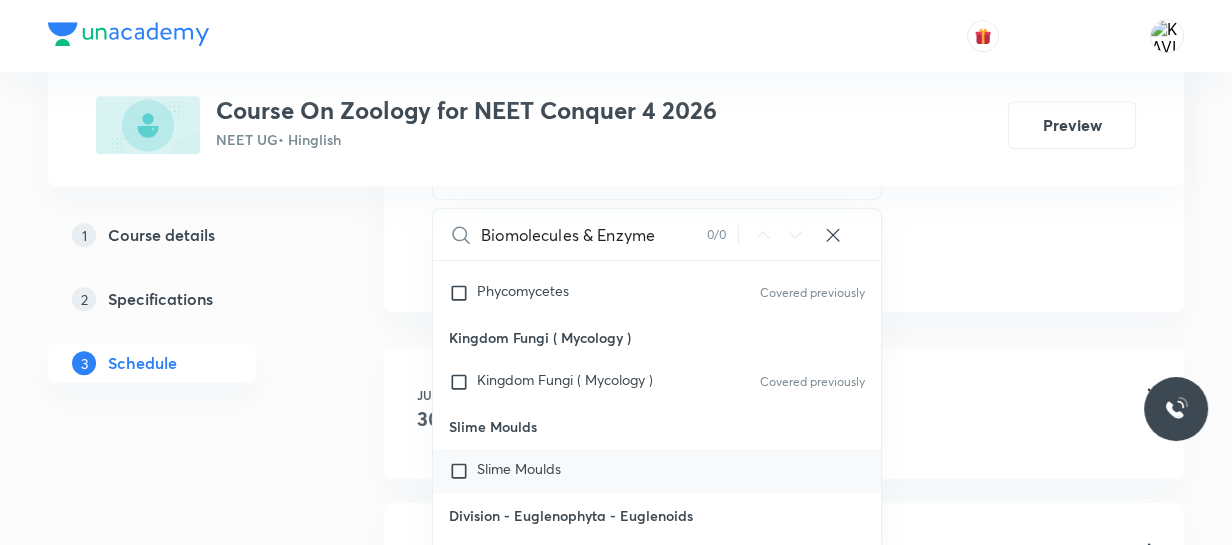 type on "Biomolecules & Enzyme" 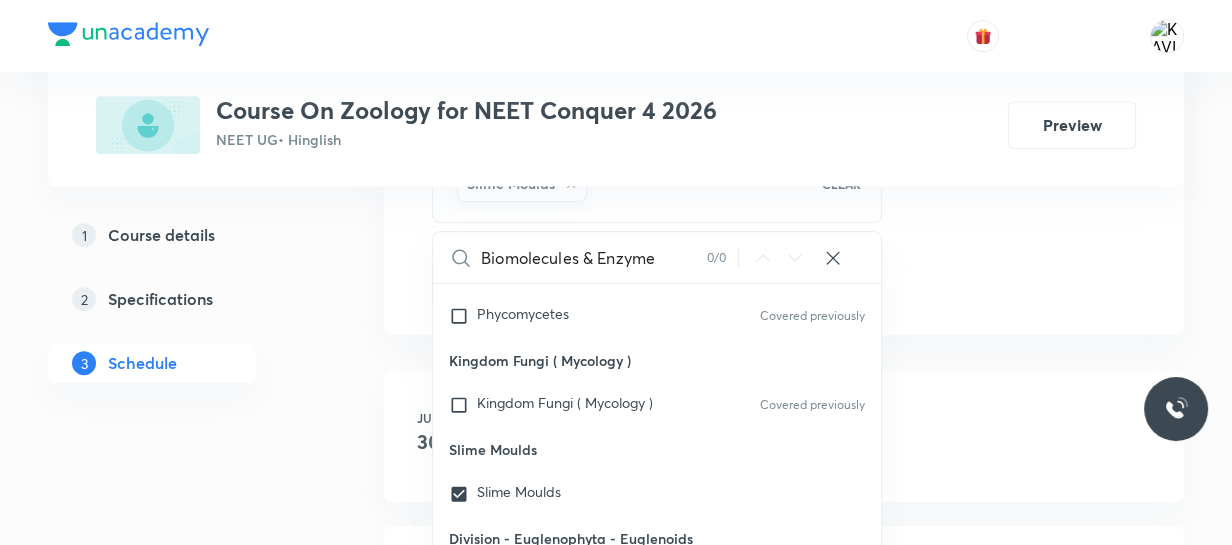 click on "Session  22 Live class Session title 27/99 Biomolecules & Enzymes - 02 ​ Schedule for Aug 5, 2025, 10:00 AM ​ Duration (in minutes) 75 ​   Session type Online Offline Room ROOM NO 107 Sub-concepts Slime Moulds CLEAR Biomolecules & Enzyme 0 / 0 ​ Principles & Processes Biotechnology : Principles And Processes Applications Biotechnological Applications In Agriculture Covered previously Biotechnological Applications In Medicine Transgenic Animals Ethical Issues Industrial Biotechnology Biosafety Issues Covered previously Kingdom Protista Kingdom Protista Covered previously Prions and Lichens Prions and Lichens Covered previously Viroids Viroids Covered previously Viruses Viruses Covered previously Deuteromycetes Deuteromycetes Covered previously Basidiomycetes Basidiomycetes Covered previously Ascomycetes Ascomycetes Covered previously Phycomycetes Phycomycetes Covered previously Kingdom Fungi ( Mycology ) Kingdom Fungi ( Mycology ) Covered previously Slime Moulds Slime Moulds Division - Pyrrophyta Penis" at bounding box center [784, -178] 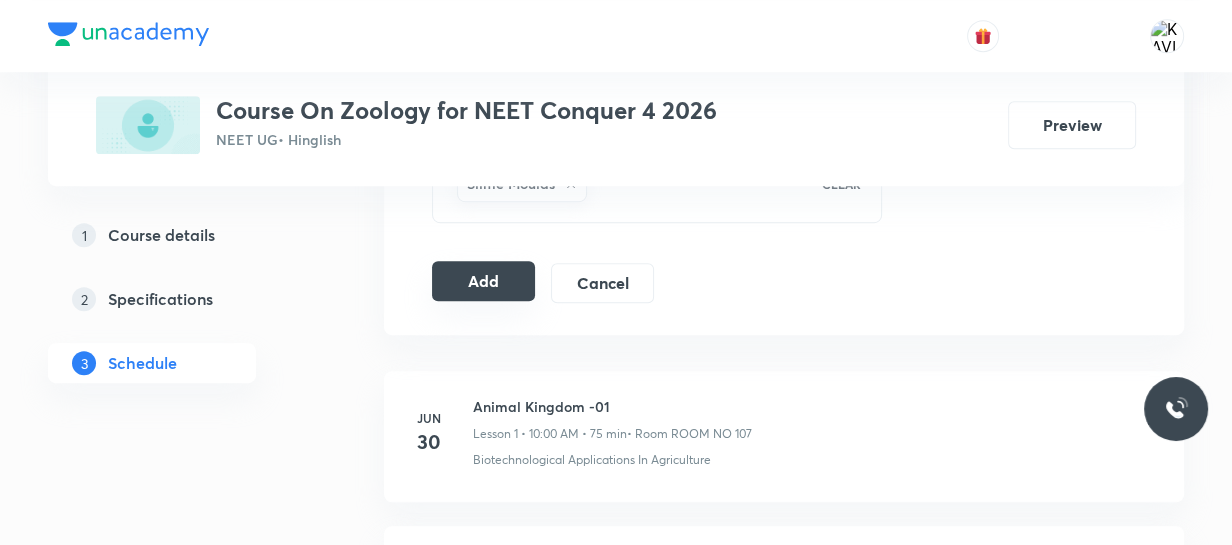 click on "Add" at bounding box center [483, 281] 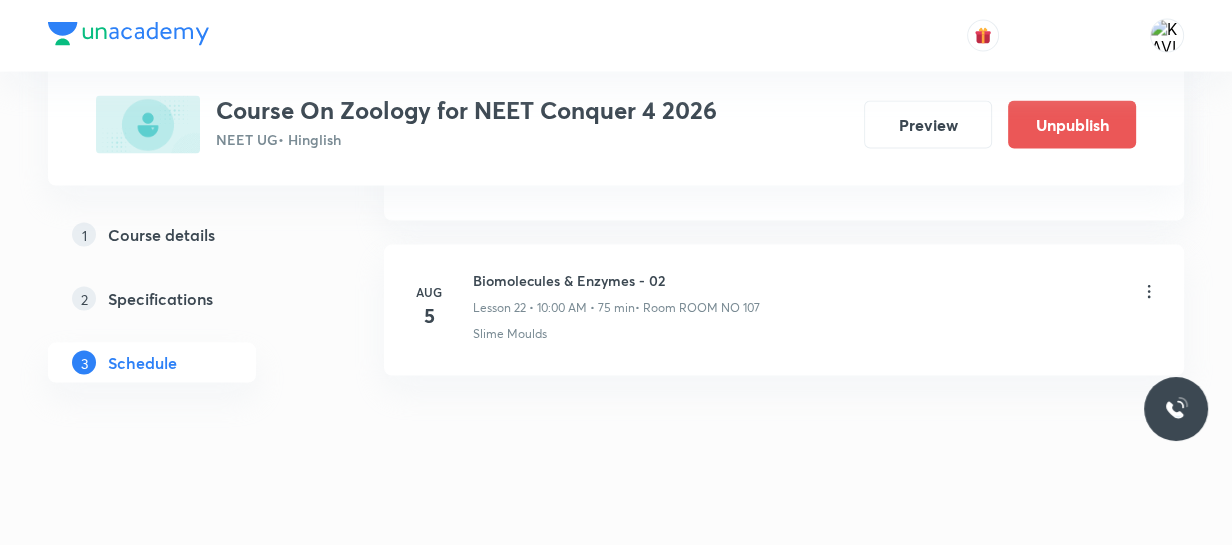scroll, scrollTop: 3544, scrollLeft: 0, axis: vertical 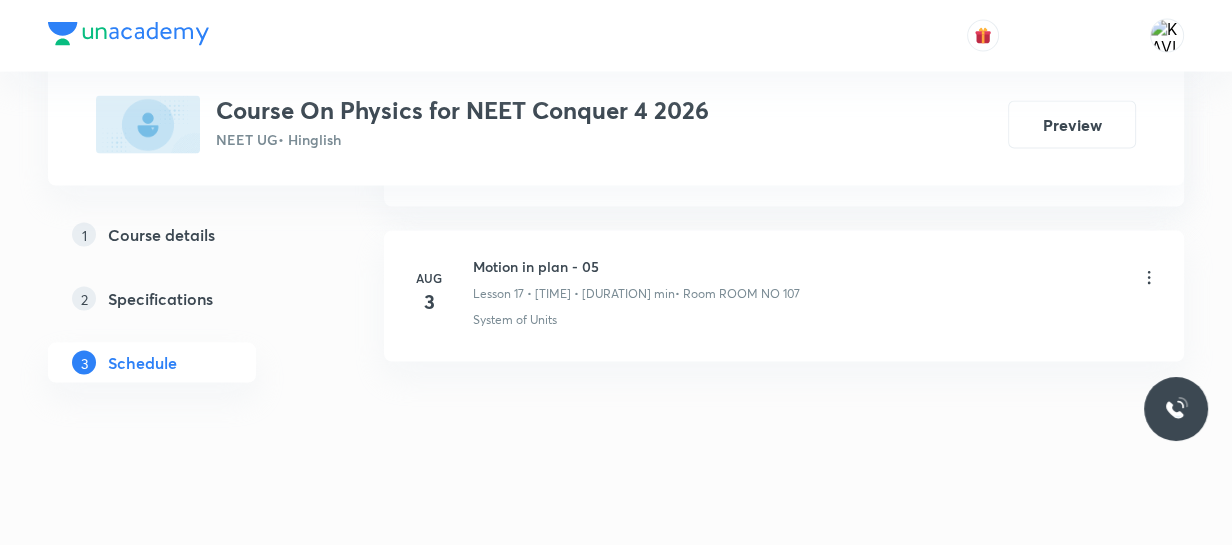 click on "Motion in plan - 05" at bounding box center [636, 266] 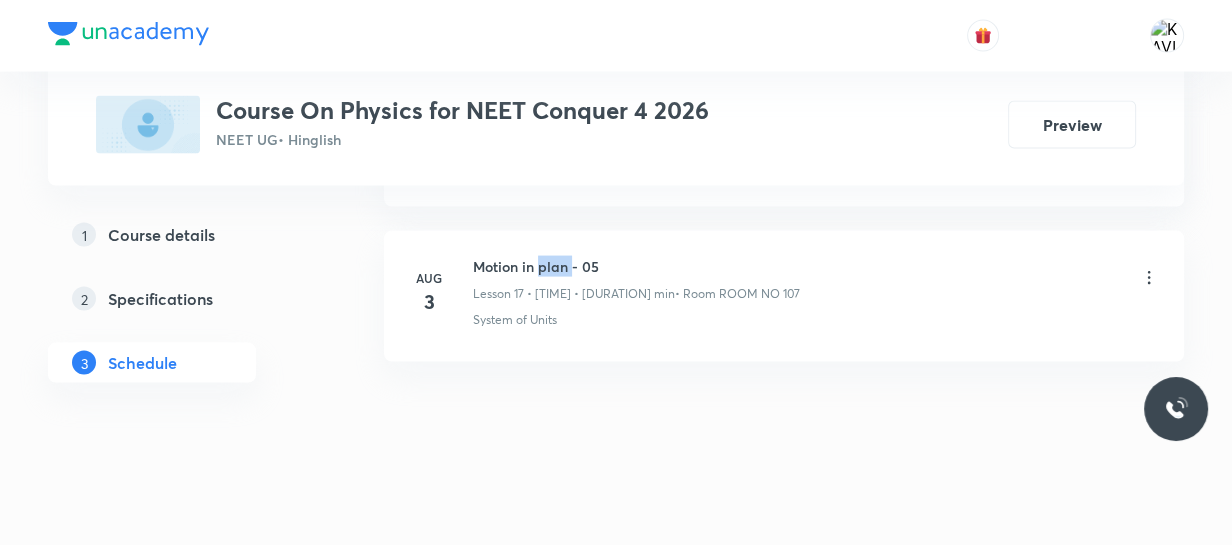 click on "Motion in plan - 05" at bounding box center (636, 266) 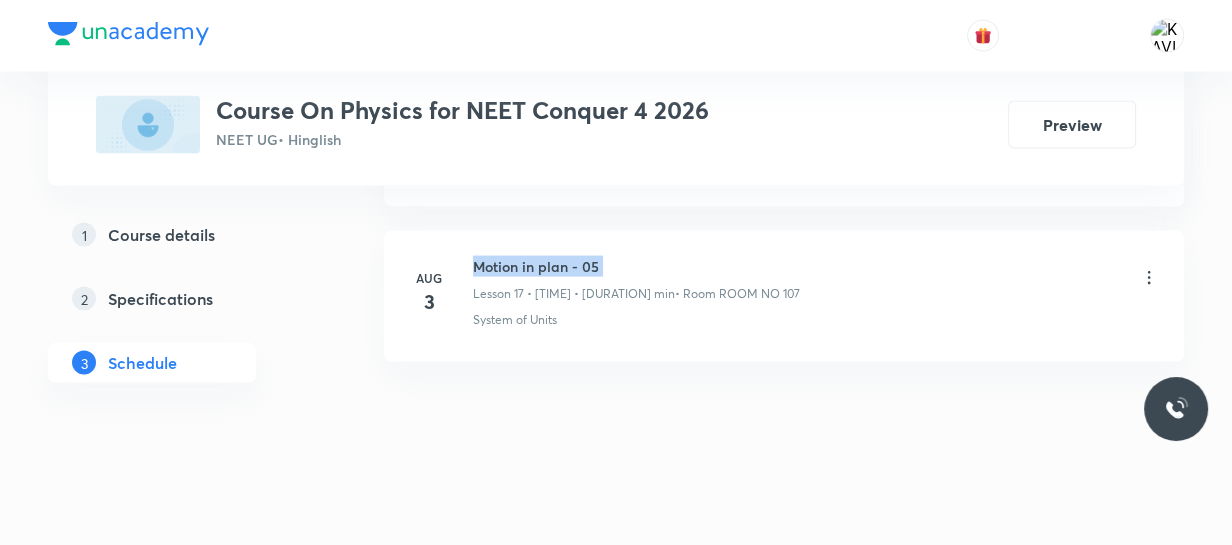 click on "Motion in plan - 05" at bounding box center [636, 266] 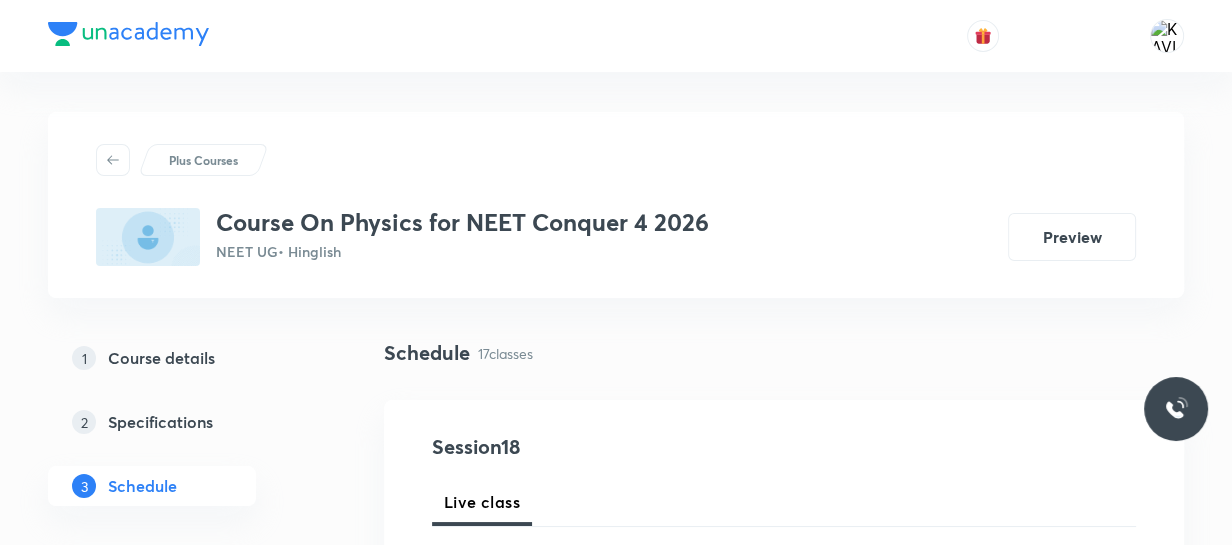 scroll, scrollTop: 271, scrollLeft: 0, axis: vertical 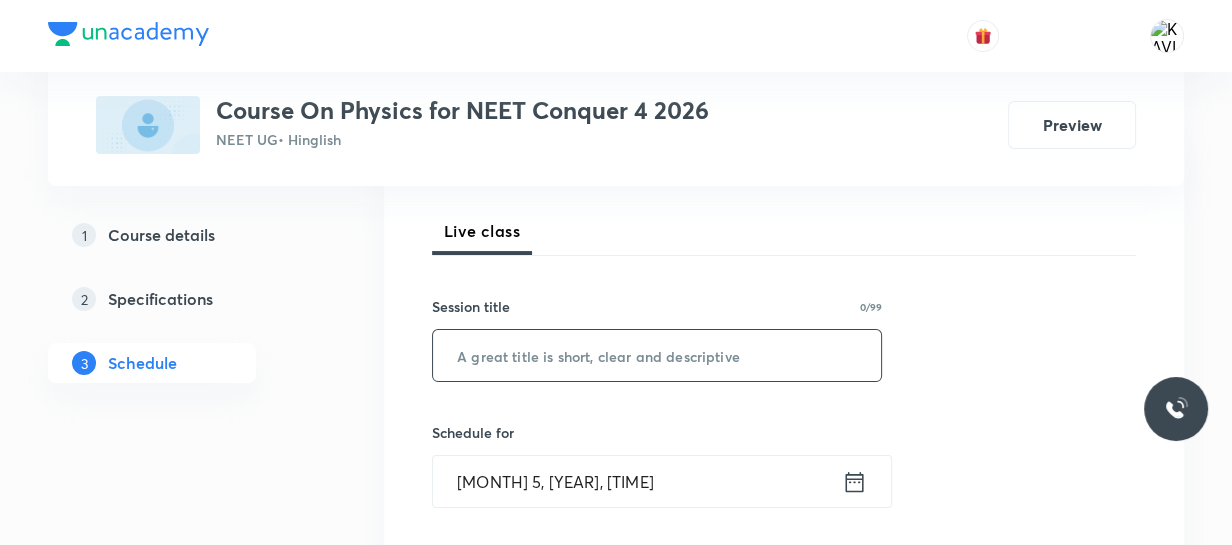 click at bounding box center [657, 355] 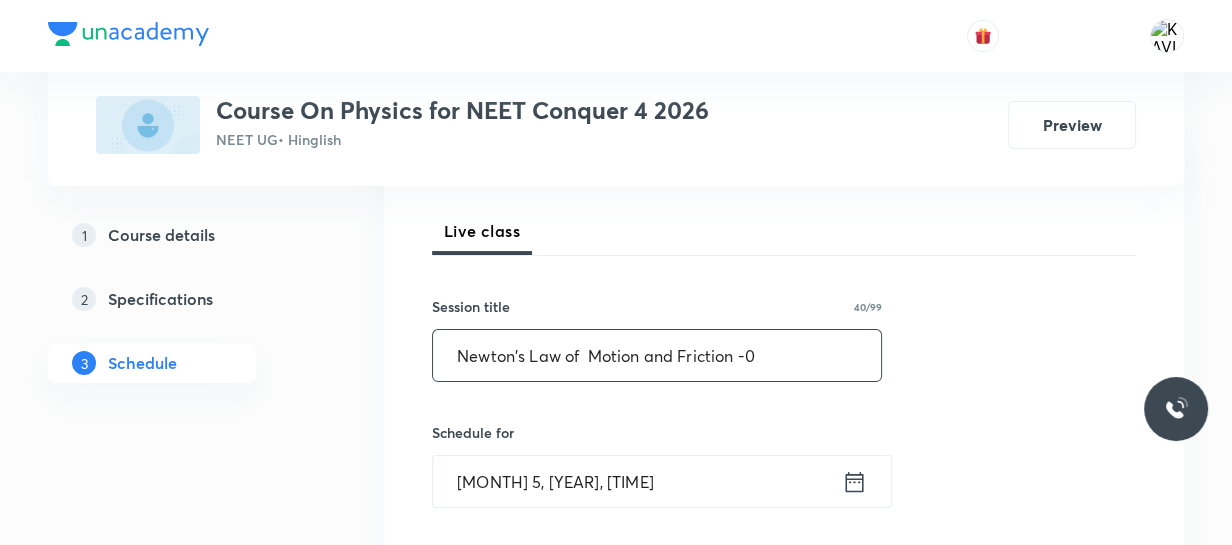 click on "Newton's Law of  Motion and Friction -0" at bounding box center (657, 355) 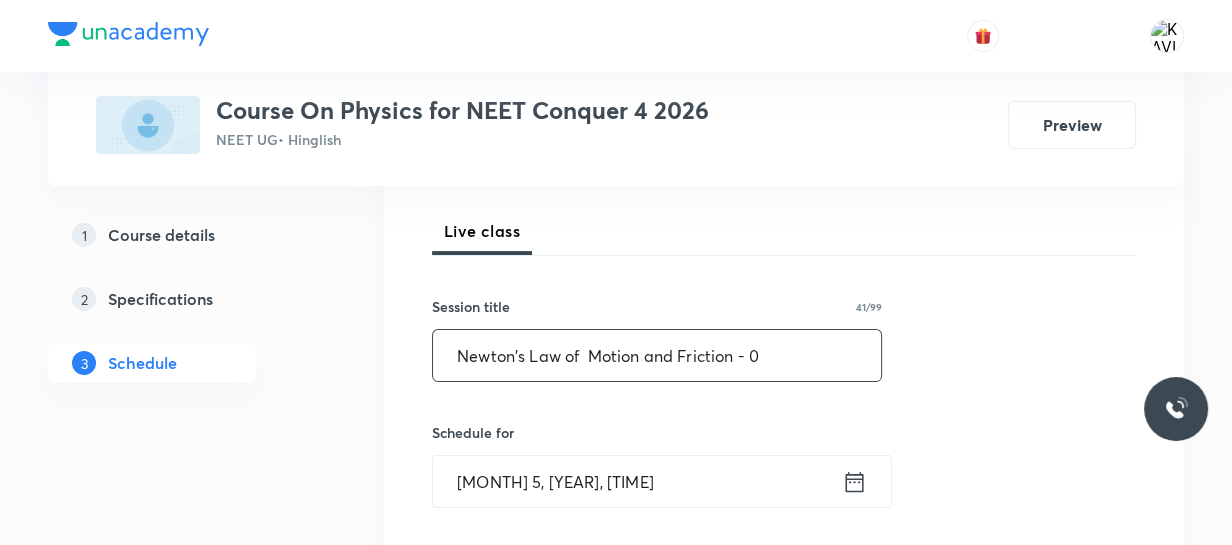 click on "Newton's Law of  Motion and Friction - 0" at bounding box center (657, 355) 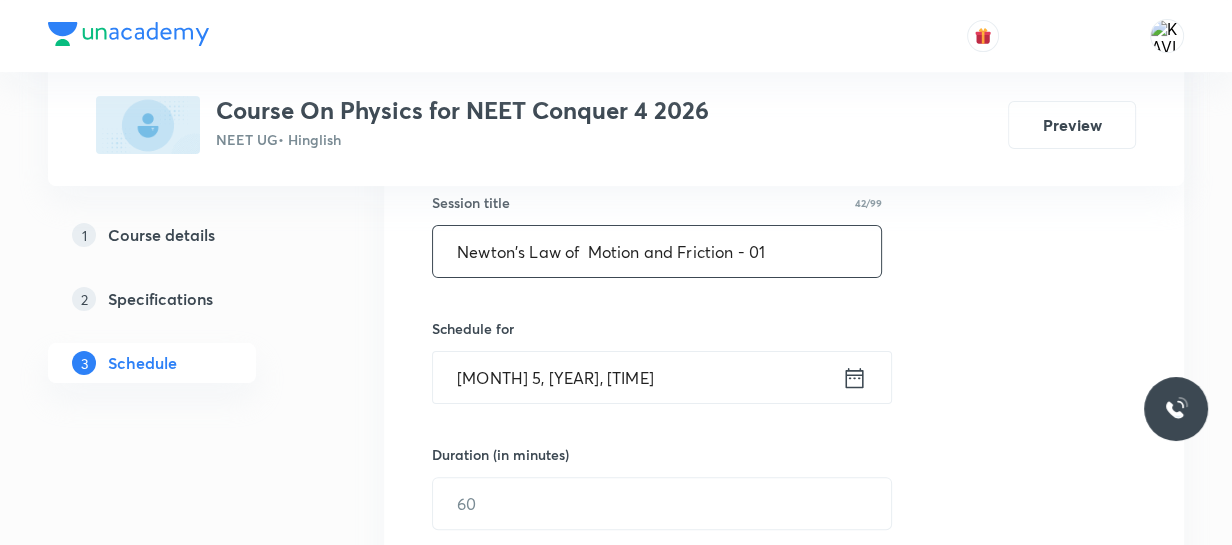 scroll, scrollTop: 374, scrollLeft: 0, axis: vertical 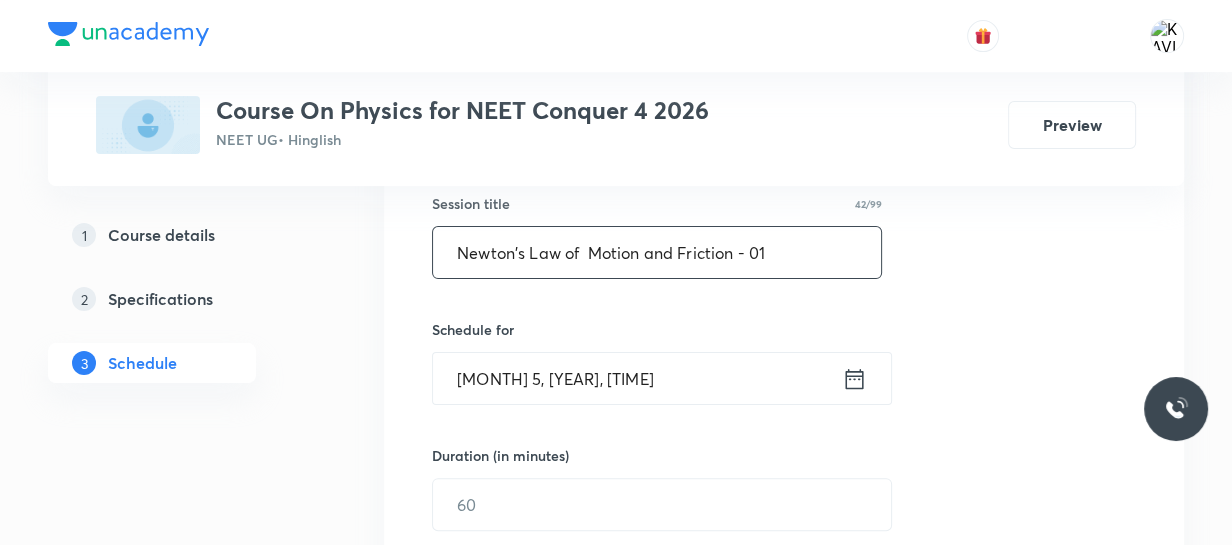 type on "Newton's Law of  Motion and Friction - 01" 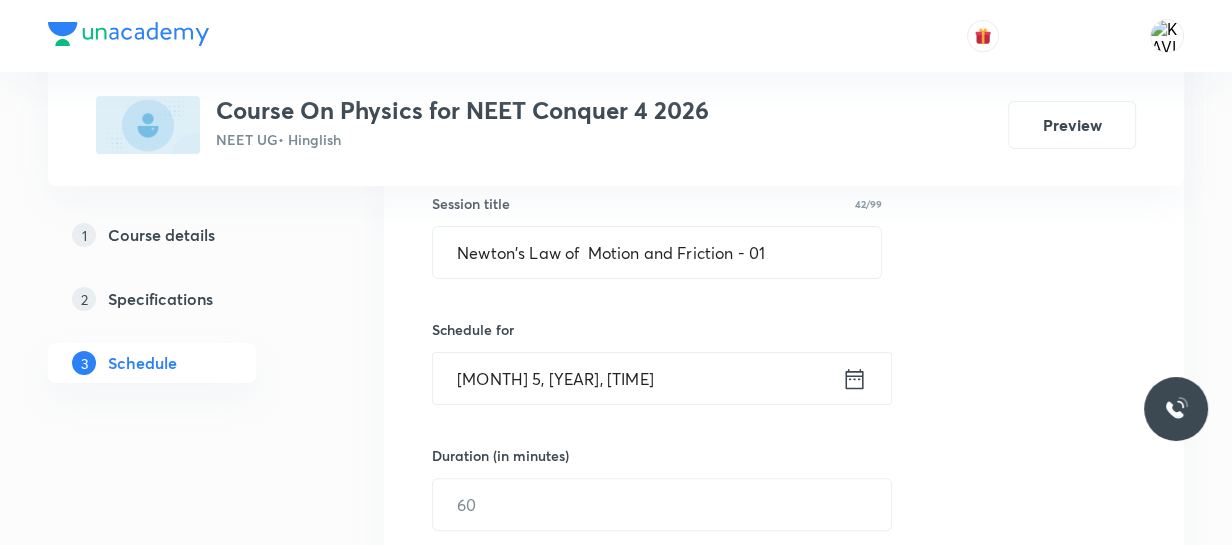 click 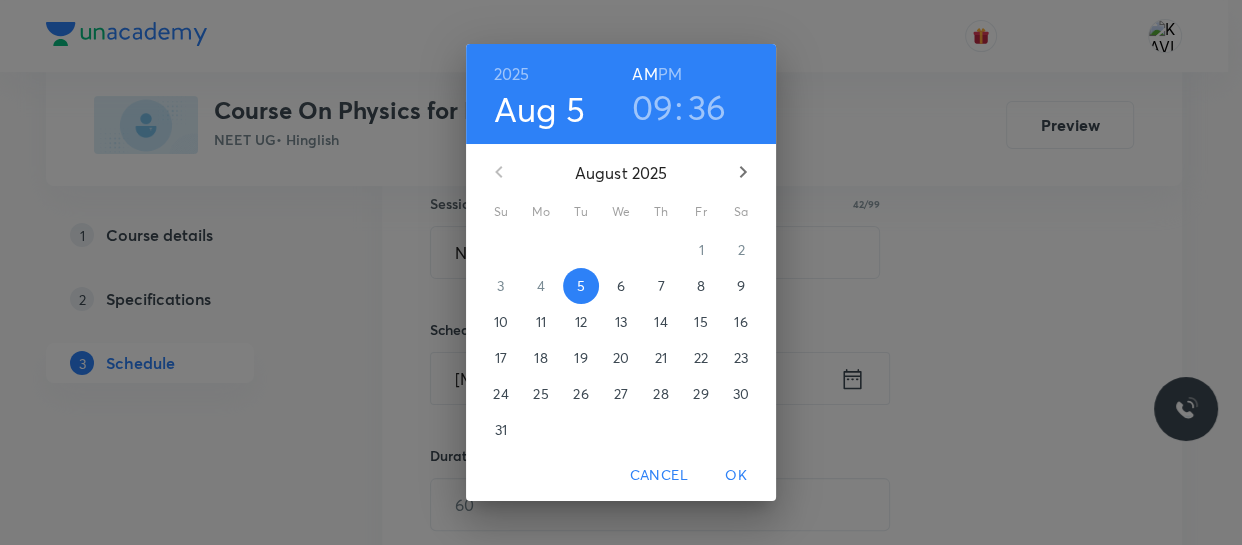 click on ":" at bounding box center (679, 107) 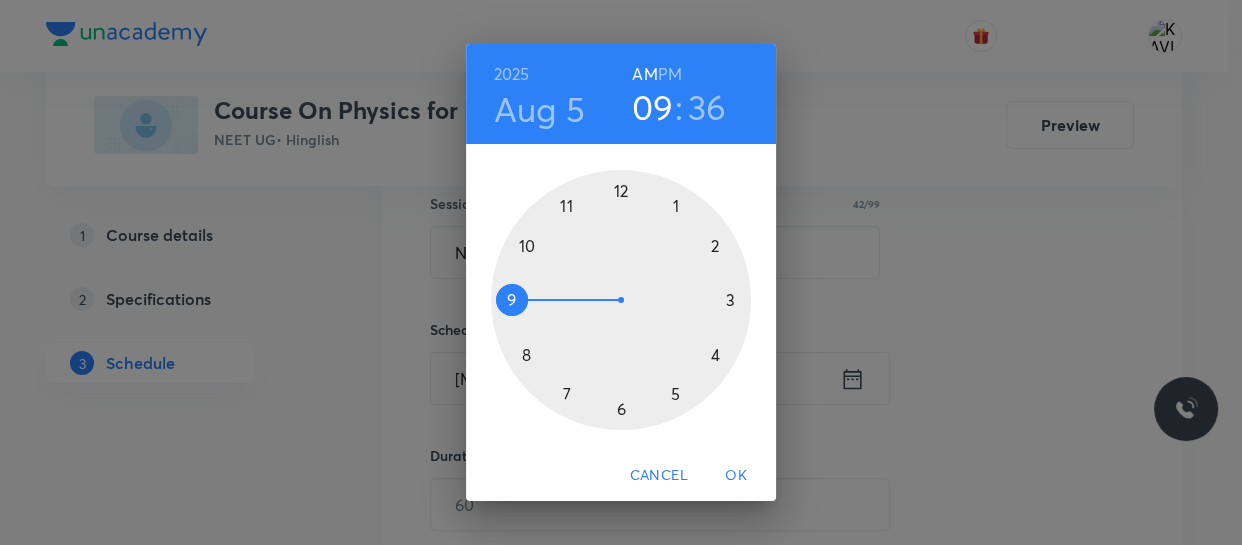 click at bounding box center (621, 300) 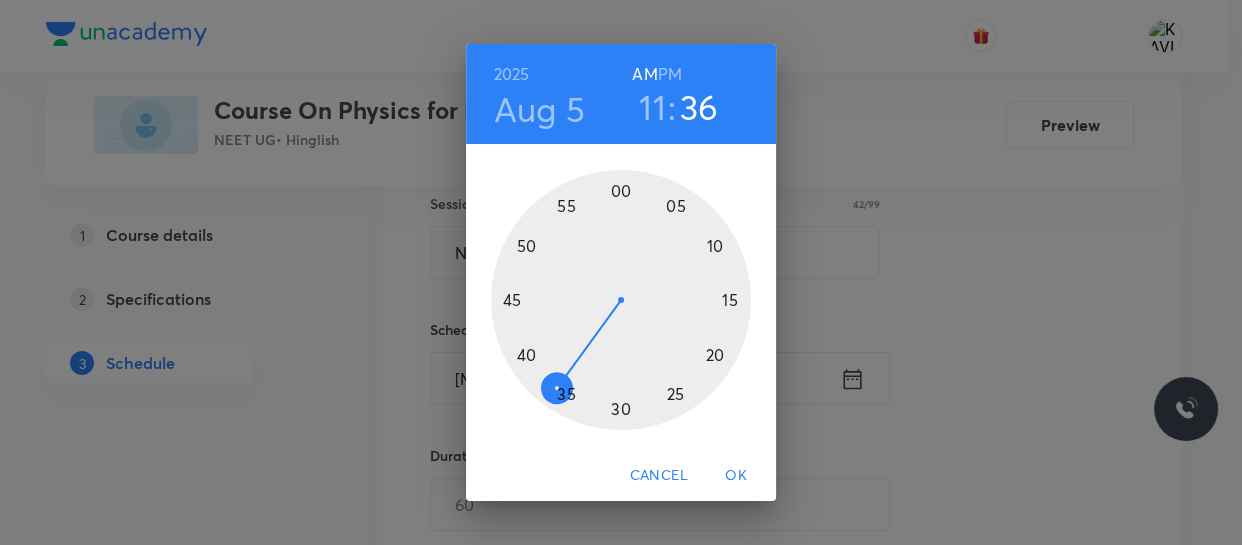 click at bounding box center [621, 300] 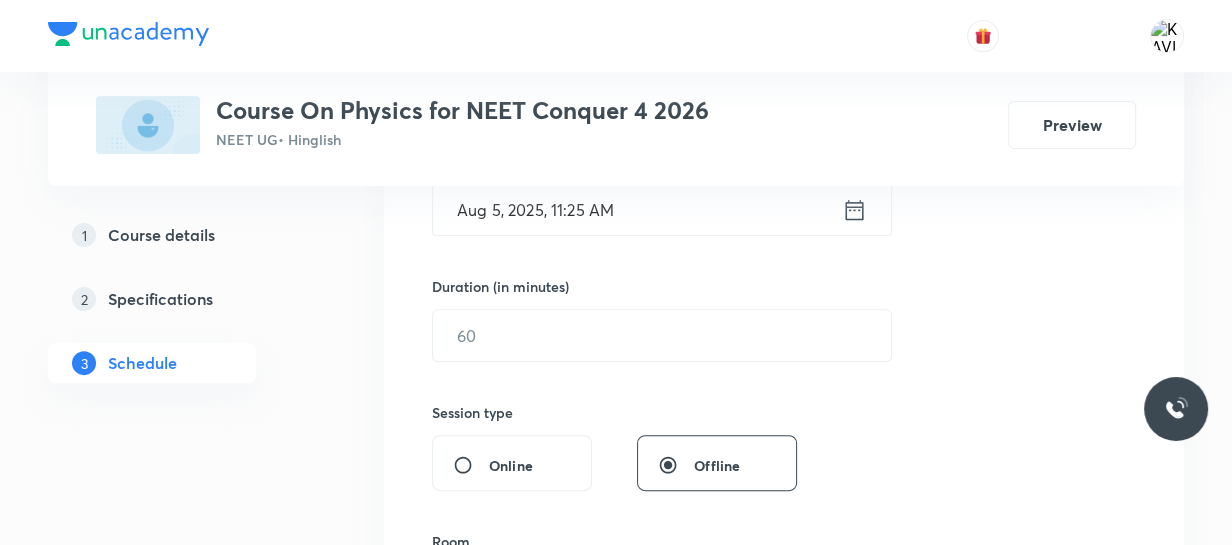 scroll, scrollTop: 546, scrollLeft: 0, axis: vertical 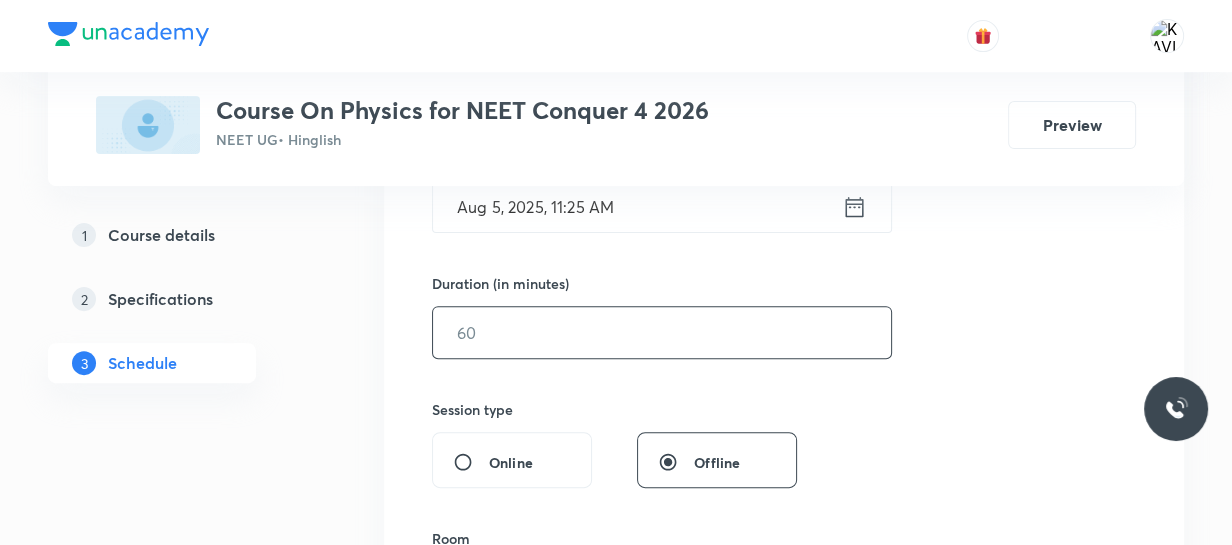 click at bounding box center (662, 332) 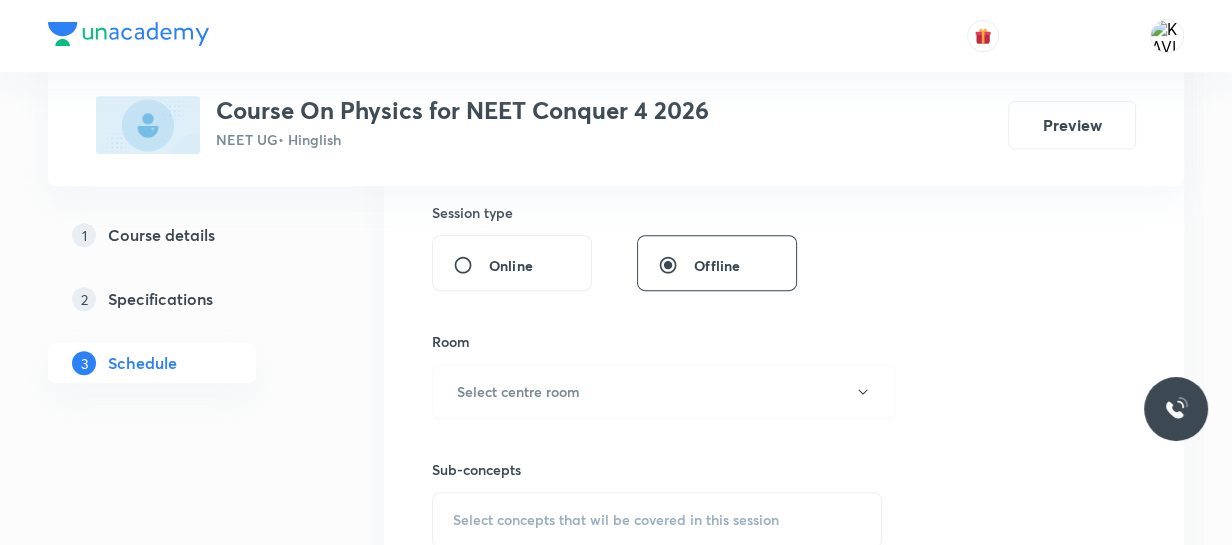 scroll, scrollTop: 749, scrollLeft: 0, axis: vertical 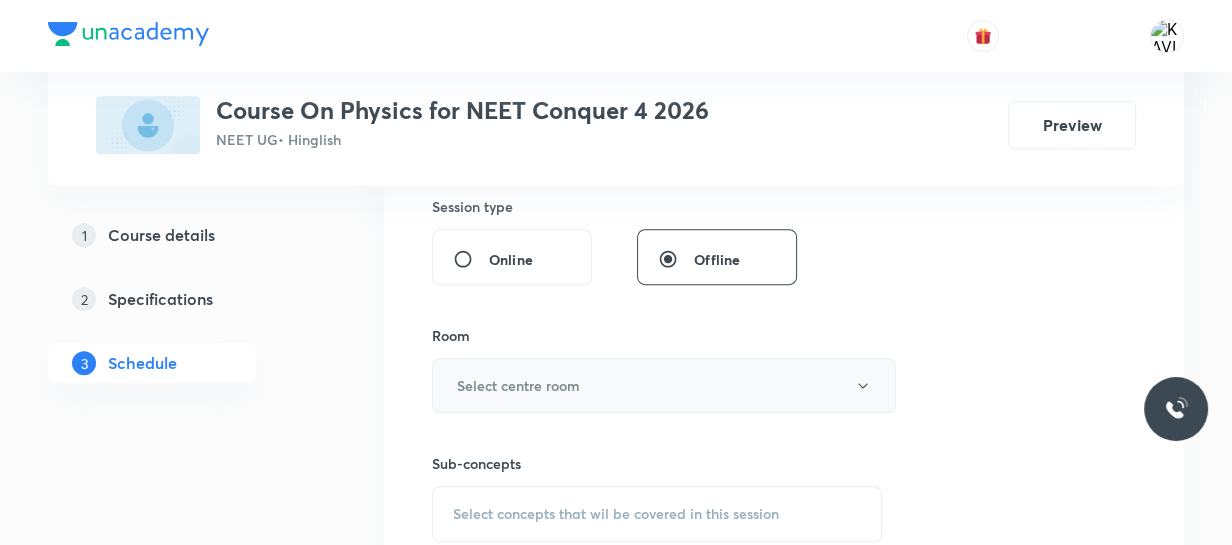 type on "75" 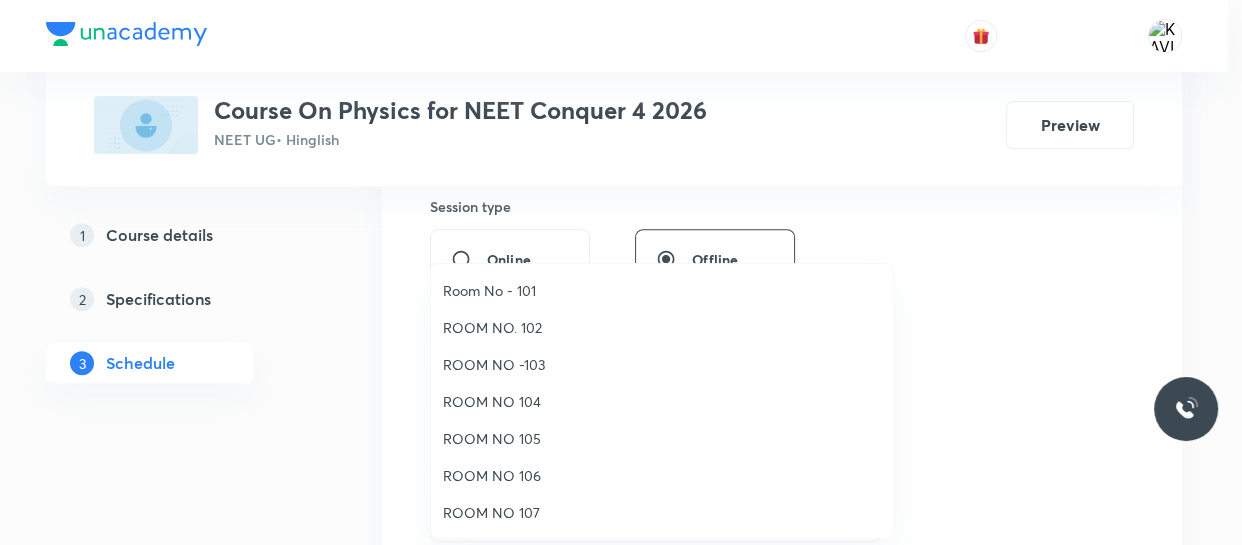 click on "ROOM NO 107" at bounding box center [662, 512] 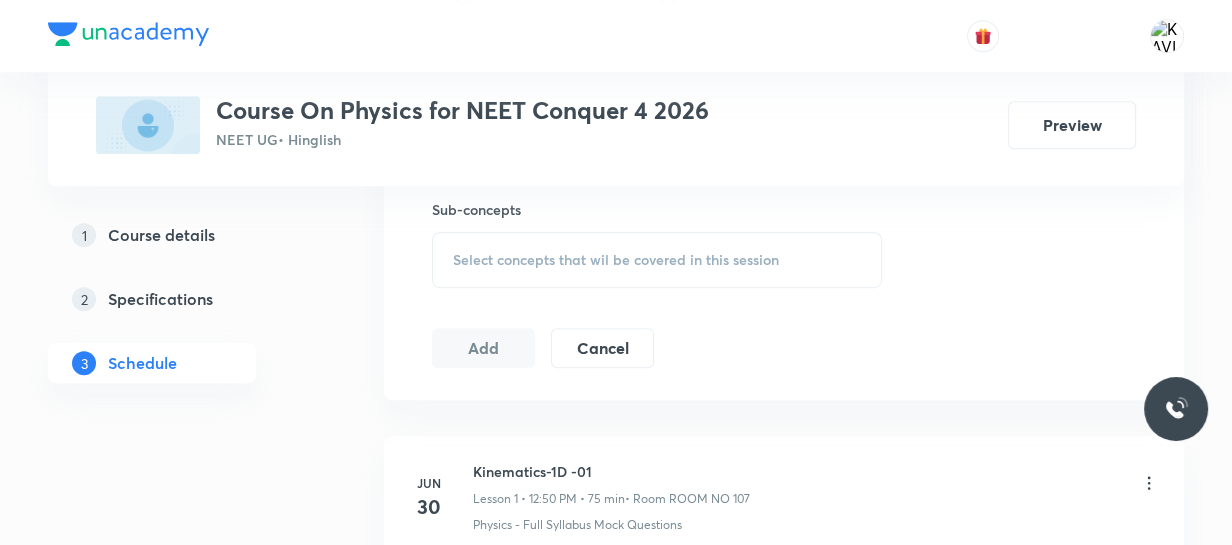 scroll, scrollTop: 1004, scrollLeft: 0, axis: vertical 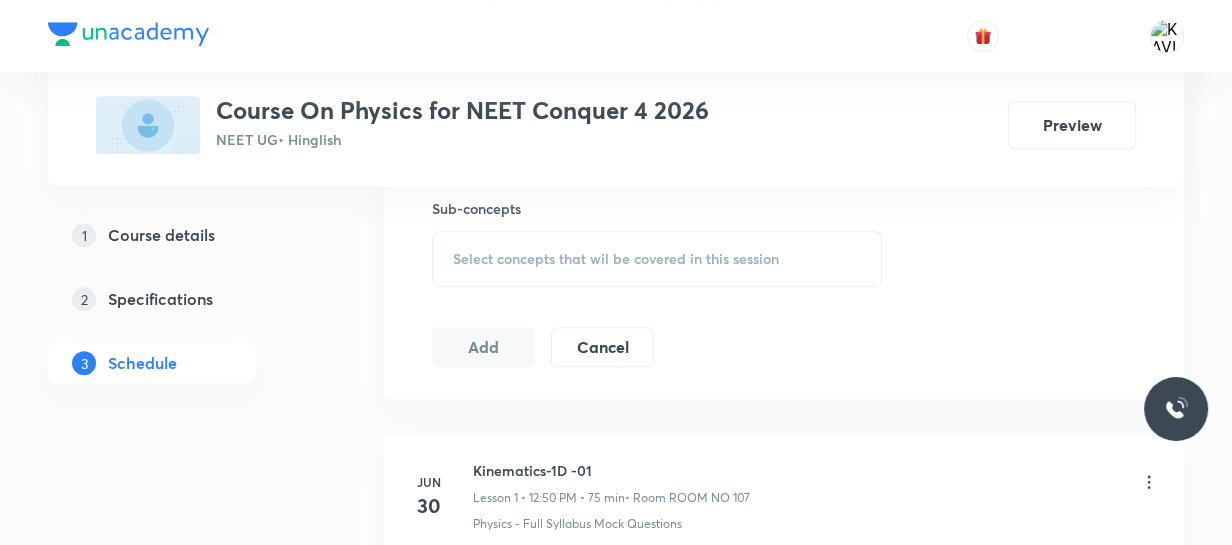 click on "Select concepts that wil be covered in this session" at bounding box center (616, 259) 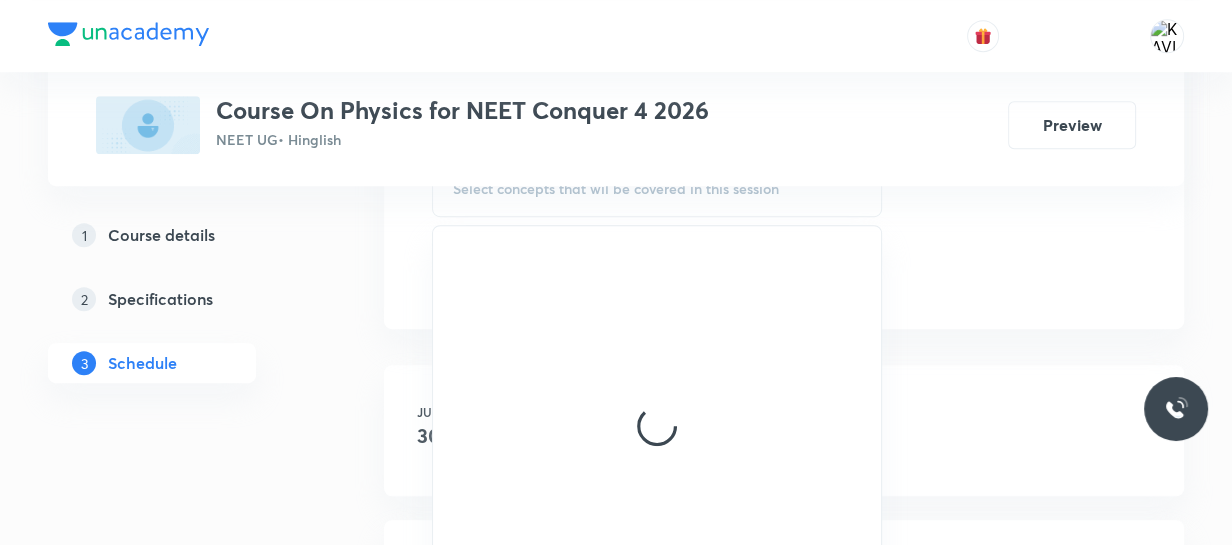 scroll, scrollTop: 1079, scrollLeft: 0, axis: vertical 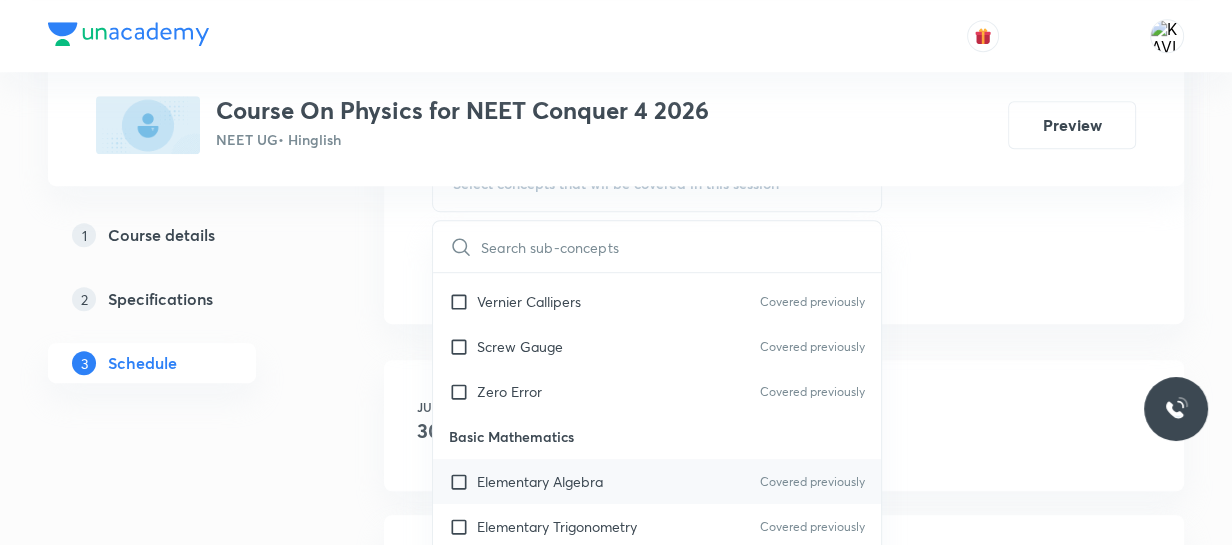 click on "Elementary Algebra Covered previously" at bounding box center (657, 481) 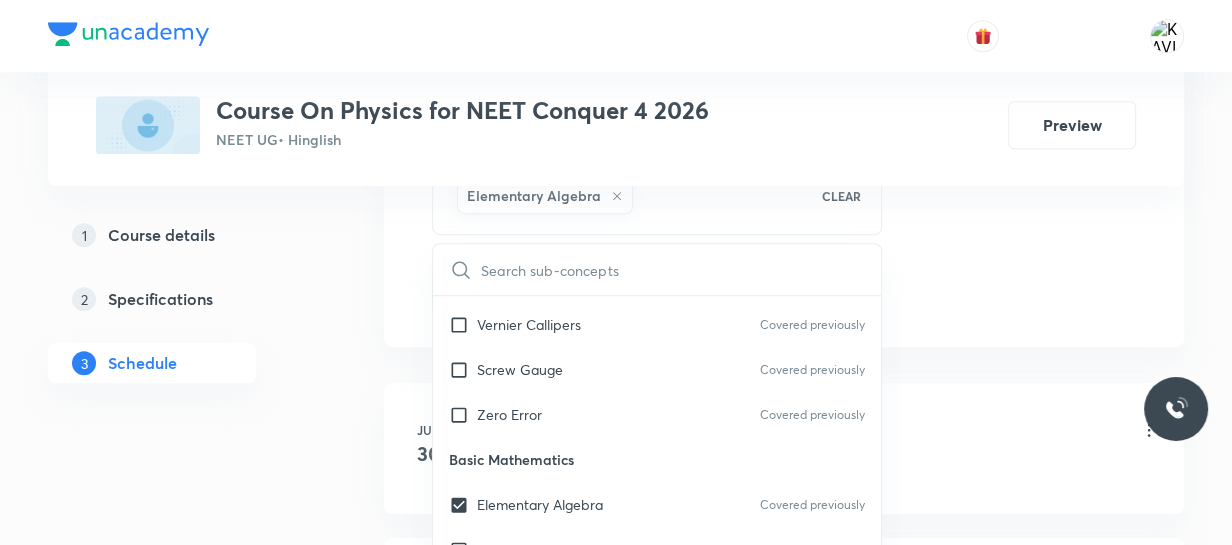 click on "Session  18 Live class Session title 42/99 Newton's Law of  Motion and Friction - 01 ​ Schedule for Aug 5, 2025, 11:25 AM ​ Duration (in minutes) 75 ​   Session type Online Offline Room ROOM NO 107 Sub-concepts Elementary Algebra CLEAR ​ Physics - Full Syllabus Mock Questions Physics - Full Syllabus Mock Questions Covered previously Physics Previous Year Question Physics Previous Year Question Units & Dimensions Physical quantity Applications of Dimensional Analysis Significant Figures Units of Physical Quantities System of Units Covered previously Dimensions of Some Mathematical Functions Unit and Dimension Product of Two Vectors Subtraction of Vectors Cross Product Covered previously Least Count Analysis Errors of Measurement Covered previously Vernier Callipers Covered previously Screw Gauge Covered previously Zero Error Covered previously Basic Mathematics Elementary Algebra Covered previously Elementary Trigonometry Covered previously Basic Coordinate Geometry Functions Covered previously Error" at bounding box center (784, -166) 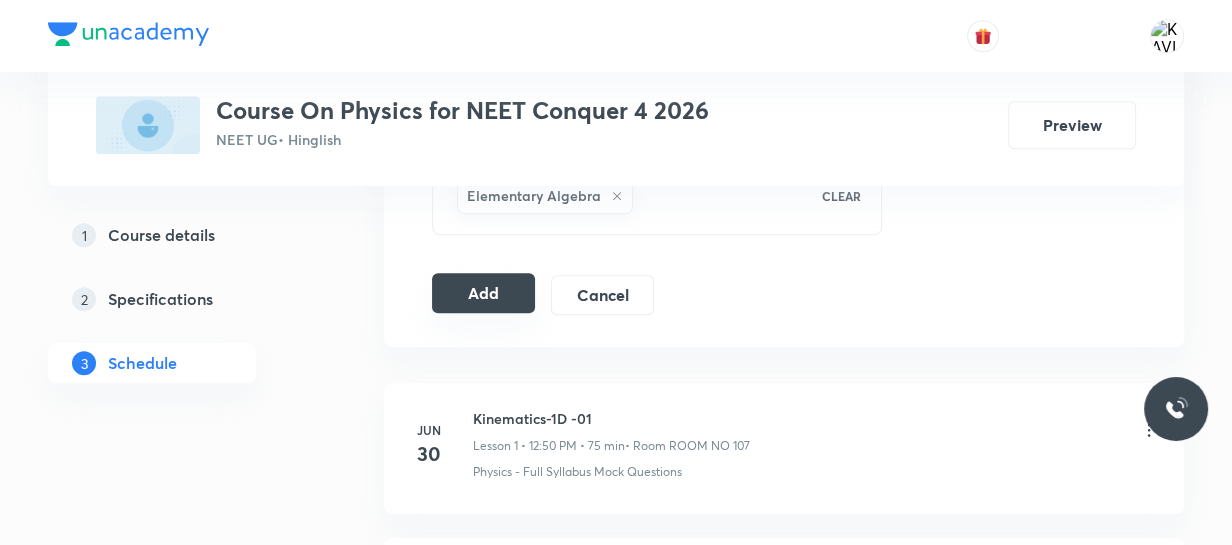 click on "Add" at bounding box center (483, 293) 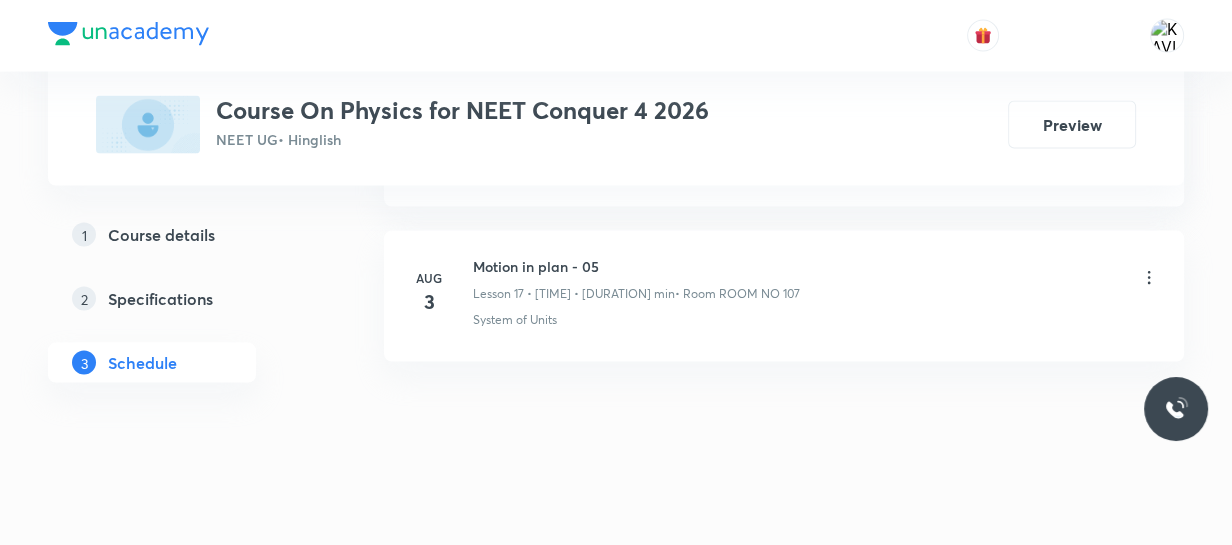 scroll, scrollTop: 2770, scrollLeft: 0, axis: vertical 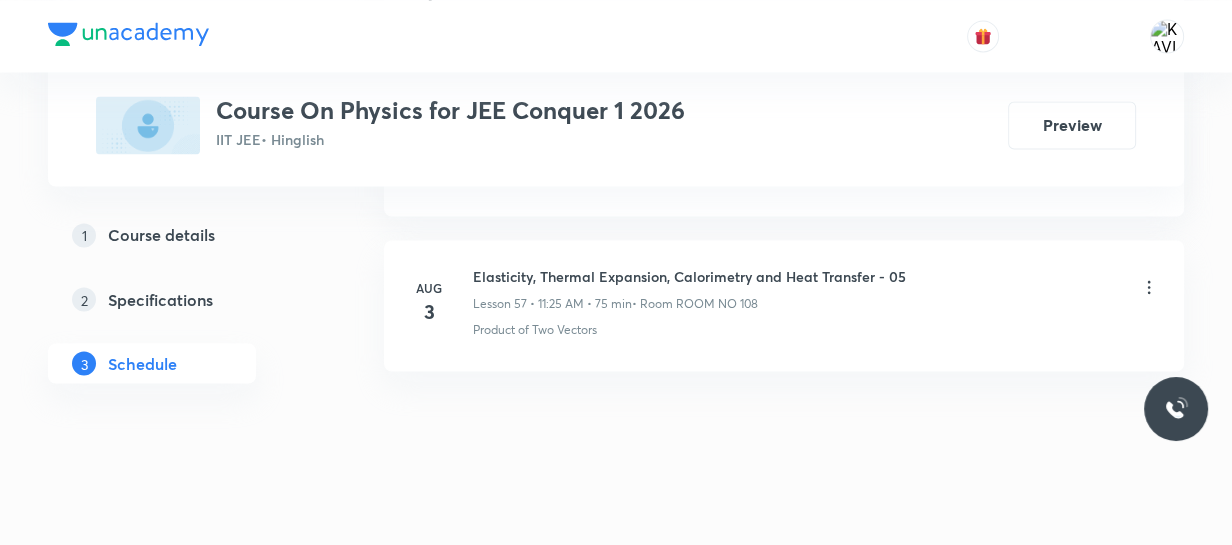 click on "Elasticity, Thermal Expansion, Calorimetry and Heat Transfer - 05" at bounding box center (689, 275) 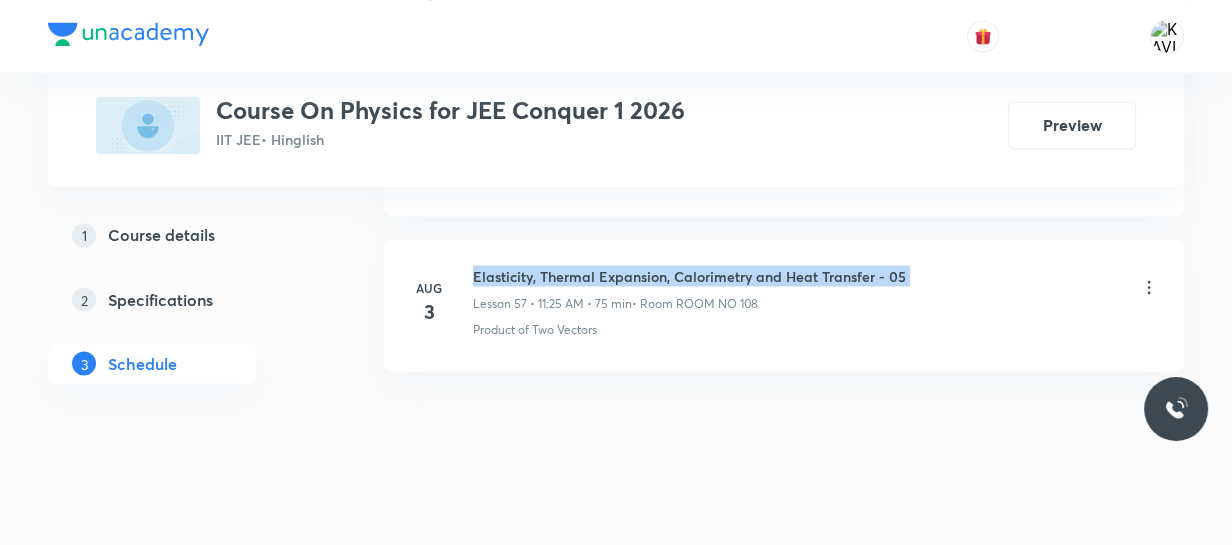 click on "Elasticity, Thermal Expansion, Calorimetry and Heat Transfer - 05" at bounding box center (689, 275) 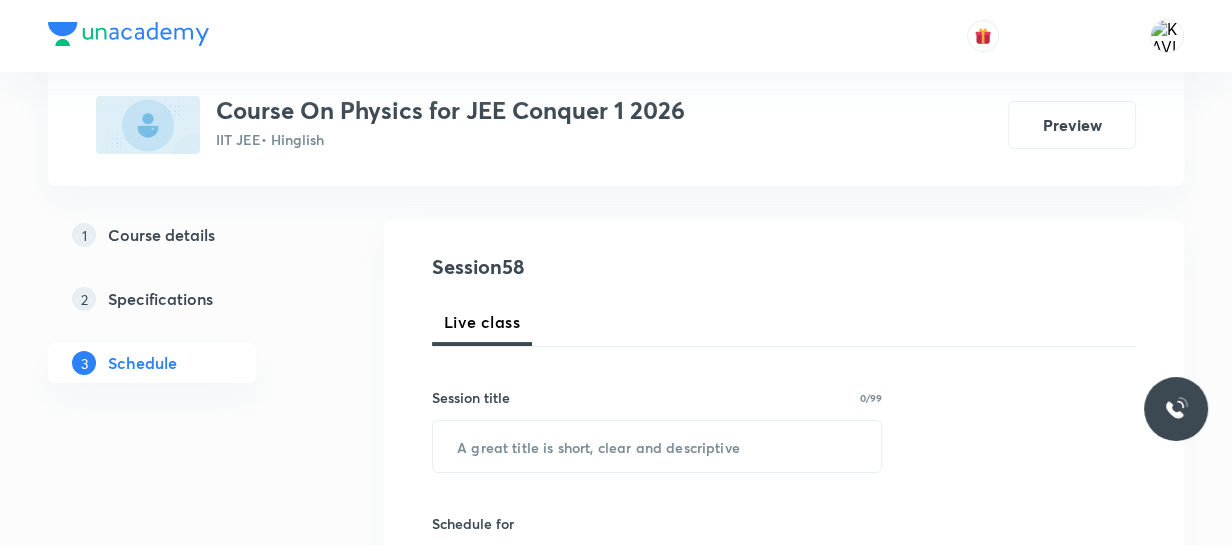 scroll, scrollTop: 185, scrollLeft: 0, axis: vertical 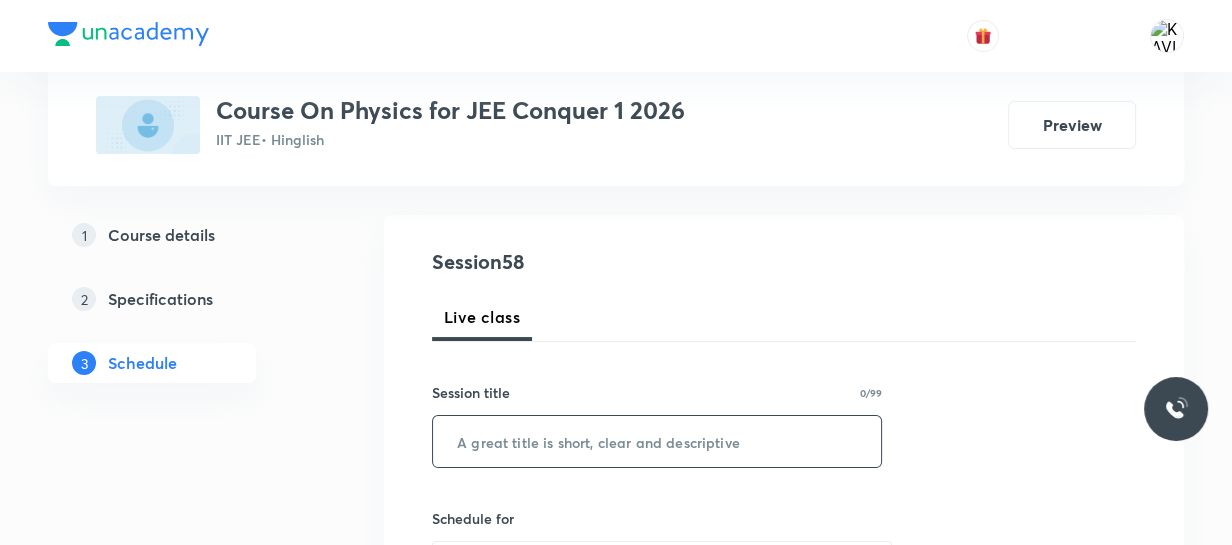 click at bounding box center [657, 441] 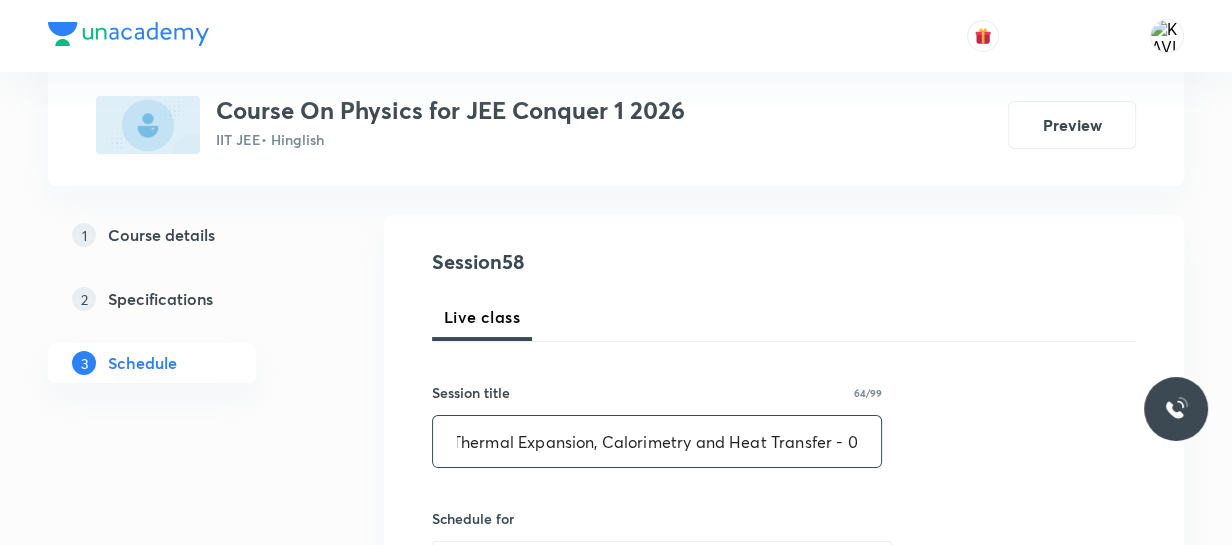 scroll, scrollTop: 0, scrollLeft: 90, axis: horizontal 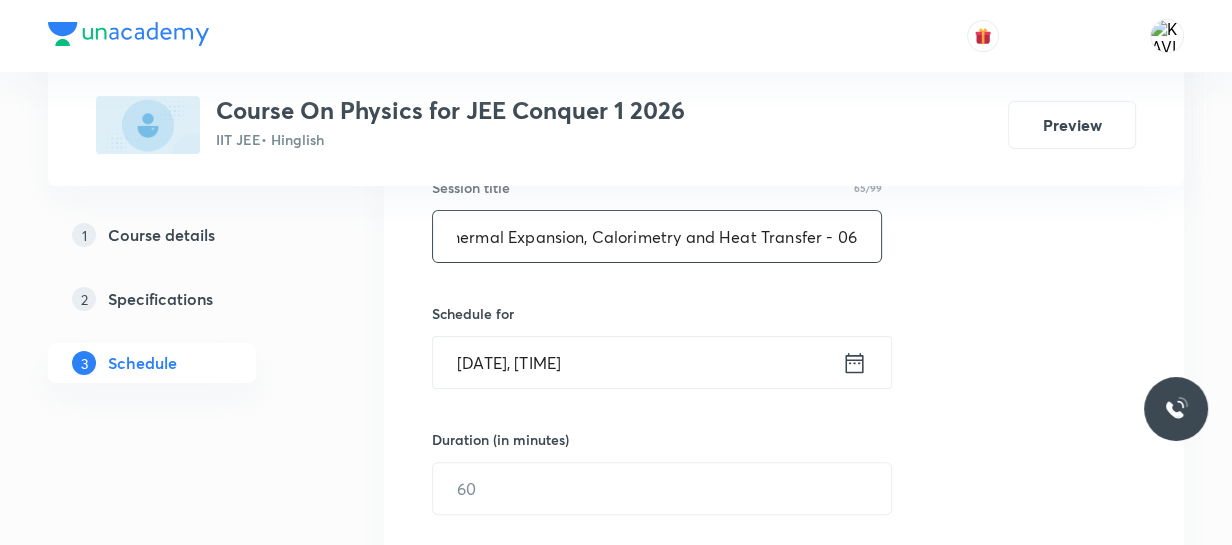 type on "Elasticity, Thermal Expansion, Calorimetry and Heat Transfer - 06" 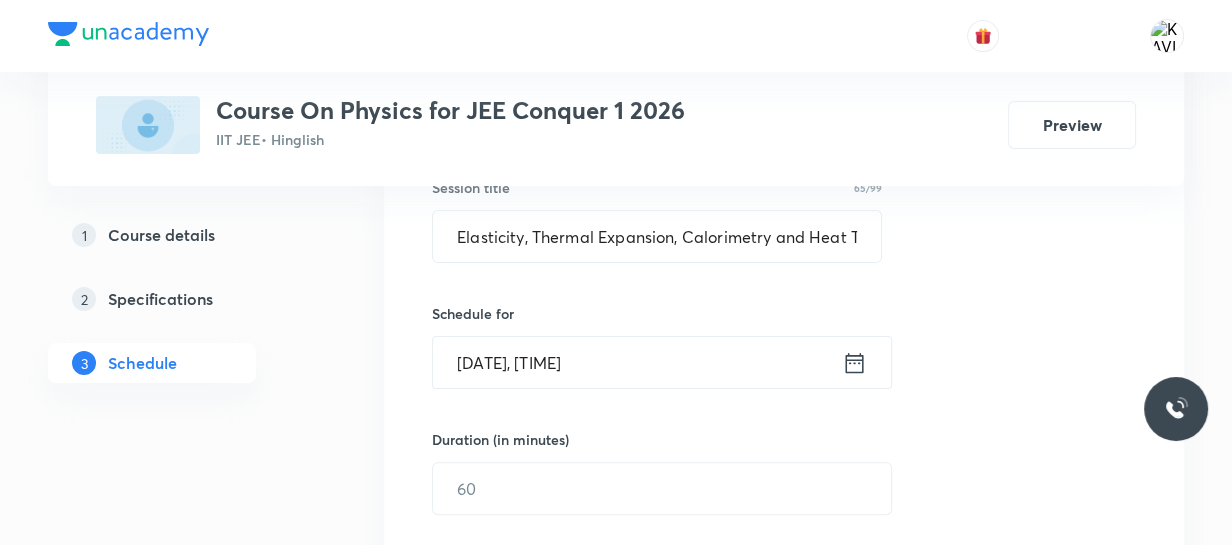 click 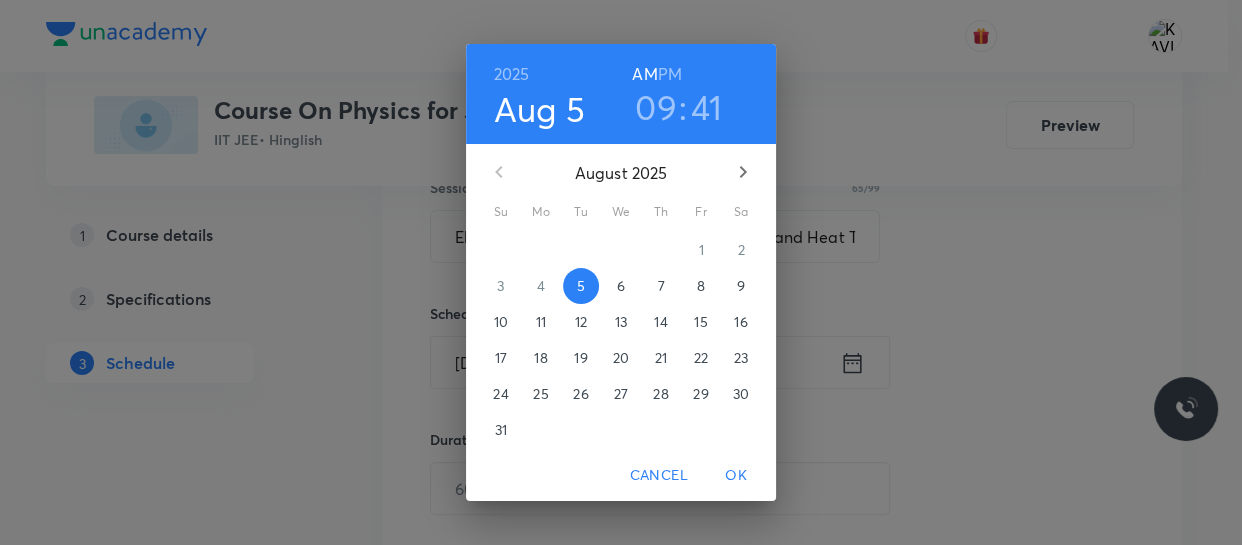 click on "09" at bounding box center (656, 107) 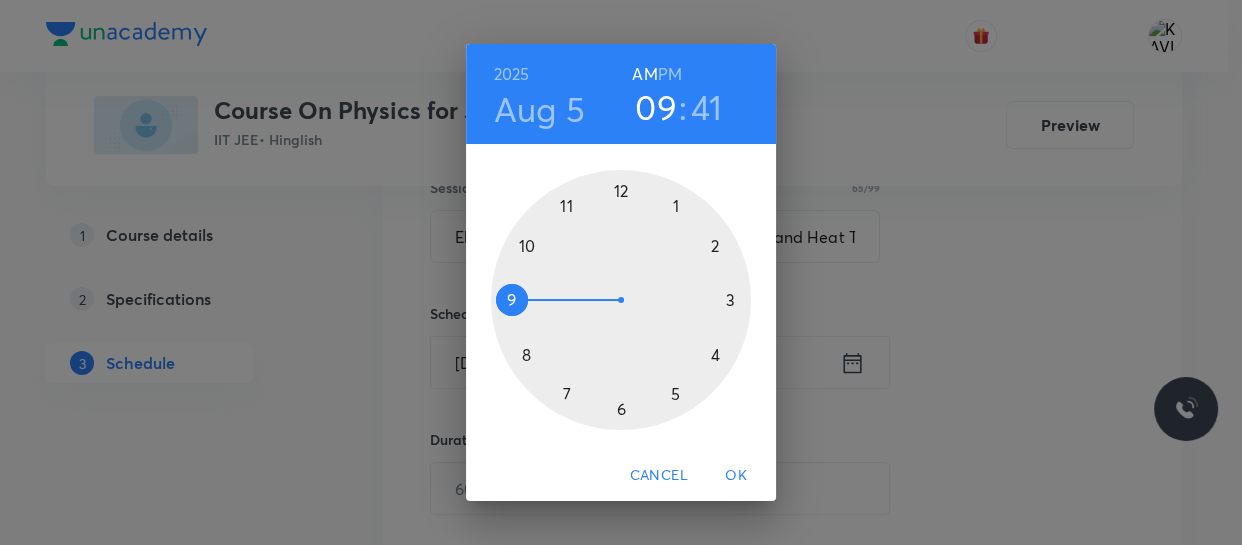 click at bounding box center [621, 300] 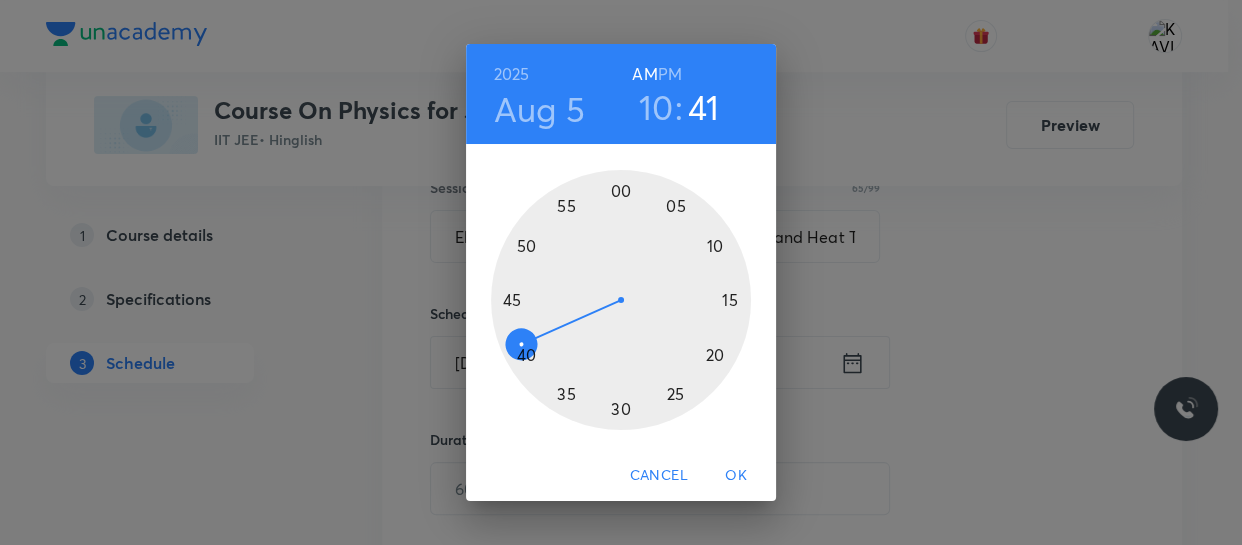 click at bounding box center (621, 300) 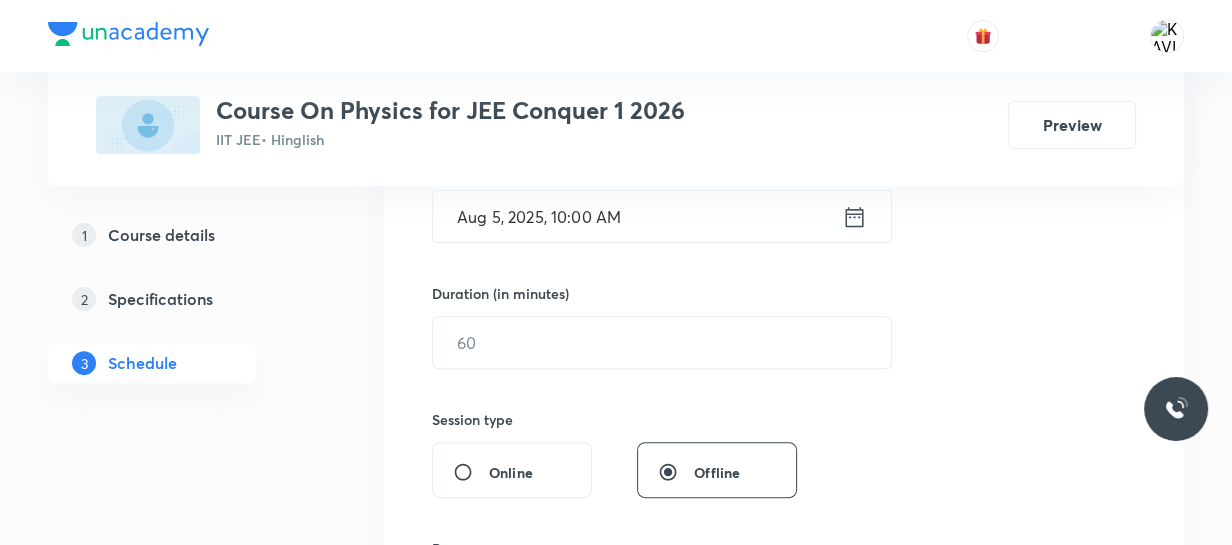scroll, scrollTop: 539, scrollLeft: 0, axis: vertical 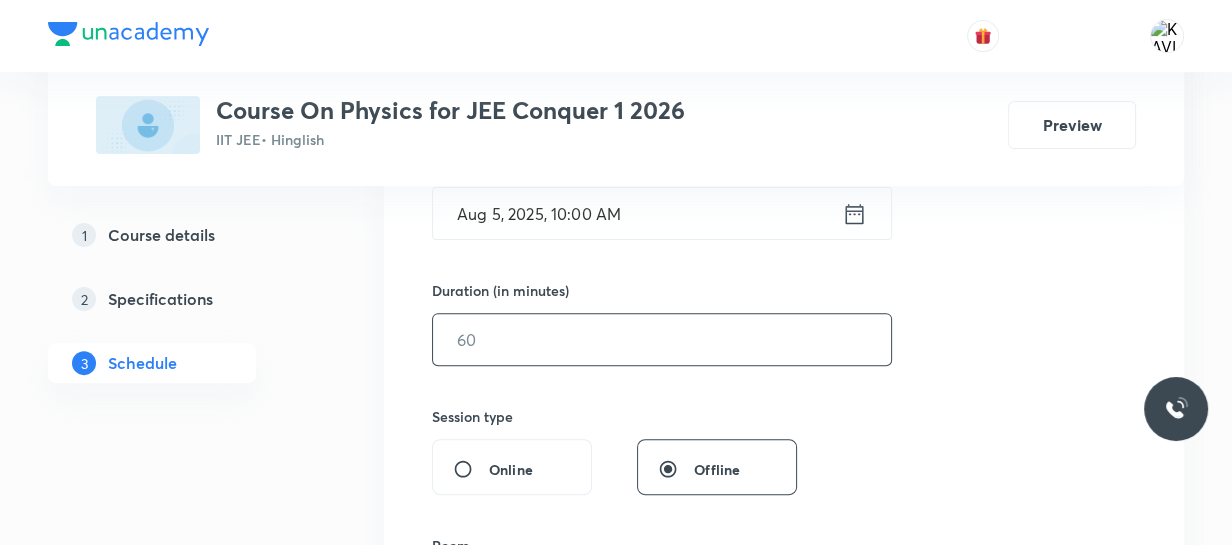 click at bounding box center (662, 339) 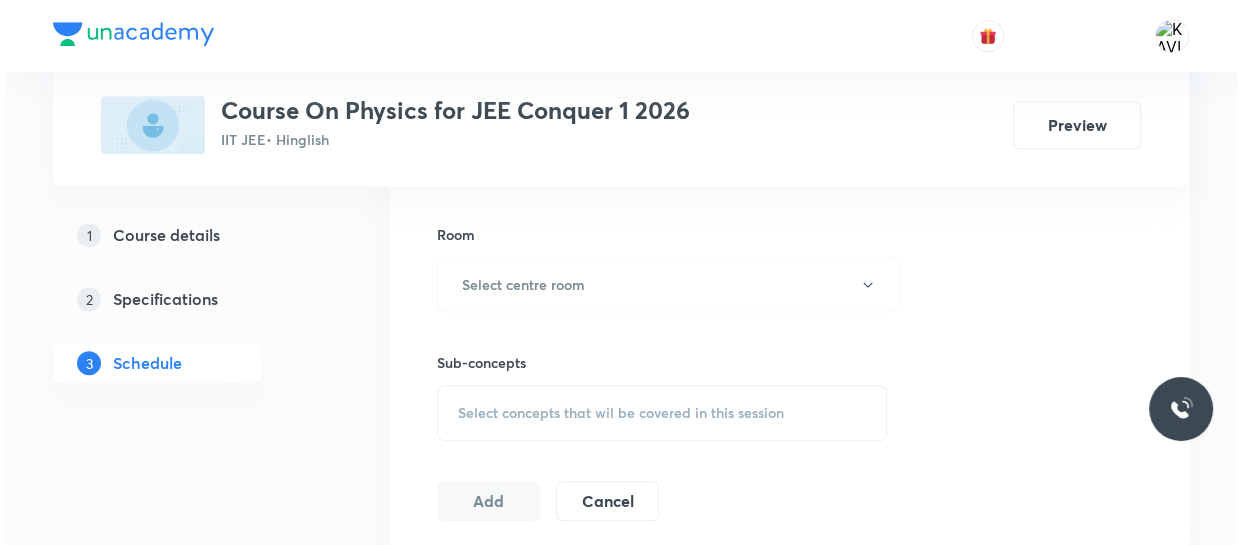 scroll, scrollTop: 850, scrollLeft: 0, axis: vertical 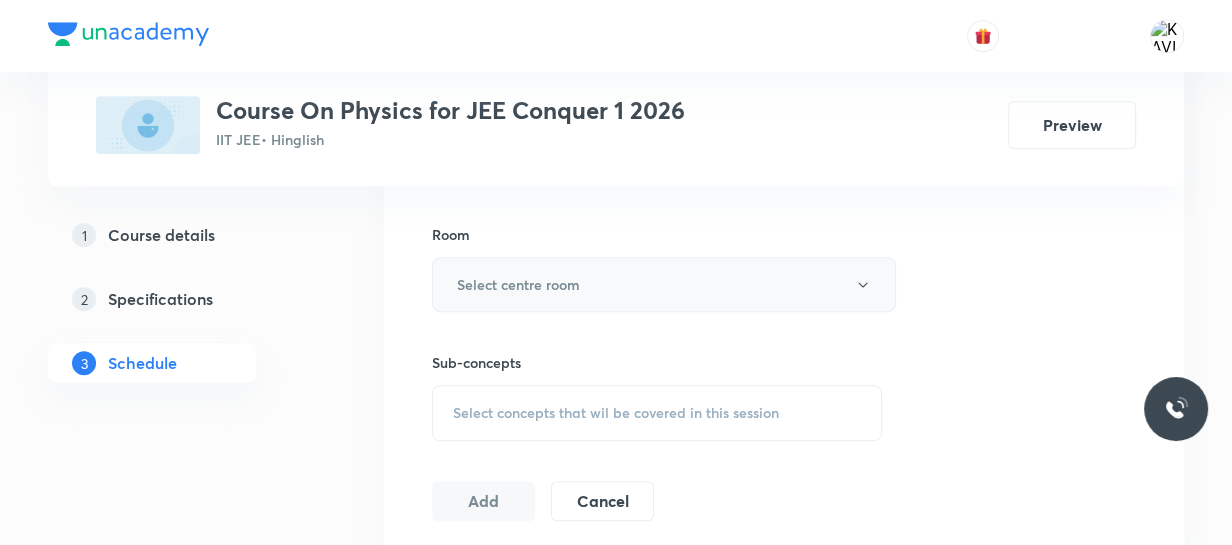type on "75" 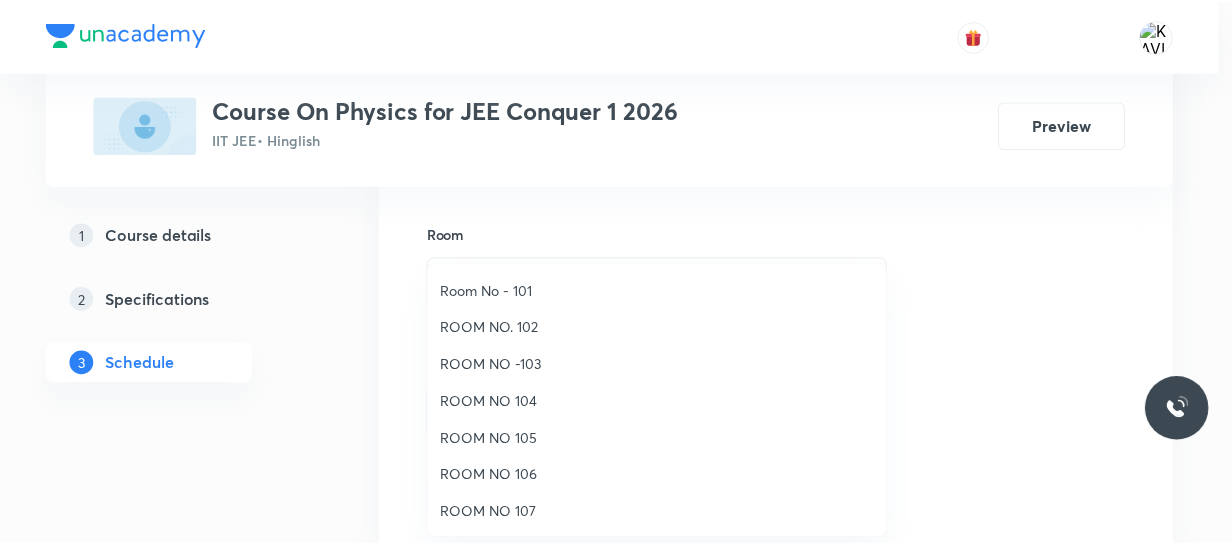 scroll, scrollTop: 222, scrollLeft: 0, axis: vertical 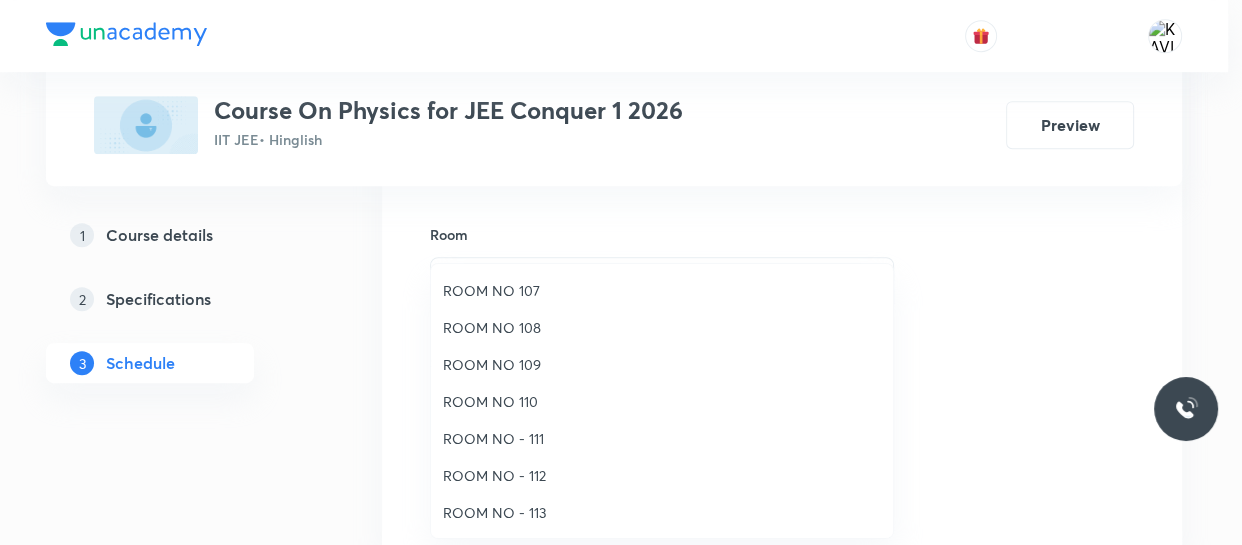 click on "ROOM NO 108" at bounding box center (662, 327) 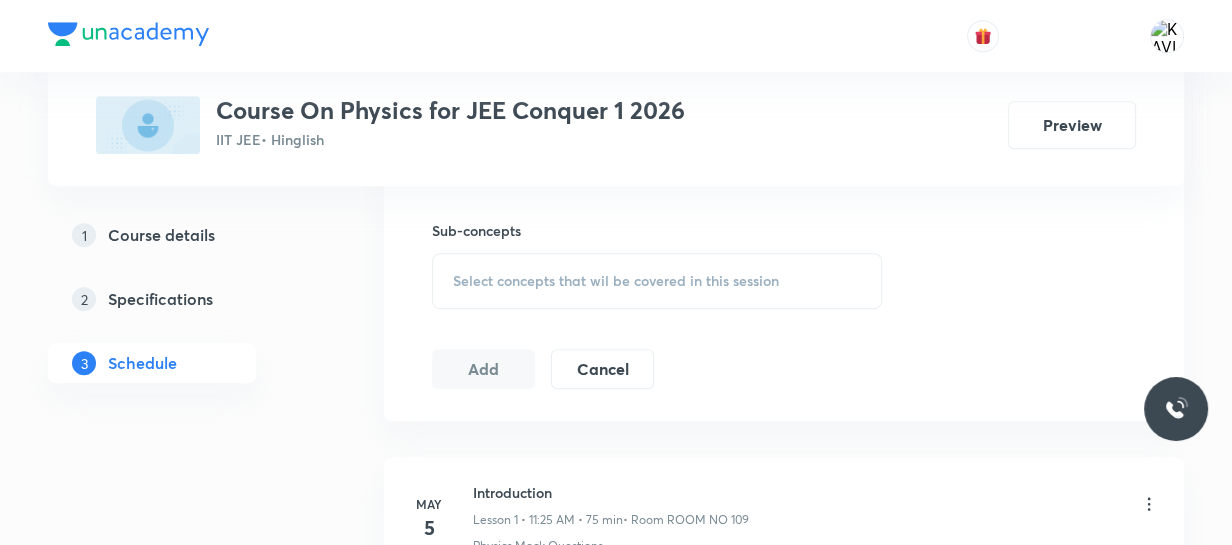 scroll, scrollTop: 984, scrollLeft: 0, axis: vertical 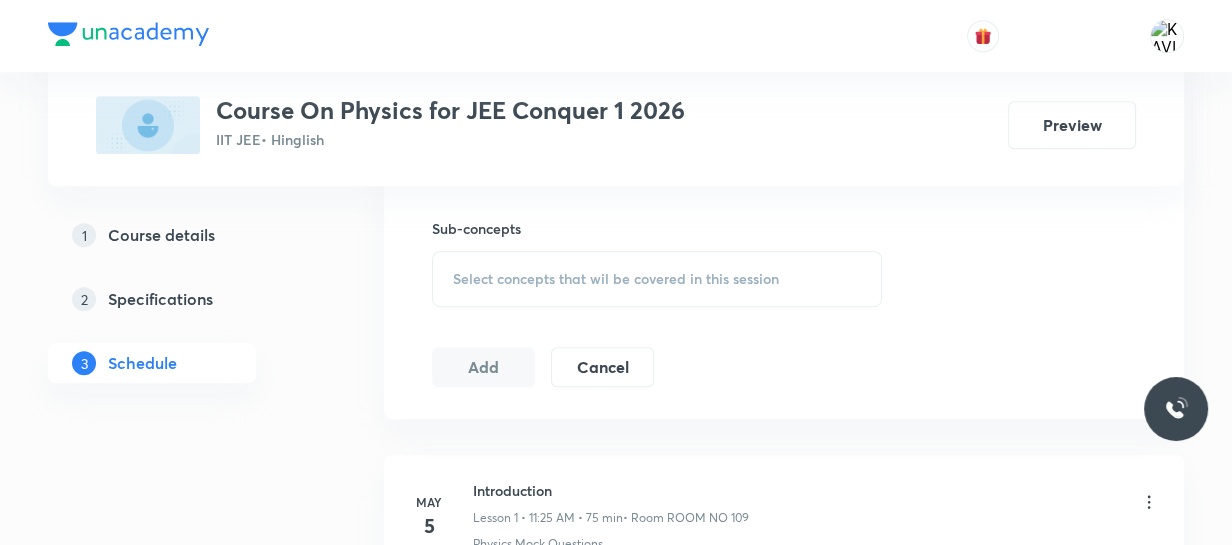 click on "Select concepts that wil be covered in this session" at bounding box center [657, 279] 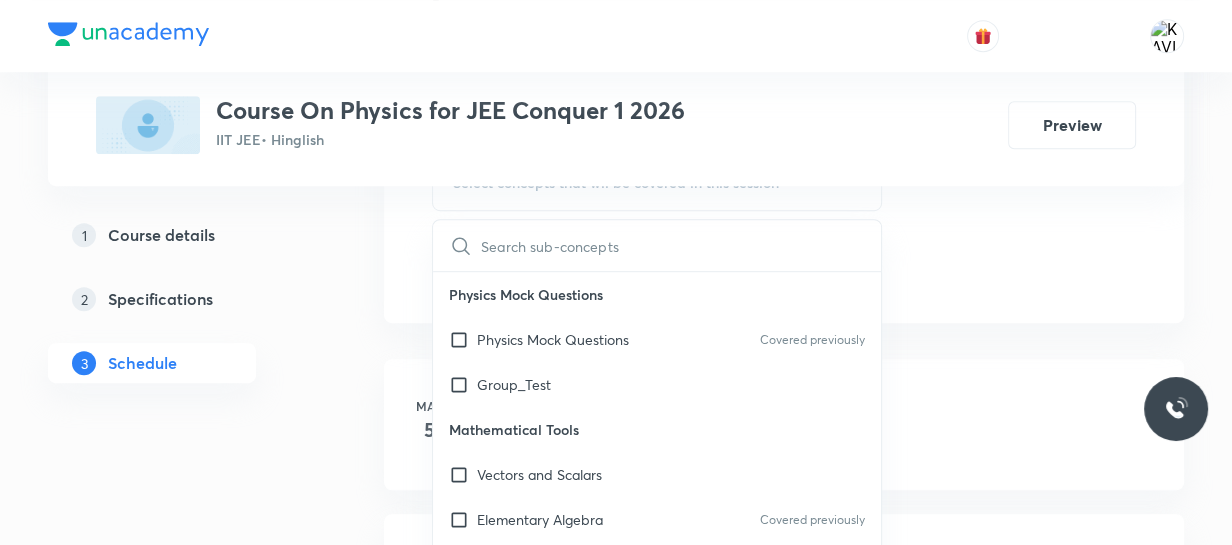 scroll, scrollTop: 1083, scrollLeft: 0, axis: vertical 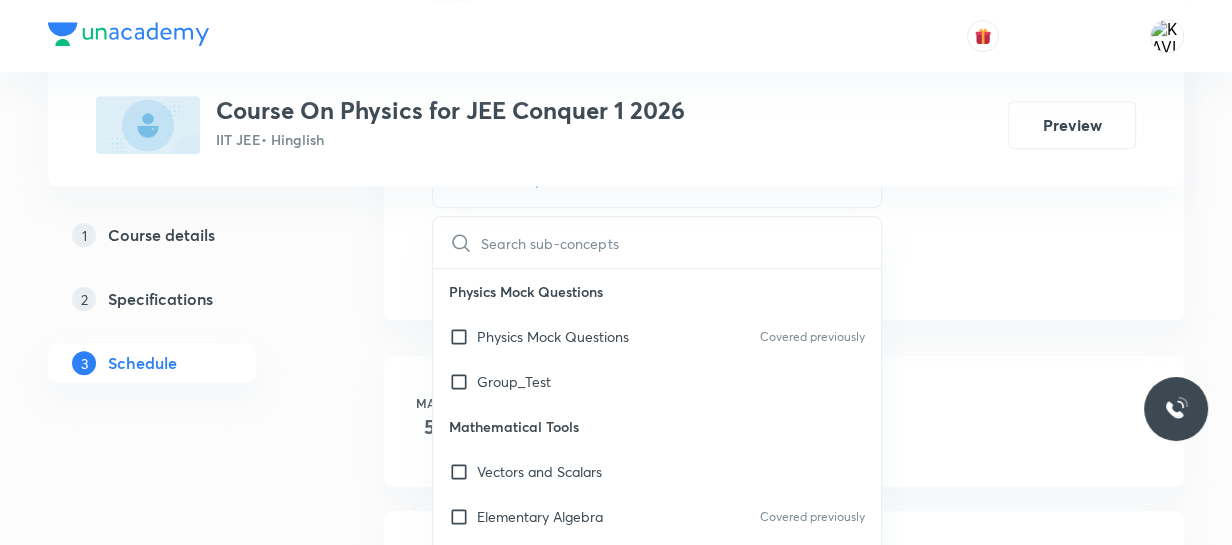 click at bounding box center (681, 242) 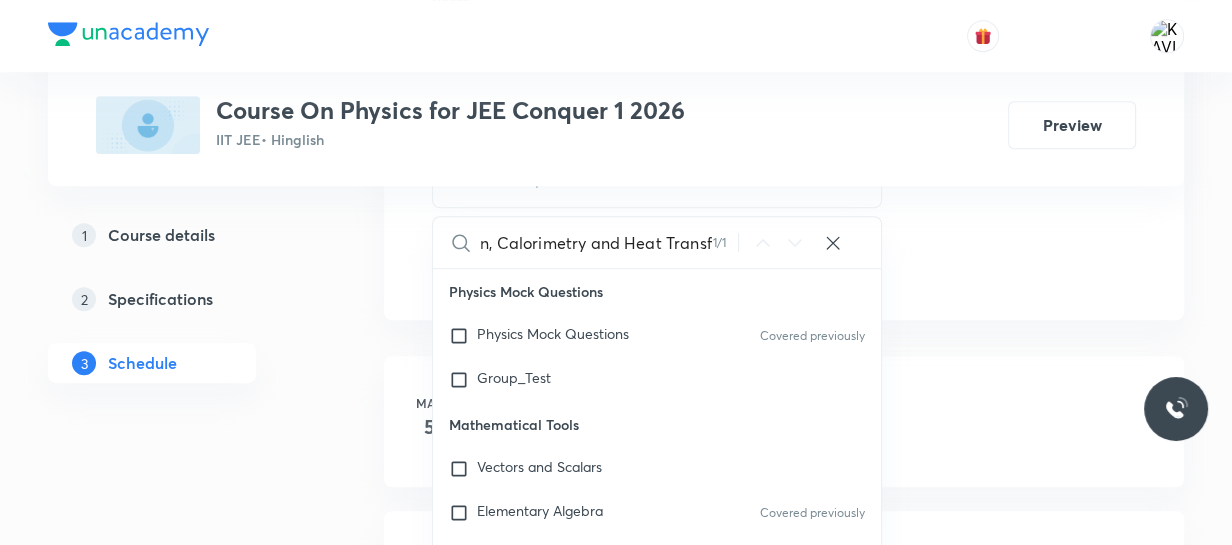 scroll, scrollTop: 0, scrollLeft: 209, axis: horizontal 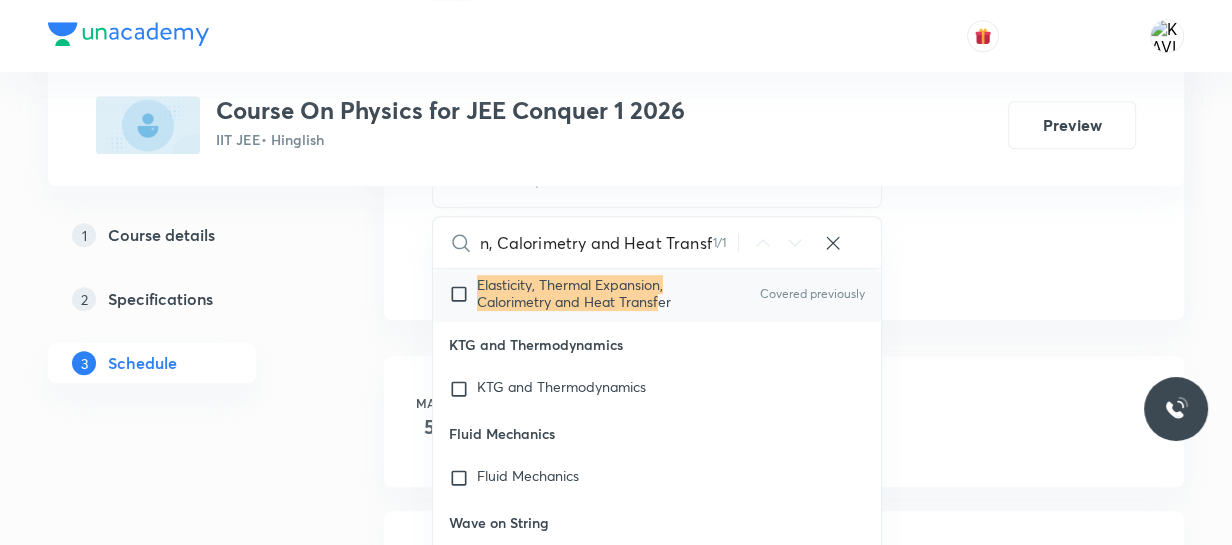 type on "Elasticity, Thermal Expansion, Calorimetry and Heat Transf" 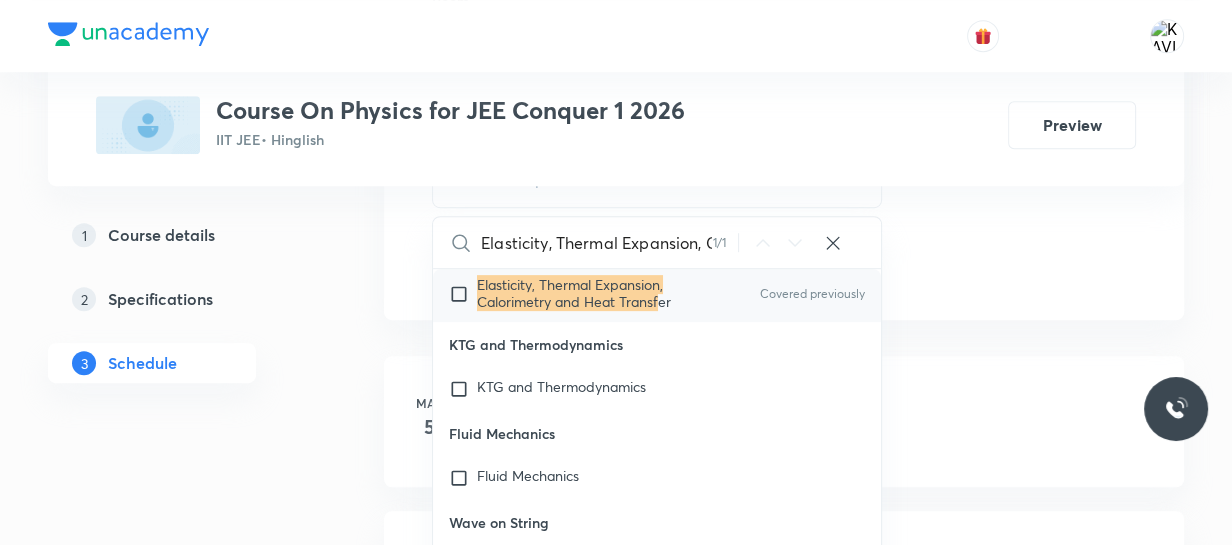 click on "Elasticity, Thermal Expansion, Calorimetry and Heat Transf" at bounding box center (570, 292) 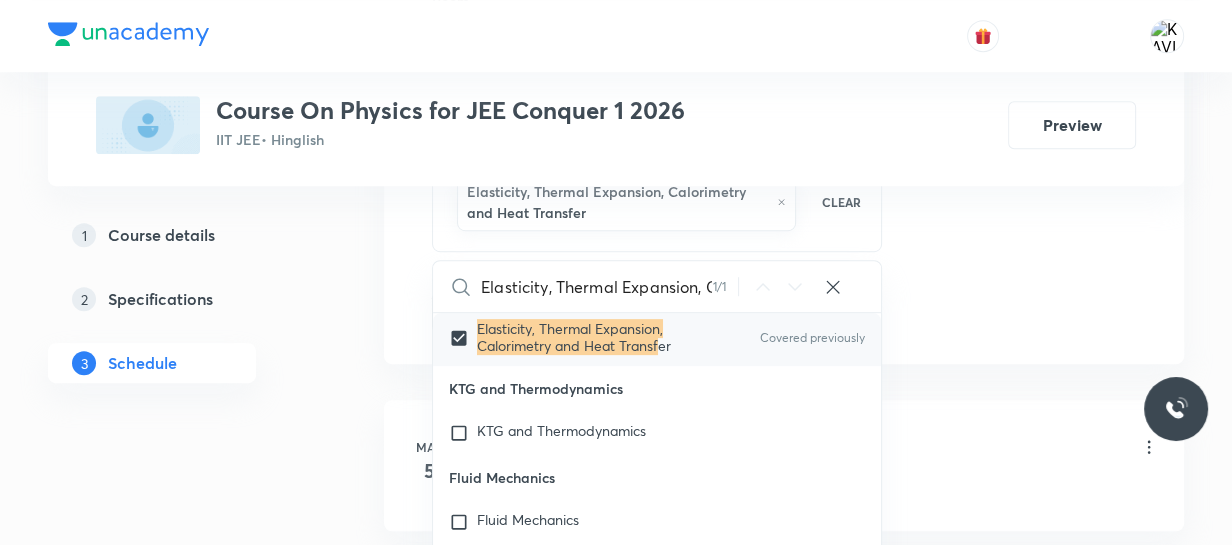 click on "Session  58 Live class Session title 65/99 Elasticity, Thermal Expansion, Calorimetry and Heat Transfer - 06 ​ Schedule for Aug 5, 2025, 10:00 AM ​ Duration (in minutes) 75 ​   Session type Online Offline Room ROOM NO 108 Sub-concepts Elasticity, Thermal Expansion, Calorimetry and Heat Transfer CLEAR Elasticity, Thermal Expansion, Calorimetry and Heat Transf 1 / 1 ​ Physics Mock Questions Physics Mock Questions Covered previously Group_Test Mathematical Tools Vectors and Scalars  Elementary Algebra Covered previously Basic Trigonometry Covered previously Addition of Vectors Covered previously 2D and 3D Geometry Covered previously Representation of Vector  Covered previously Components of a Vector Covered previously Functions Unit Vectors Covered previously Differentiation Covered previously Integration Covered previously Rectangular Components of a Vector in Three Dimensions Position Vector Covered previously Use of Differentiation & Integration in One Dimensional Motion Covered previously Vectors er" at bounding box center (784, -160) 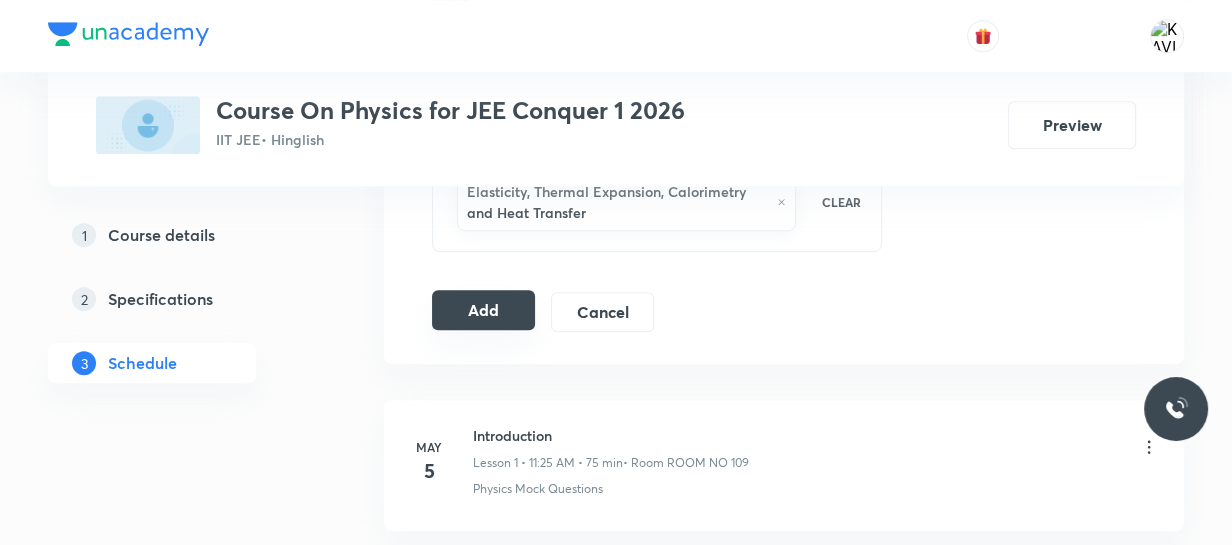 click on "Add" at bounding box center (483, 310) 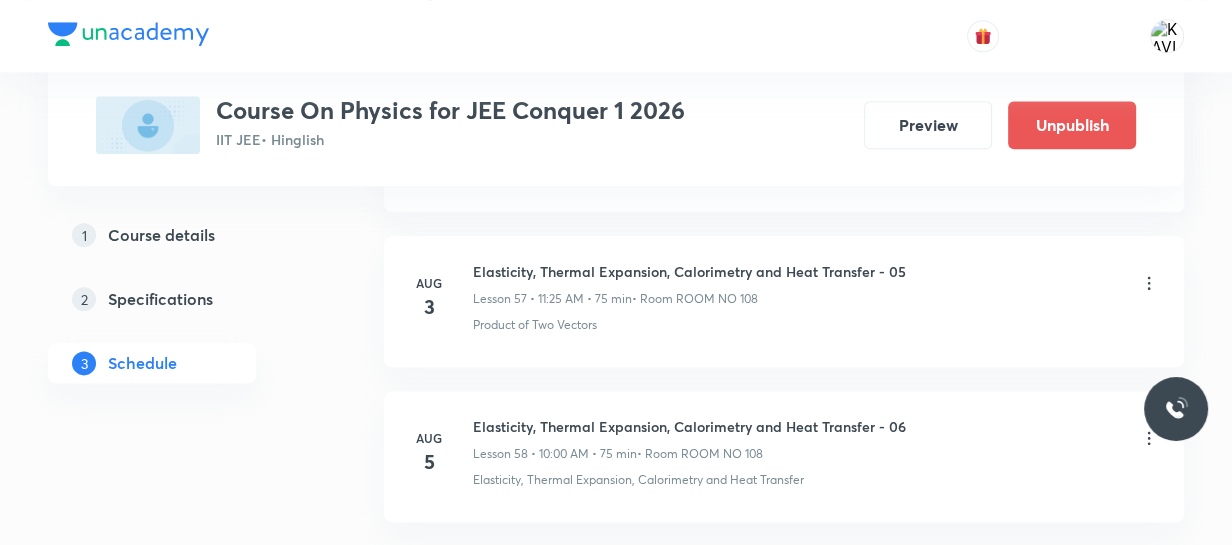 scroll, scrollTop: 9116, scrollLeft: 0, axis: vertical 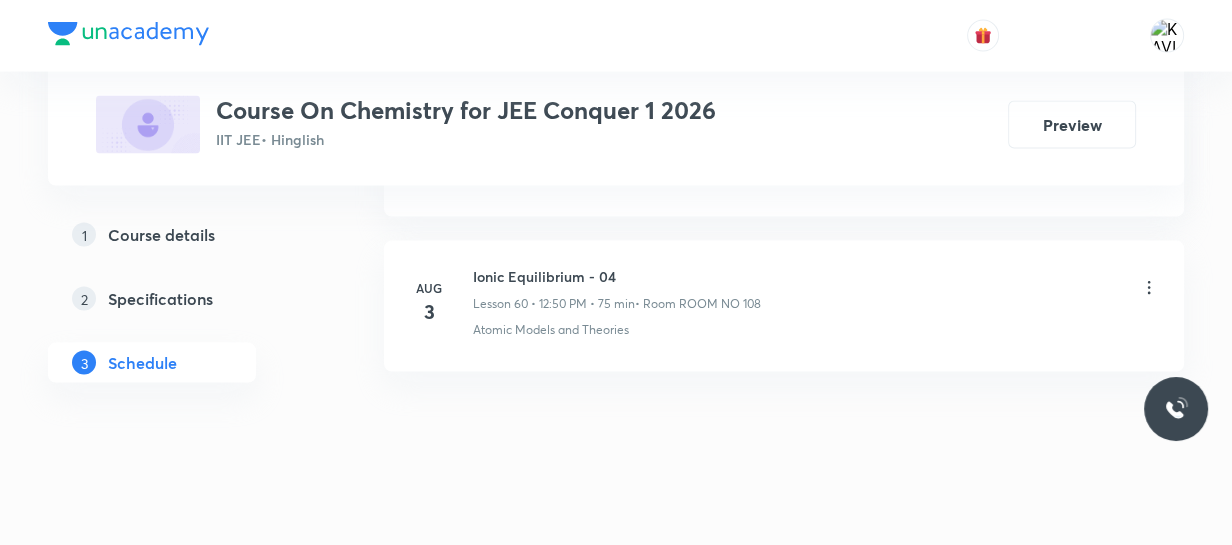 click on "Ionic Equilibrium - 04" at bounding box center (617, 276) 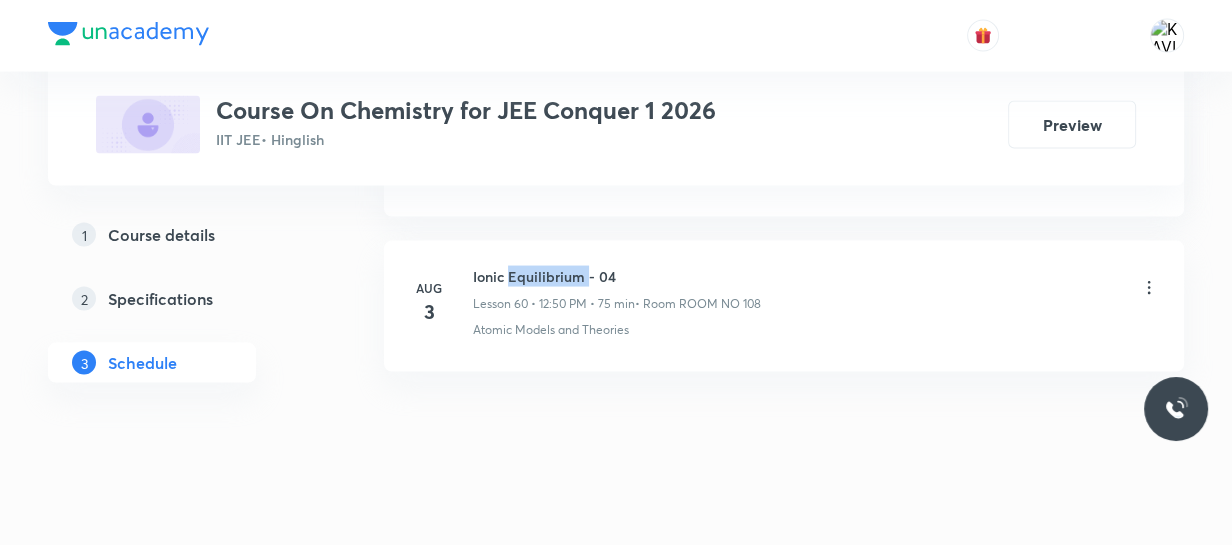 click on "Ionic Equilibrium - 04" at bounding box center [617, 276] 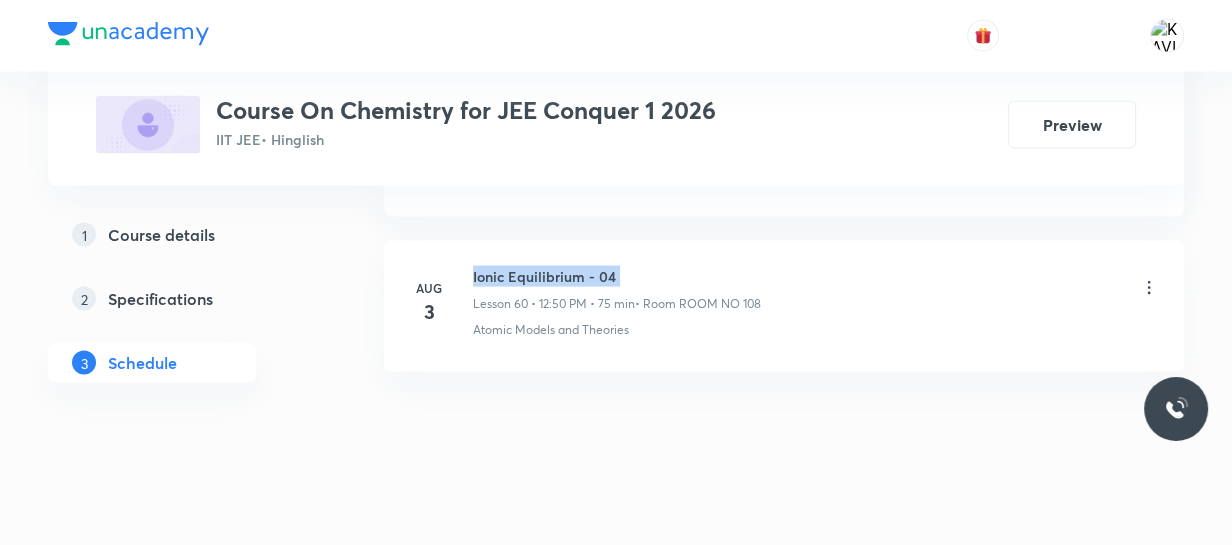 click on "Ionic Equilibrium - 04" at bounding box center [617, 276] 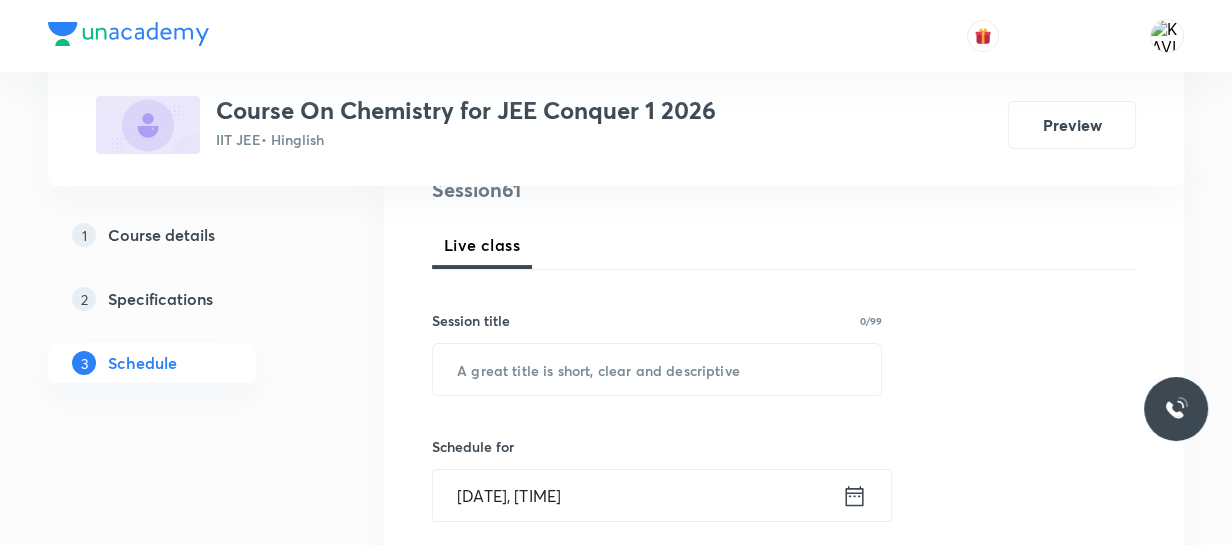 scroll, scrollTop: 266, scrollLeft: 0, axis: vertical 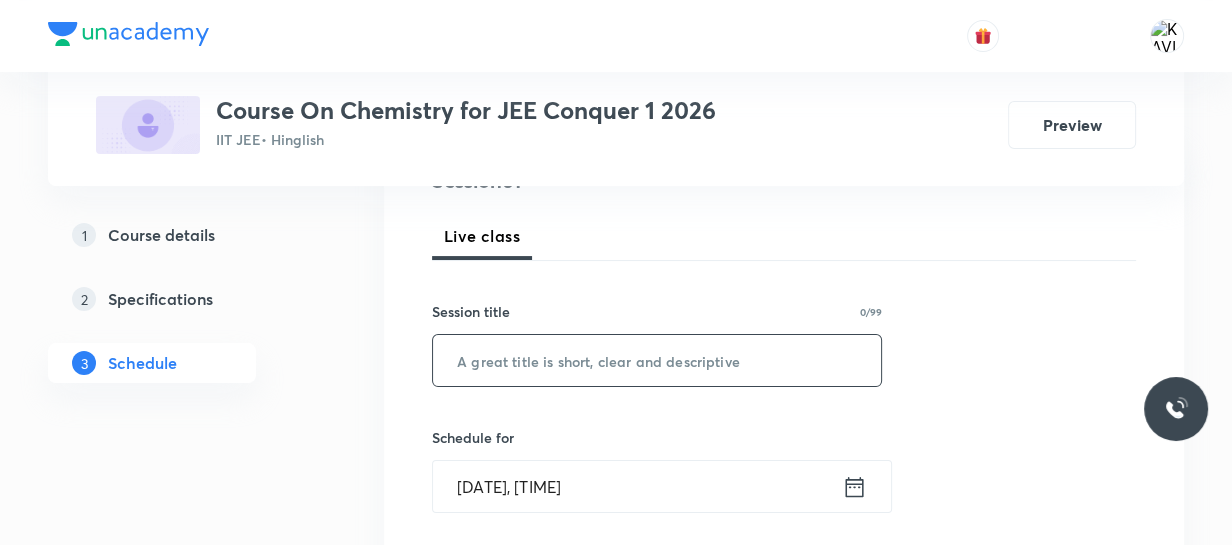 click at bounding box center (657, 360) 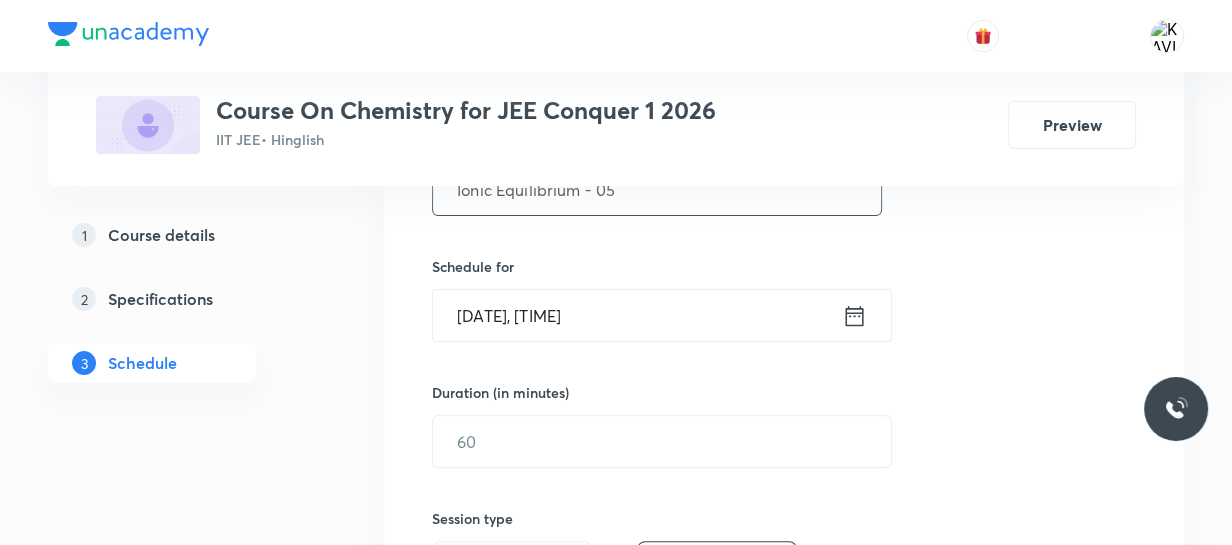 scroll, scrollTop: 438, scrollLeft: 0, axis: vertical 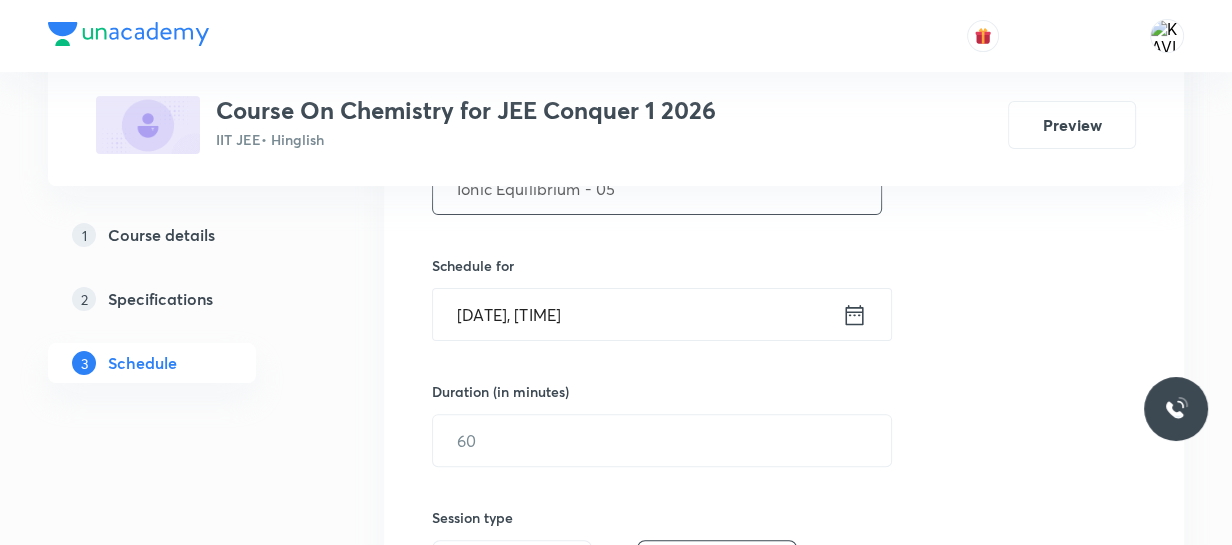 type on "Ionic Equilibrium - 05" 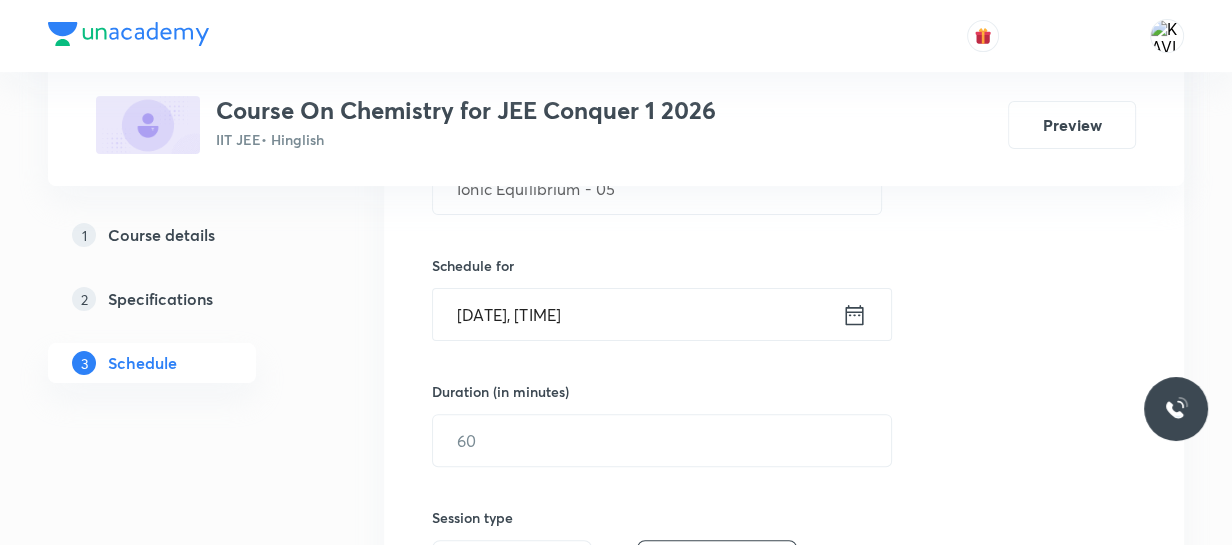 click 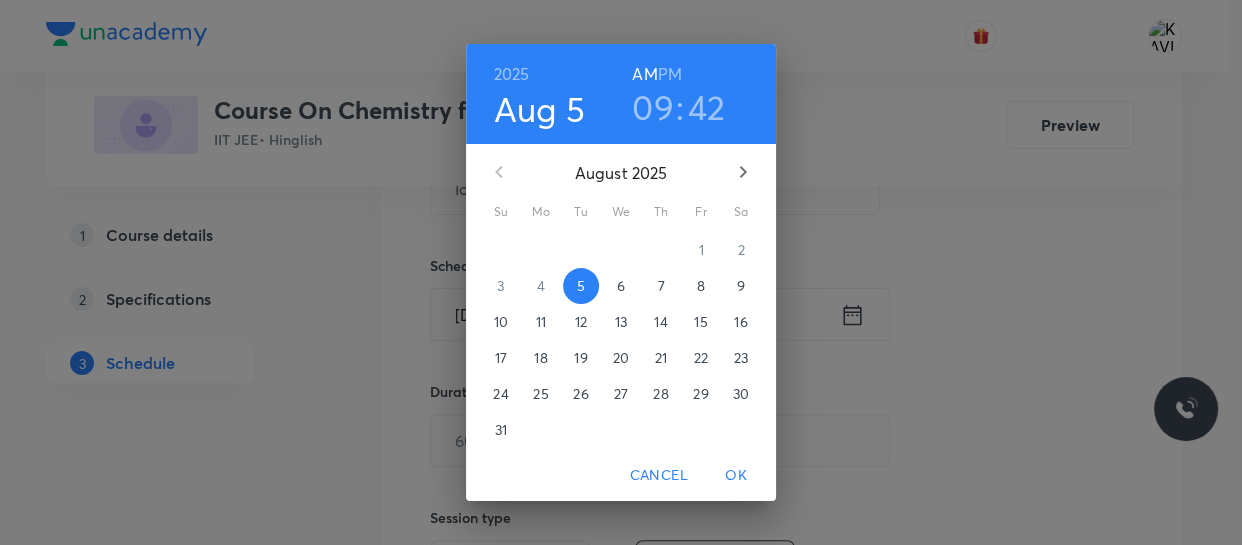 click on "09" at bounding box center [653, 107] 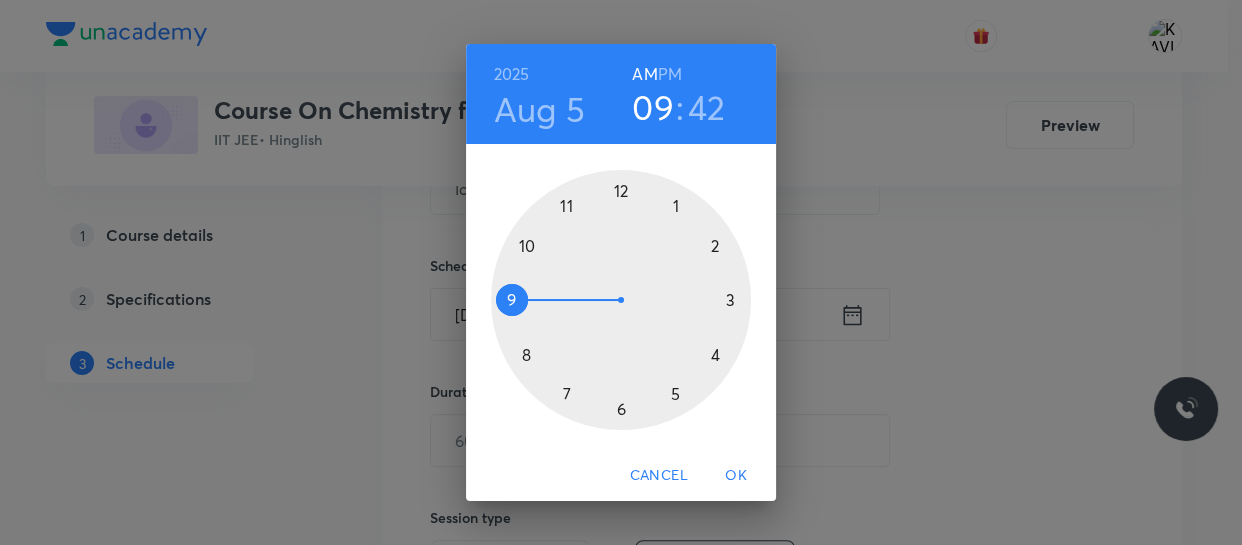 click at bounding box center [621, 300] 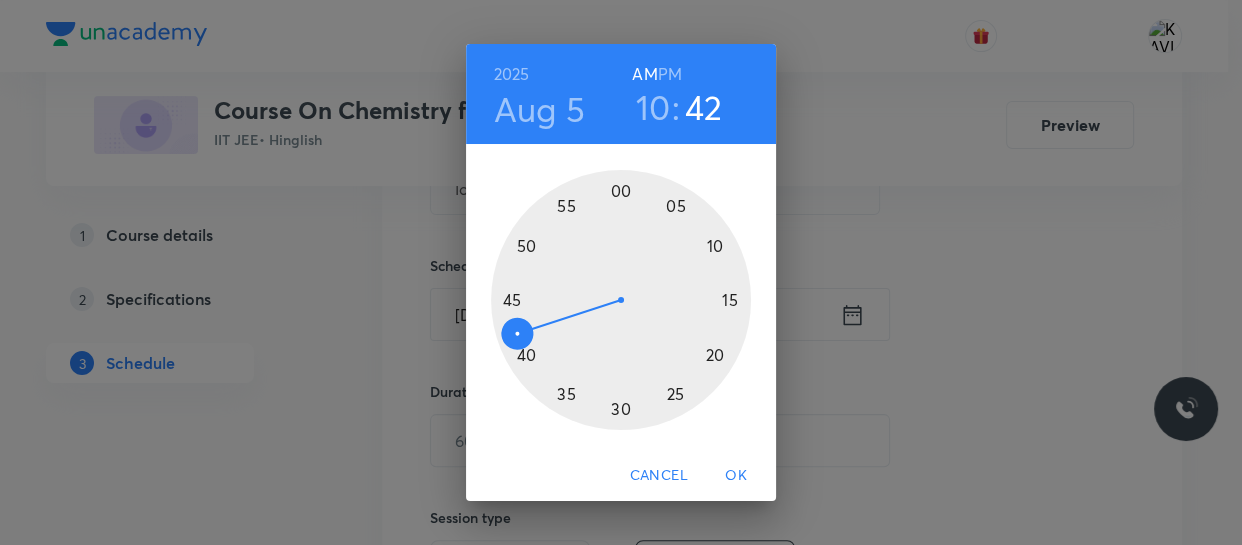 click at bounding box center (621, 300) 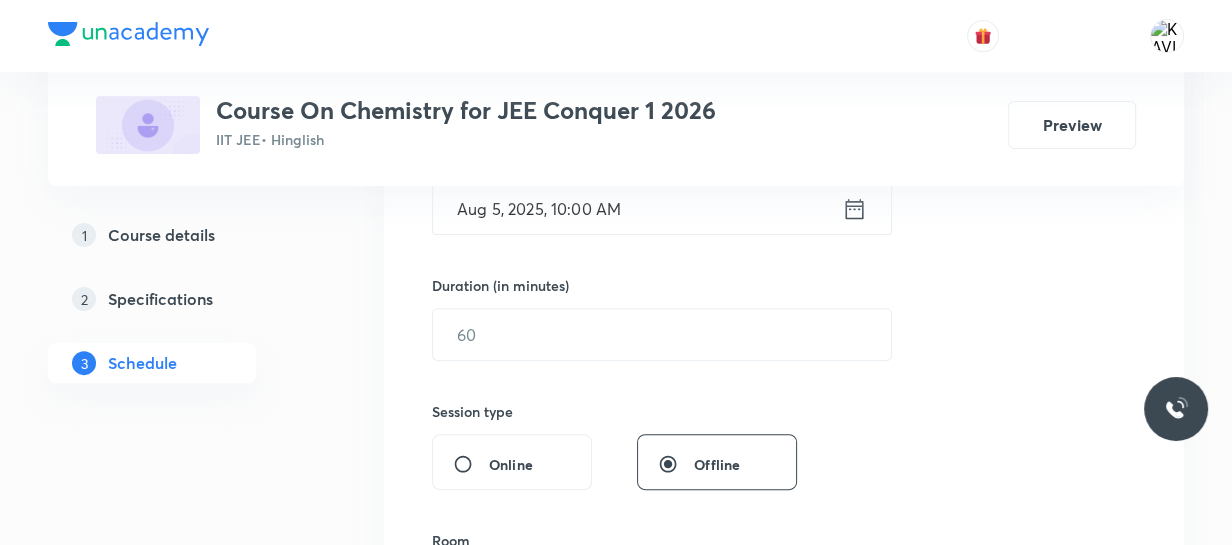 scroll, scrollTop: 555, scrollLeft: 0, axis: vertical 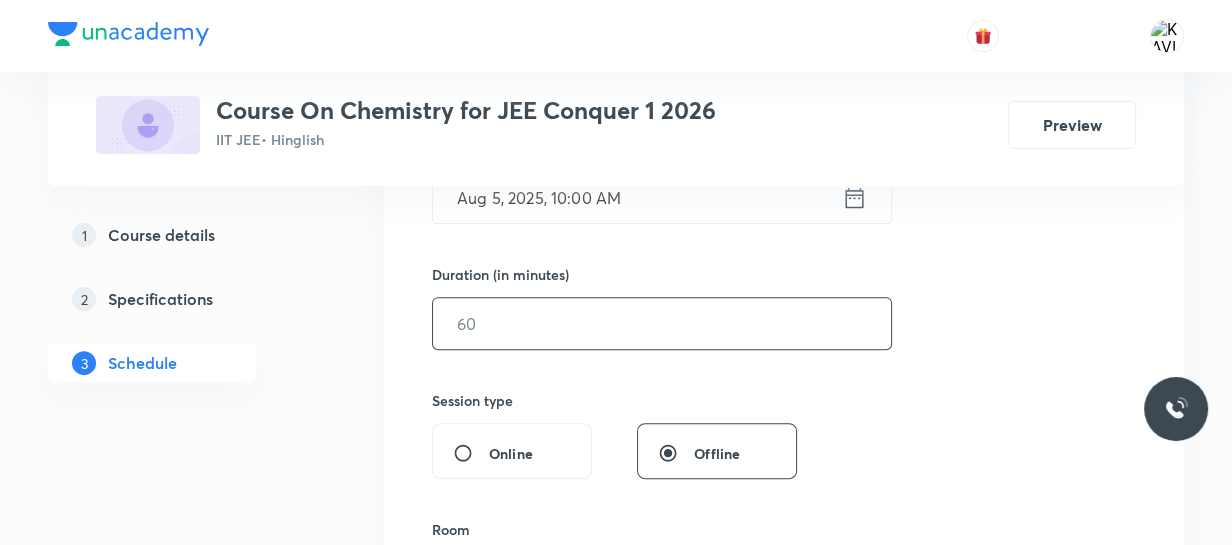 click at bounding box center (662, 323) 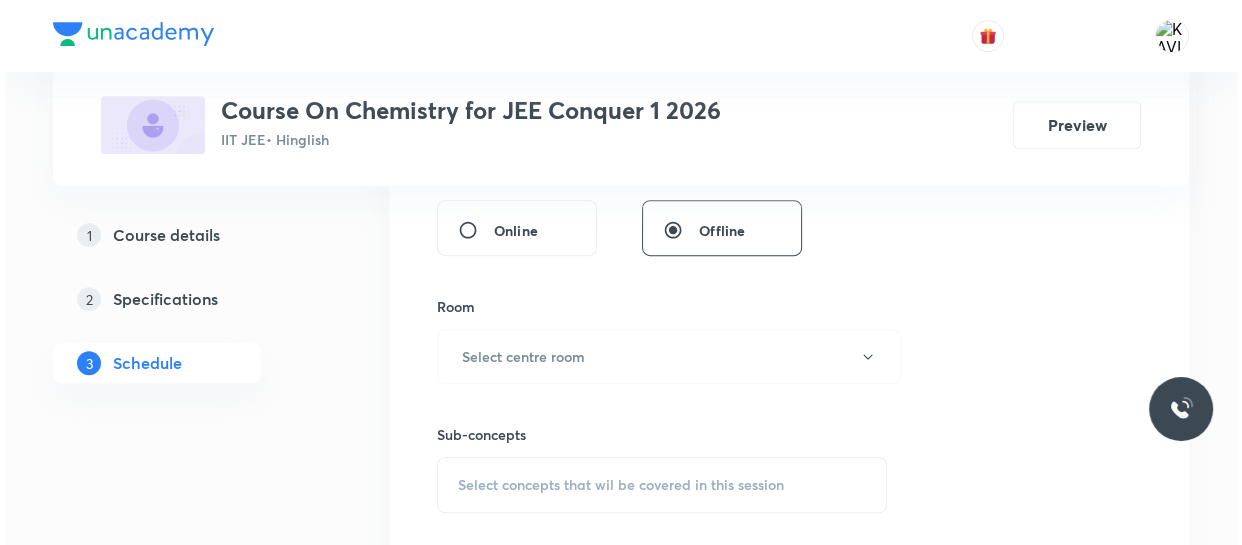 scroll, scrollTop: 780, scrollLeft: 0, axis: vertical 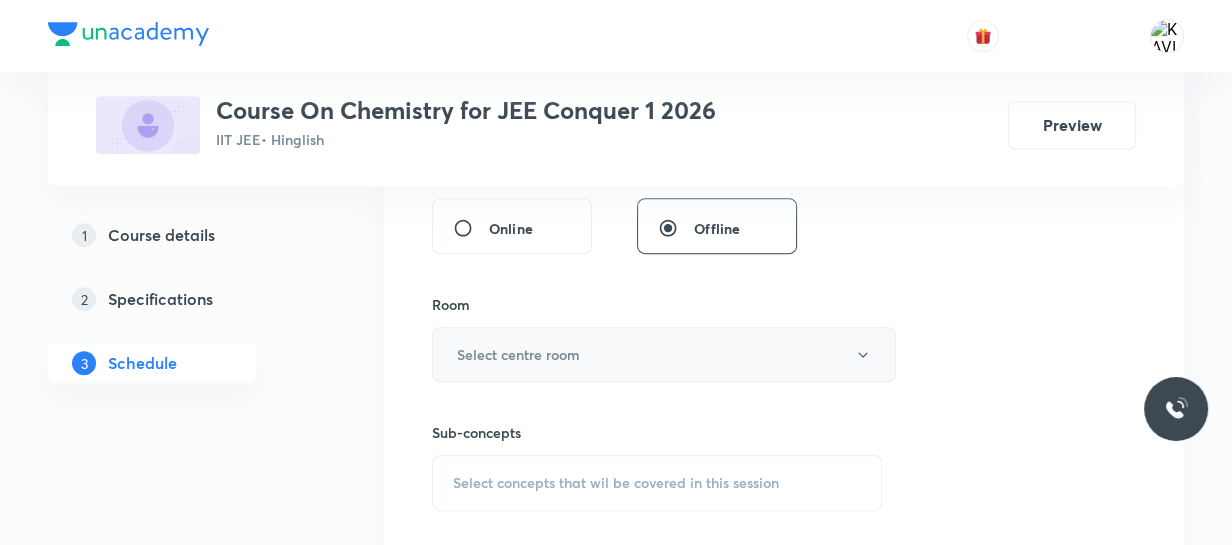 type on "75" 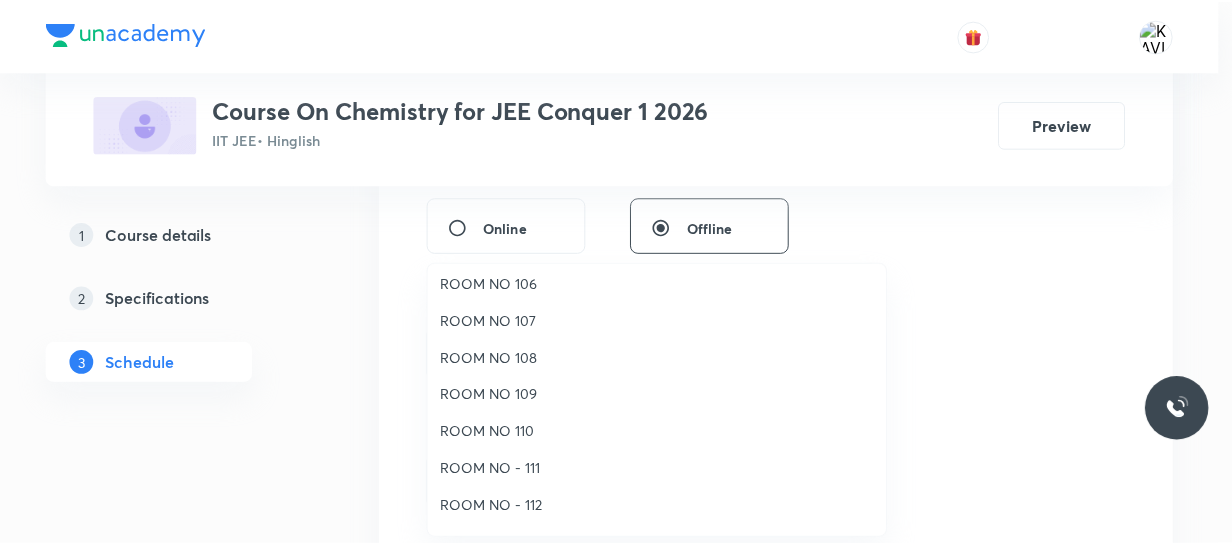 scroll, scrollTop: 192, scrollLeft: 0, axis: vertical 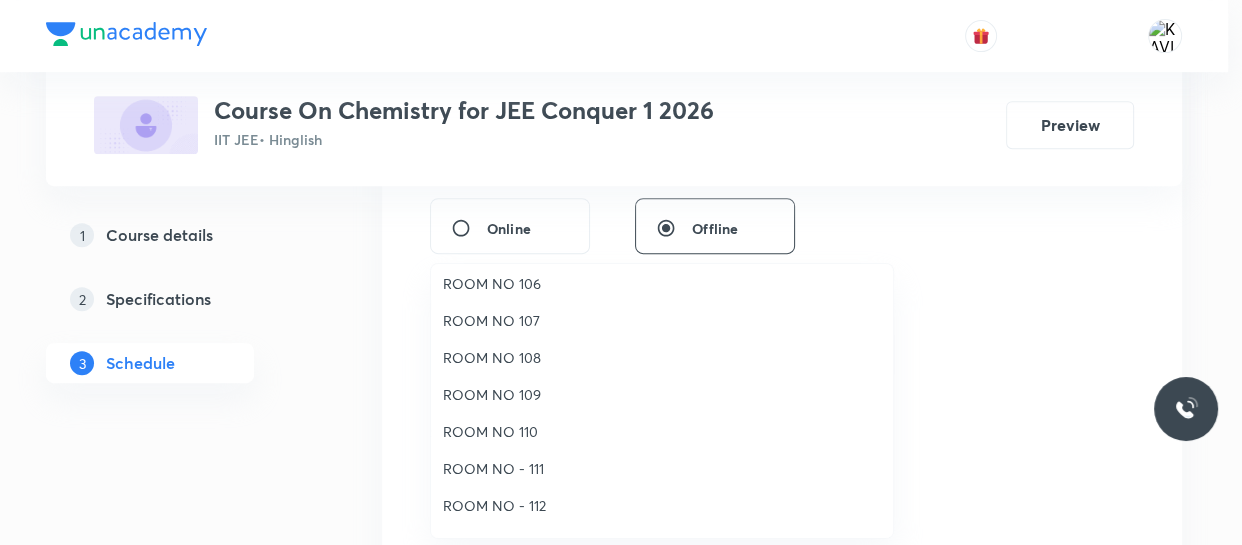 click on "ROOM NO 108" at bounding box center [662, 357] 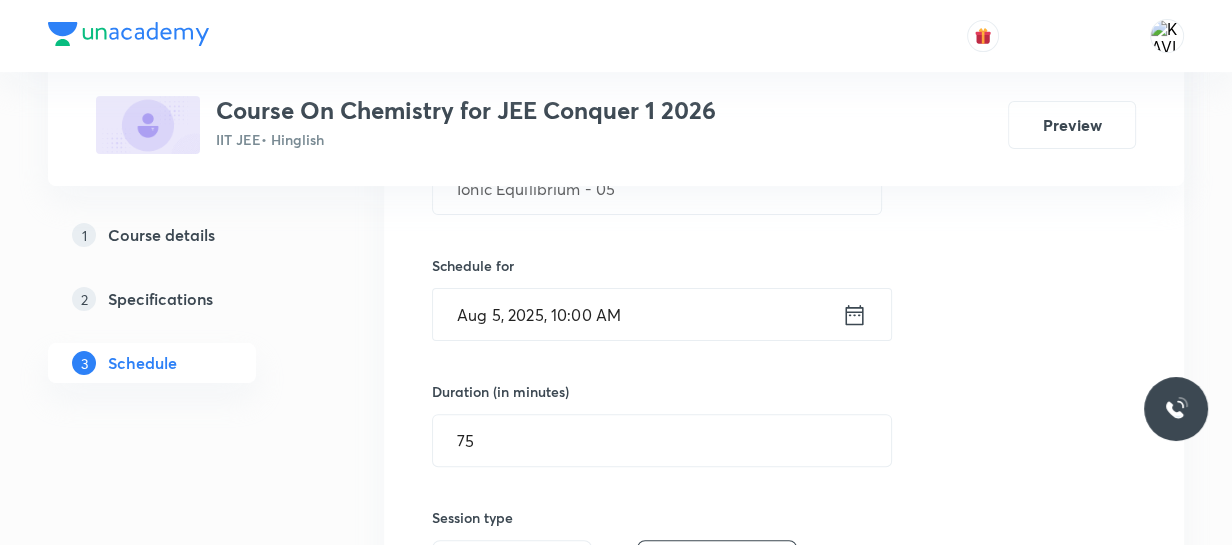 scroll, scrollTop: 437, scrollLeft: 0, axis: vertical 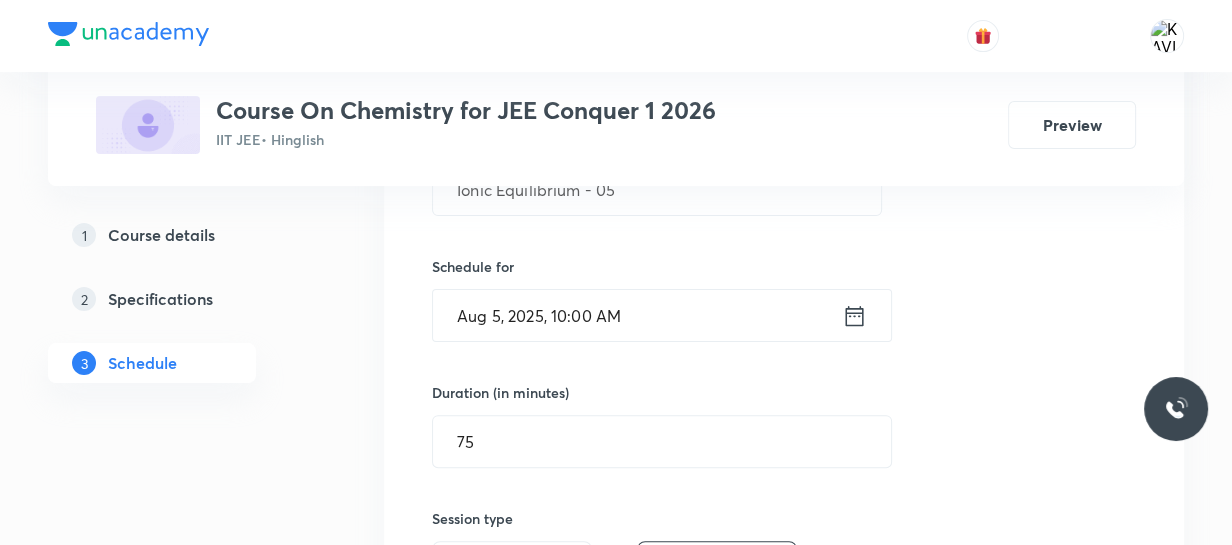 click 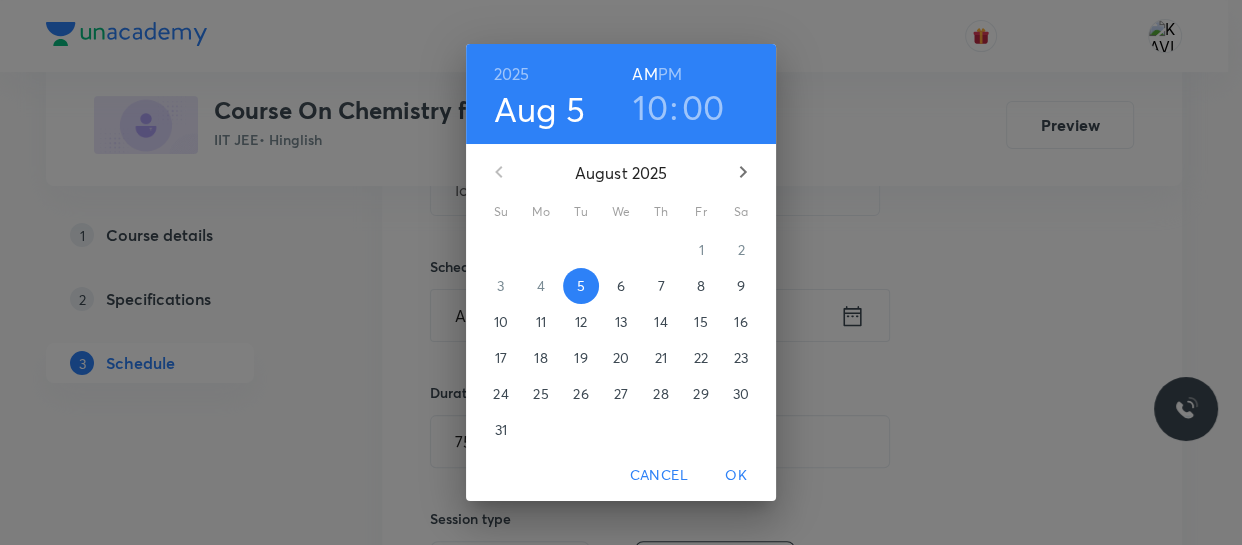 click on "PM" at bounding box center (670, 74) 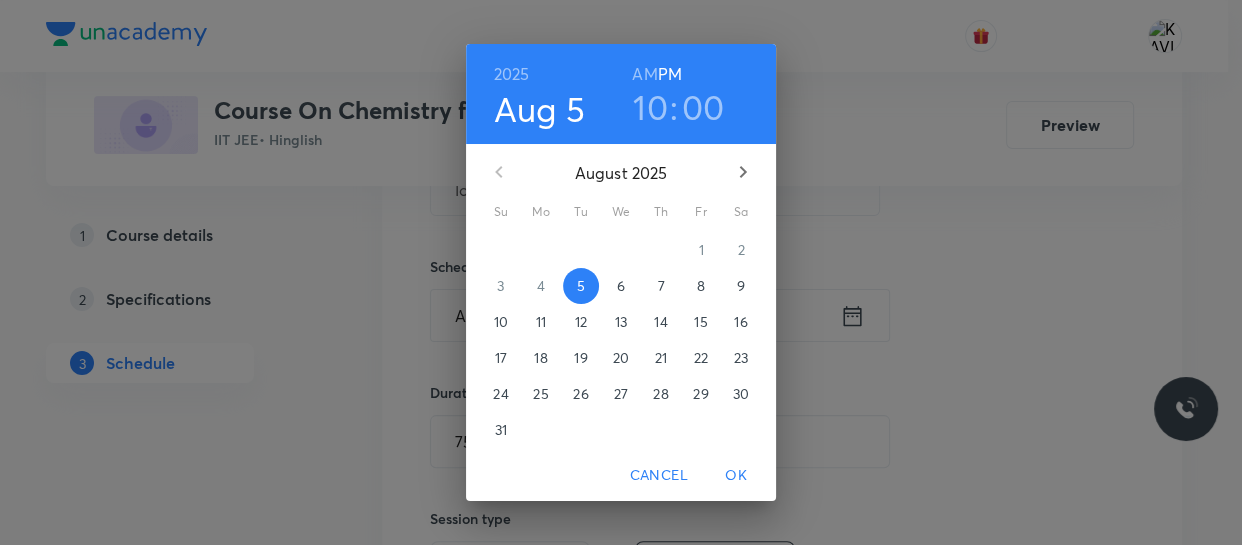 click on "10" at bounding box center (650, 107) 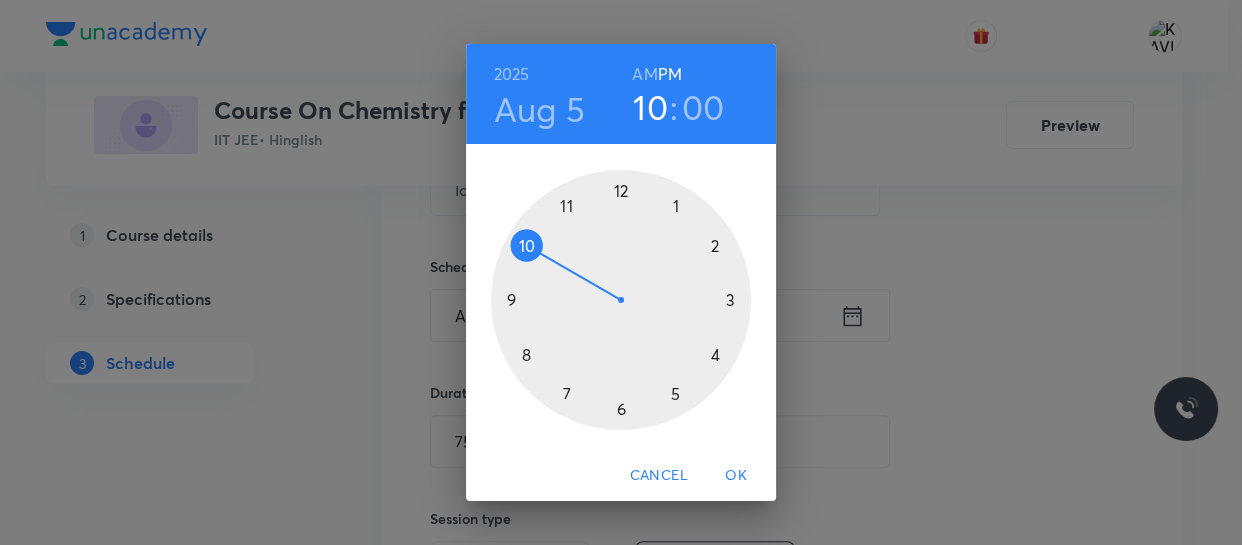 click at bounding box center [621, 300] 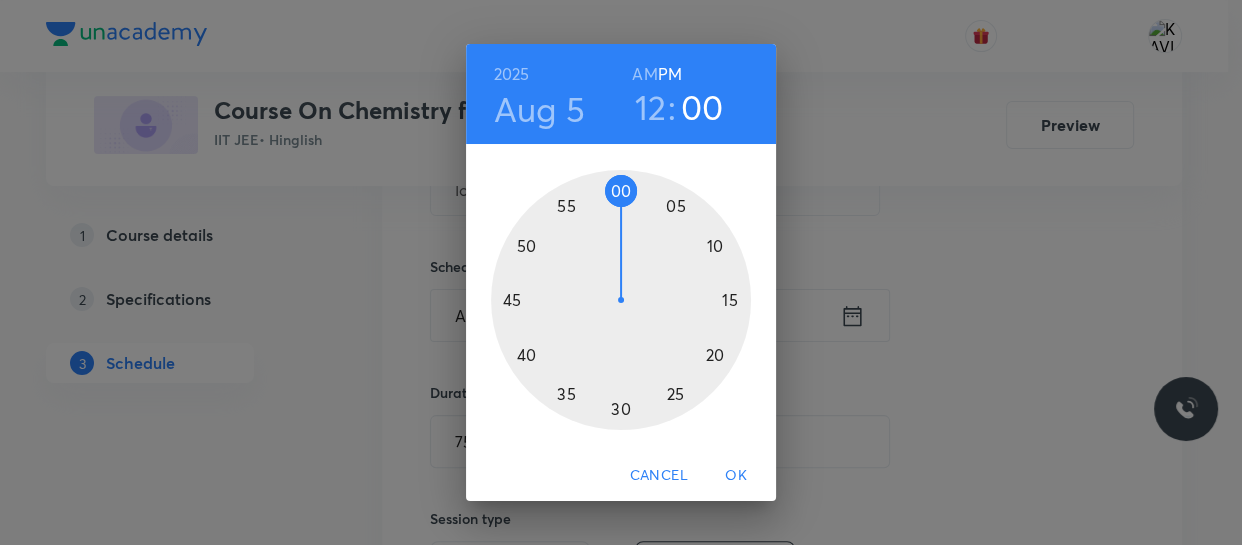 click at bounding box center [621, 300] 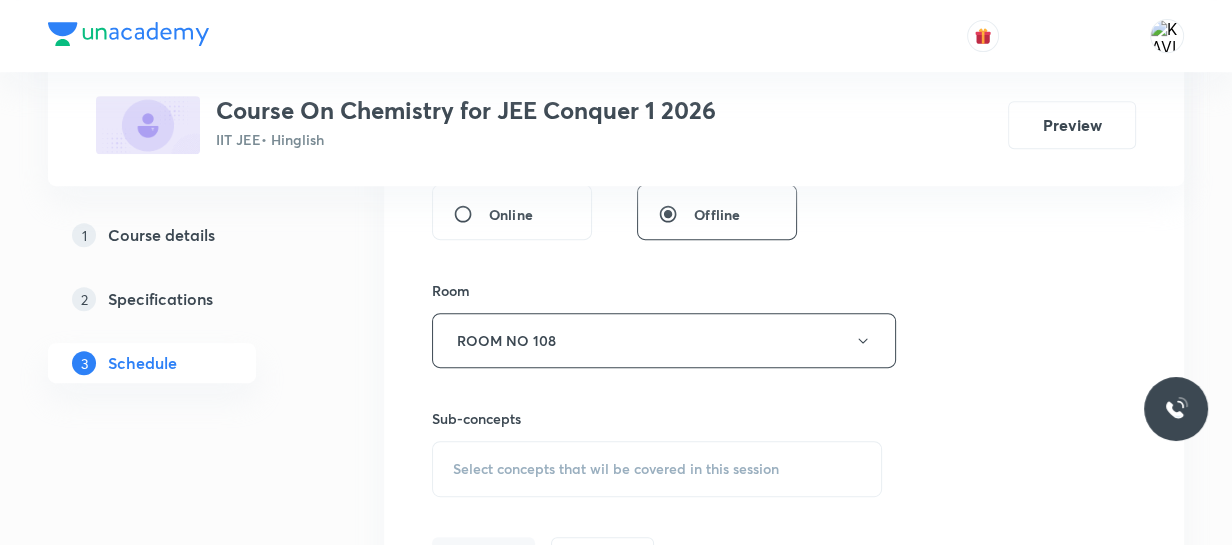 scroll, scrollTop: 963, scrollLeft: 0, axis: vertical 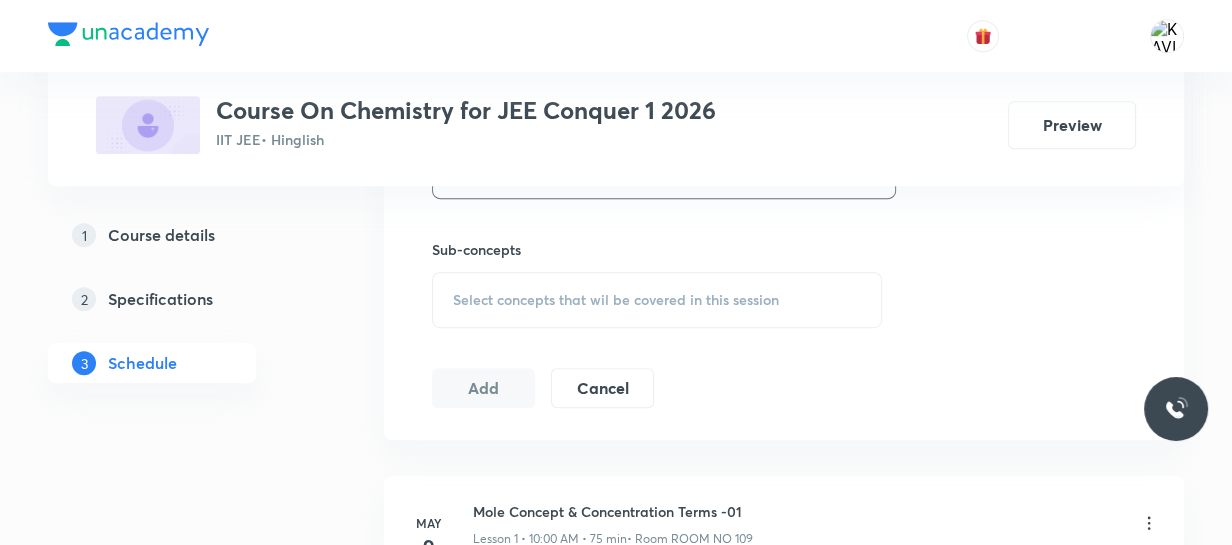 click on "Select concepts that wil be covered in this session" at bounding box center [657, 300] 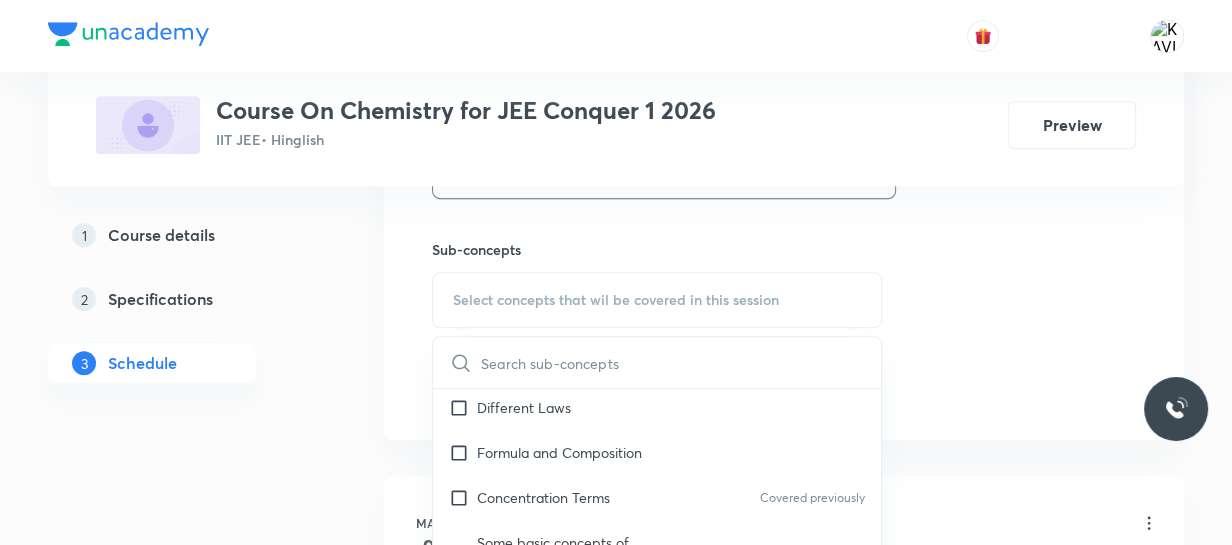 scroll, scrollTop: 697, scrollLeft: 0, axis: vertical 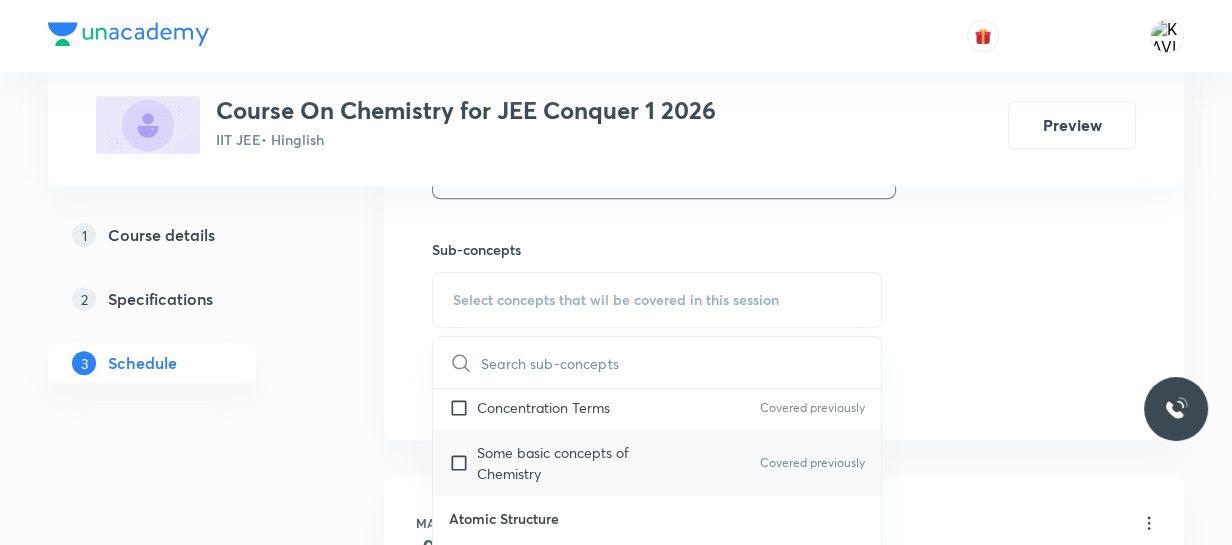 click on "Some basic concepts of Chemistry" at bounding box center [578, 463] 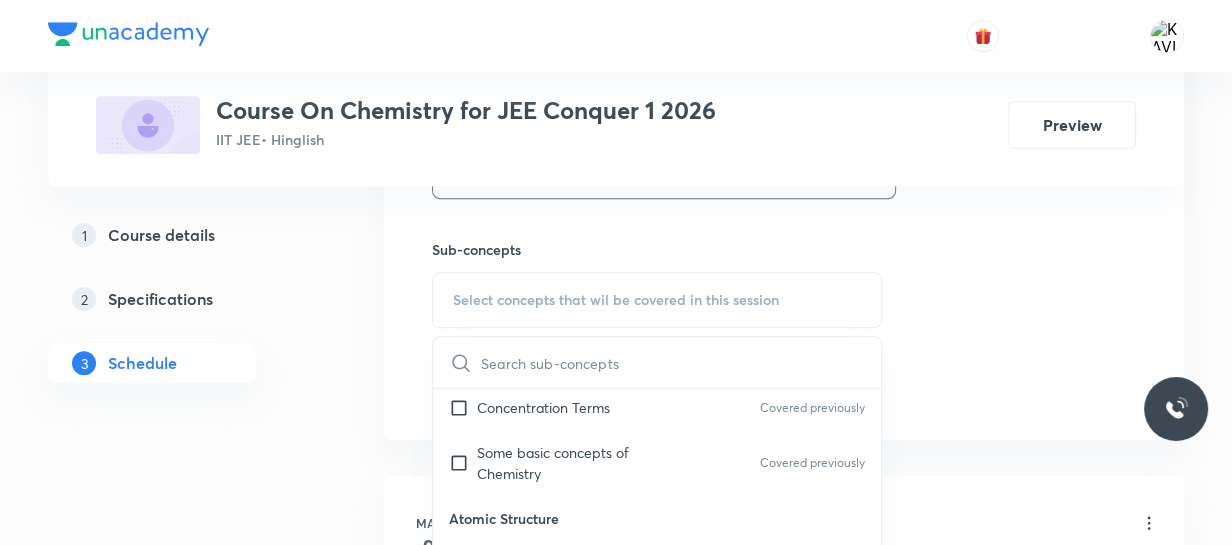 checkbox on "true" 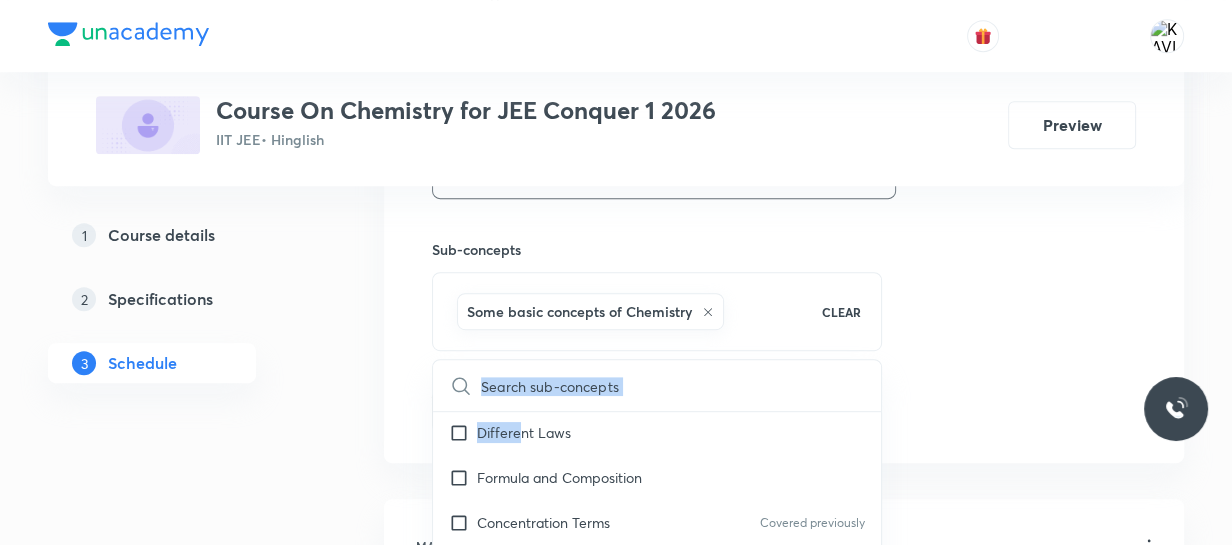 scroll, scrollTop: 0, scrollLeft: 0, axis: both 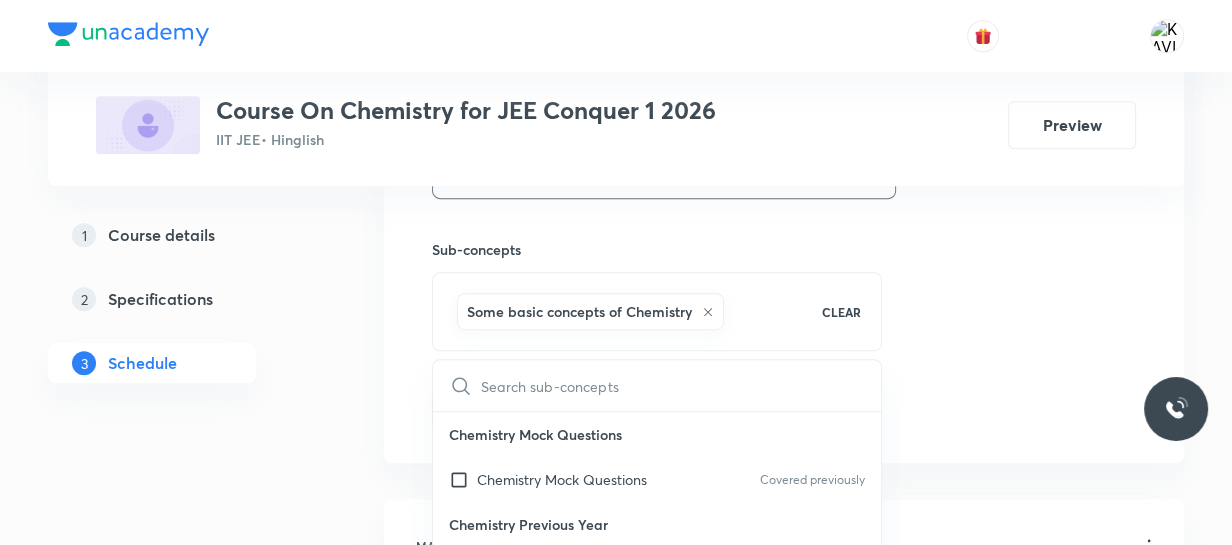 drag, startPoint x: 994, startPoint y: 359, endPoint x: 905, endPoint y: 300, distance: 106.78015 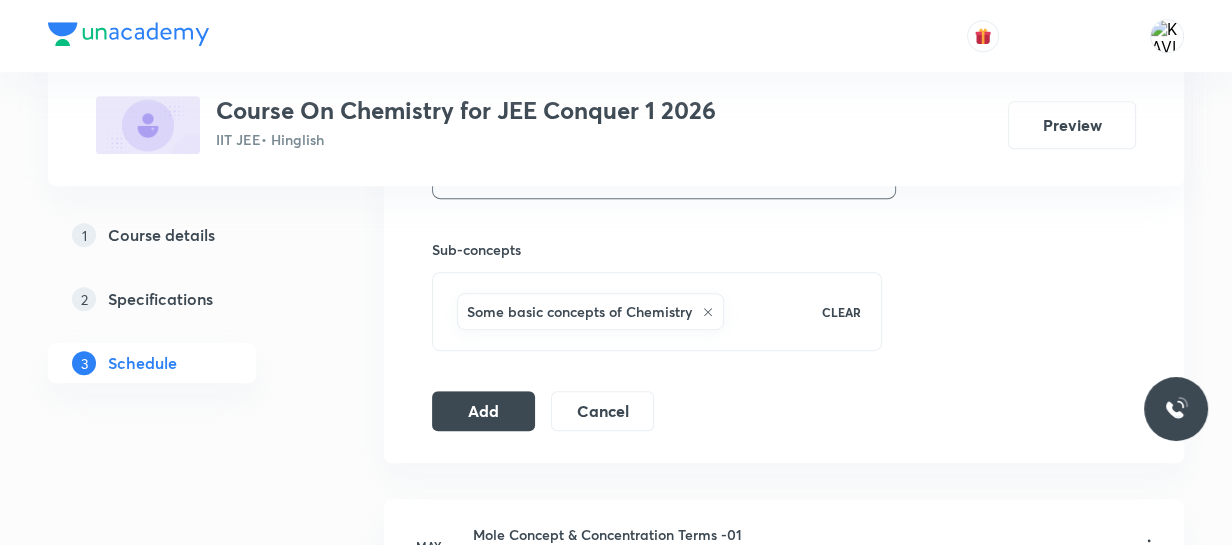 click on "Session  61 Live class Session title 22/99 Ionic Equilibrium - 05 ​ Schedule for Aug 5, 2025, 12:50 PM ​ Duration (in minutes) 75 ​   Session type Online Offline Room ROOM NO 108 Sub-concepts Some basic concepts of Chemistry CLEAR Add Cancel" at bounding box center [784, -50] 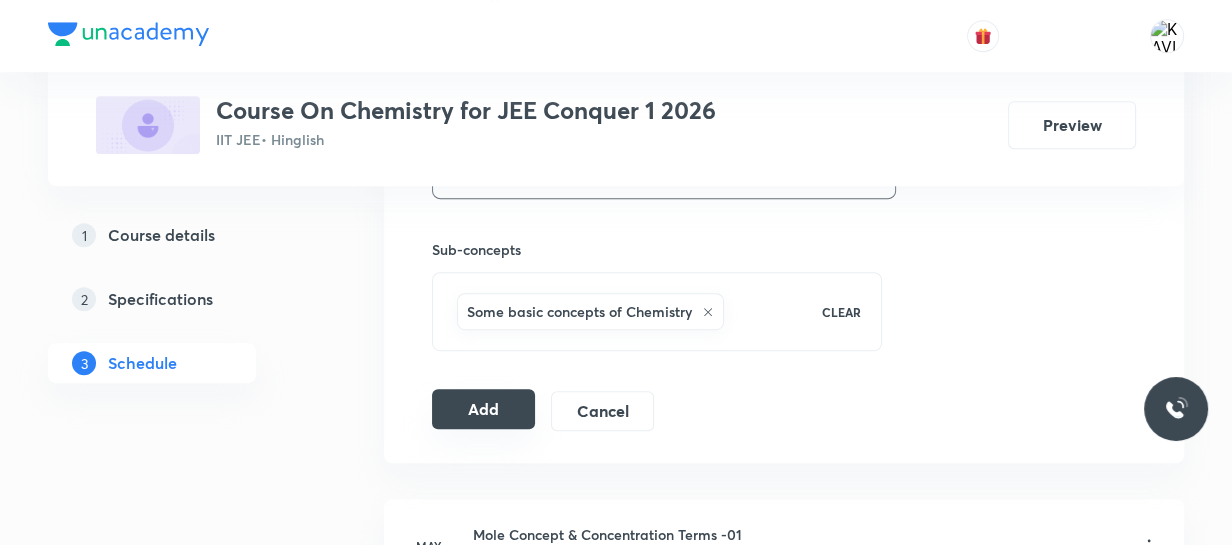 click on "Add" at bounding box center [483, 409] 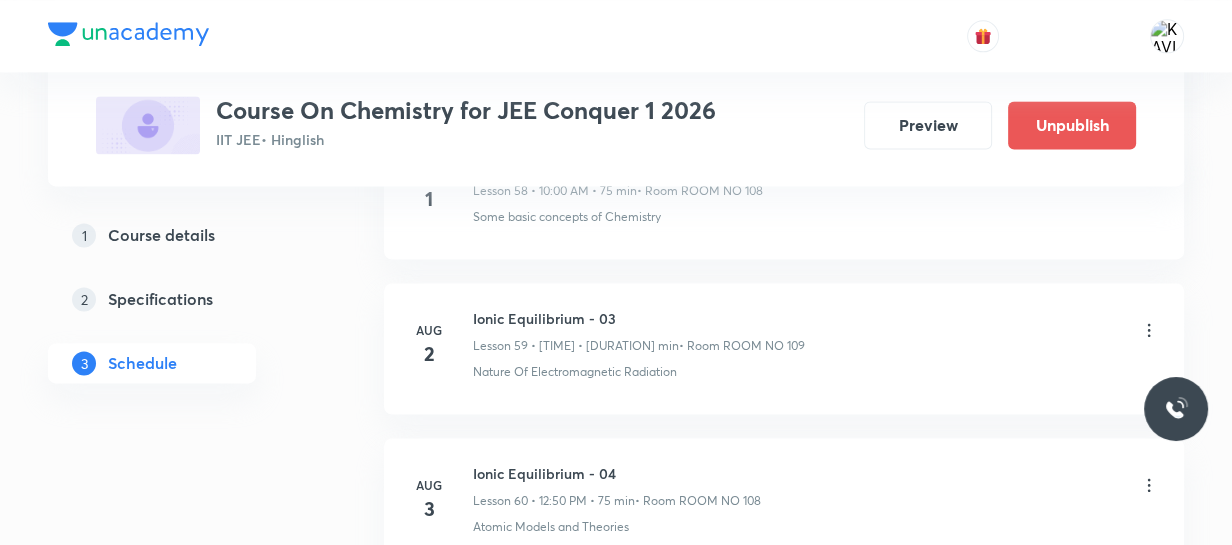 scroll, scrollTop: 9580, scrollLeft: 0, axis: vertical 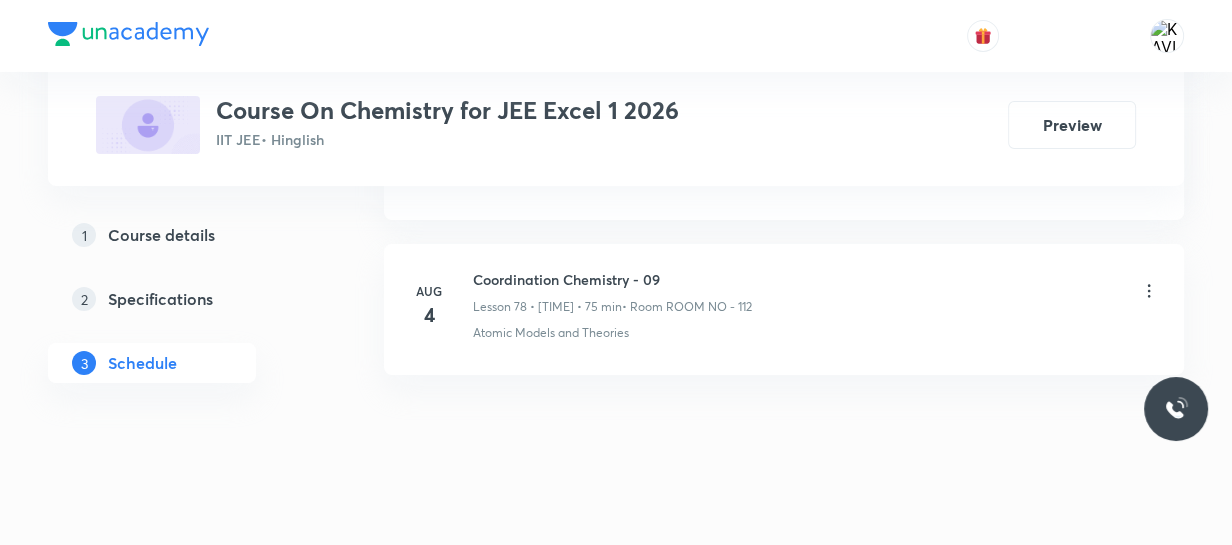 click on "Coordination Chemistry - 09" at bounding box center (612, 279) 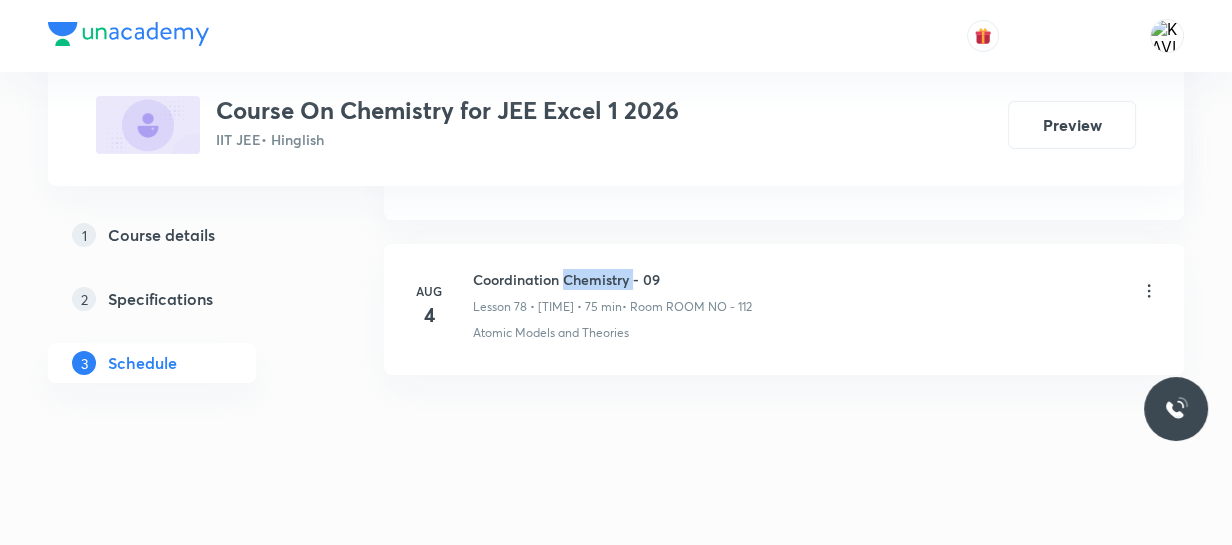 click on "Coordination Chemistry - 09" at bounding box center [612, 279] 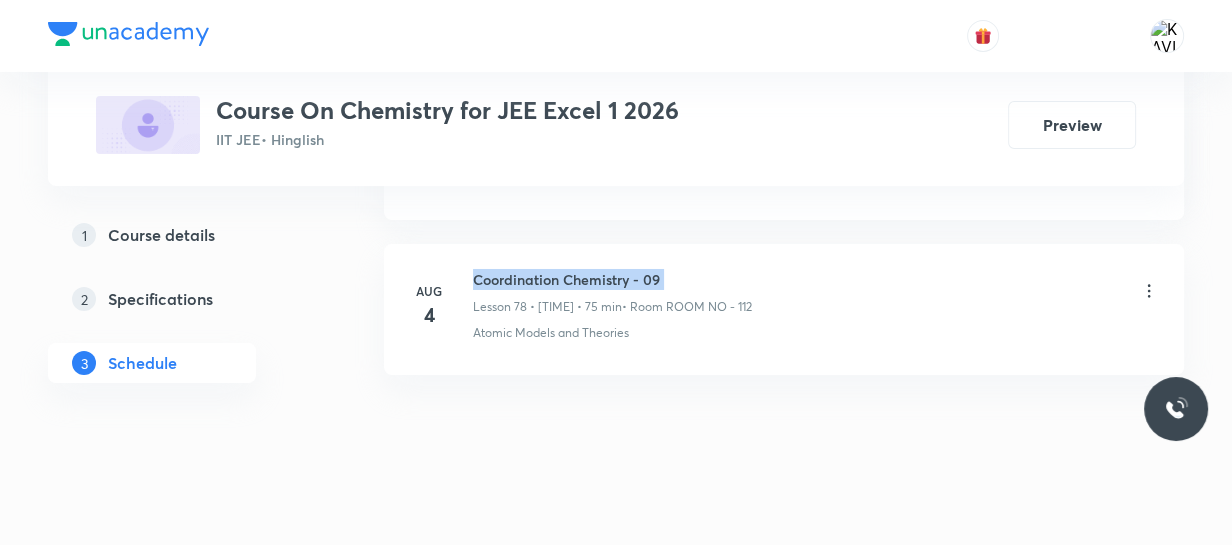 click on "Coordination Chemistry - 09" at bounding box center (612, 279) 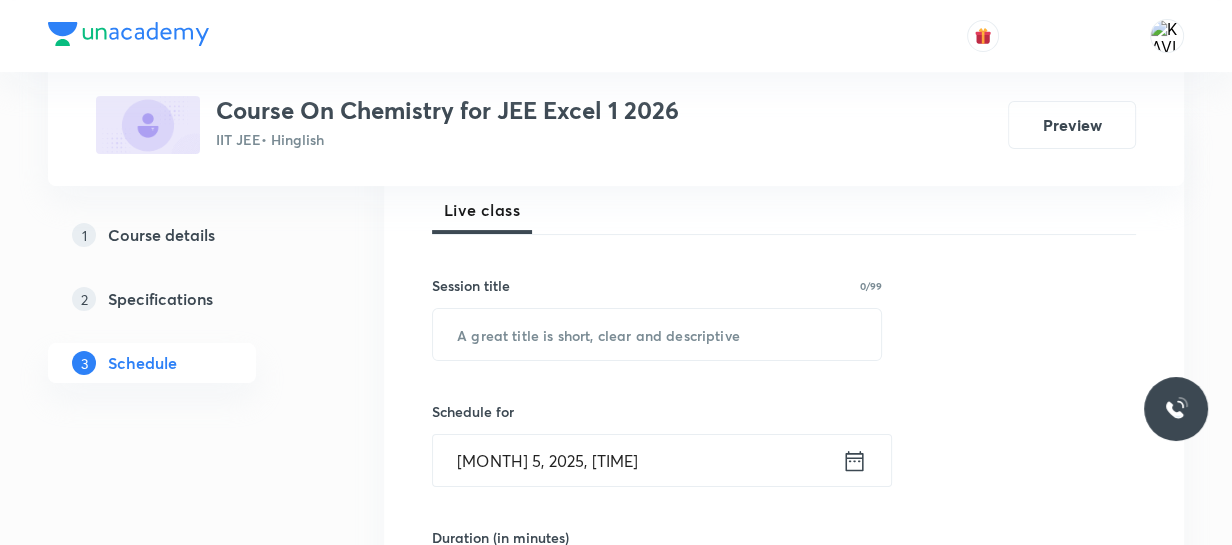 scroll, scrollTop: 296, scrollLeft: 0, axis: vertical 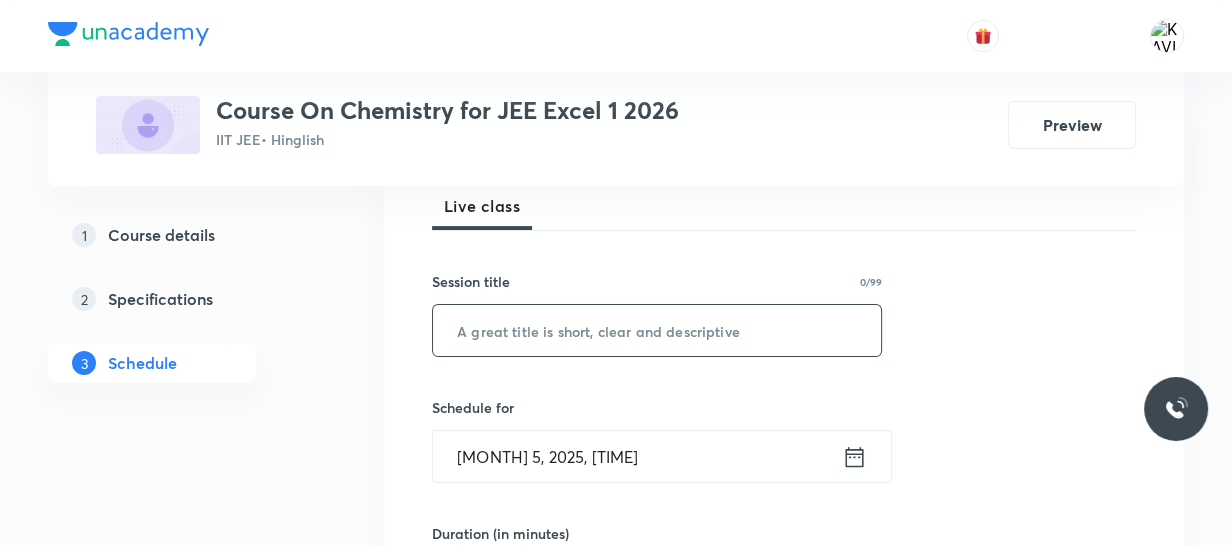 click at bounding box center [657, 330] 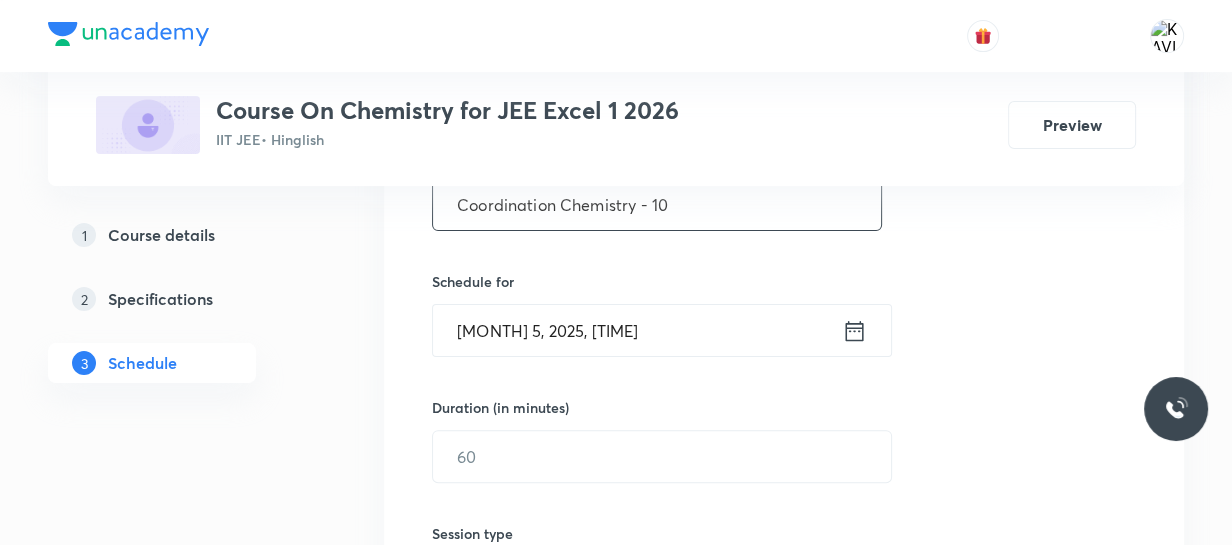 scroll, scrollTop: 423, scrollLeft: 0, axis: vertical 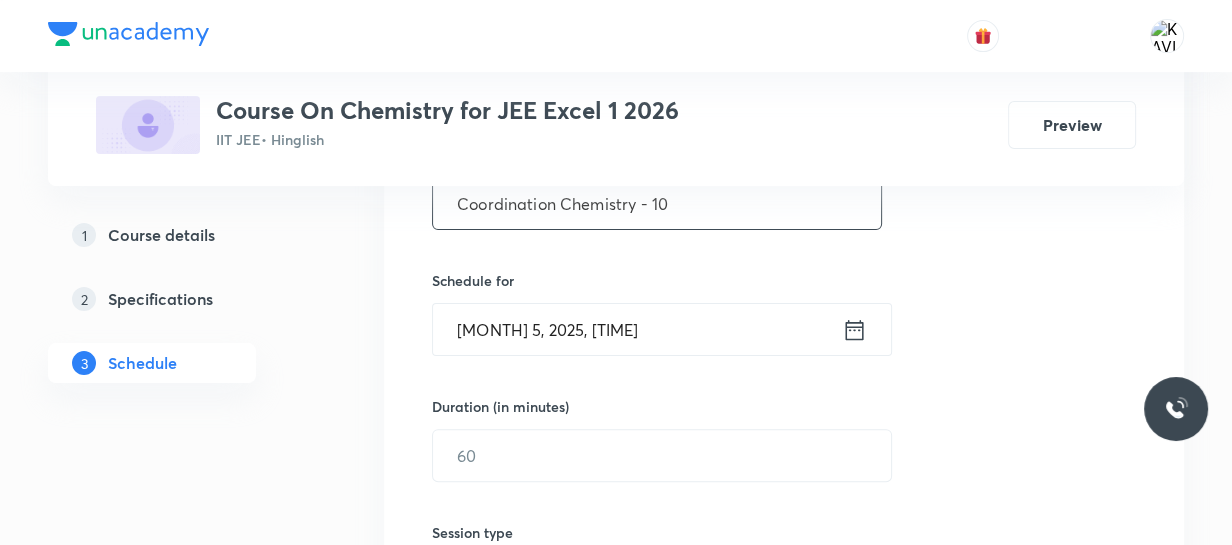 type on "Coordination Chemistry - 10" 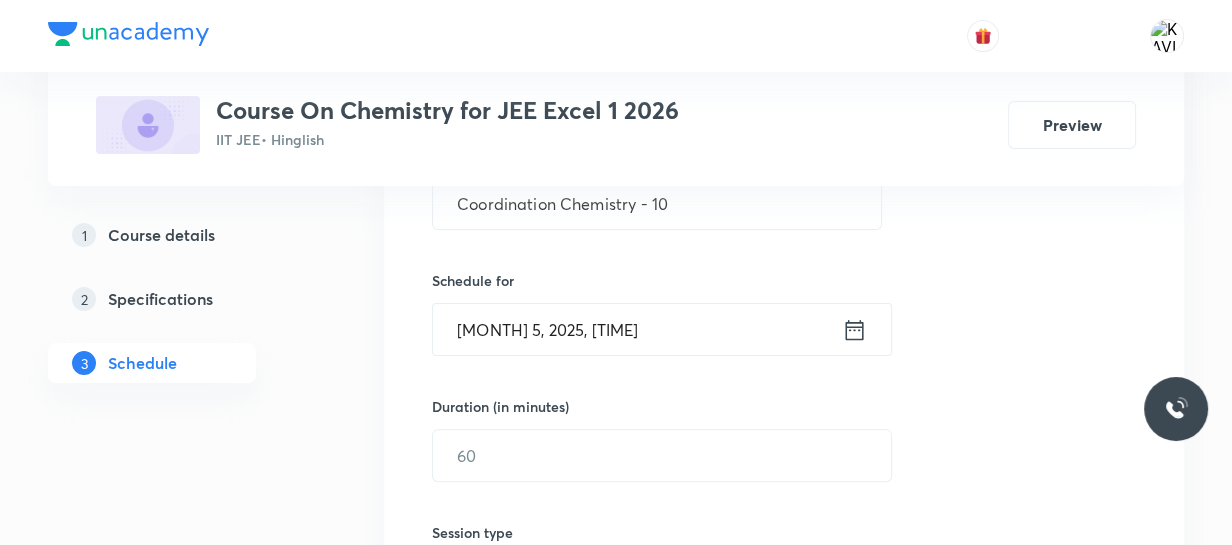 click 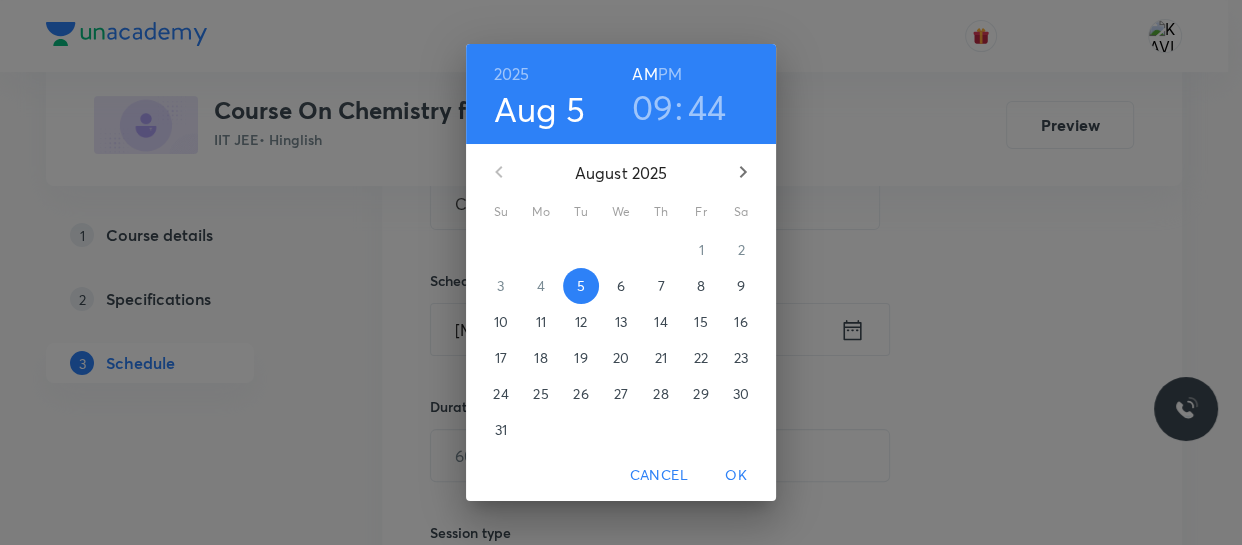 click on "09" at bounding box center [653, 107] 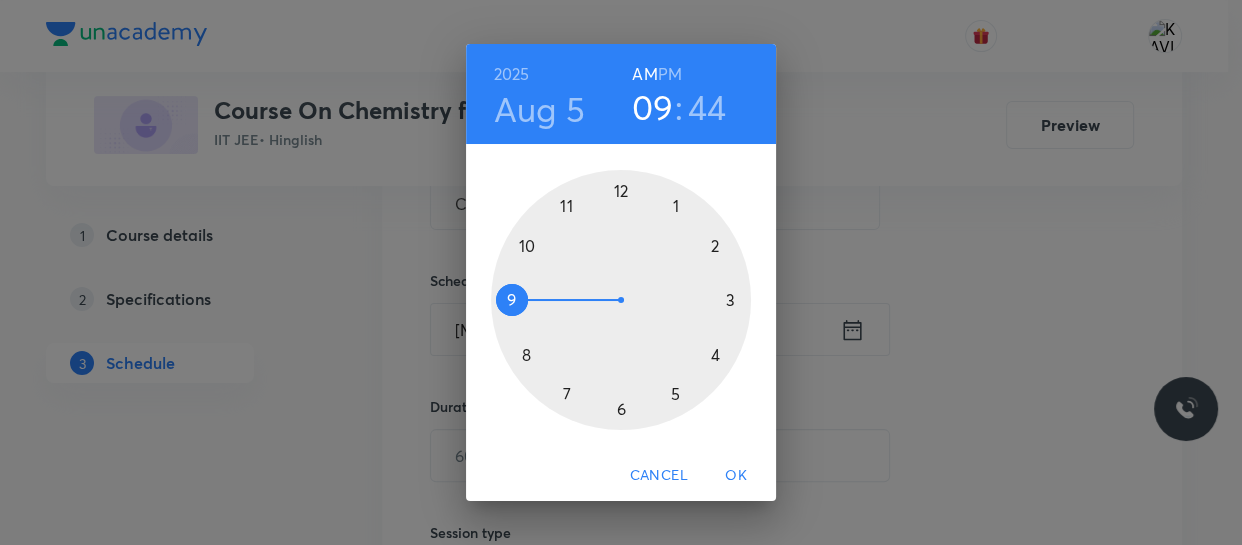 click at bounding box center [621, 300] 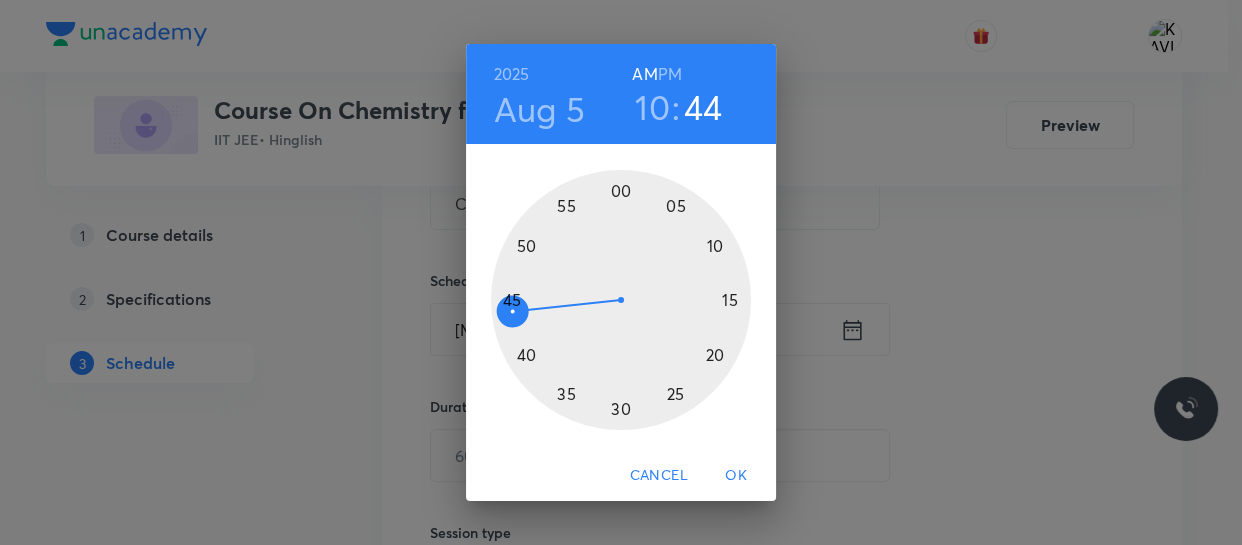 click at bounding box center (621, 300) 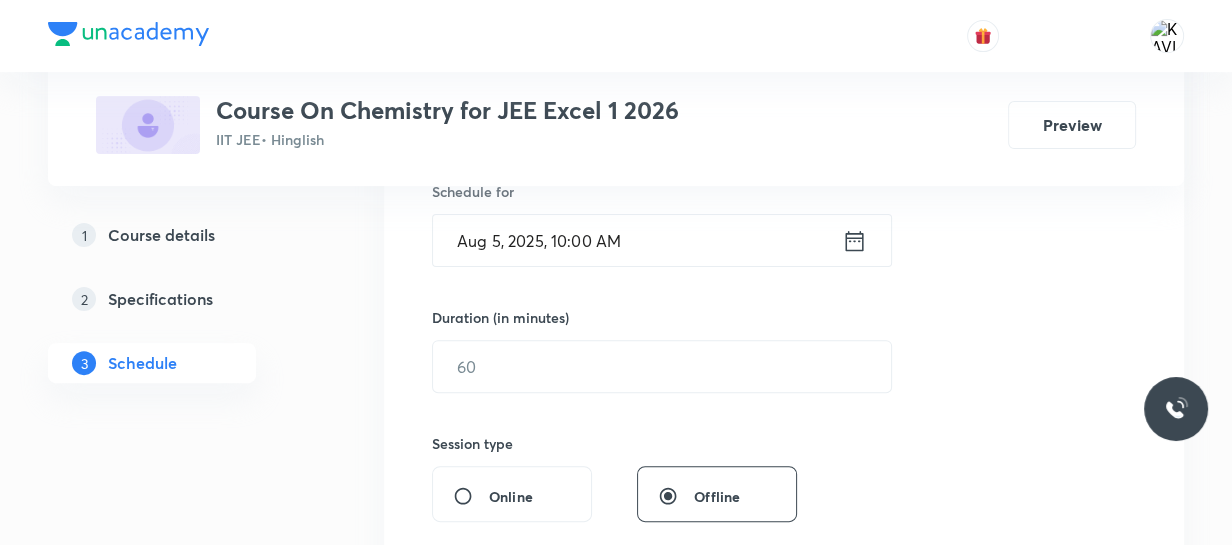 scroll, scrollTop: 516, scrollLeft: 0, axis: vertical 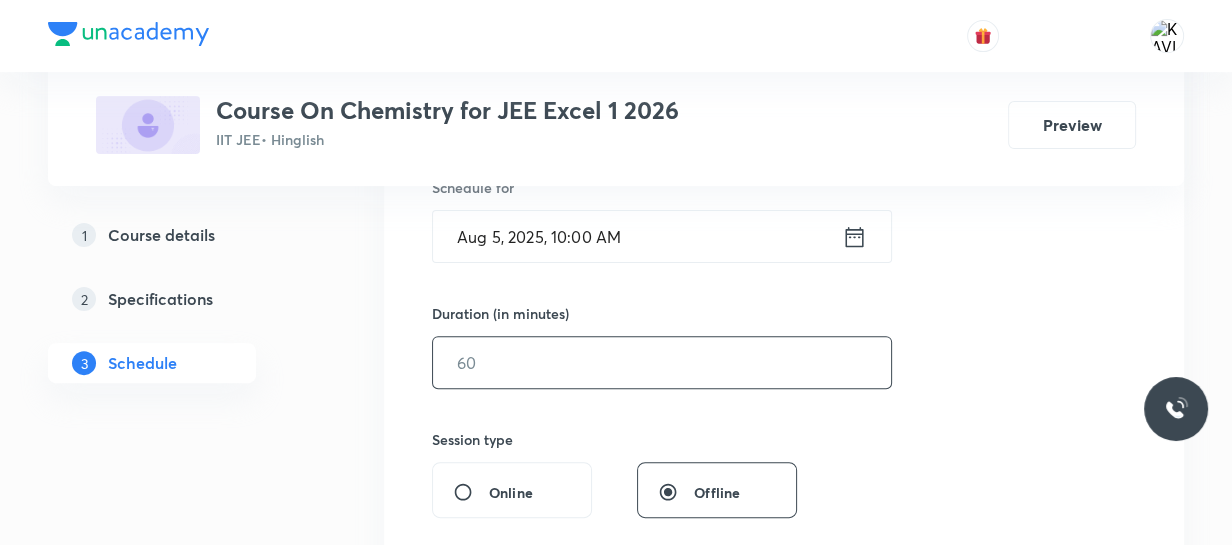 click at bounding box center (662, 362) 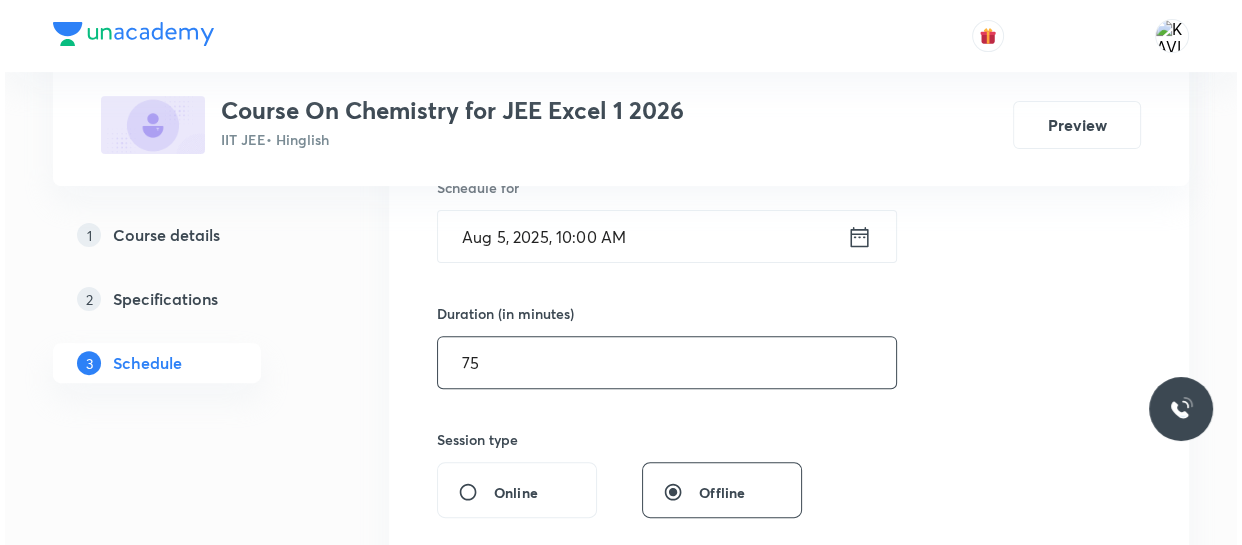 scroll, scrollTop: 750, scrollLeft: 0, axis: vertical 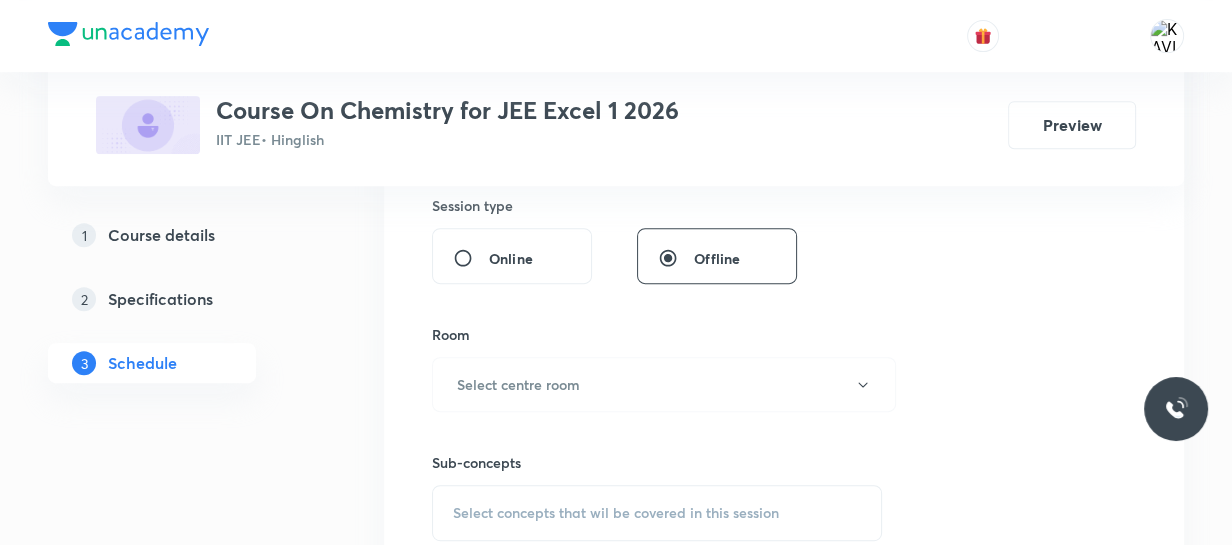 type on "75" 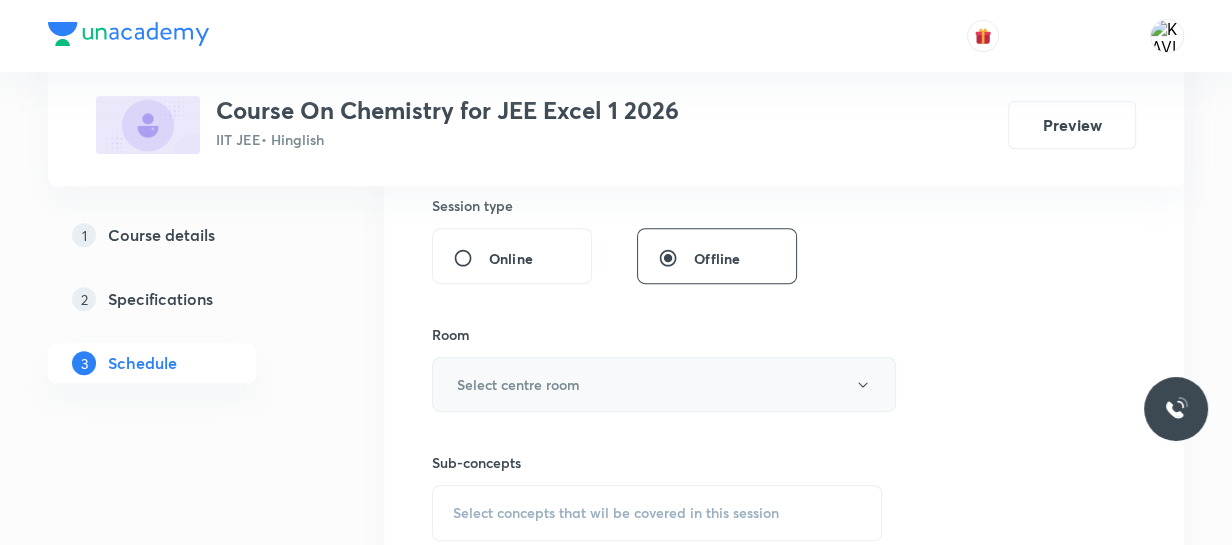 click on "Select centre room" at bounding box center [664, 384] 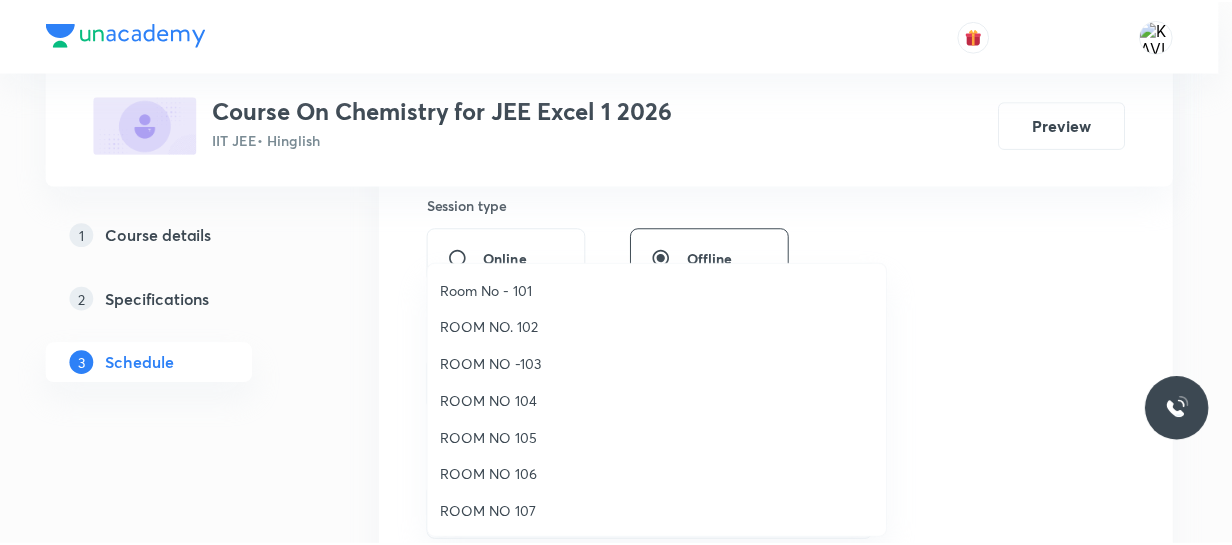 scroll, scrollTop: 222, scrollLeft: 0, axis: vertical 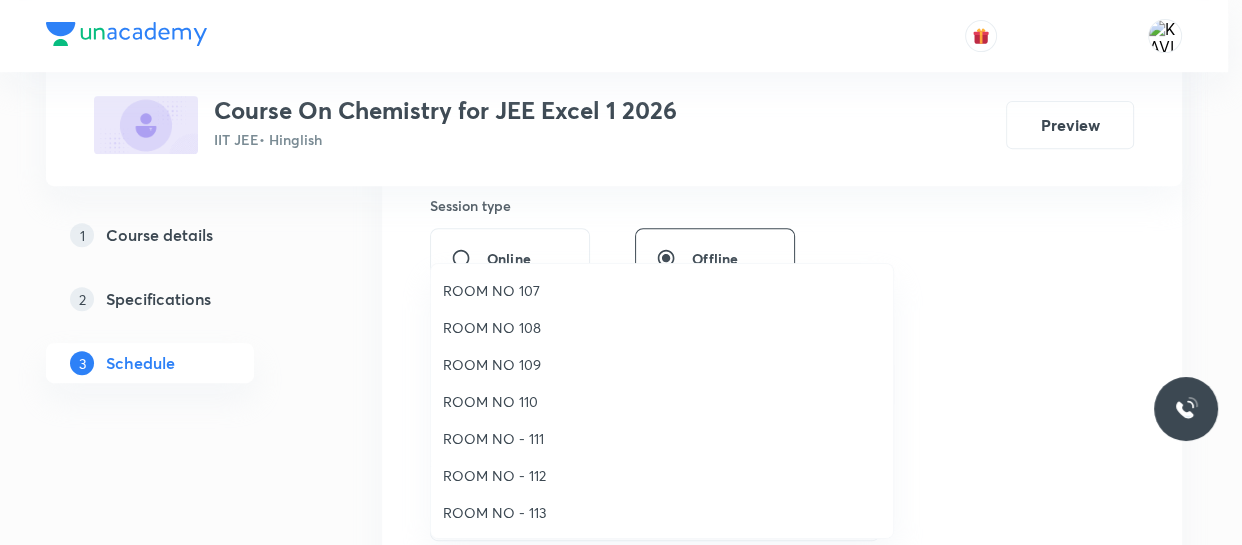 click on "ROOM NO - 112" at bounding box center [662, 475] 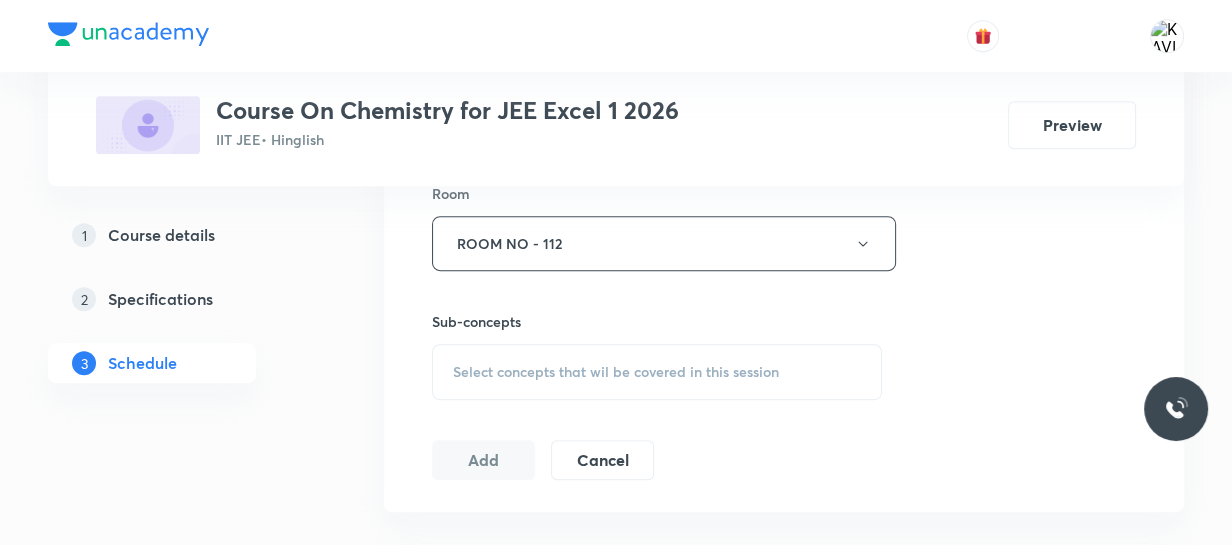 scroll, scrollTop: 895, scrollLeft: 0, axis: vertical 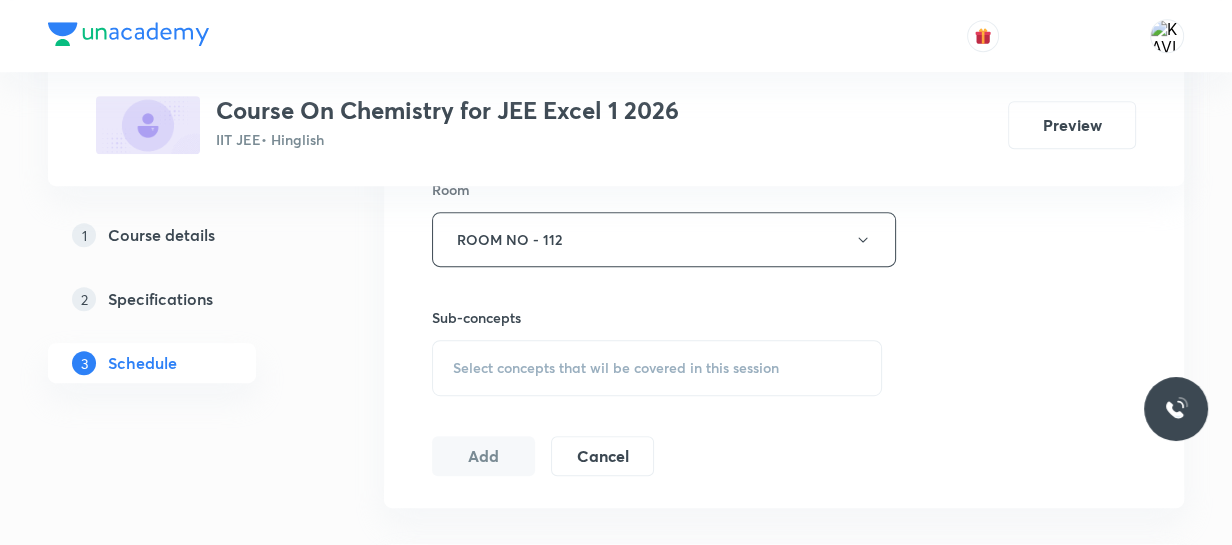 click on "Select concepts that wil be covered in this session" at bounding box center [616, 368] 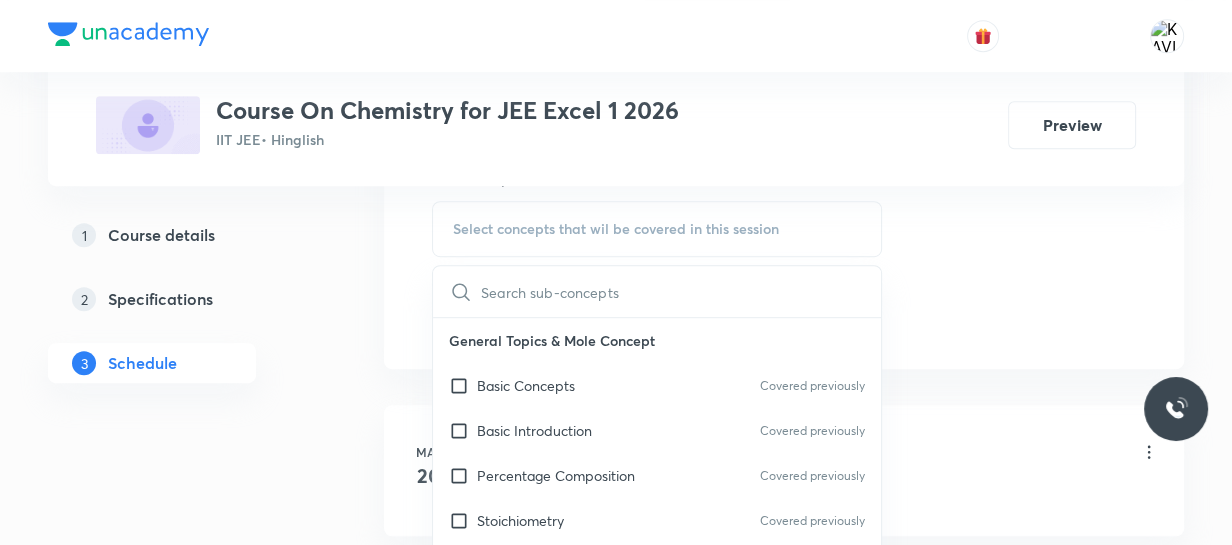 scroll, scrollTop: 1035, scrollLeft: 0, axis: vertical 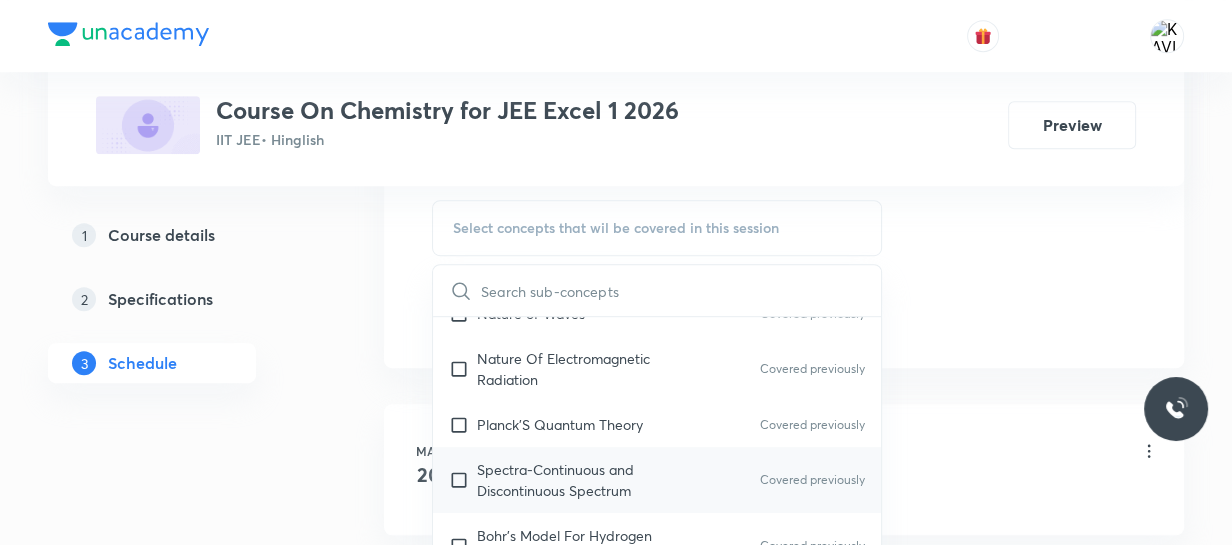 click on "Spectra-Continuous and Discontinuous Spectrum" at bounding box center (578, 480) 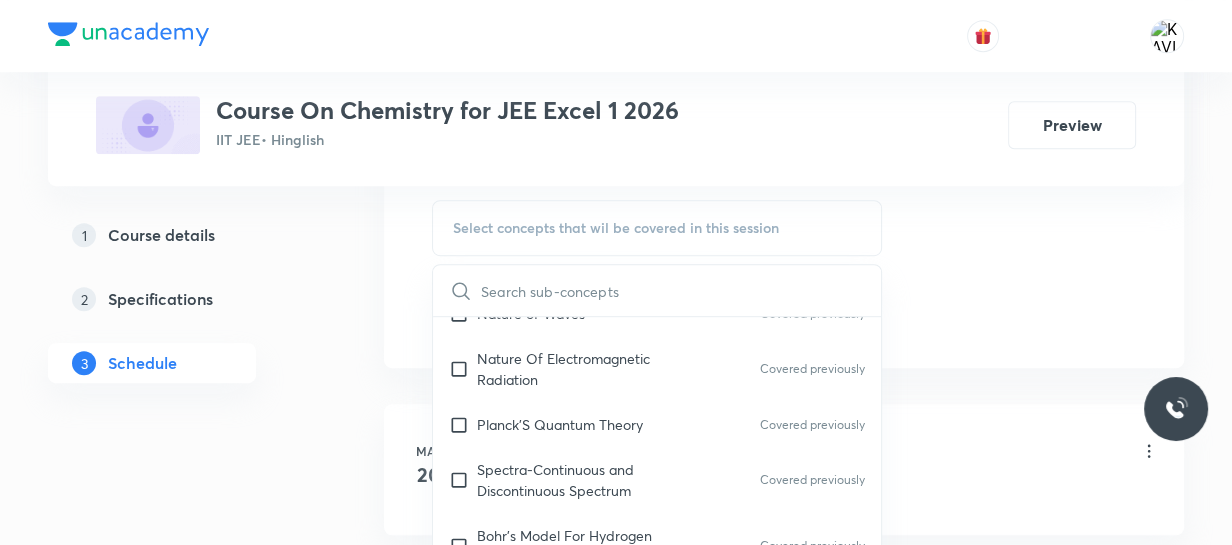 checkbox on "true" 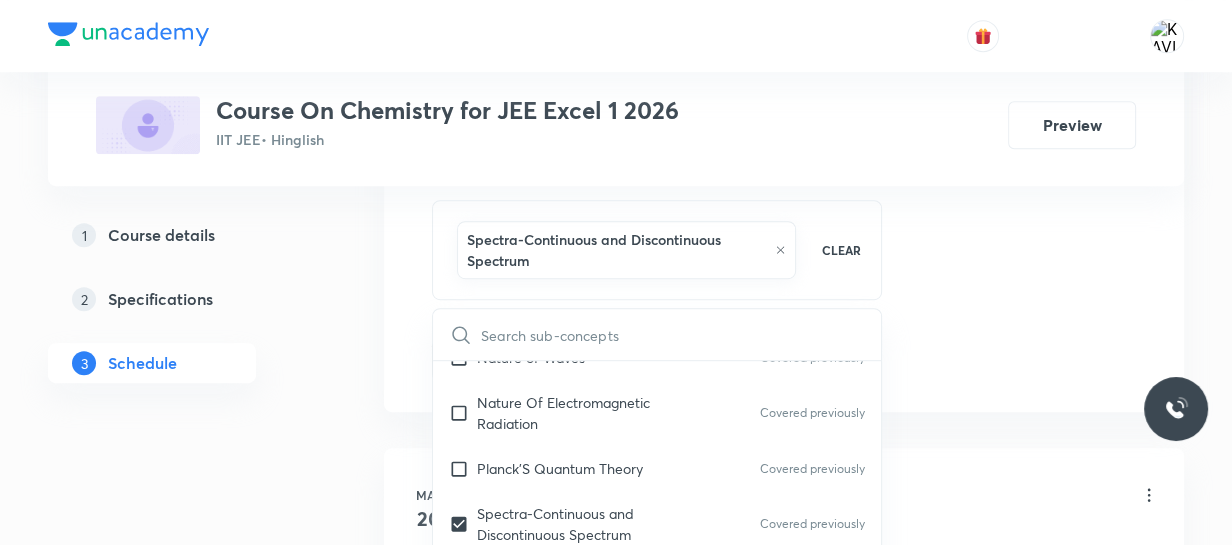 click on "Session  79 Live class Session title 27/99 Coordination Chemistry - 10 ​ Schedule for Aug 5, 2025, 10:00 AM ​ Duration (in minutes) 75 ​   Session type Online Offline Room ROOM NO - 112 Sub-concepts Spectra-Continuous and Discontinuous Spectrum CLEAR ​ General Topics & Mole Concept Basic Concepts Covered previously Basic Introduction Covered previously Percentage Composition Covered previously Stoichiometry Covered previously Principle of Atom Conservation (POAC) Covered previously Relation between Stoichiometric Quantities Covered previously Application of Mole Concept: Gravimetric Analysis Covered previously Different Laws Covered previously Formula and Composition Covered previously Concentration Terms Covered previously Some basic concepts of Chemistry Covered previously Atomic Structure Discovery Of Electron Covered previously Some Prerequisites of Physics Covered previously Discovery Of Protons And Neutrons Covered previously Atomic Models and Theories  Covered previously Covered previously Add" at bounding box center (784, -112) 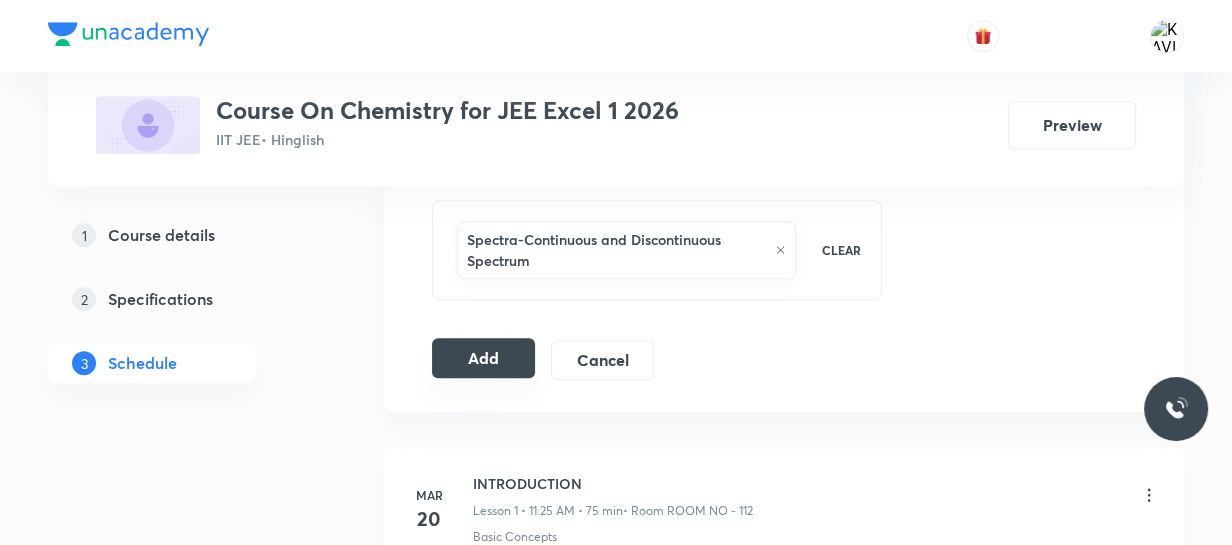 click on "Add" at bounding box center [483, 358] 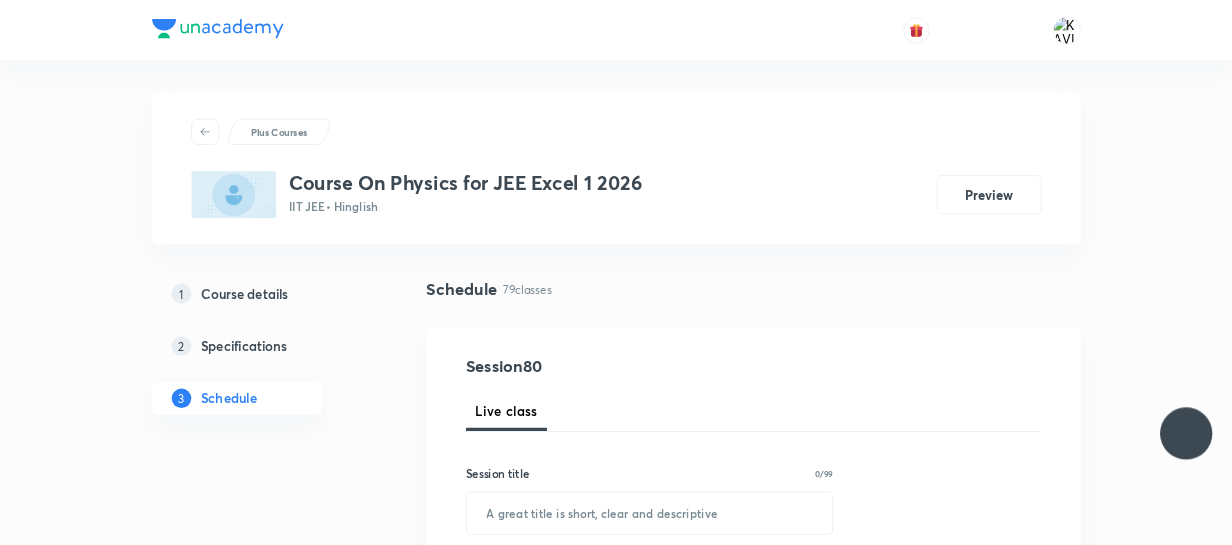 scroll, scrollTop: 0, scrollLeft: 0, axis: both 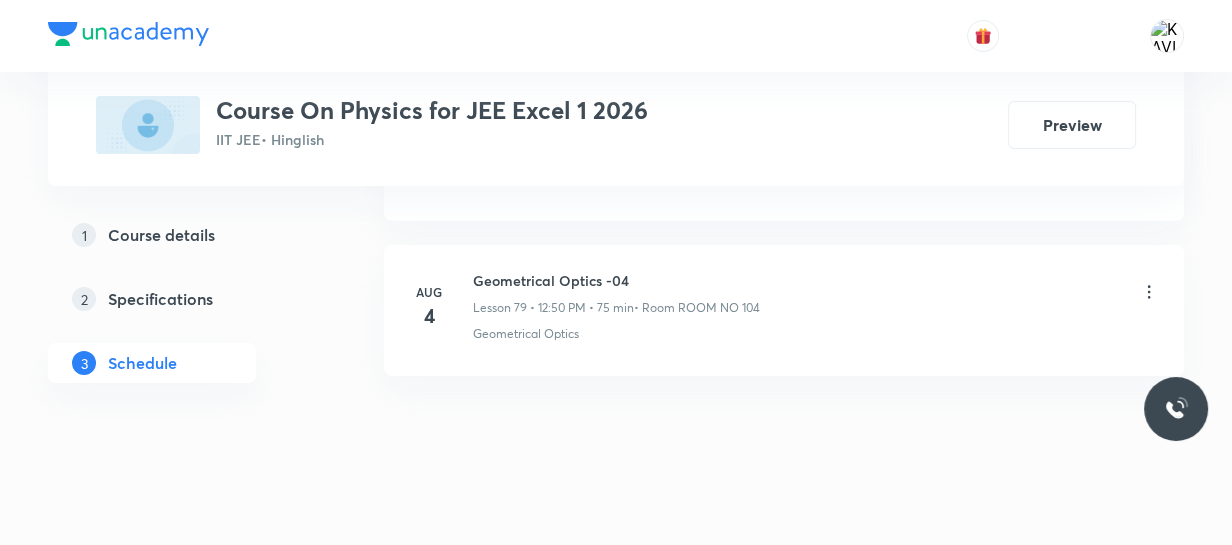 click on "Geometrical Optics -04" at bounding box center [616, 280] 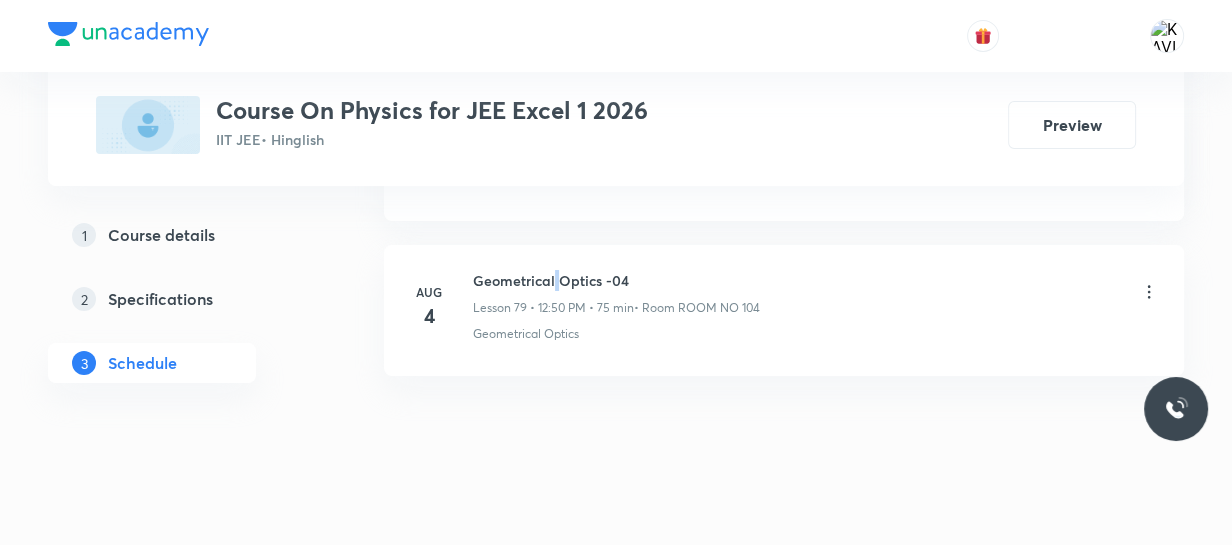 click on "Geometrical Optics -04" at bounding box center [616, 280] 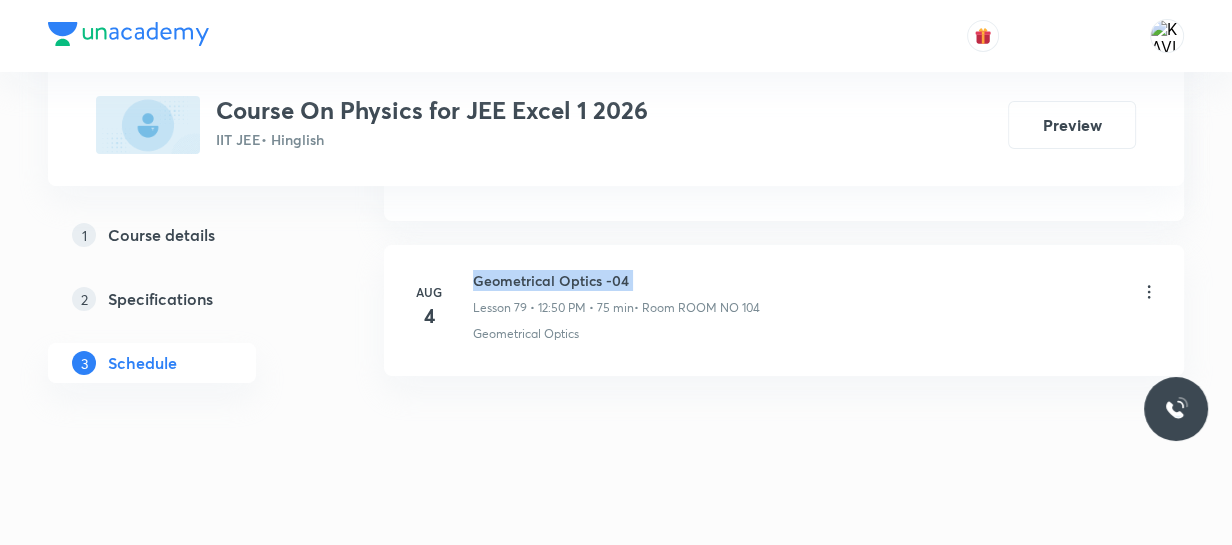 click on "Geometrical Optics -04" at bounding box center [616, 280] 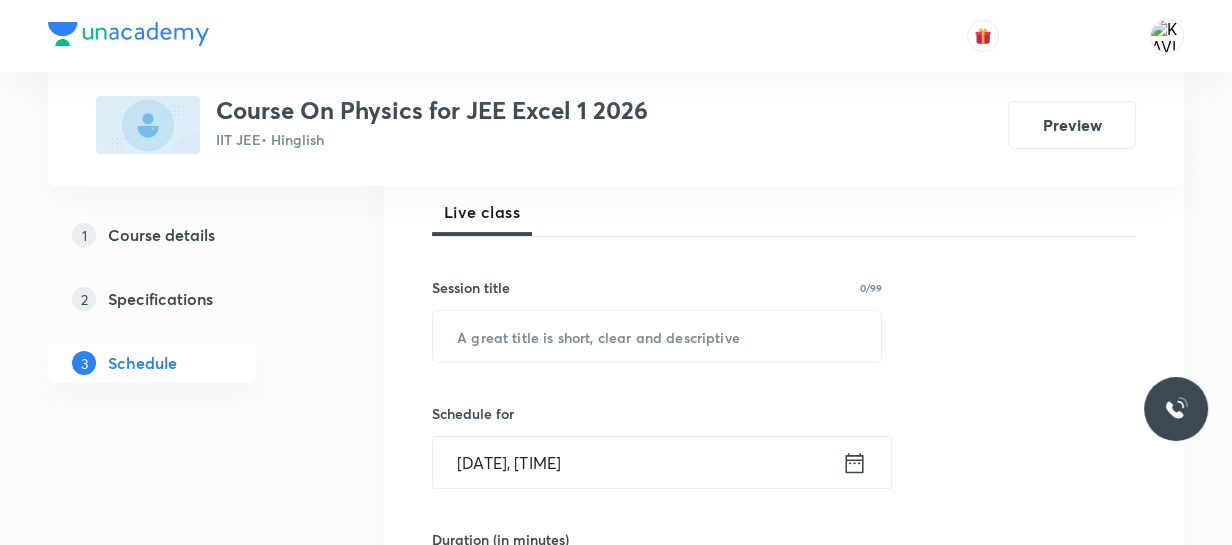 scroll, scrollTop: 298, scrollLeft: 0, axis: vertical 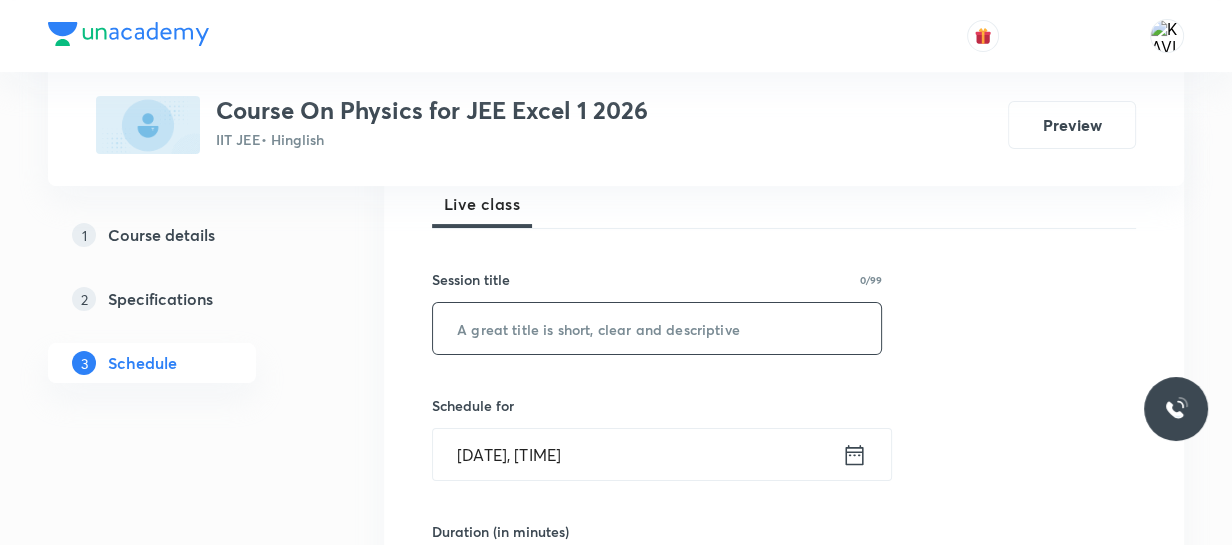 click at bounding box center [657, 328] 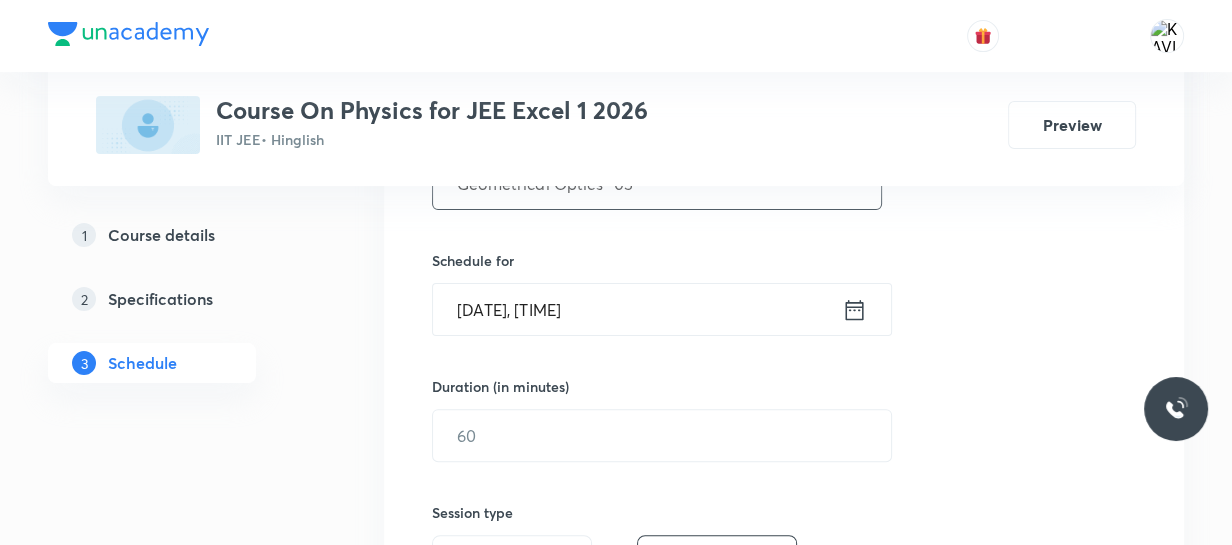 scroll, scrollTop: 445, scrollLeft: 0, axis: vertical 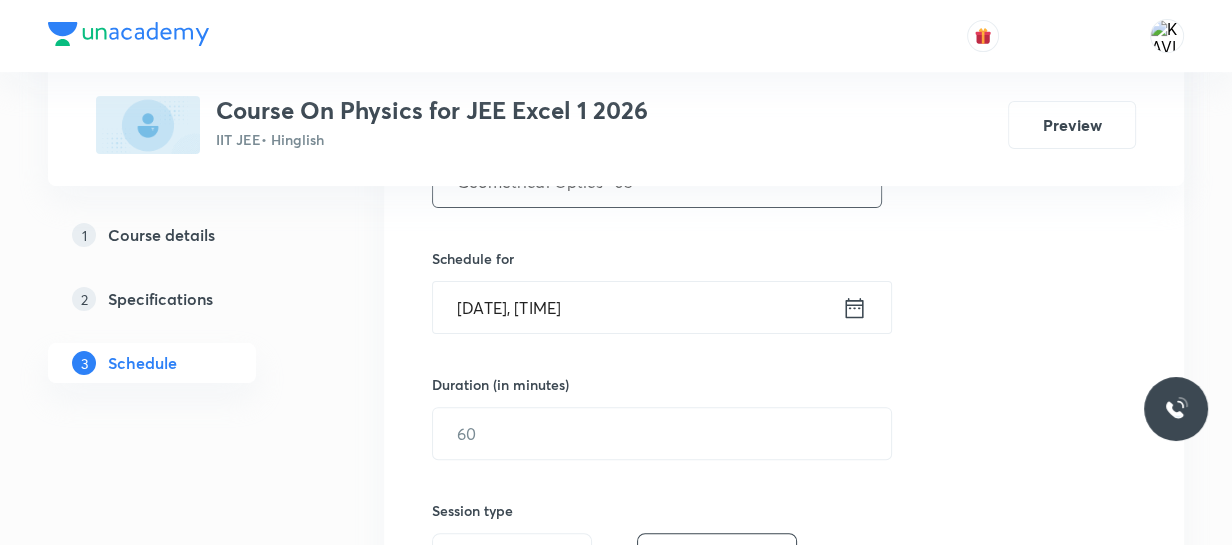 type on "Geometrical Optics -05" 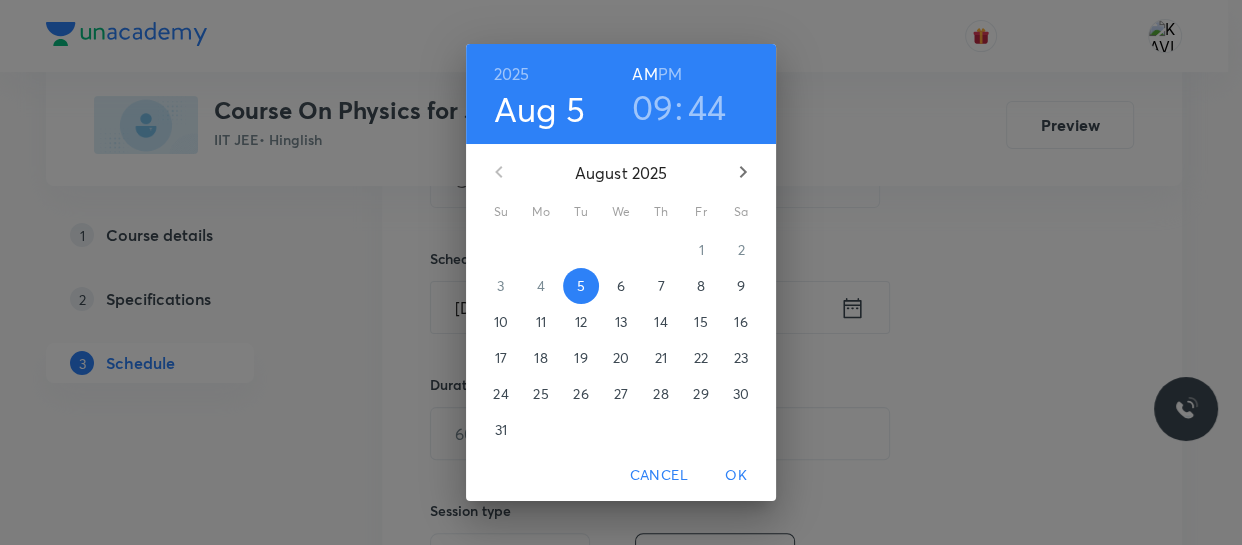 drag, startPoint x: 676, startPoint y: 71, endPoint x: 660, endPoint y: 122, distance: 53.450912 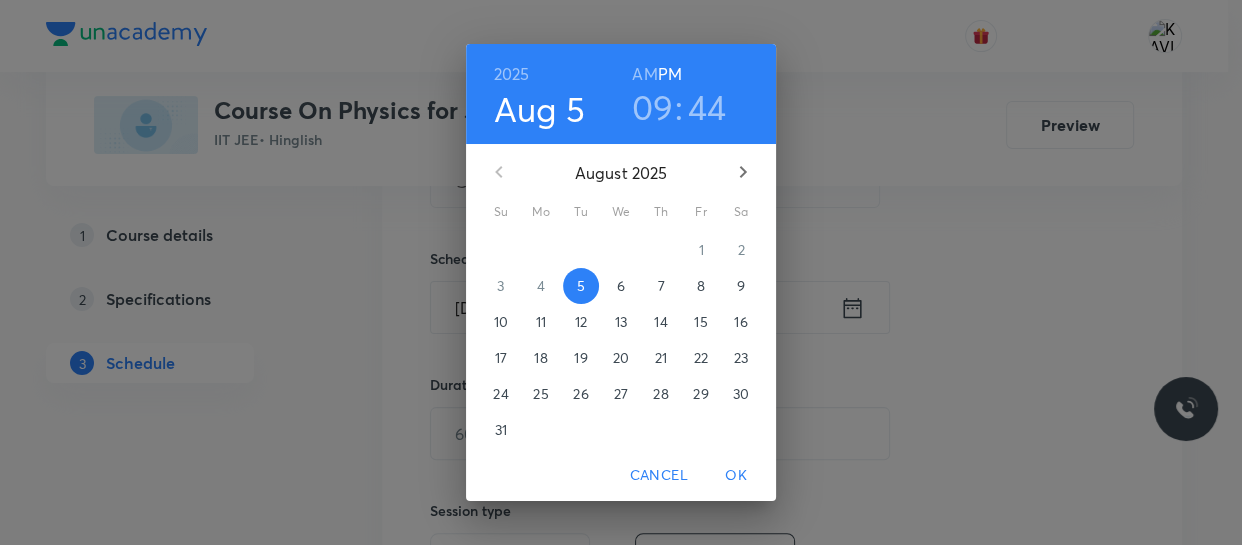 click on "09" at bounding box center (653, 107) 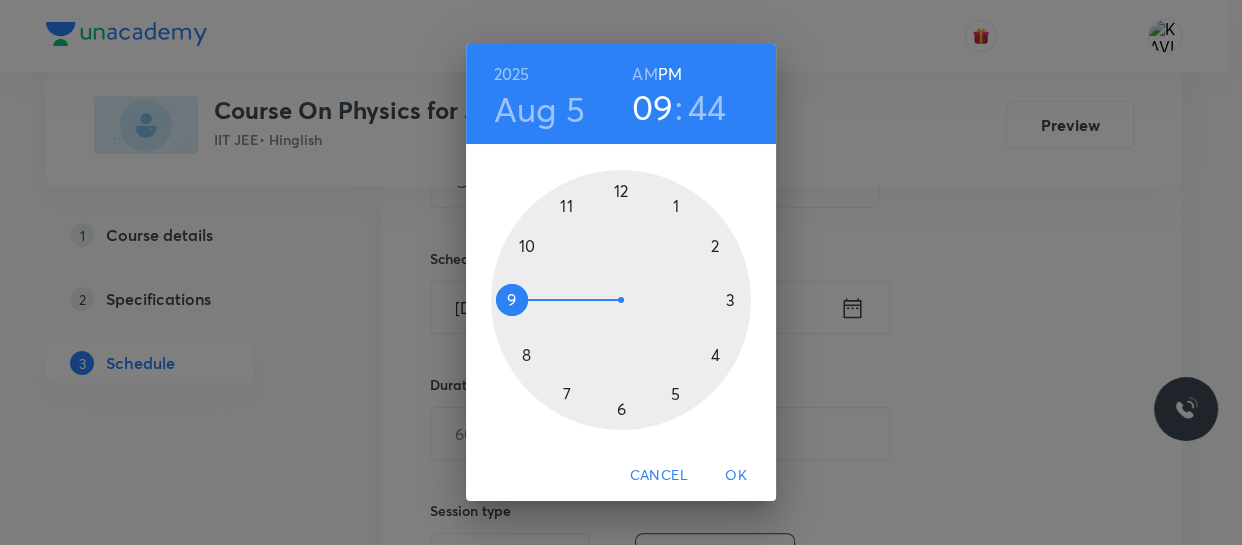 click at bounding box center (621, 300) 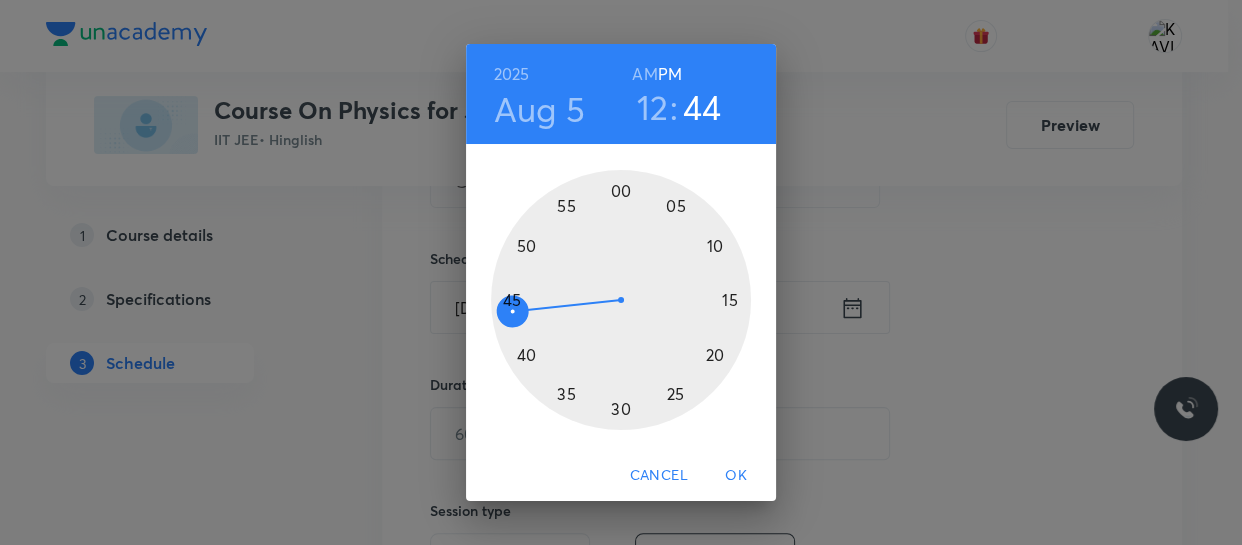 click at bounding box center (621, 300) 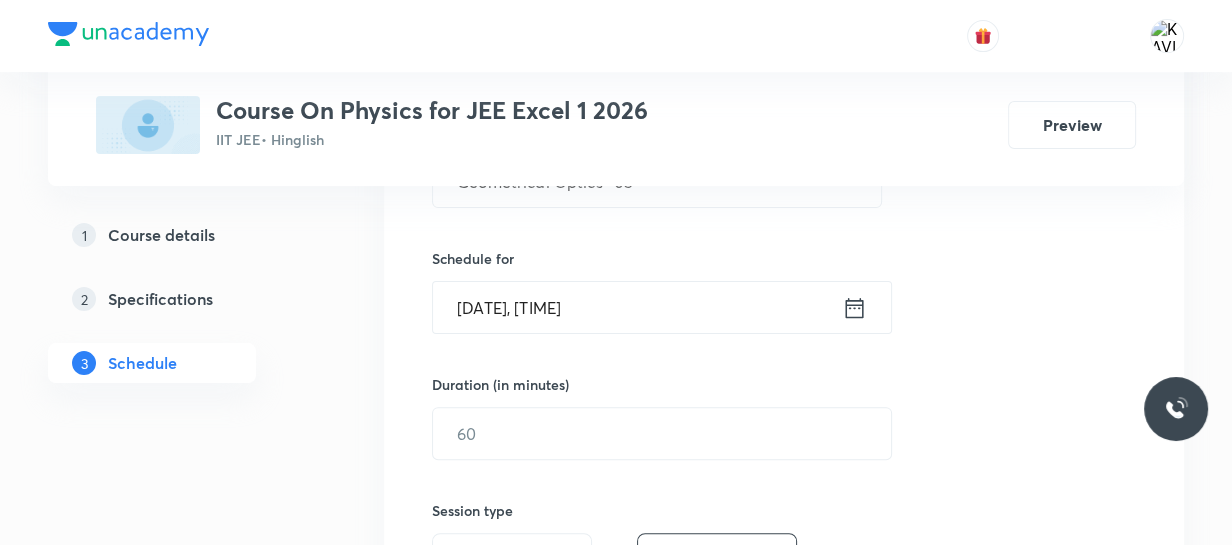 scroll, scrollTop: 576, scrollLeft: 0, axis: vertical 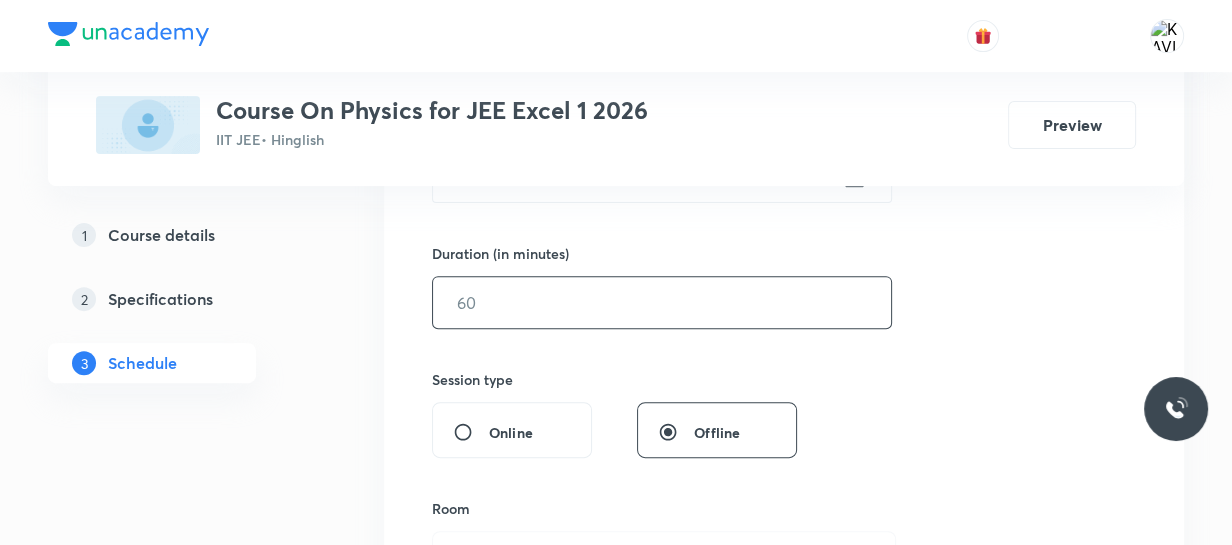 click at bounding box center [662, 302] 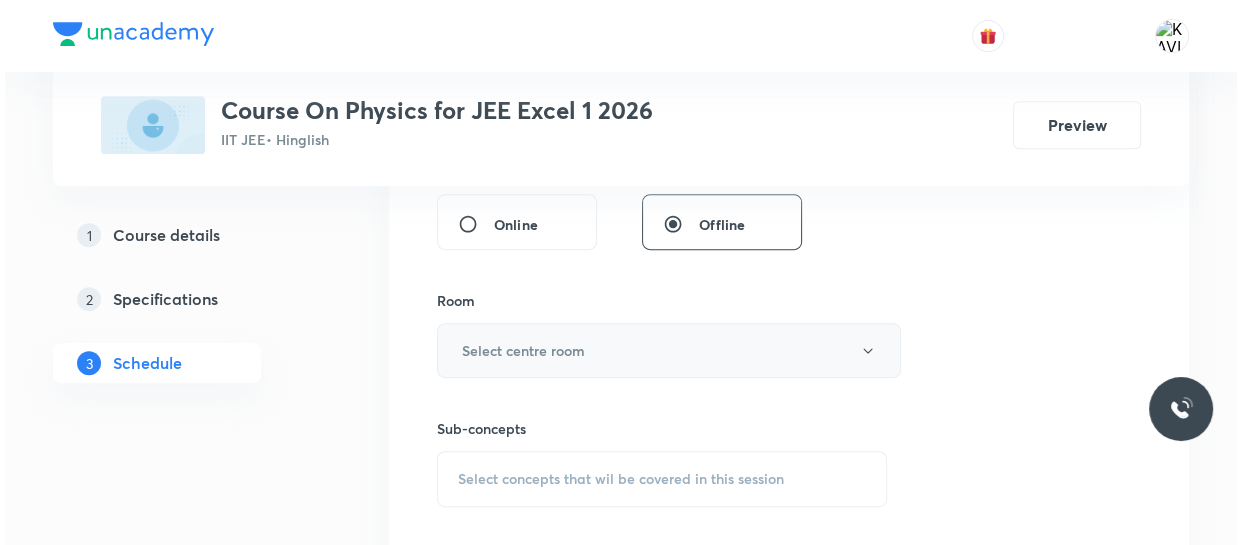 scroll, scrollTop: 785, scrollLeft: 0, axis: vertical 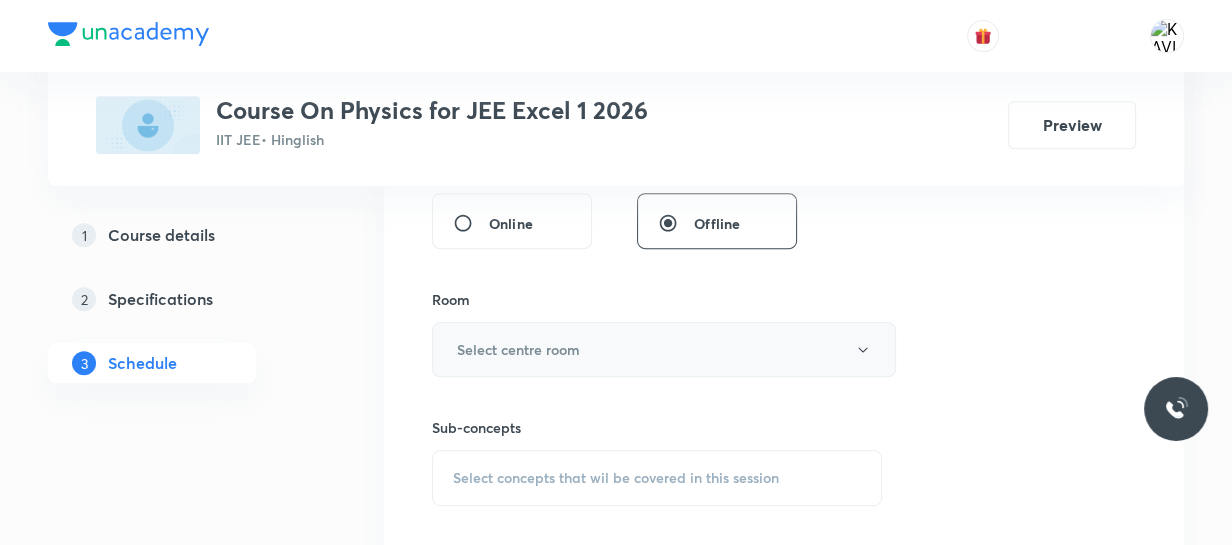 type on "75" 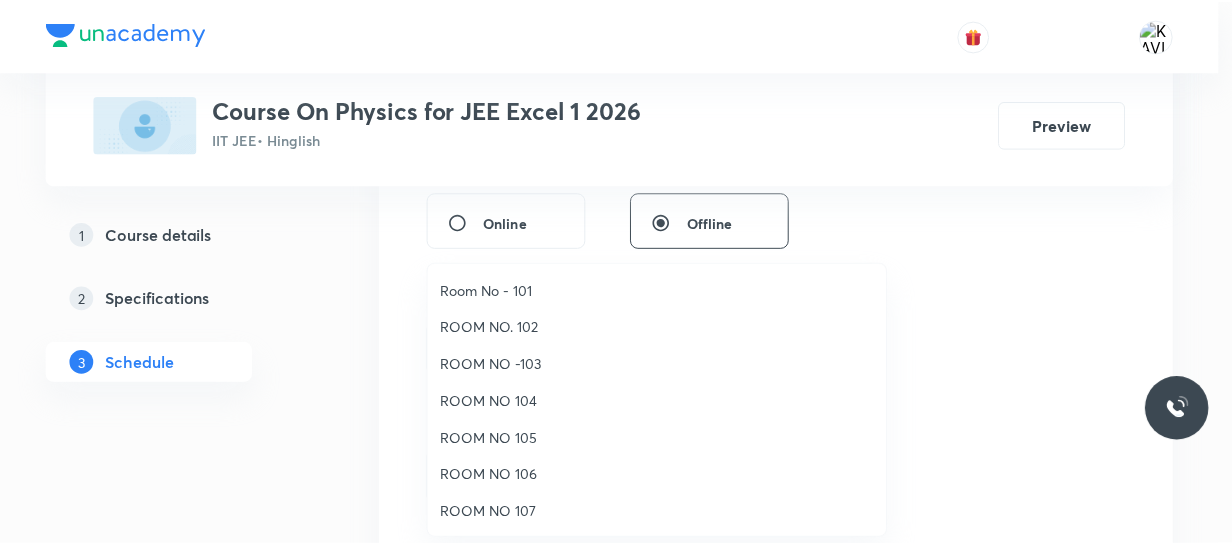 scroll, scrollTop: 222, scrollLeft: 0, axis: vertical 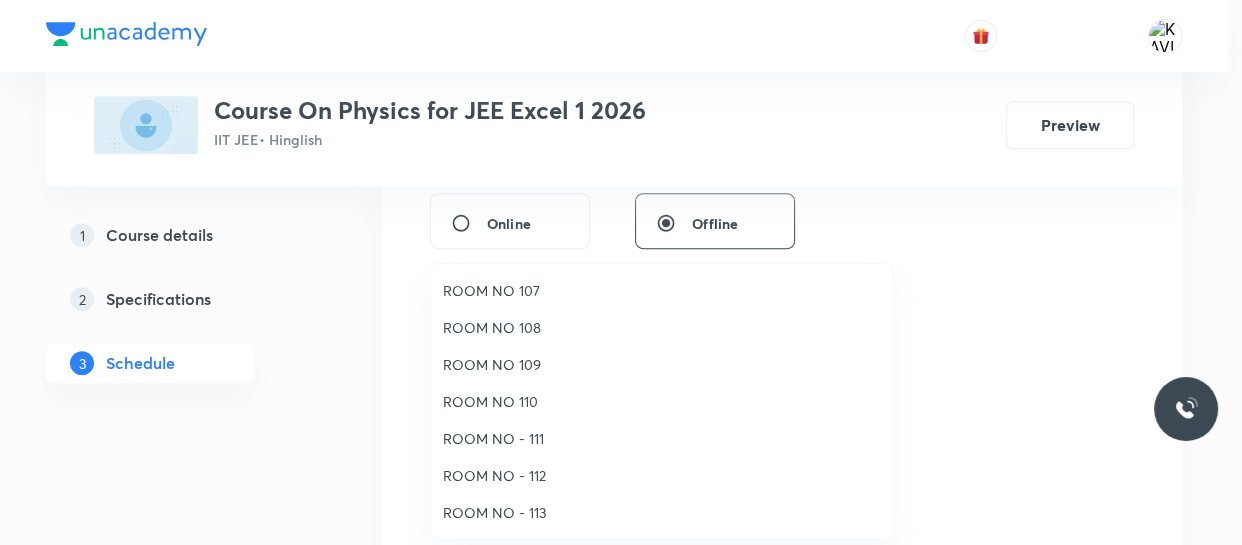 click on "ROOM NO - 112" at bounding box center (662, 475) 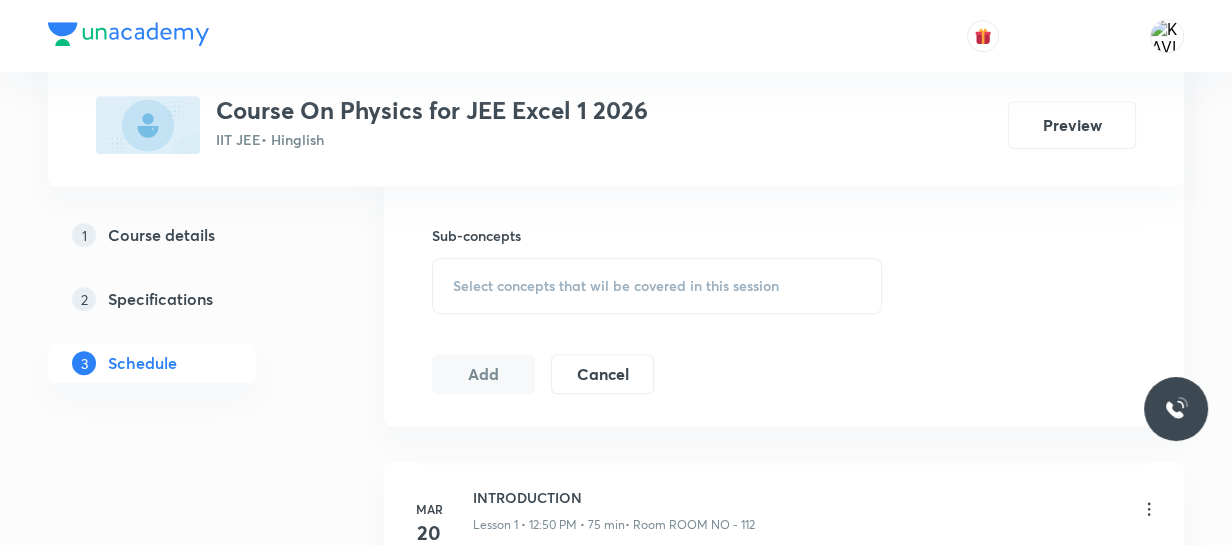 scroll, scrollTop: 978, scrollLeft: 0, axis: vertical 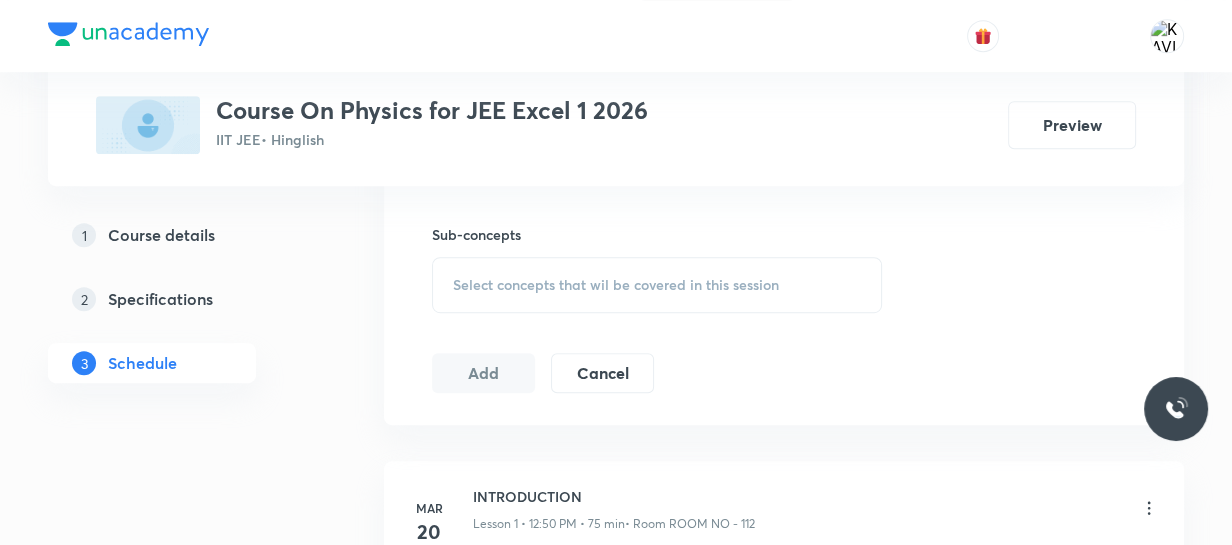 click on "Select concepts that wil be covered in this session" at bounding box center [616, 285] 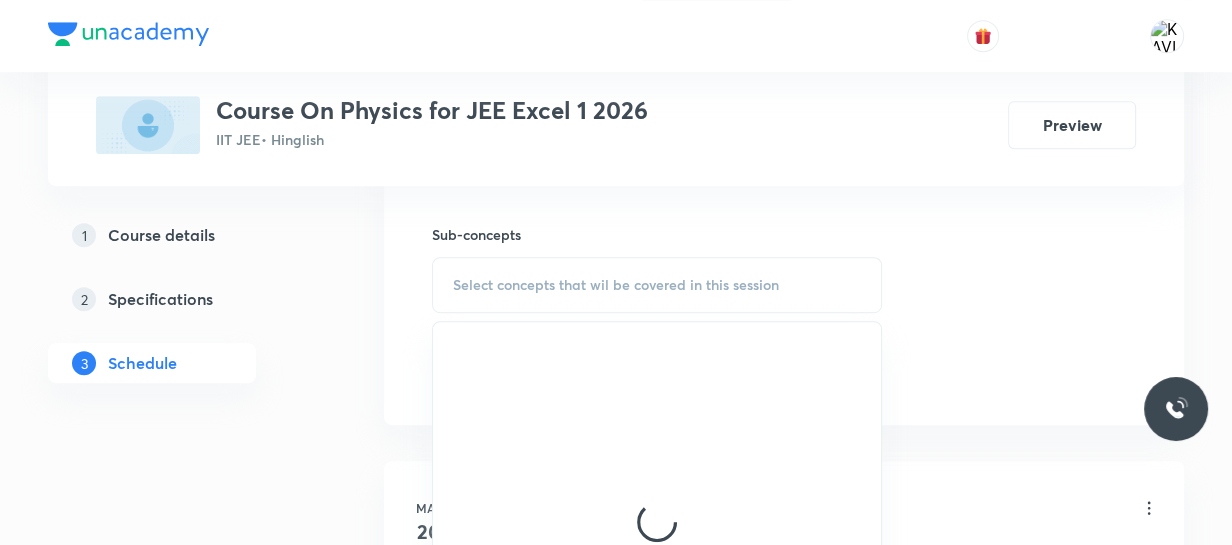 scroll, scrollTop: 1032, scrollLeft: 0, axis: vertical 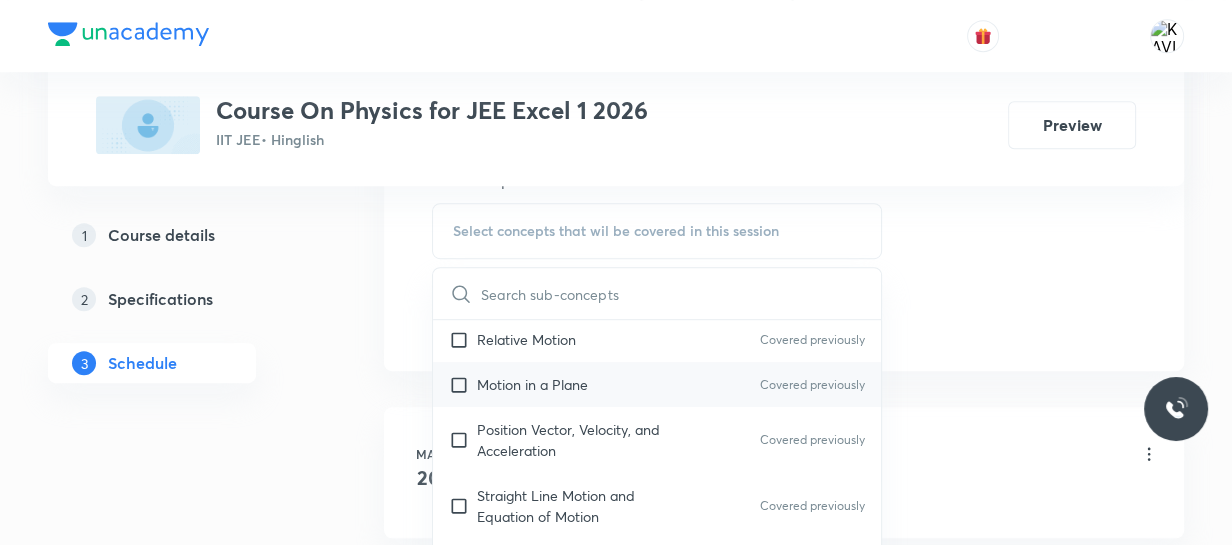 click on "Motion in a Plane Covered previously" at bounding box center [657, 384] 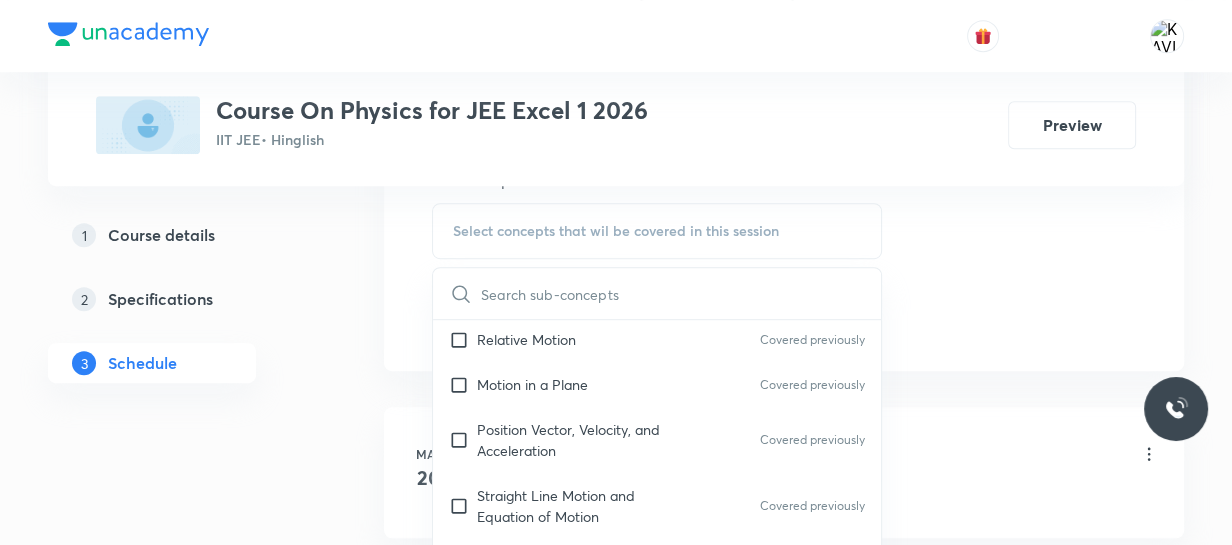 checkbox on "true" 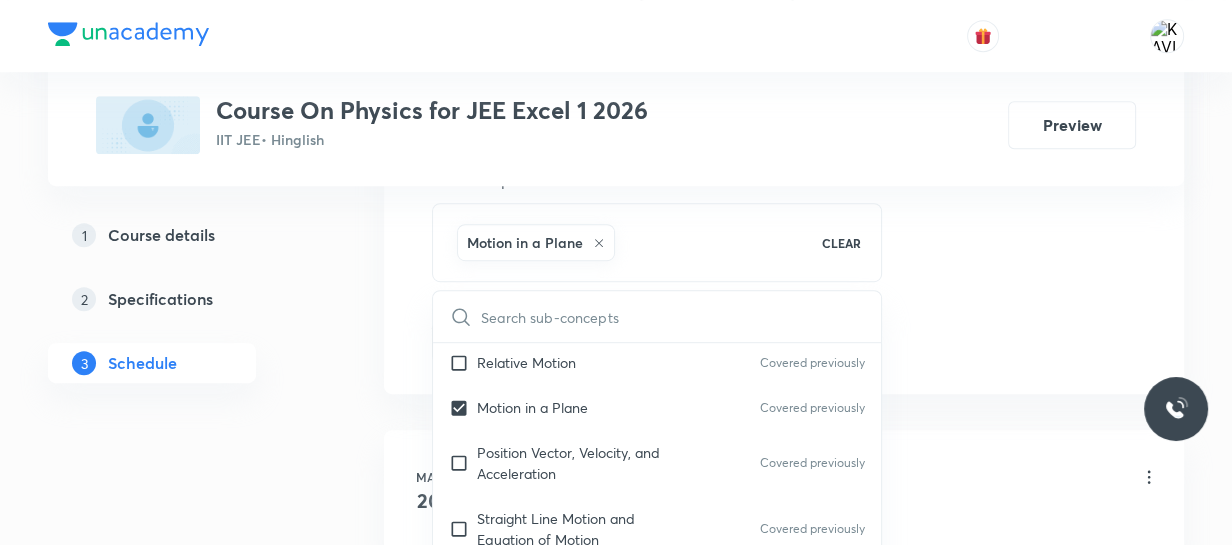 click on "Session  80 Live class Session title 22/99 Geometrical Optics -05 ​ Schedule for [DATE], [TIME] ​ Duration (in minutes) 75 ​   Session type Online Offline Room ROOM NO - 112 Sub-concepts Motion in a Plane CLEAR ​ Kinematics Kinematics Covered previously Projectile Motion Covered previously Motion in a Straight Line Covered previously Projectile Motion Covered previously Frame of Reference   Covered previously Horizontal Projectile Covered previously Trajectory  Covered previously Minimum Velocity & angle to hit a Given Point   Relative Motion Covered previously Displacement and Distance  Velocity and Speed  Covered previously Acceleration  Motion in a Straight Line  Covered previously One- Dimensional Motion in a Vertical Line  Motion Upon an Inclined Plane  Covered previously Relative Motion in One dimension Covered previously Graphs in Motion in One Dimension Covered previously Relative Motion Covered previously Motion in a Plane Covered previously Position Vector, Velocity, and Acceleration" at bounding box center [784, -119] 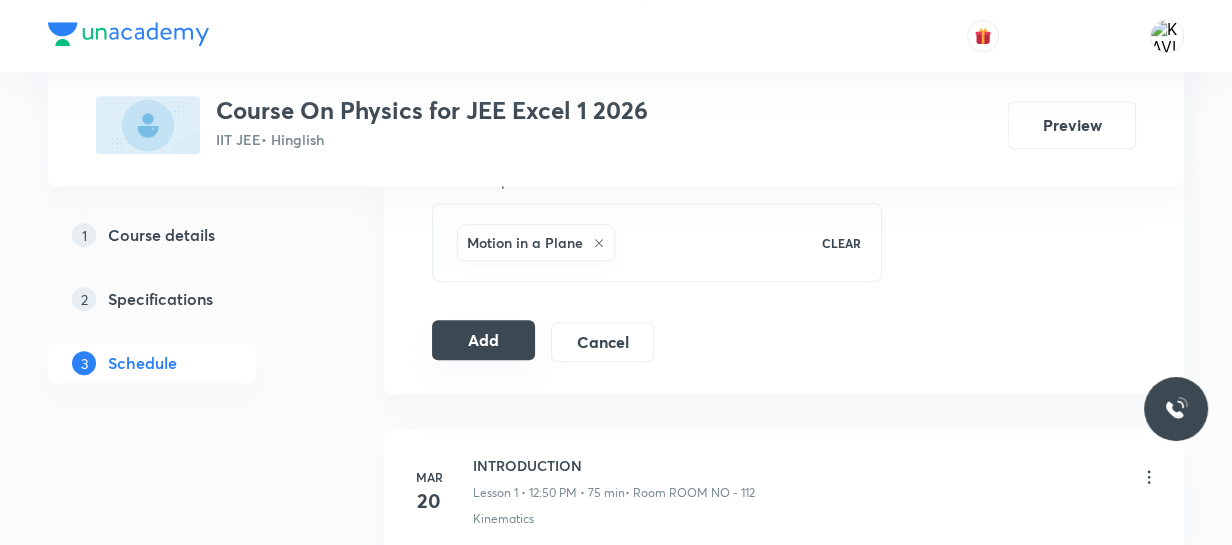 click on "Add" at bounding box center [483, 340] 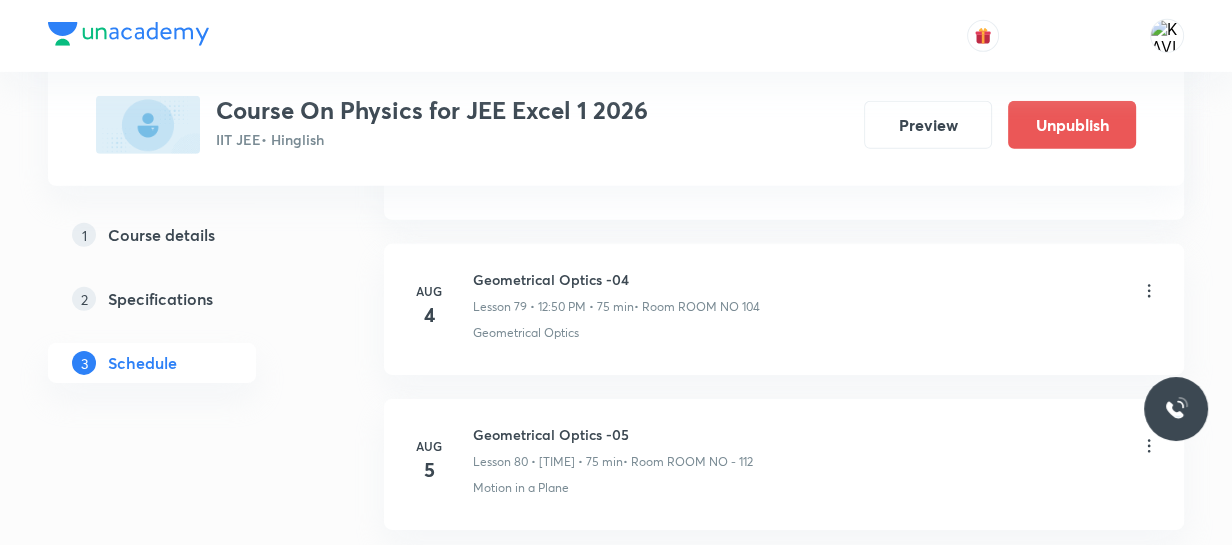 scroll, scrollTop: 12520, scrollLeft: 0, axis: vertical 